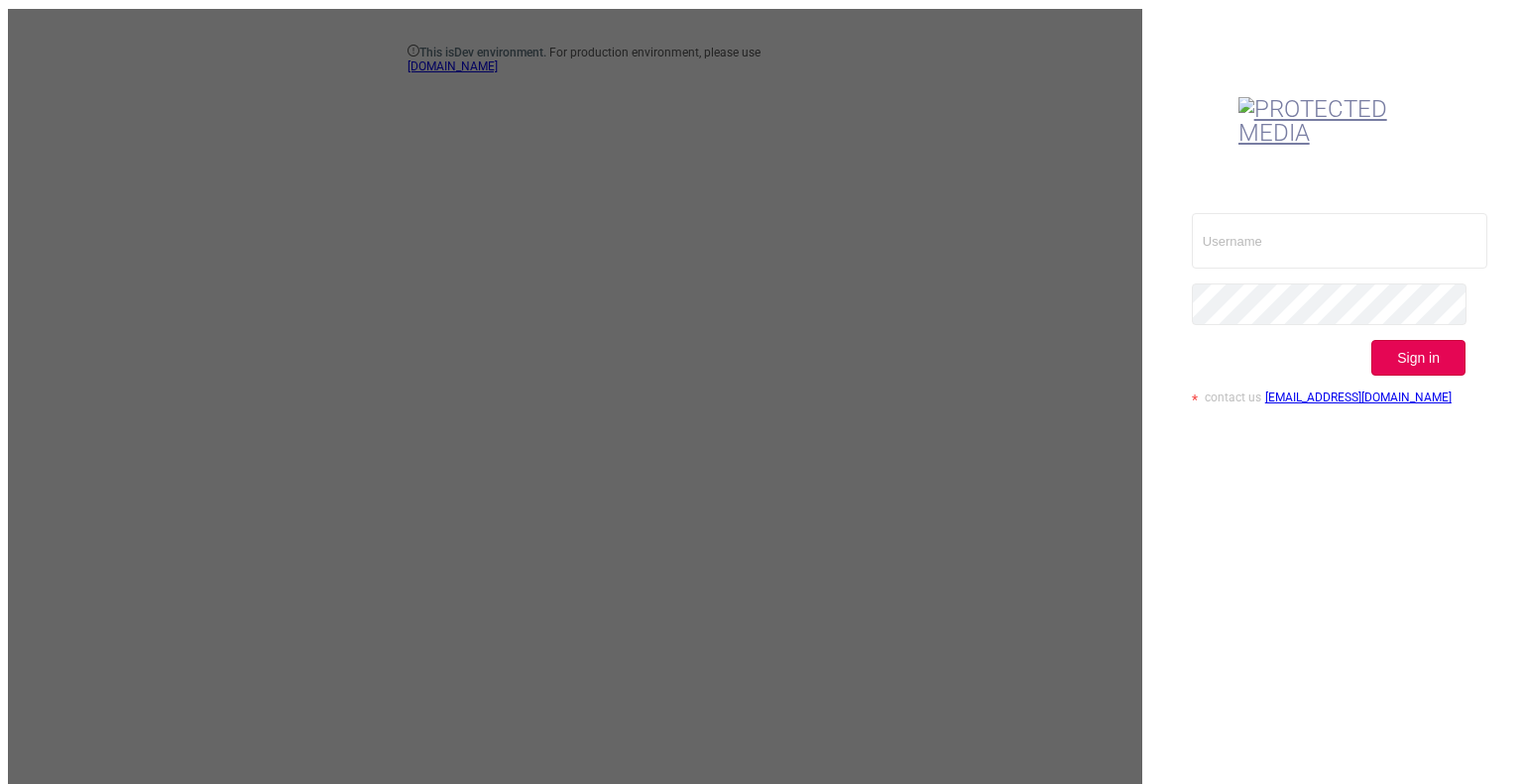 scroll, scrollTop: 0, scrollLeft: 0, axis: both 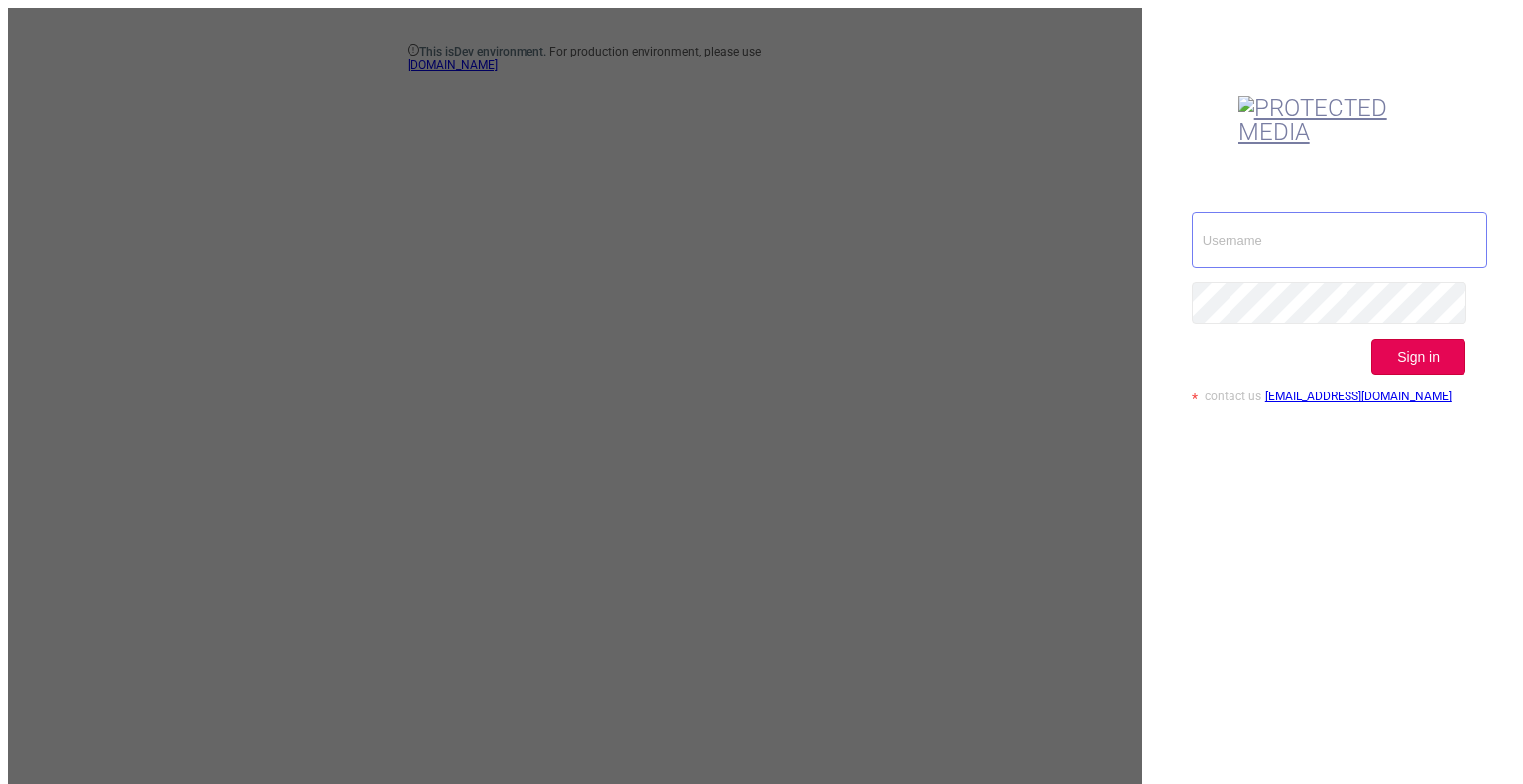 click at bounding box center [1340, 240] 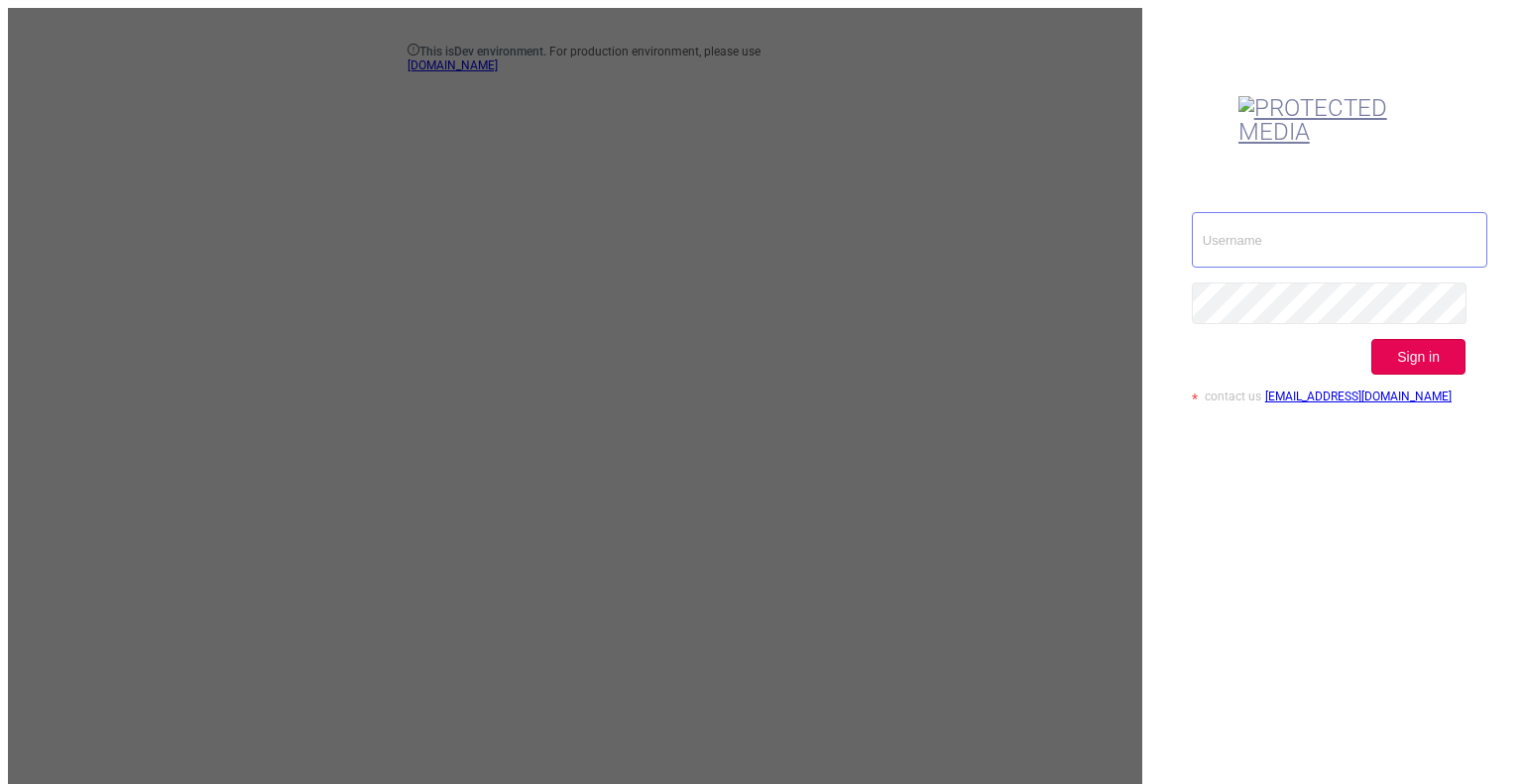 type on "ispasojevic@mediaocean.com" 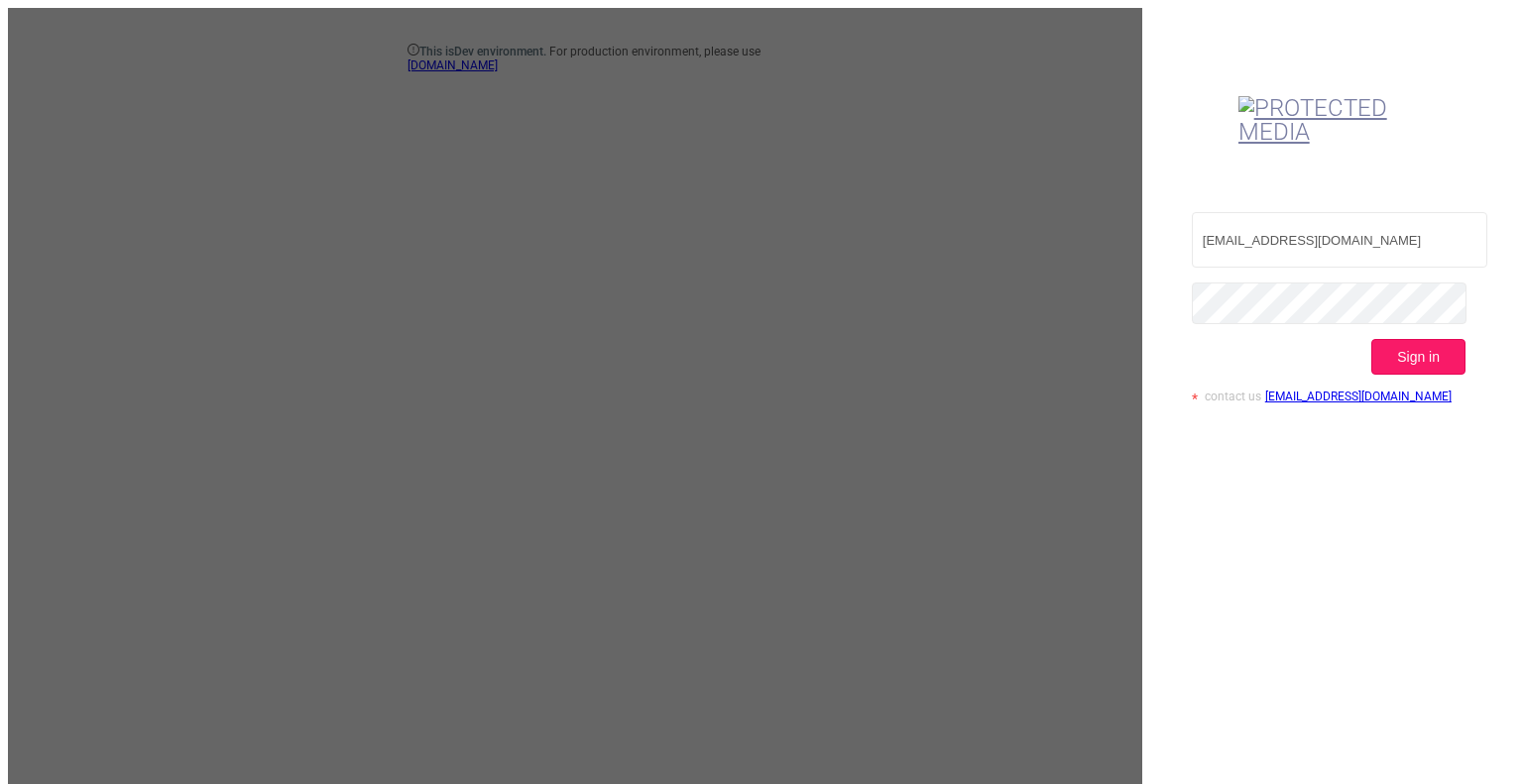 click on "Sign in" at bounding box center (1418, 357) 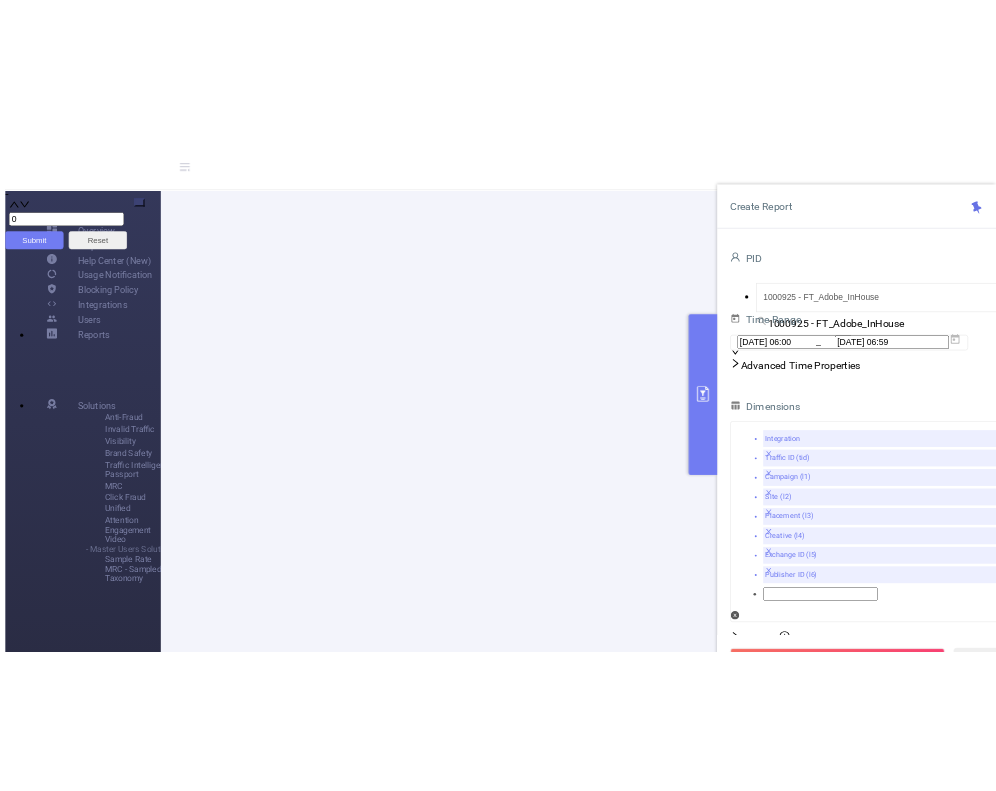 scroll, scrollTop: 101, scrollLeft: 0, axis: vertical 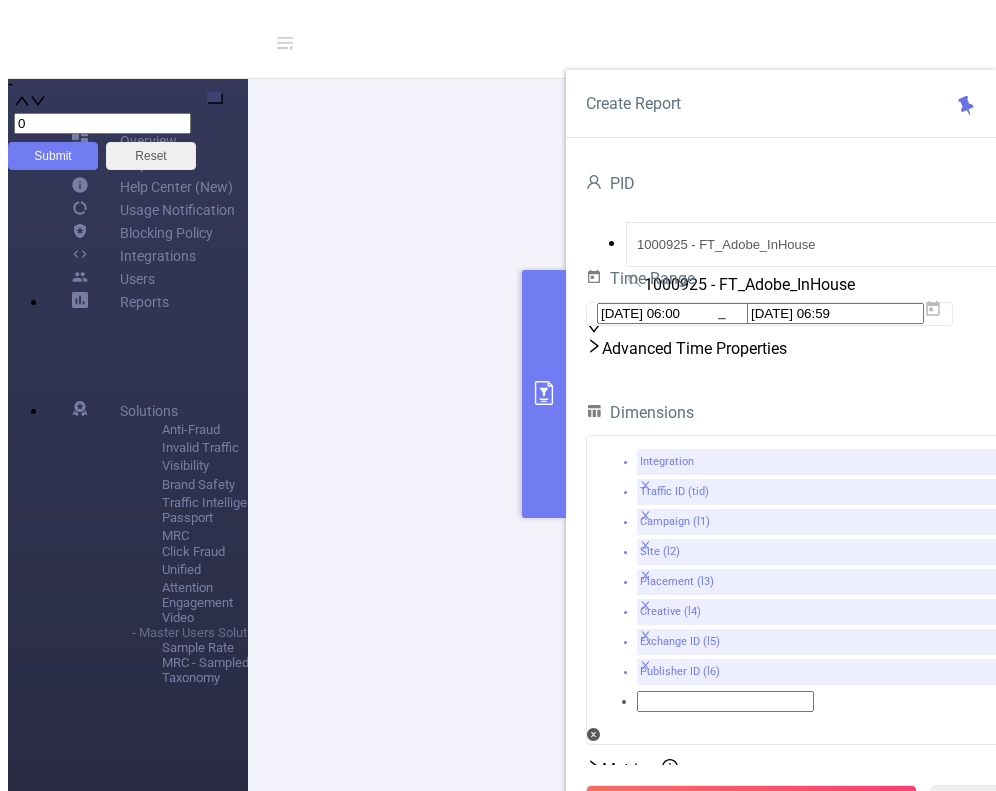 click 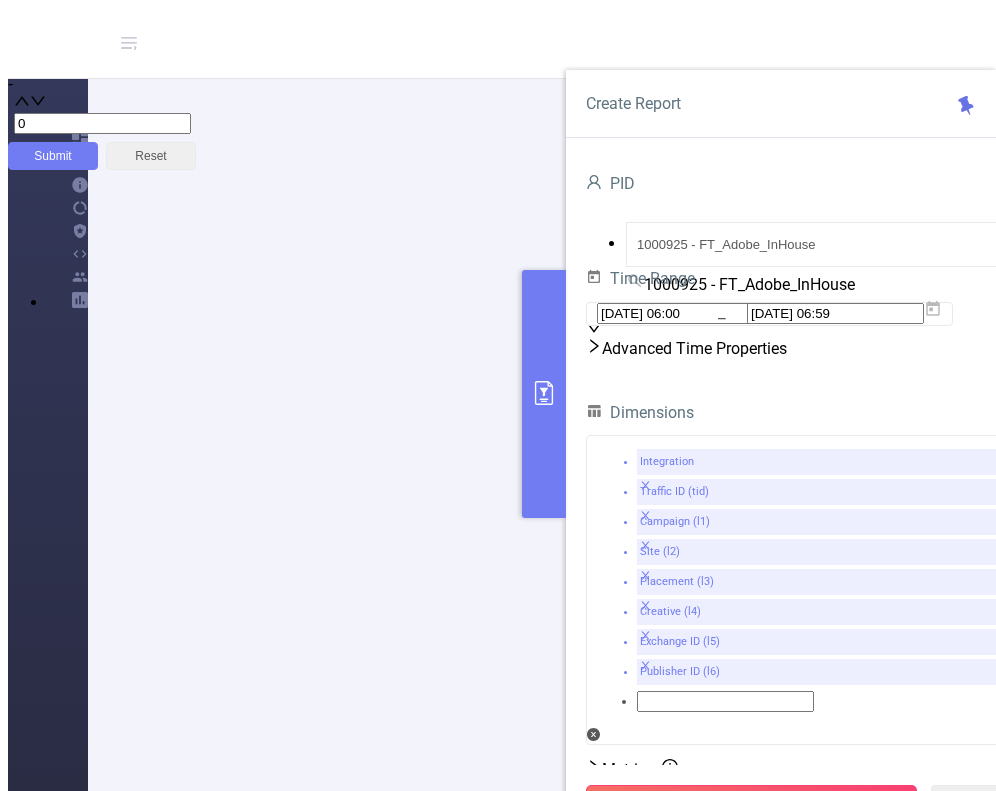 click on "Run Report" at bounding box center (751, 803) 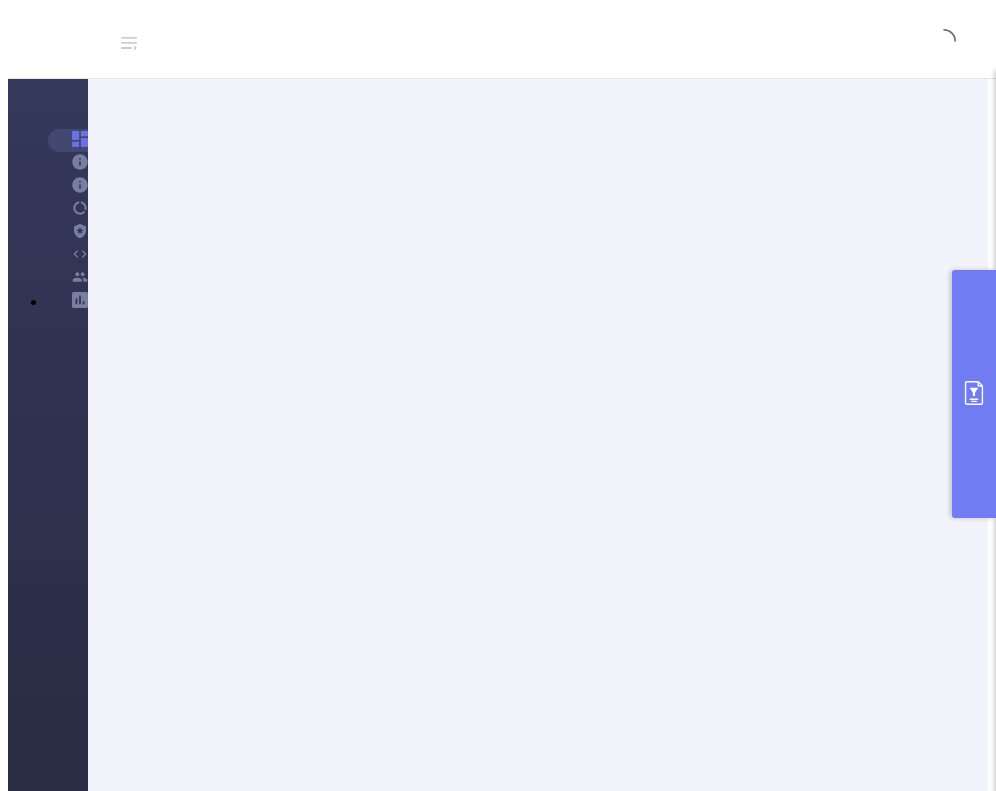 type 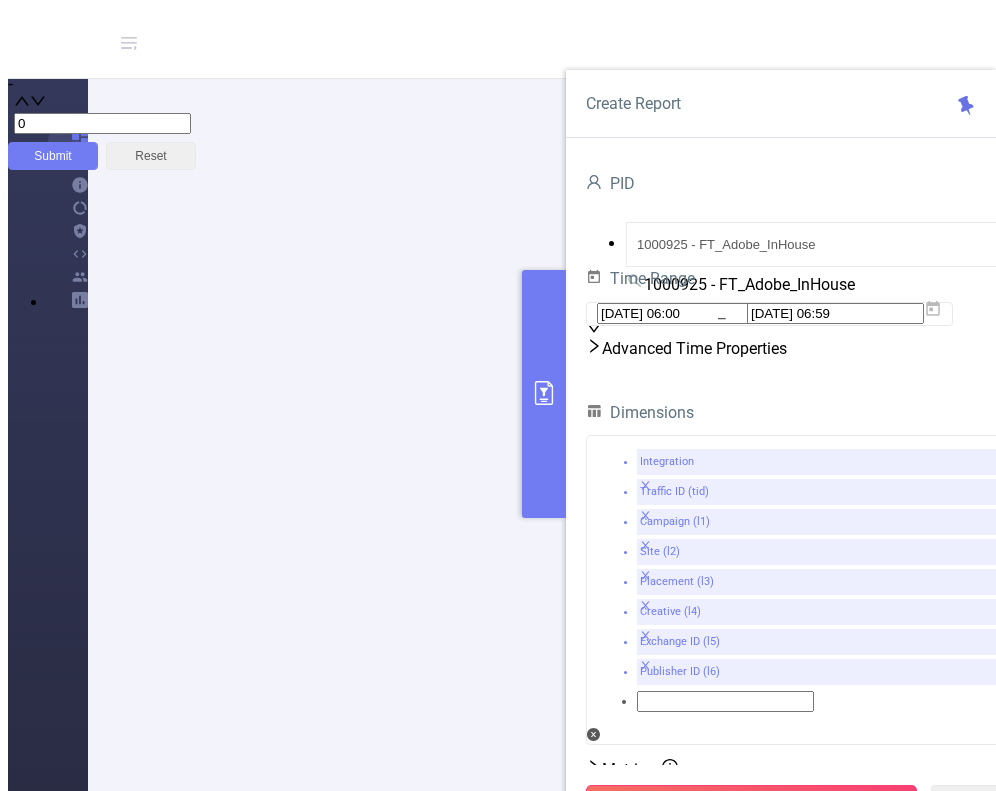 click on "Run Report" at bounding box center [751, 803] 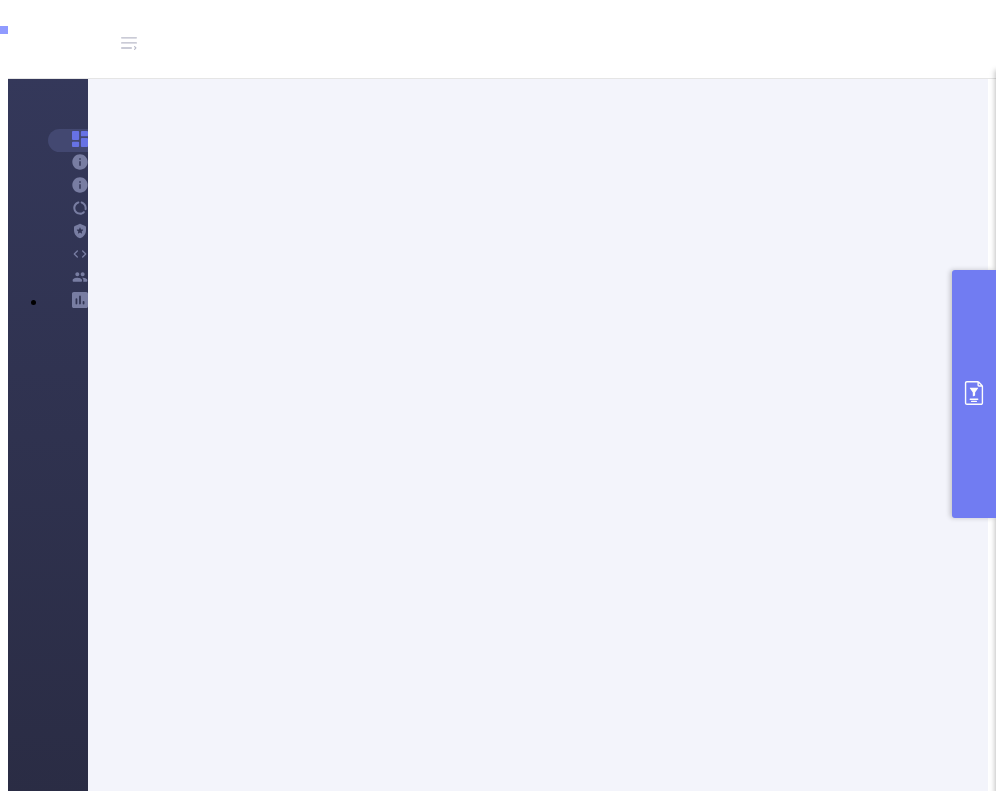 scroll, scrollTop: 700, scrollLeft: 0, axis: vertical 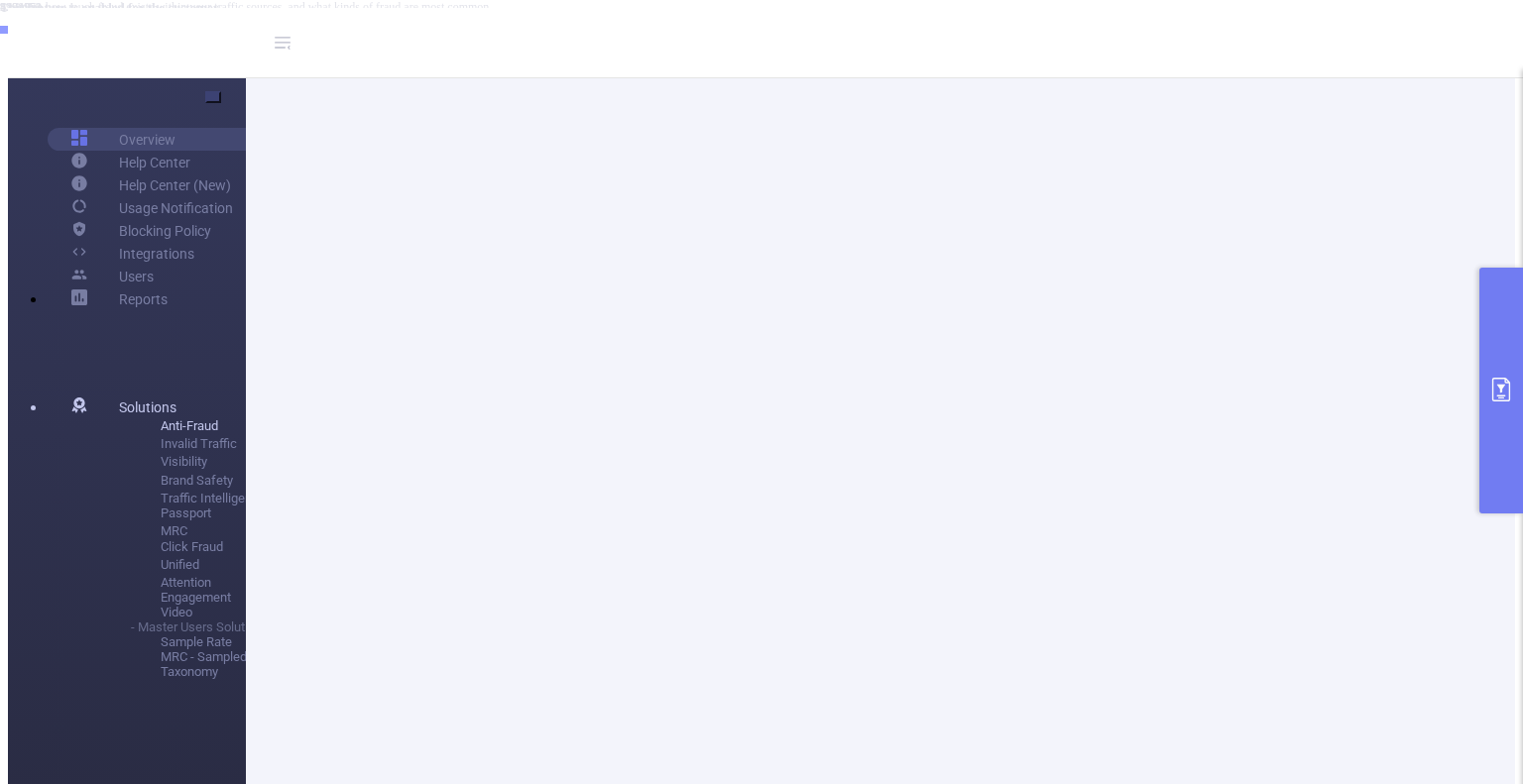 click at bounding box center (213, 97) 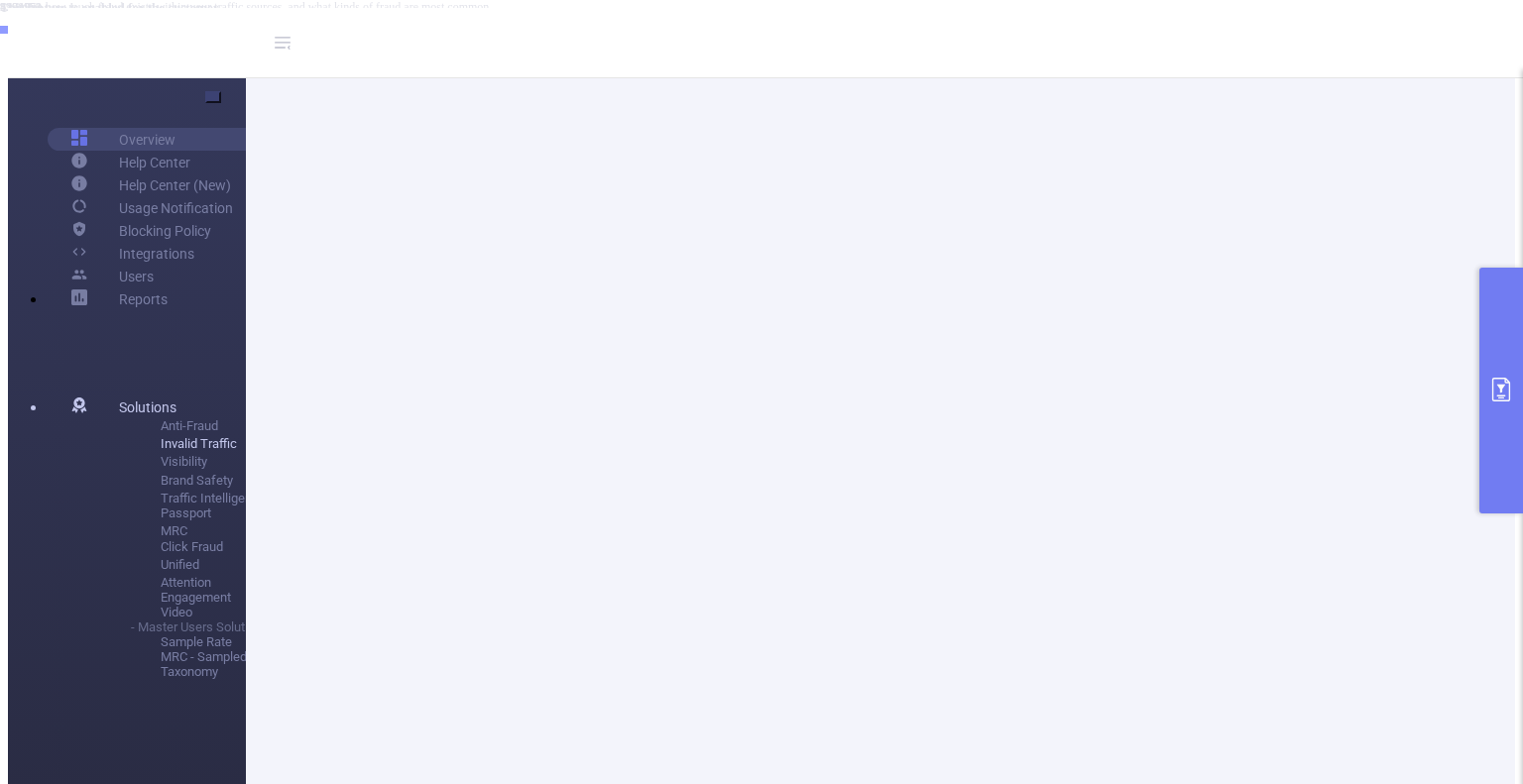 click at bounding box center [213, 97] 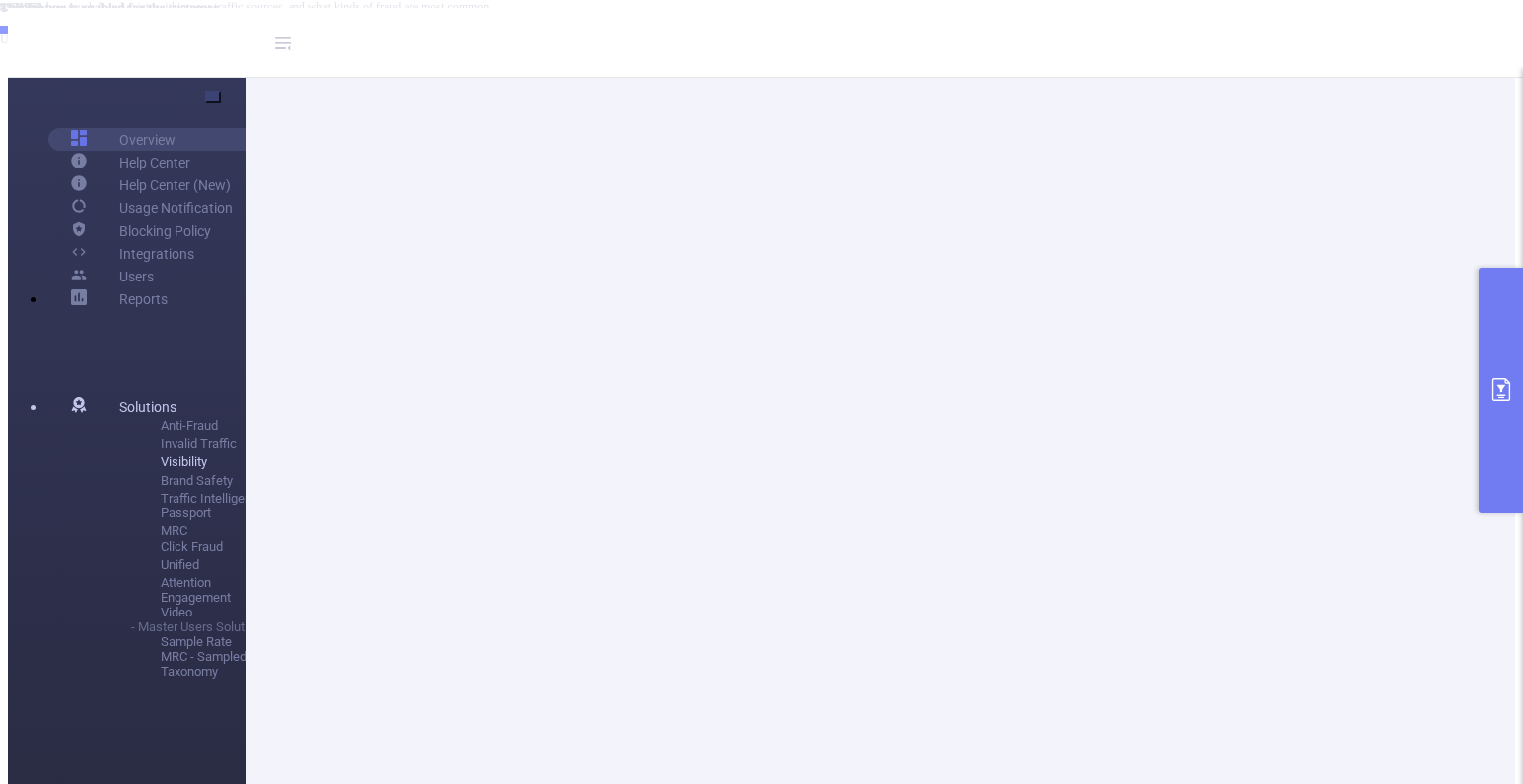 click at bounding box center [213, 97] 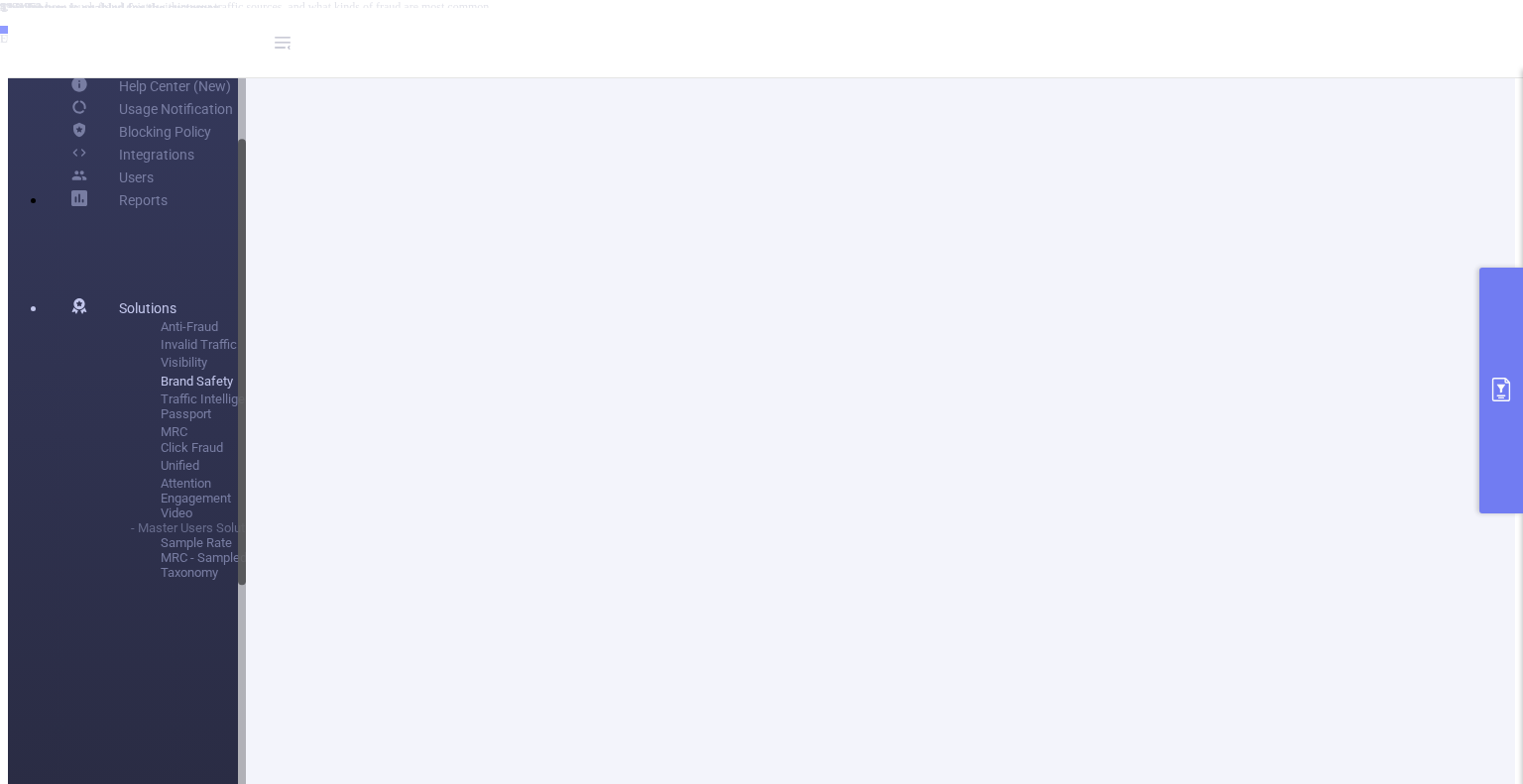 click at bounding box center (213, -2) 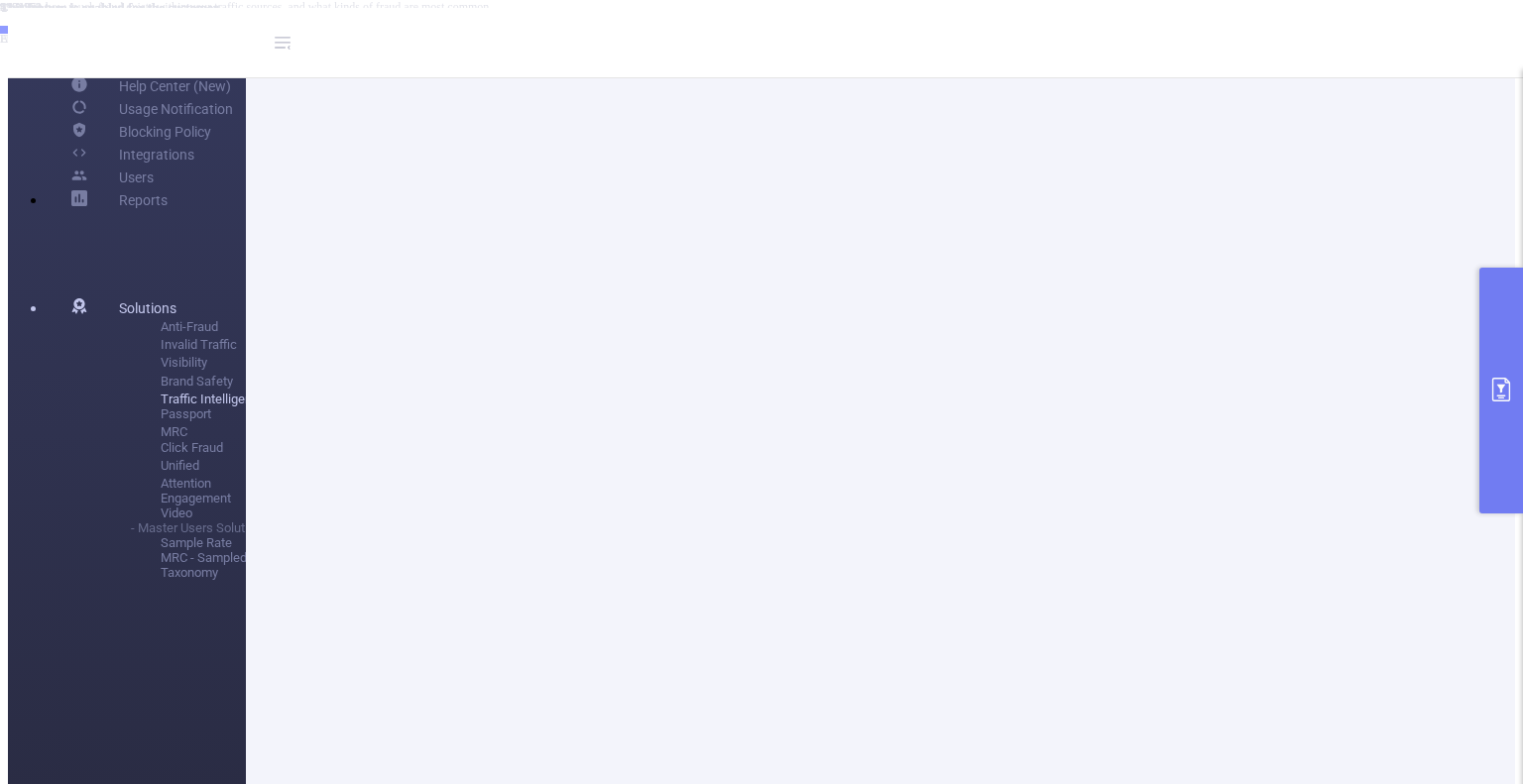 click at bounding box center [213, -2] 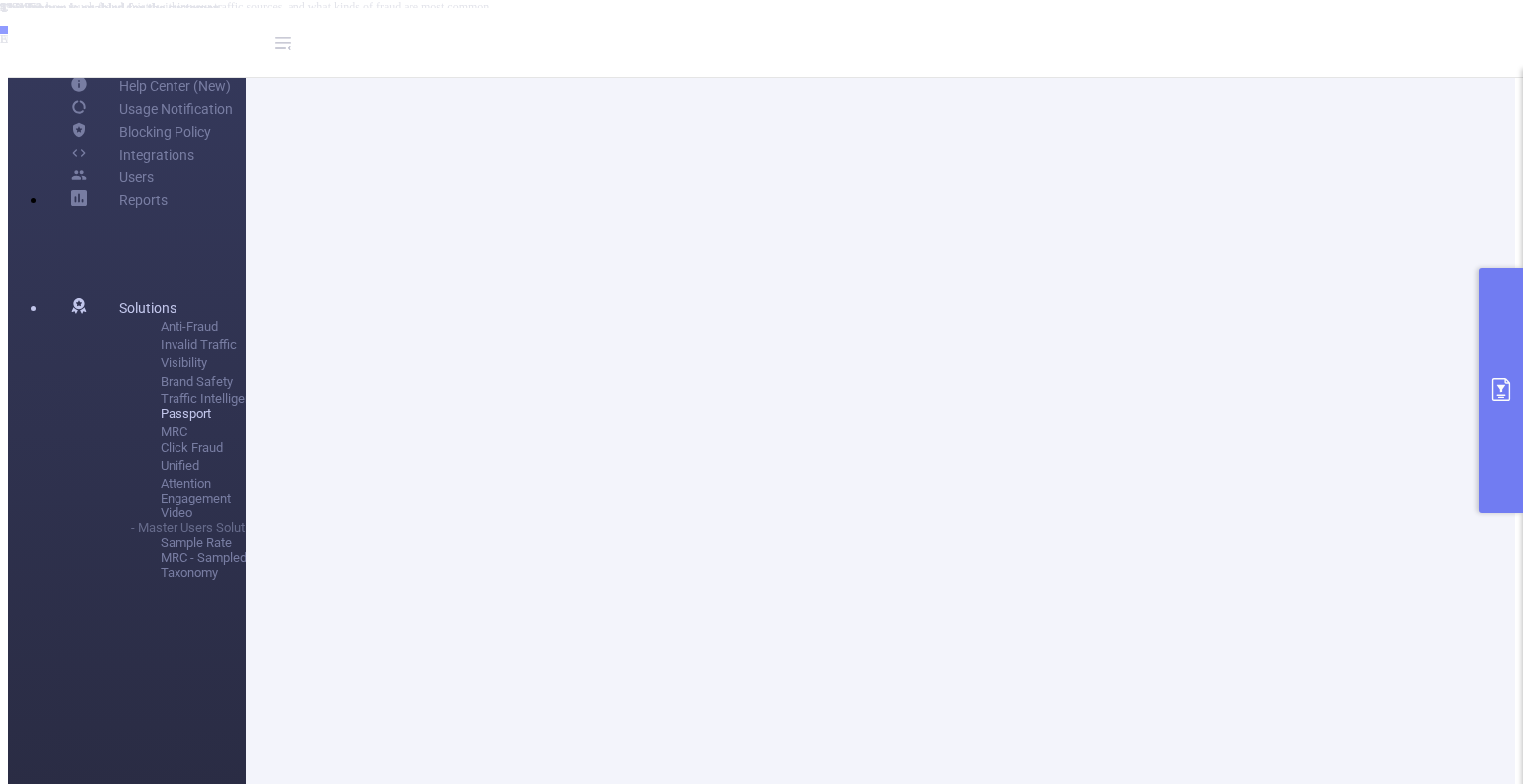 click at bounding box center [213, -2] 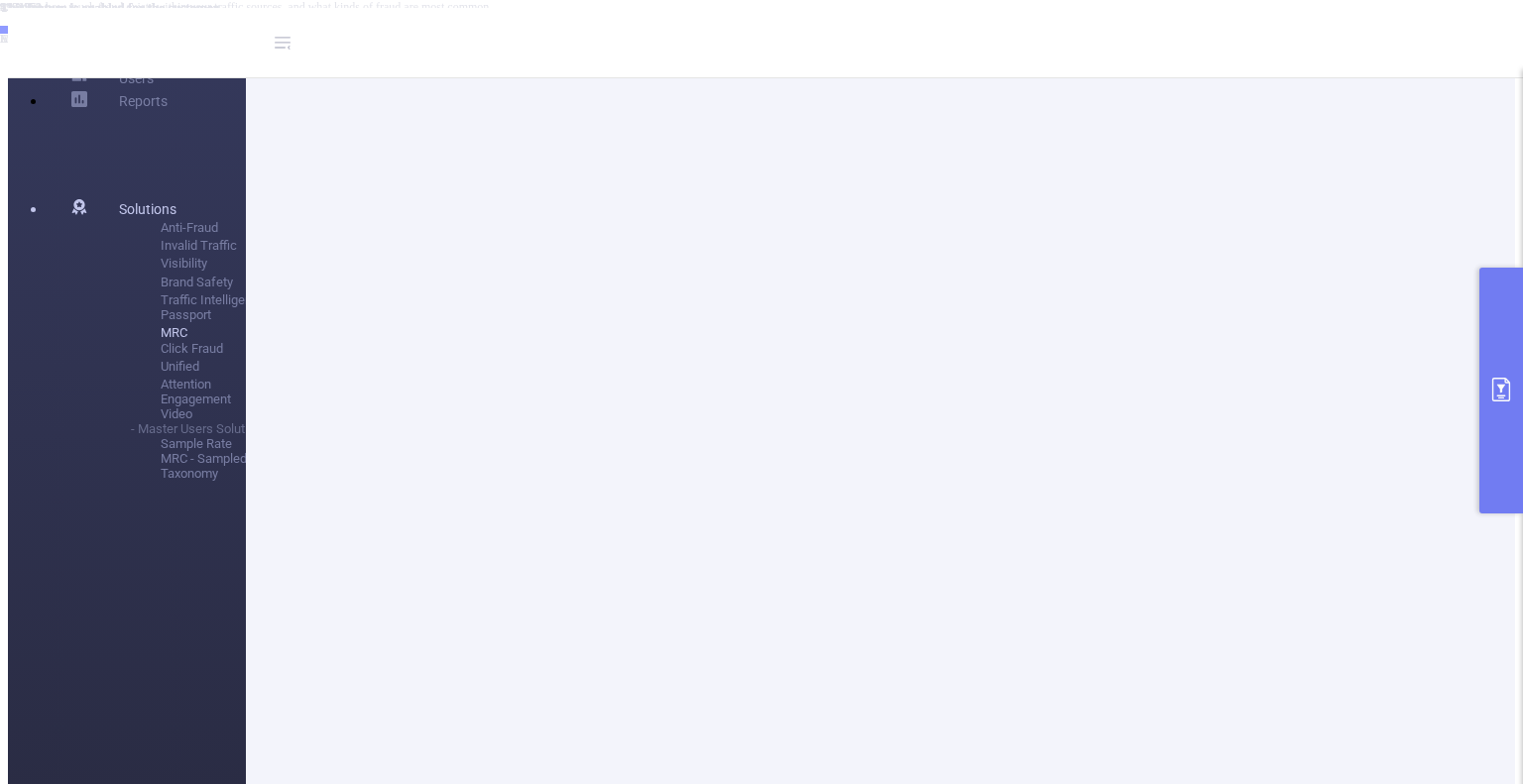 click at bounding box center (213, -101) 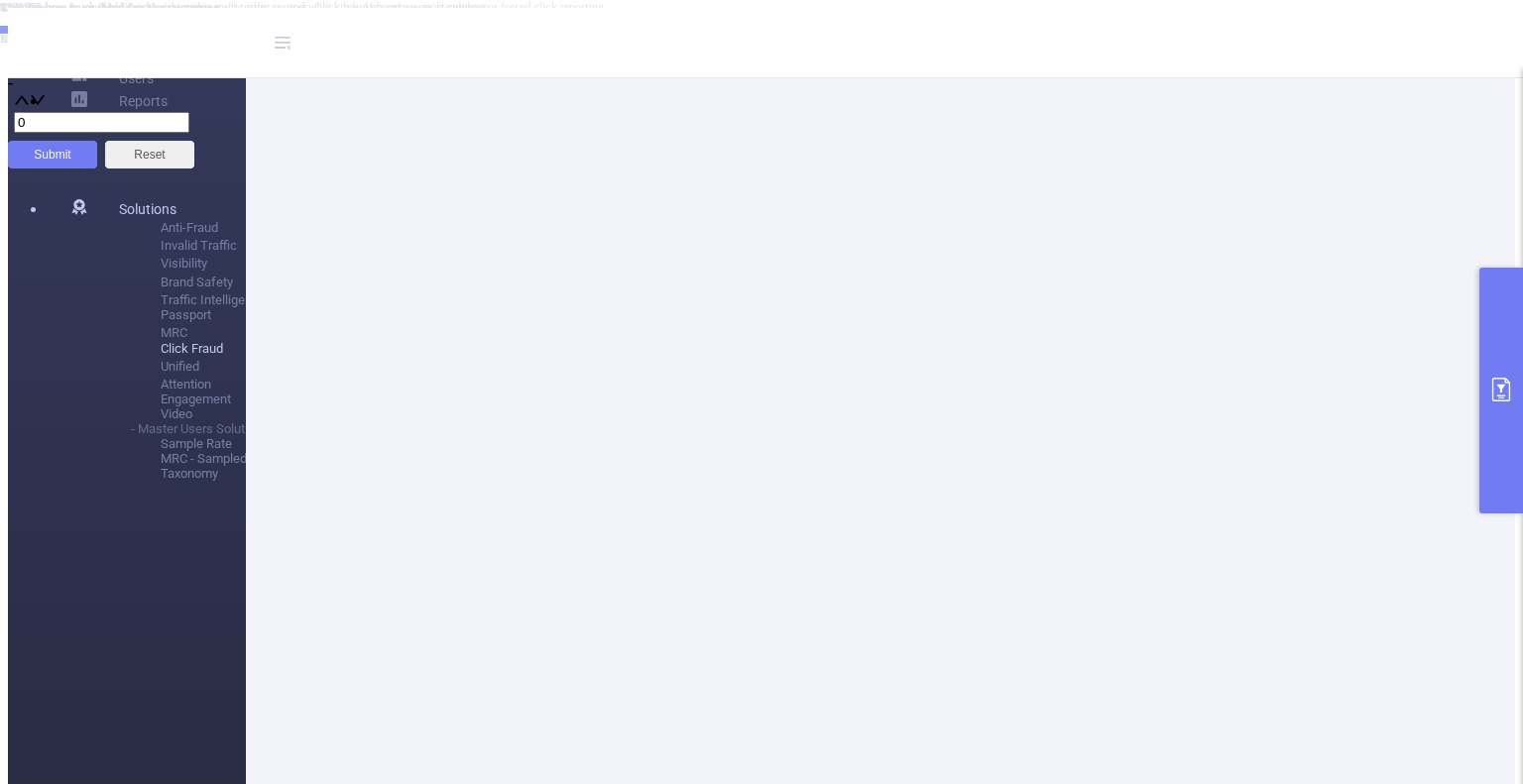 click at bounding box center (213, -101) 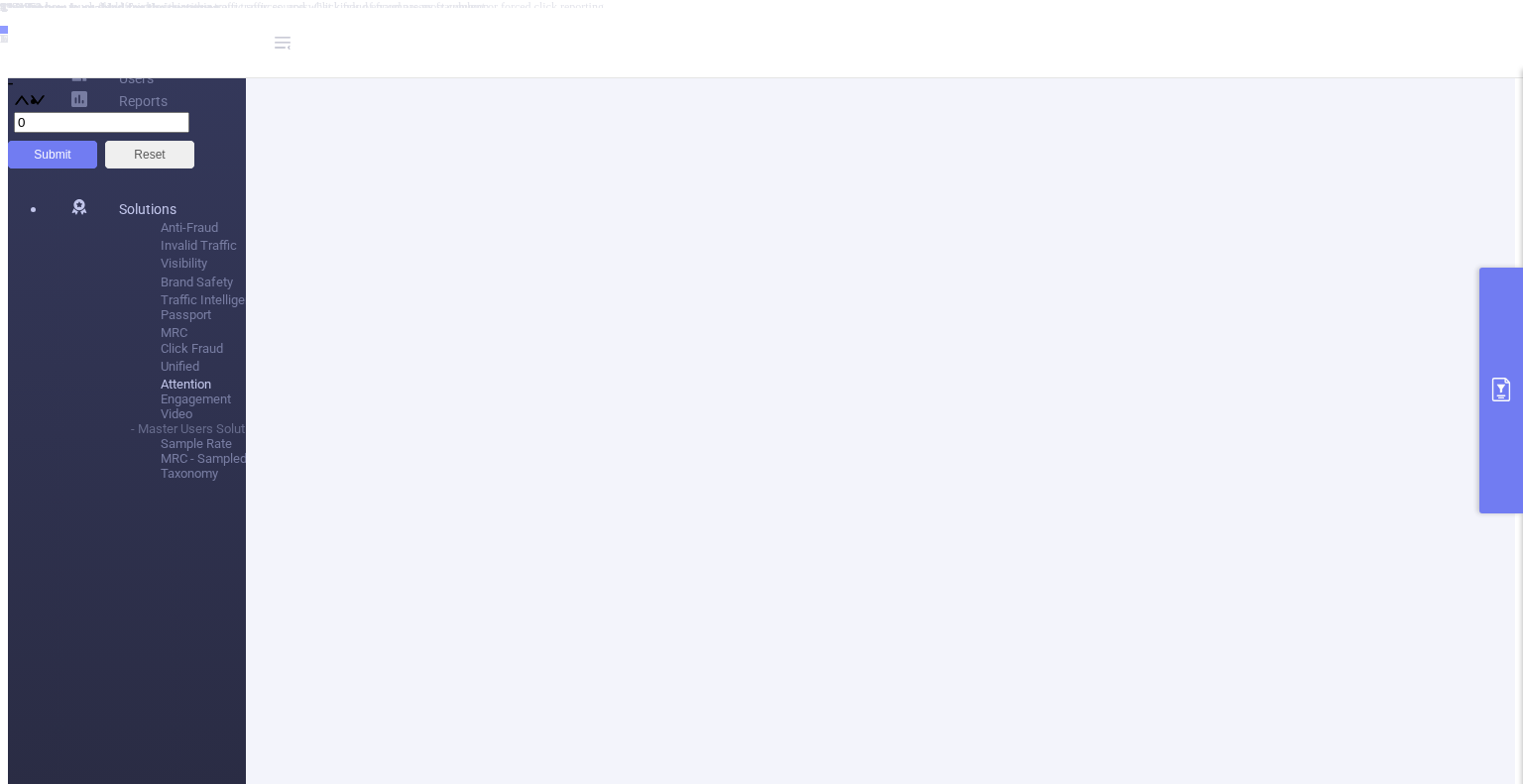 drag, startPoint x: 203, startPoint y: 678, endPoint x: 204, endPoint y: 711, distance: 33.01515 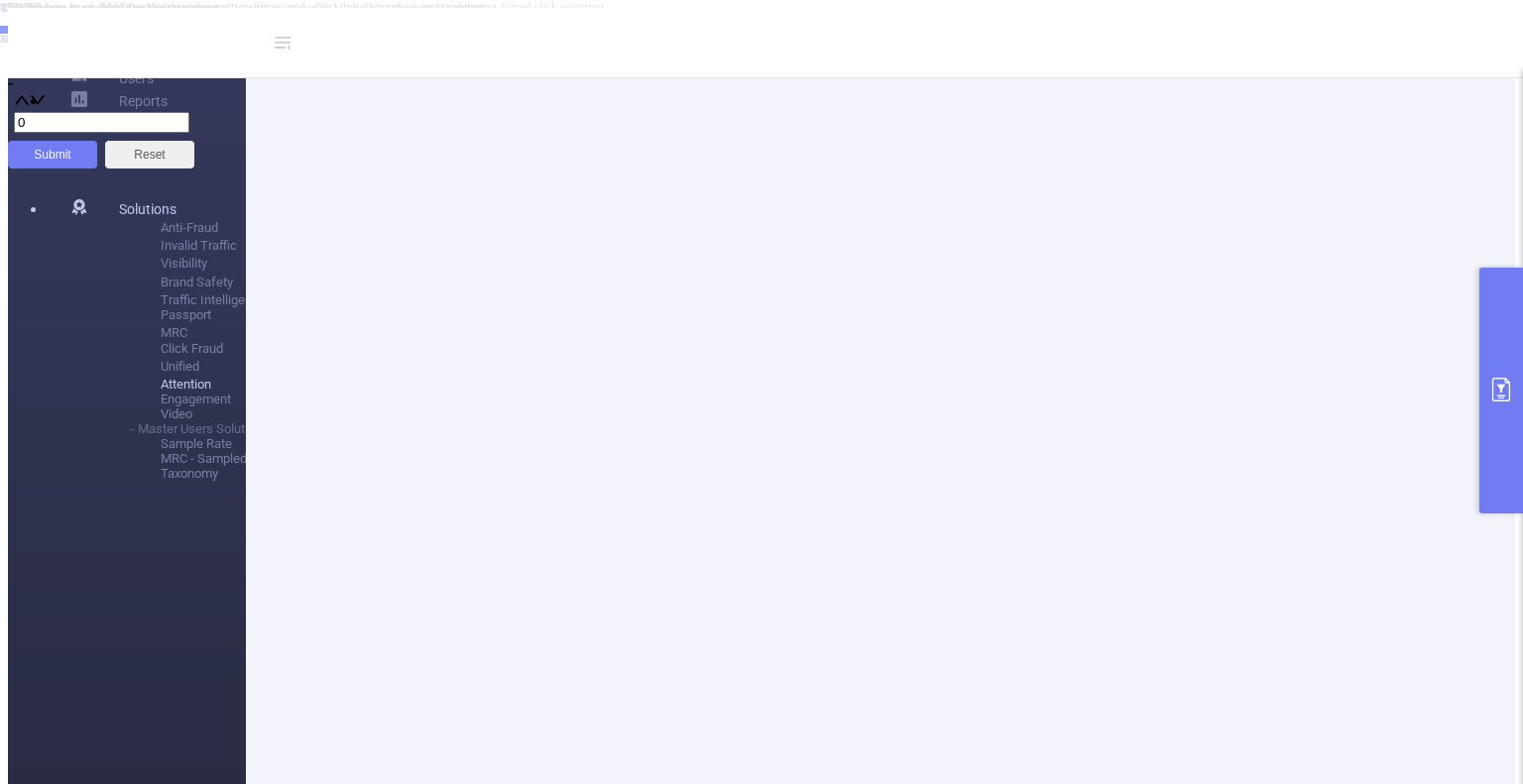 click at bounding box center [213, -101] 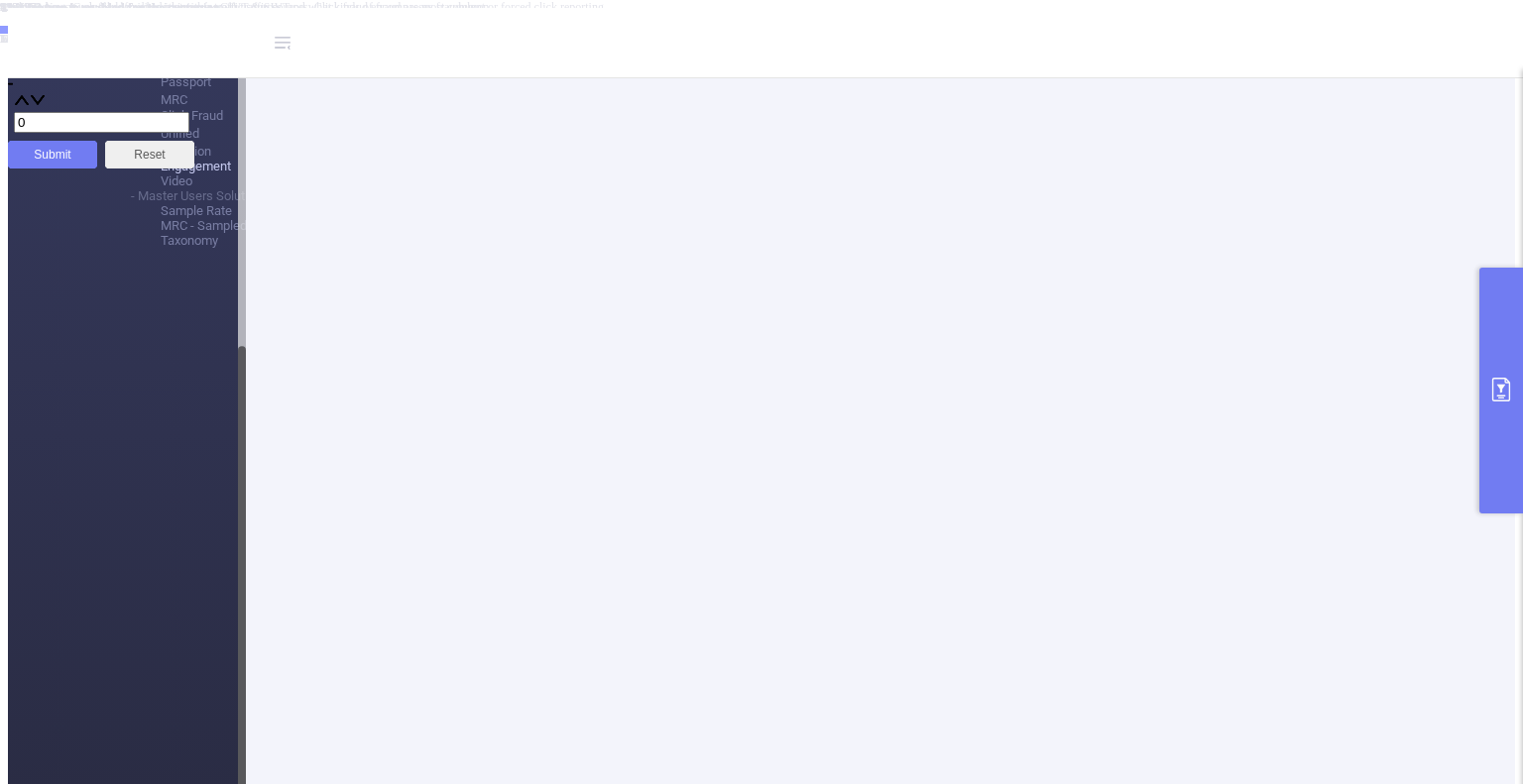 click at bounding box center [213, -334] 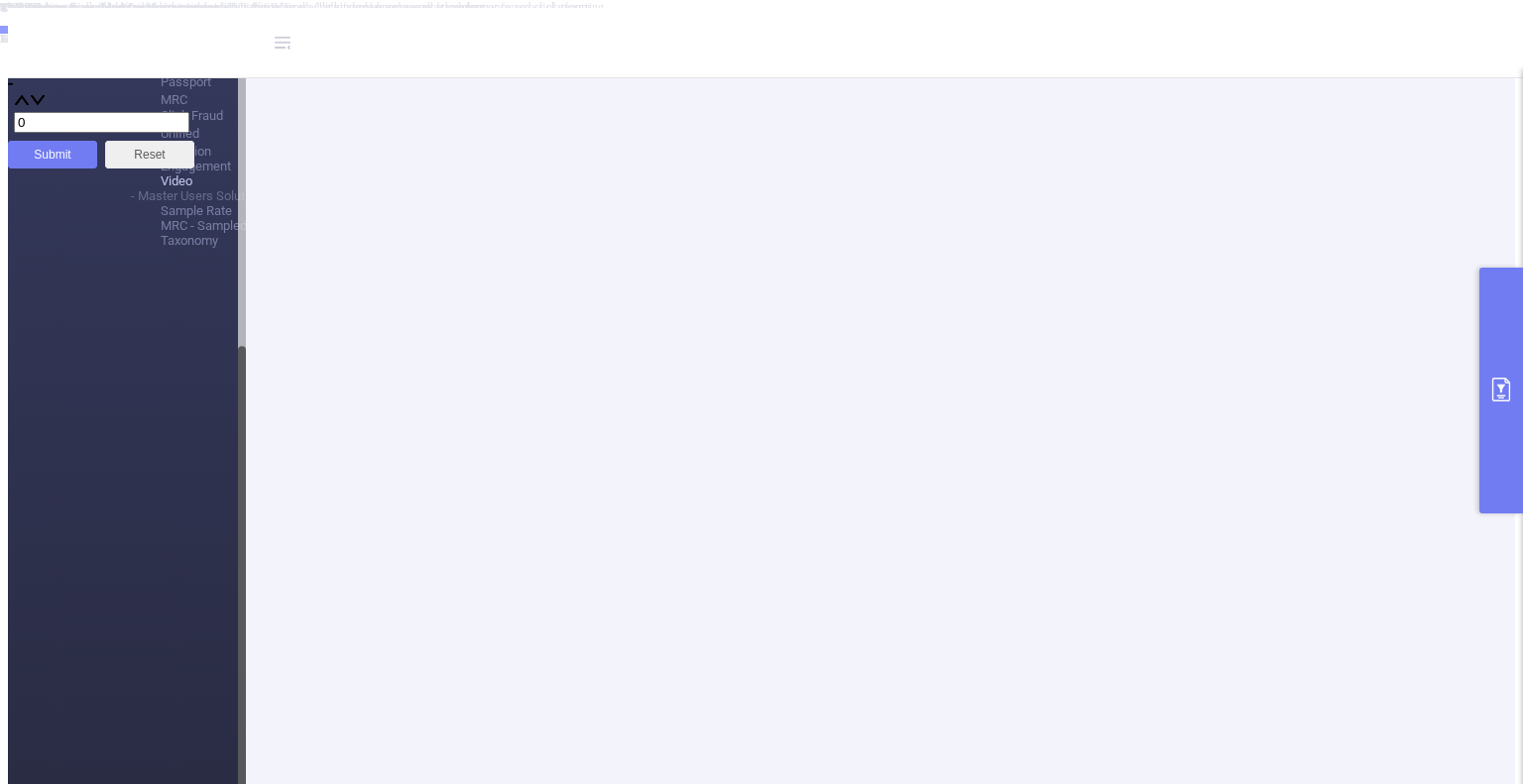 click at bounding box center [213, -334] 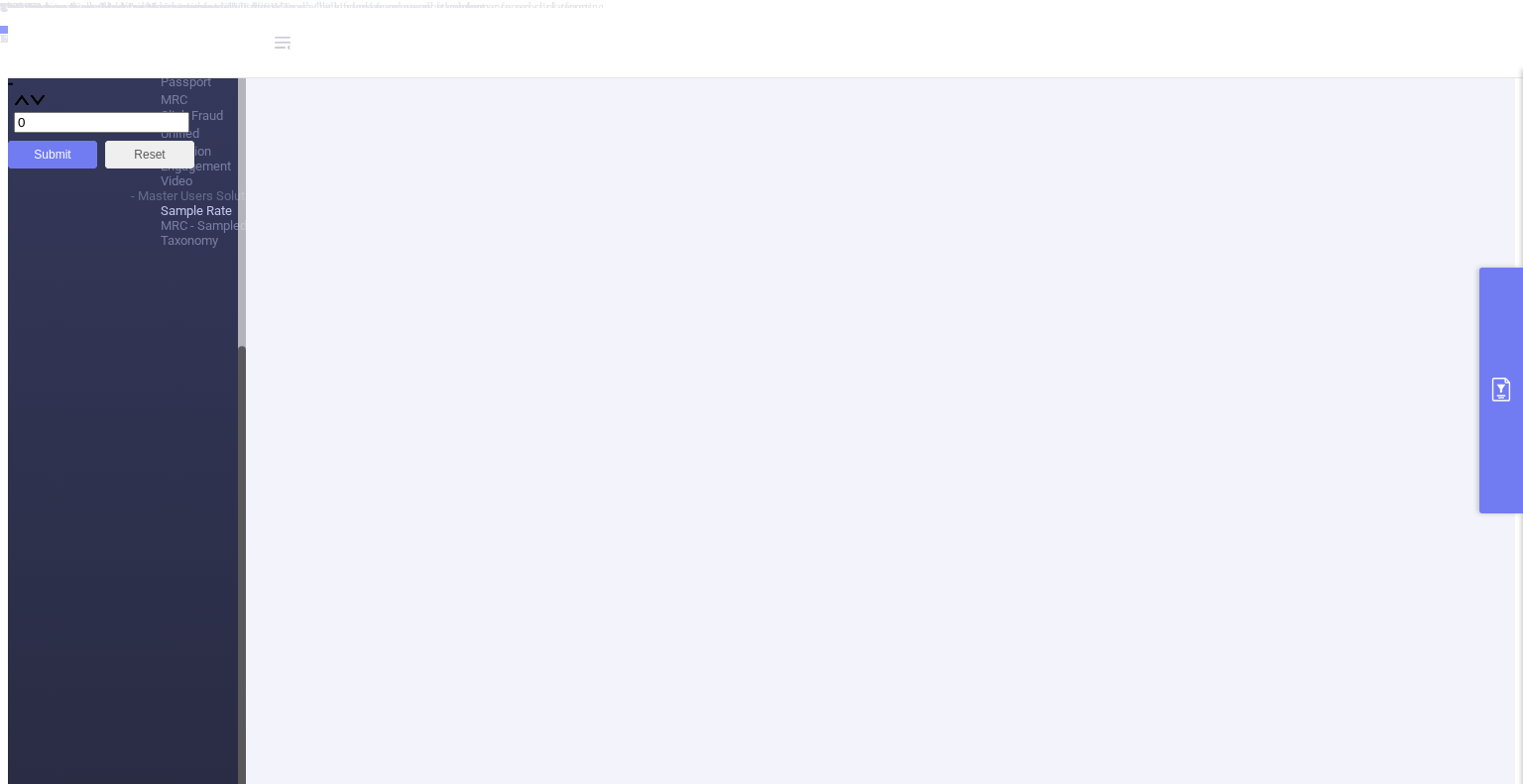 click at bounding box center [213, -334] 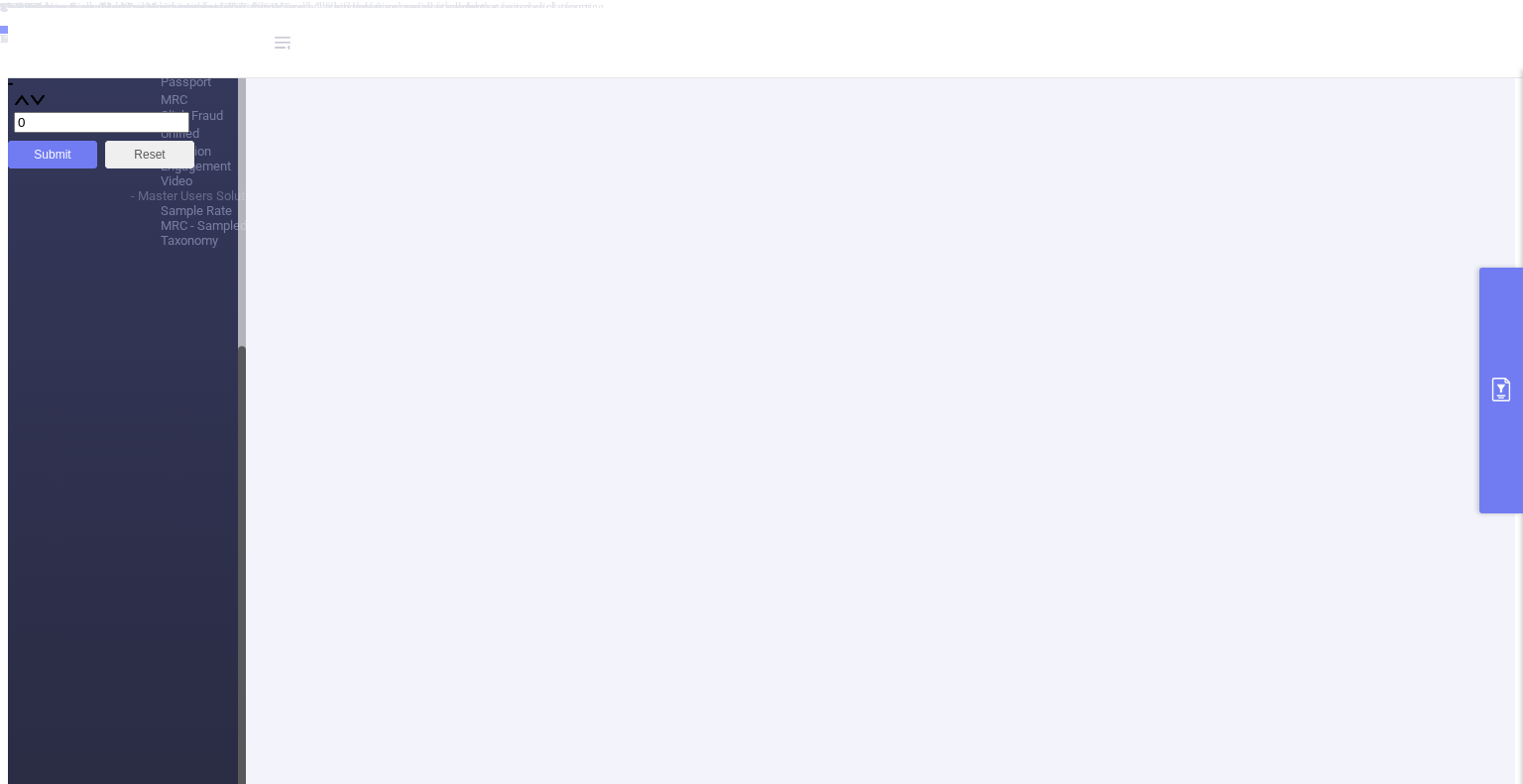 click at bounding box center [213, -334] 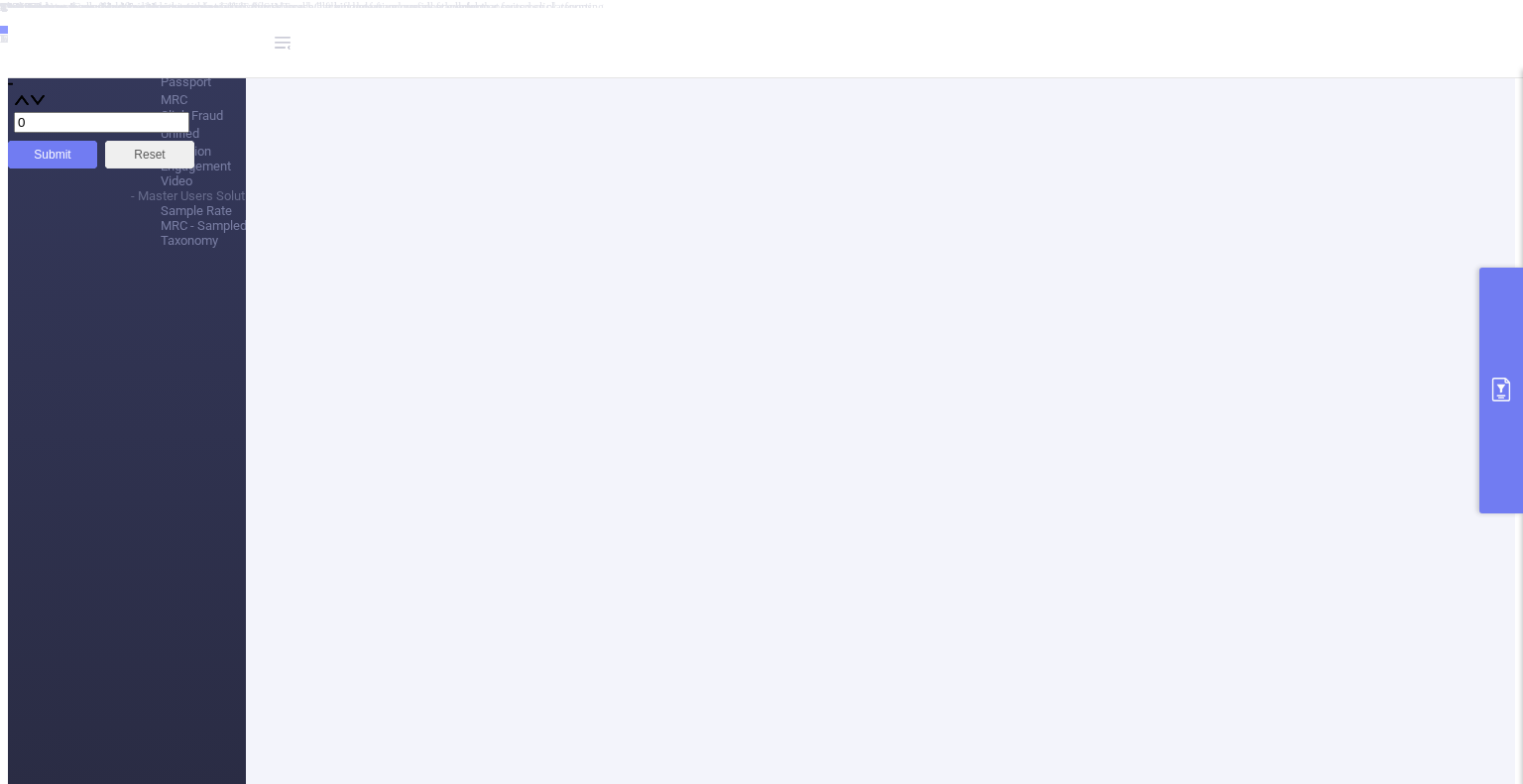 scroll, scrollTop: 0, scrollLeft: 3978, axis: horizontal 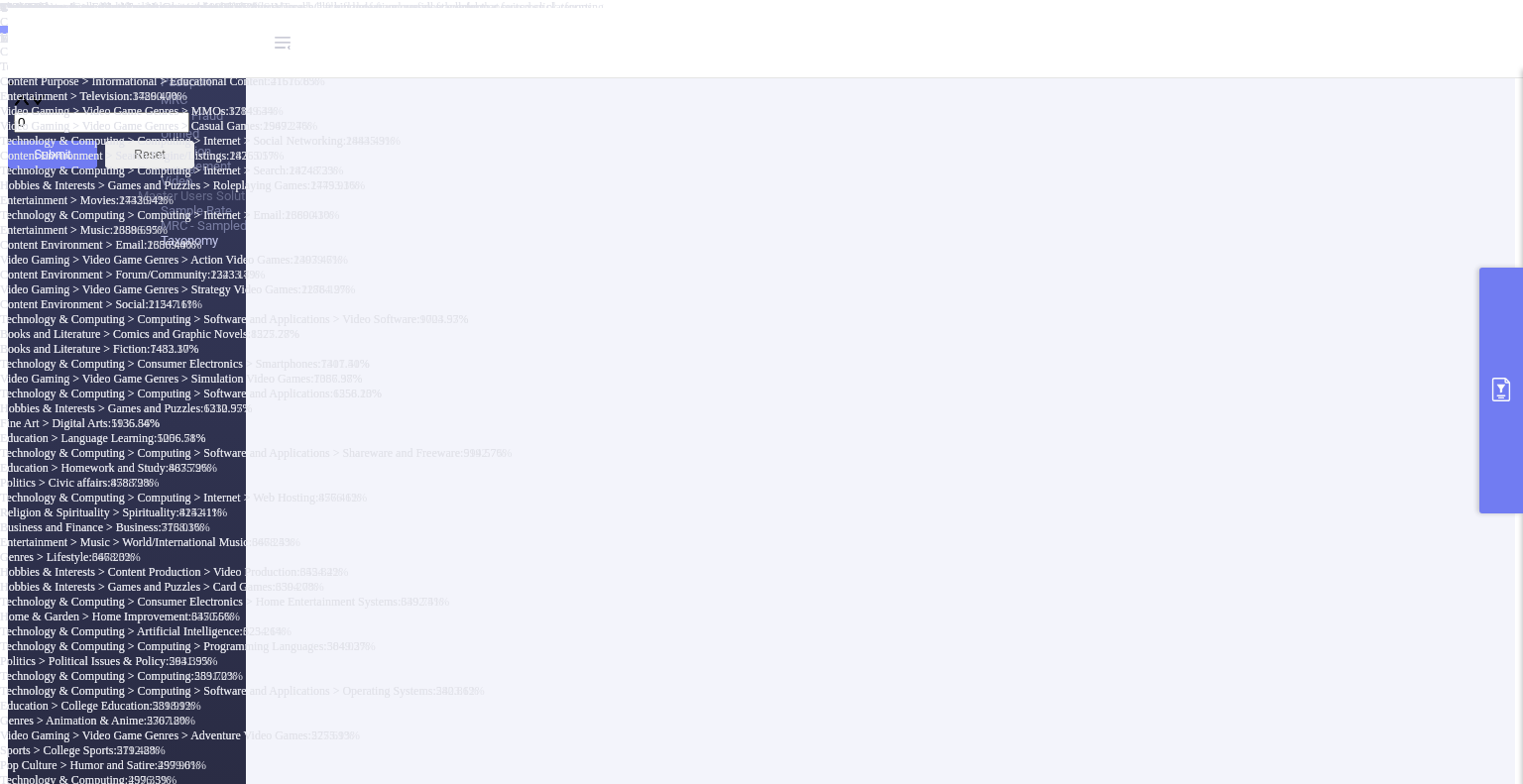 click at bounding box center [213, -334] 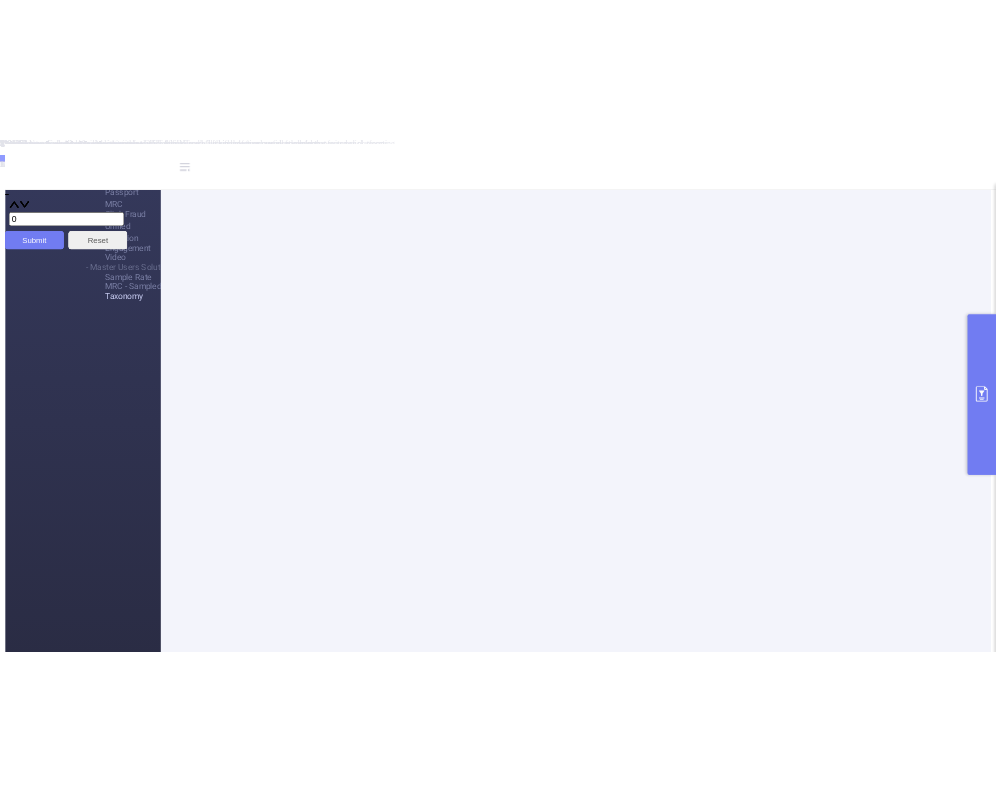 scroll, scrollTop: 0, scrollLeft: 3661, axis: horizontal 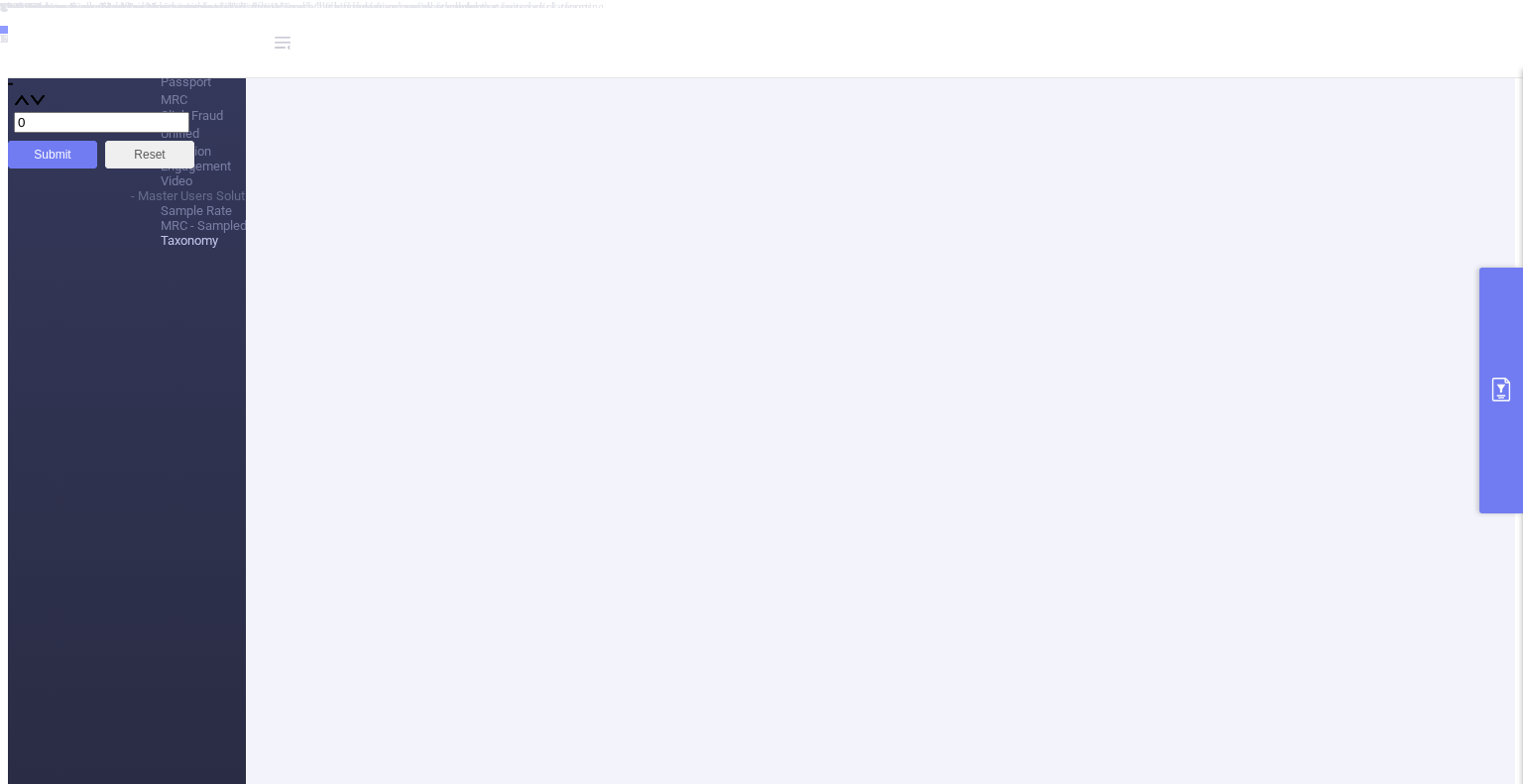 click at bounding box center [213, -330] 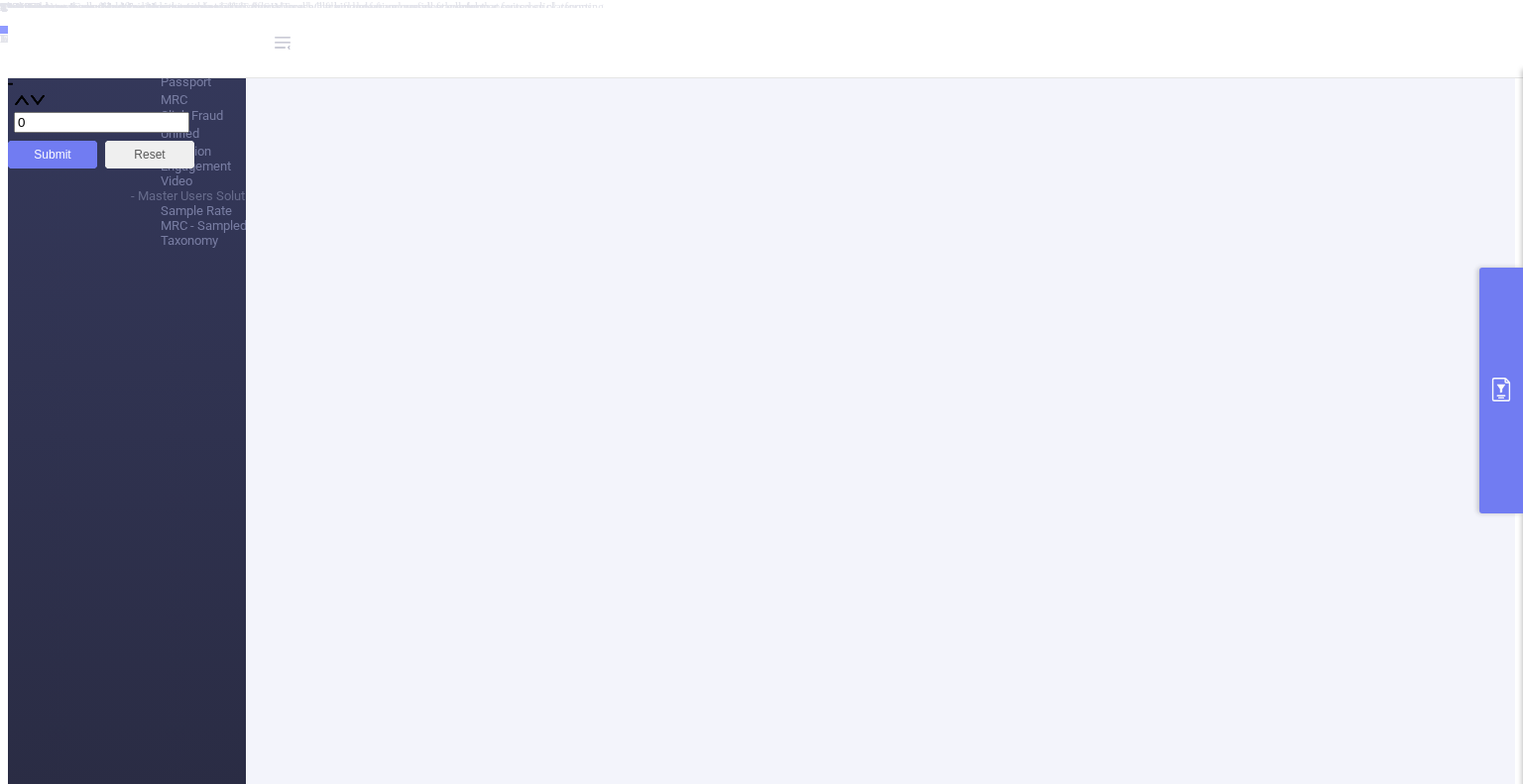 click at bounding box center (1501, 391) 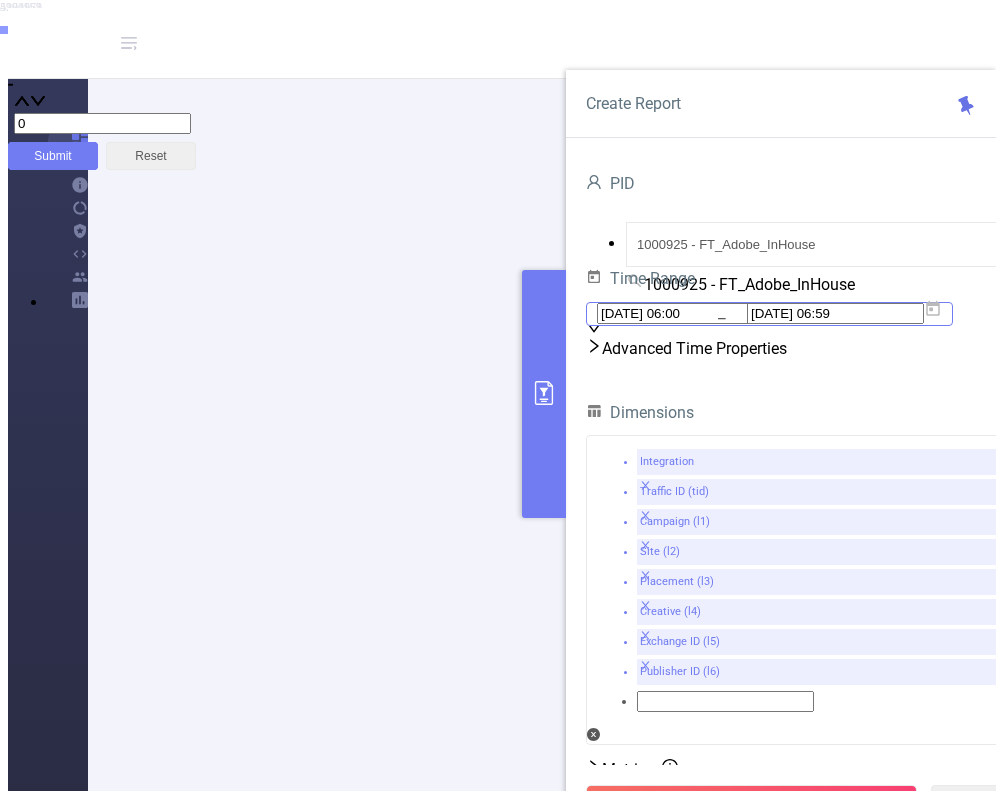 click 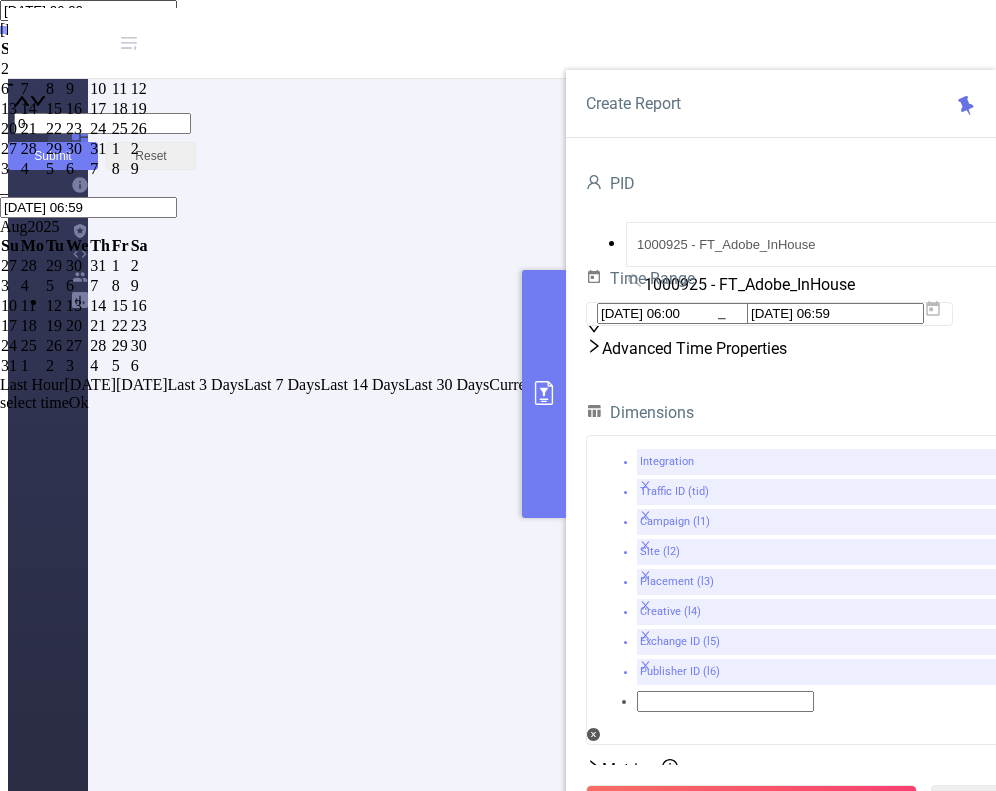 click on "1" at bounding box center (55, 69) 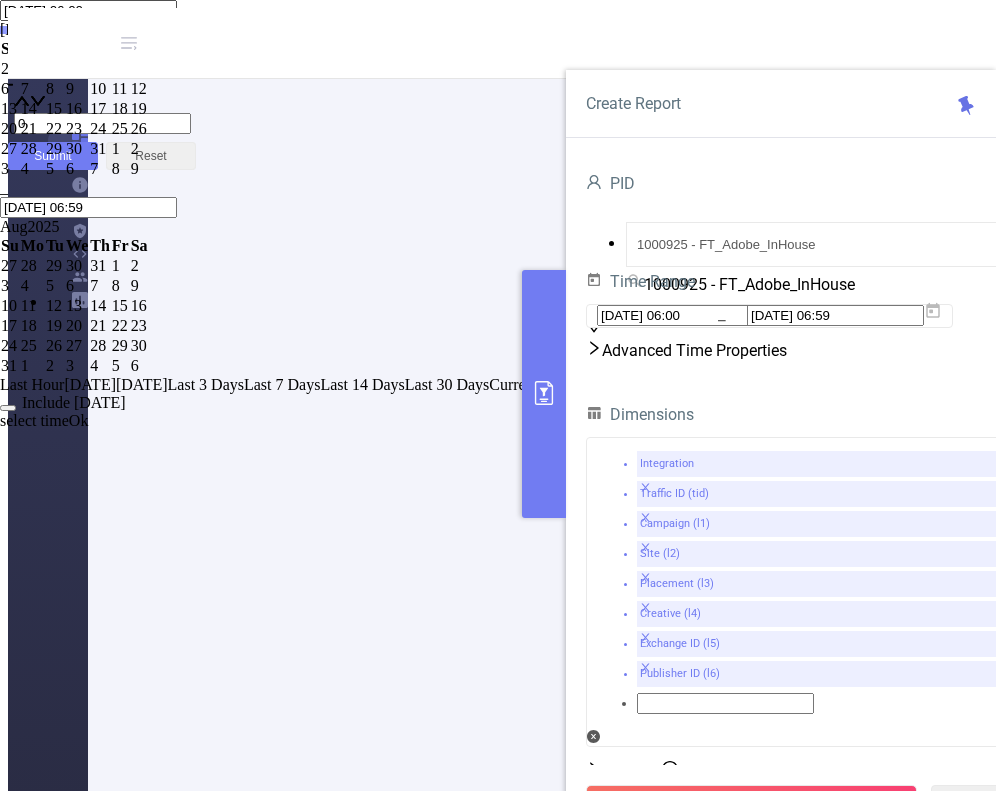 click on "Ok" at bounding box center [79, 420] 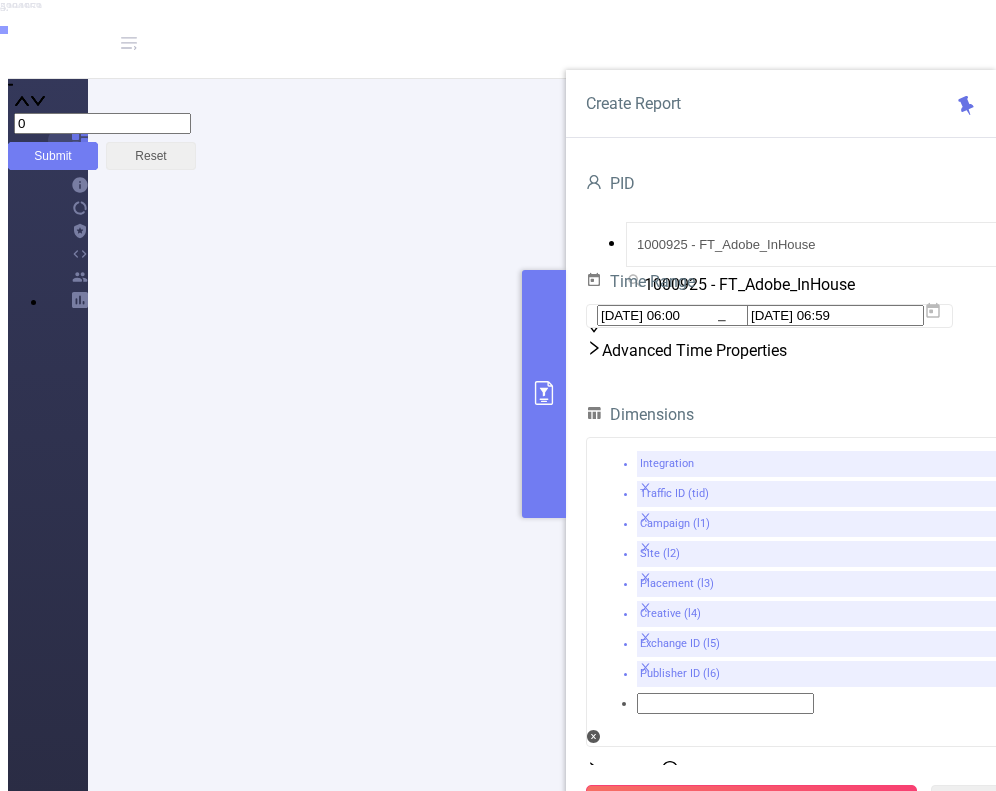 click on "Run Report" at bounding box center [751, 803] 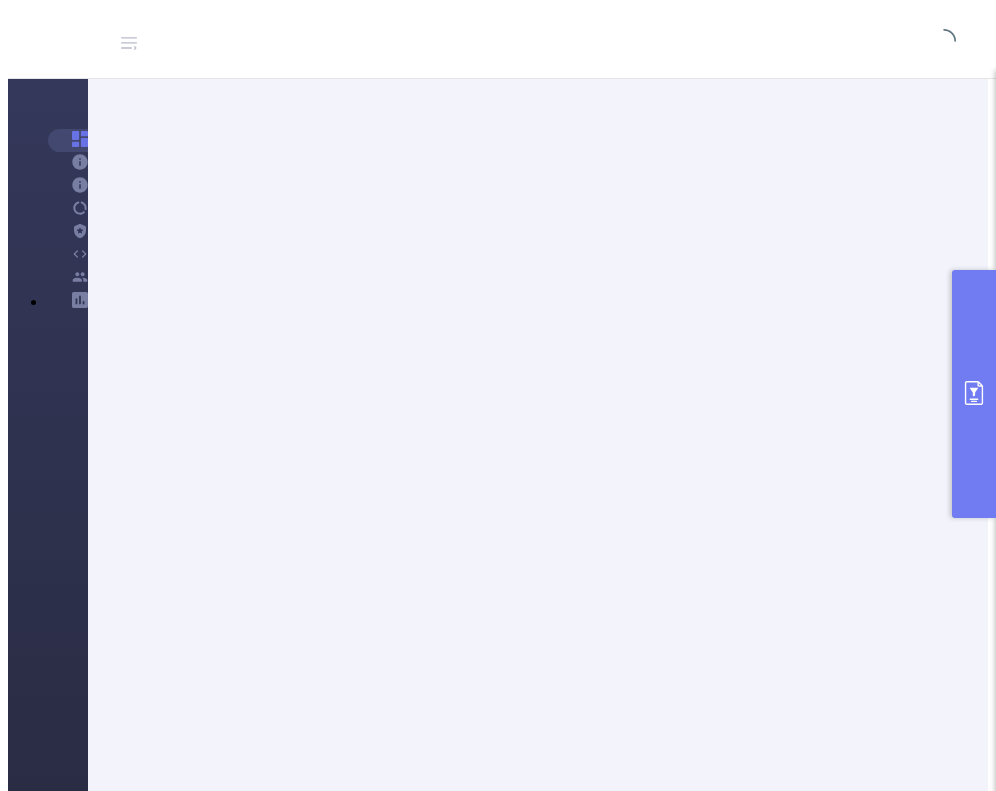 scroll, scrollTop: 232, scrollLeft: 0, axis: vertical 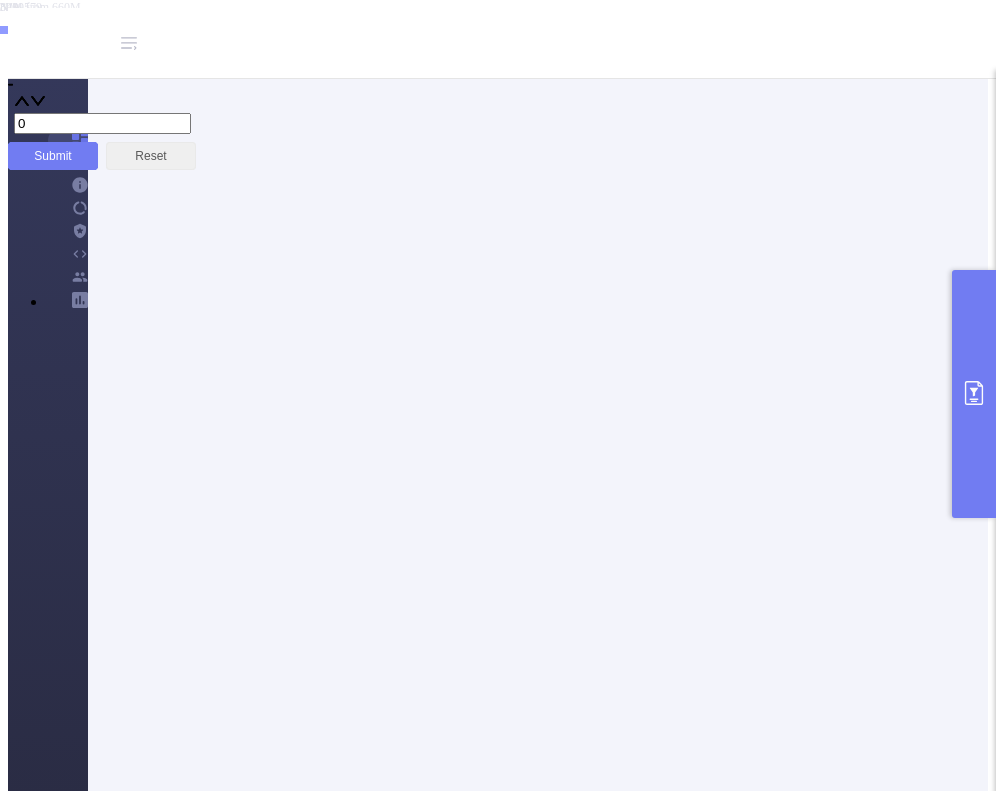 click 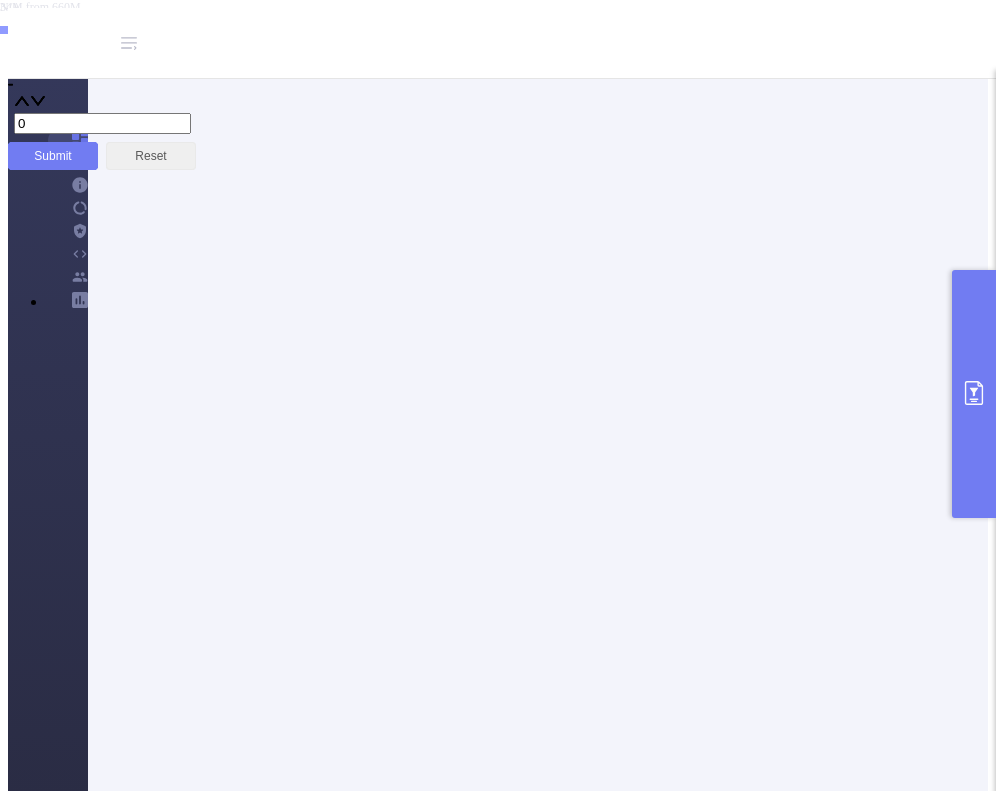 click 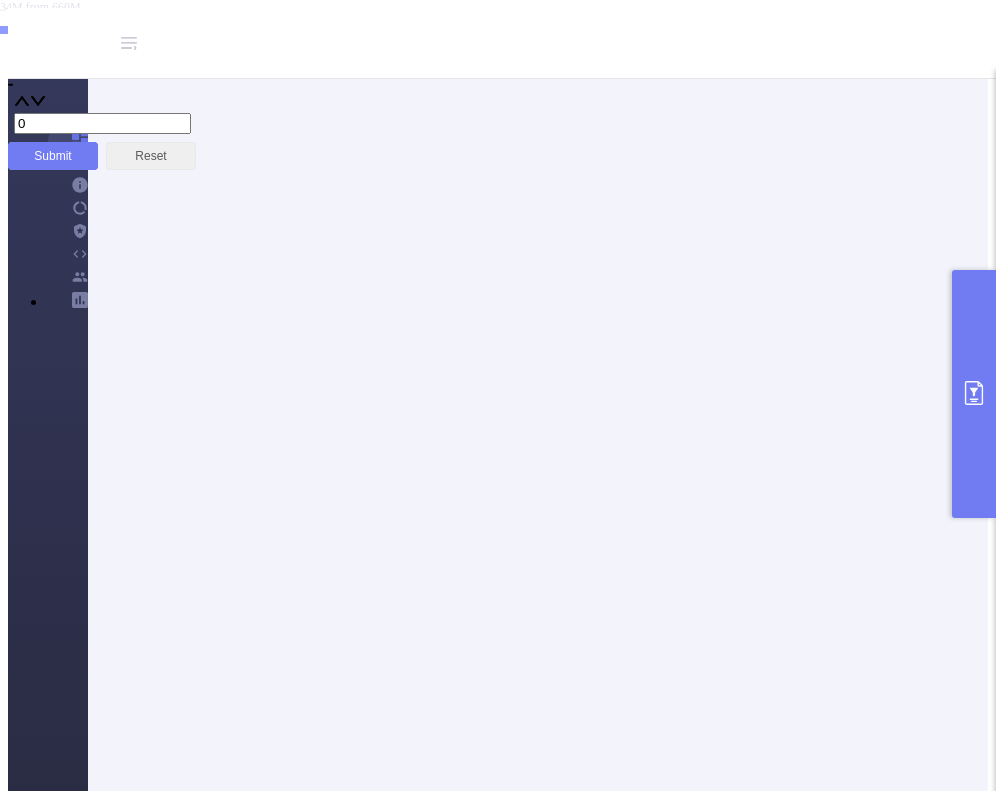 click 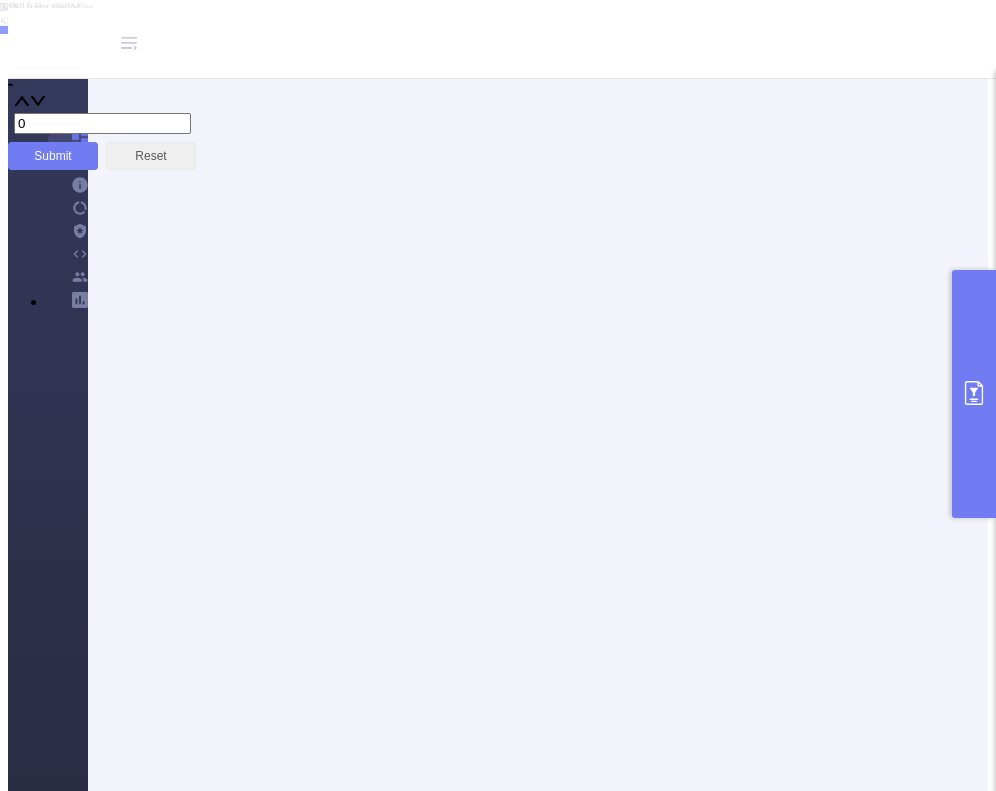 click at bounding box center (974, 394) 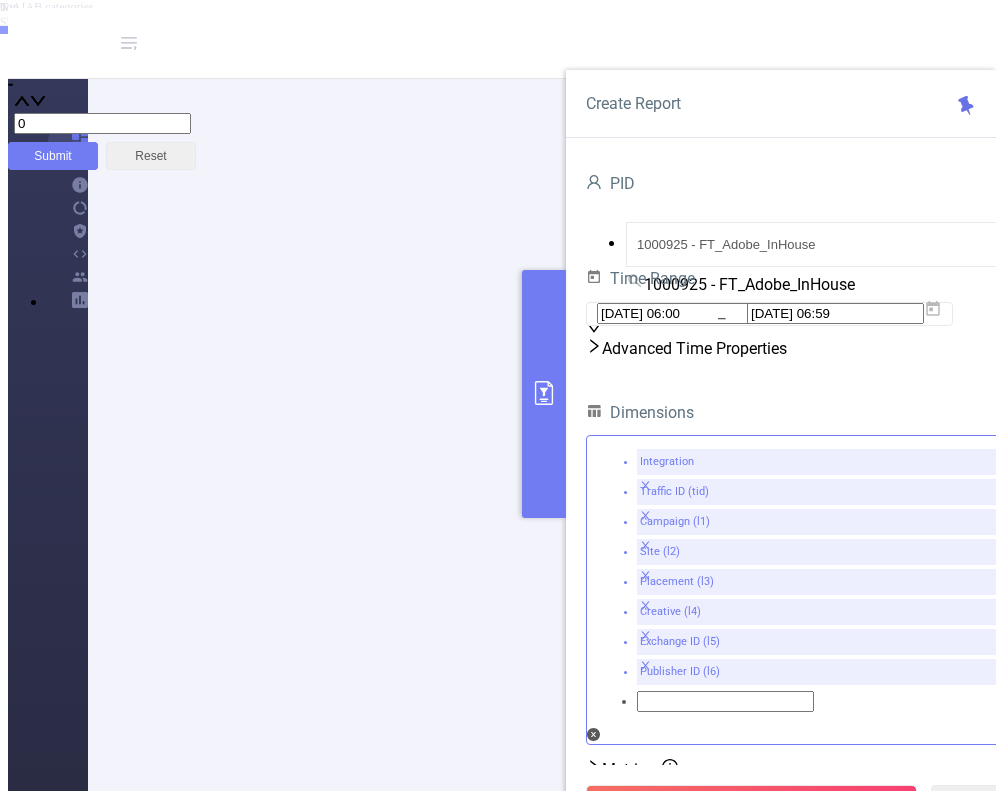 click 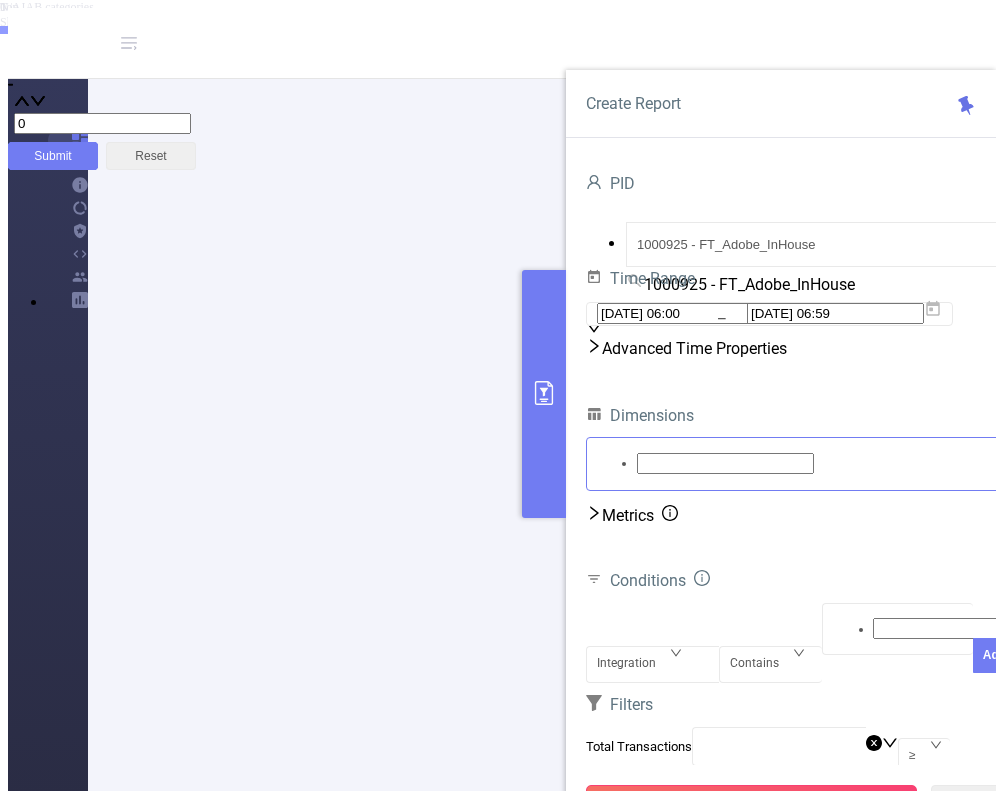 click on "Run Report" at bounding box center [751, 803] 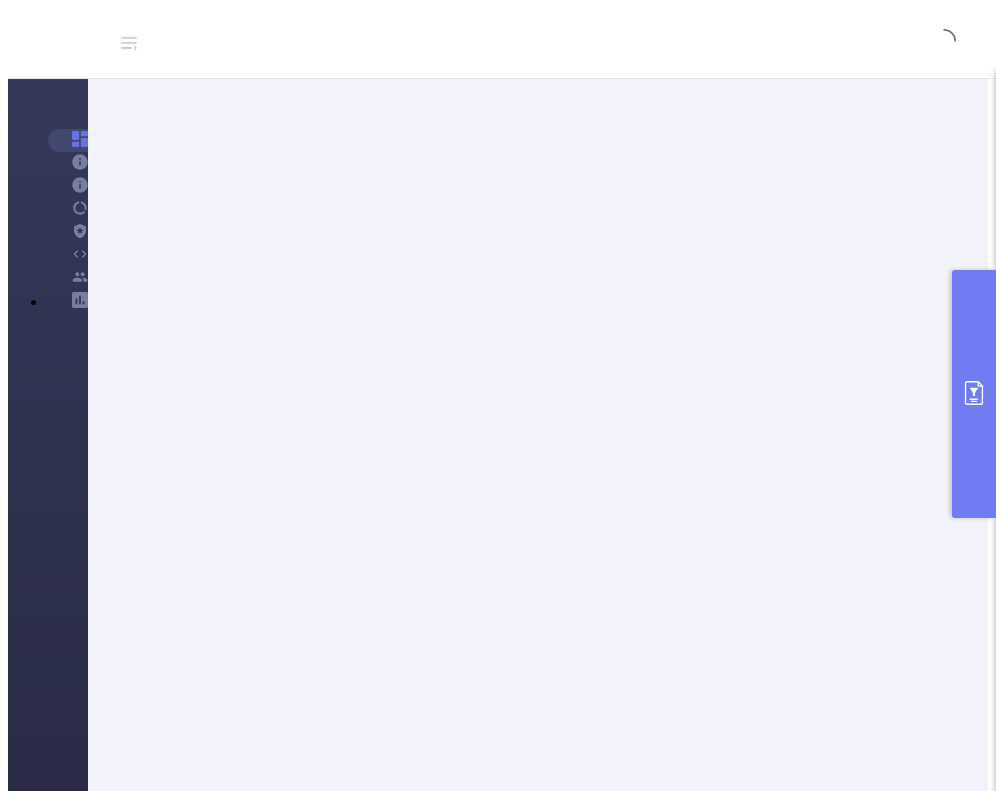 scroll, scrollTop: 232, scrollLeft: 0, axis: vertical 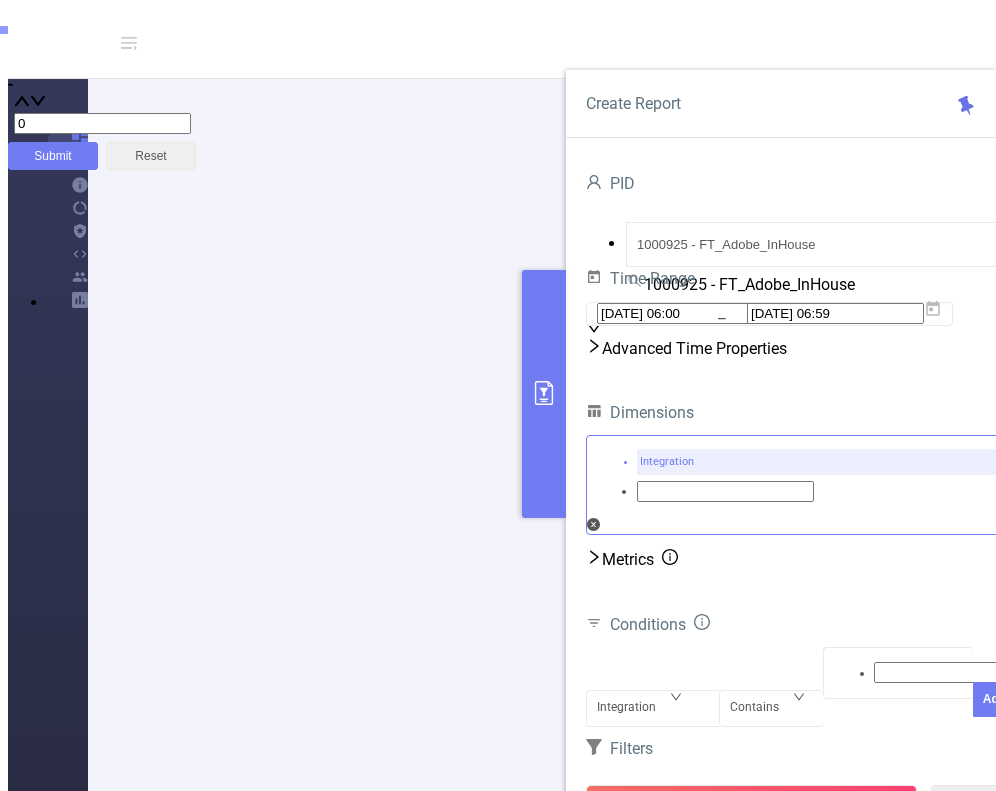 click on "Integration" at bounding box center [821, 462] 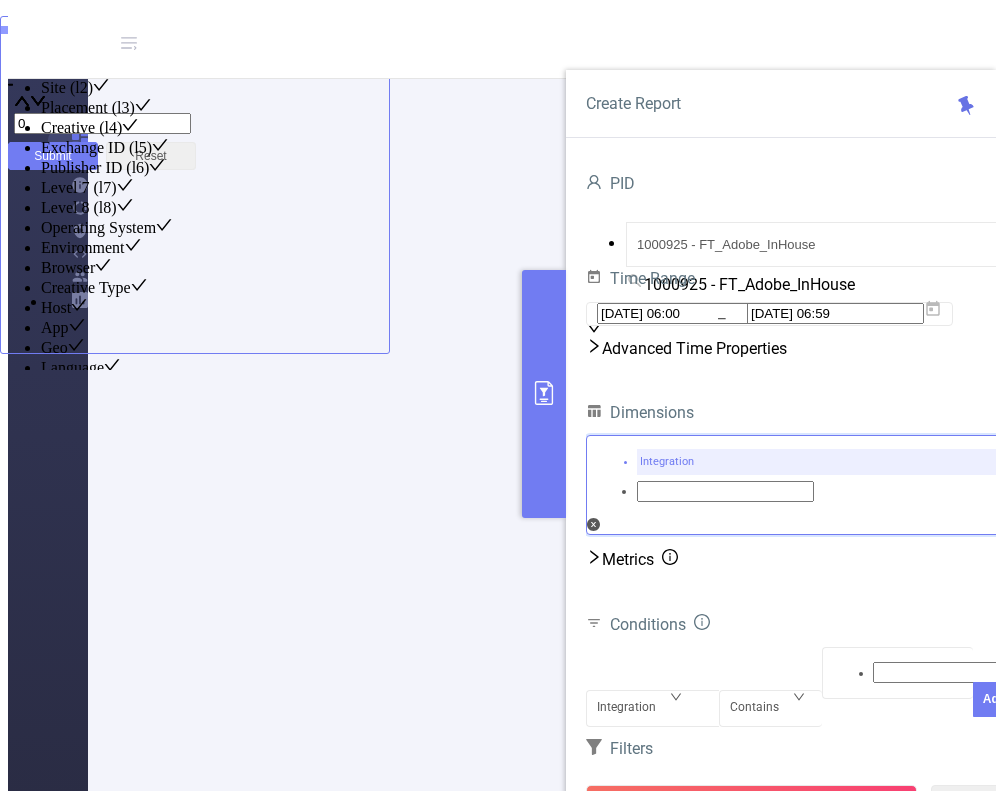 click 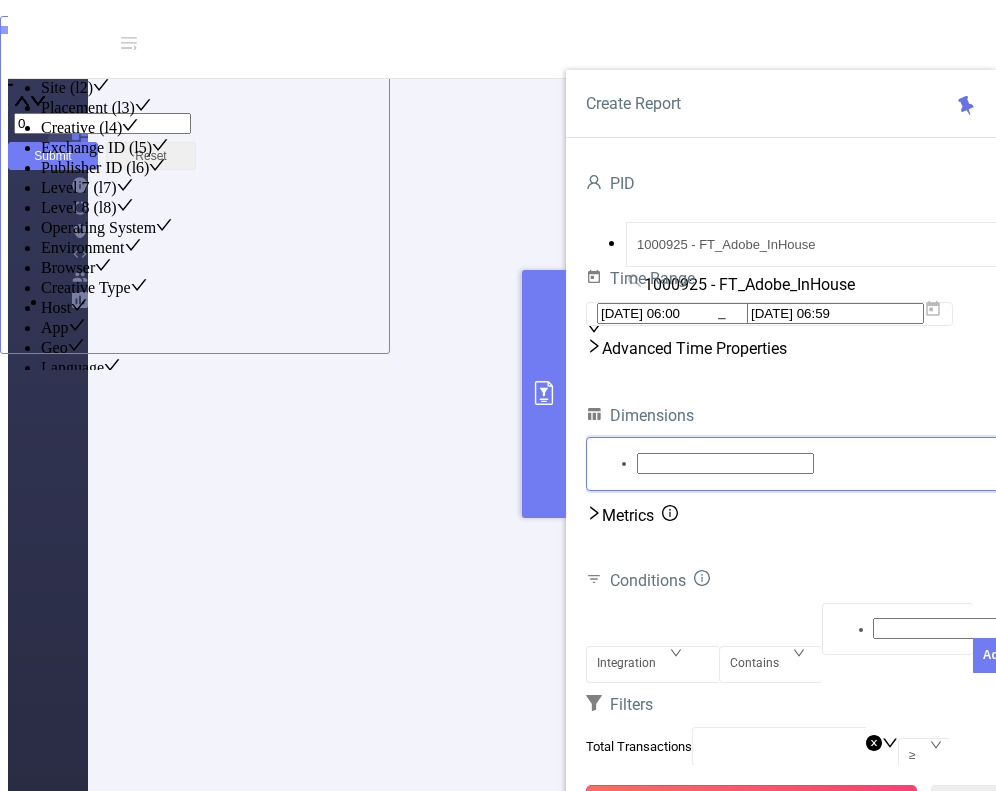 click on "Run Report" at bounding box center [751, 803] 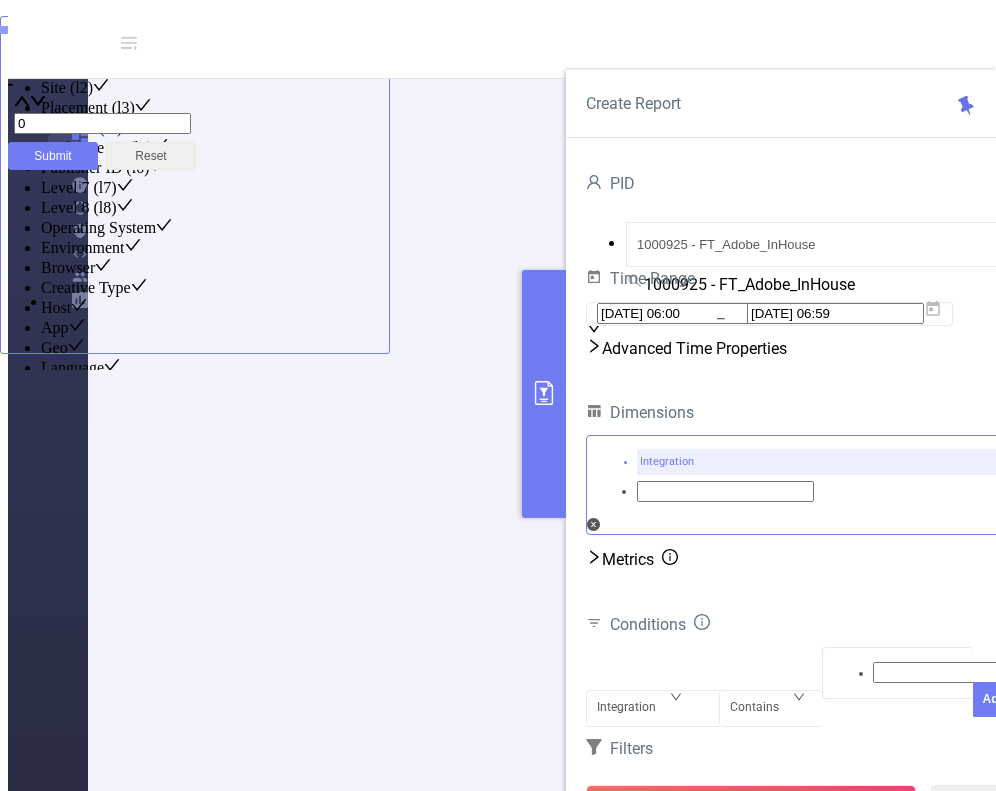 scroll, scrollTop: 300, scrollLeft: 0, axis: vertical 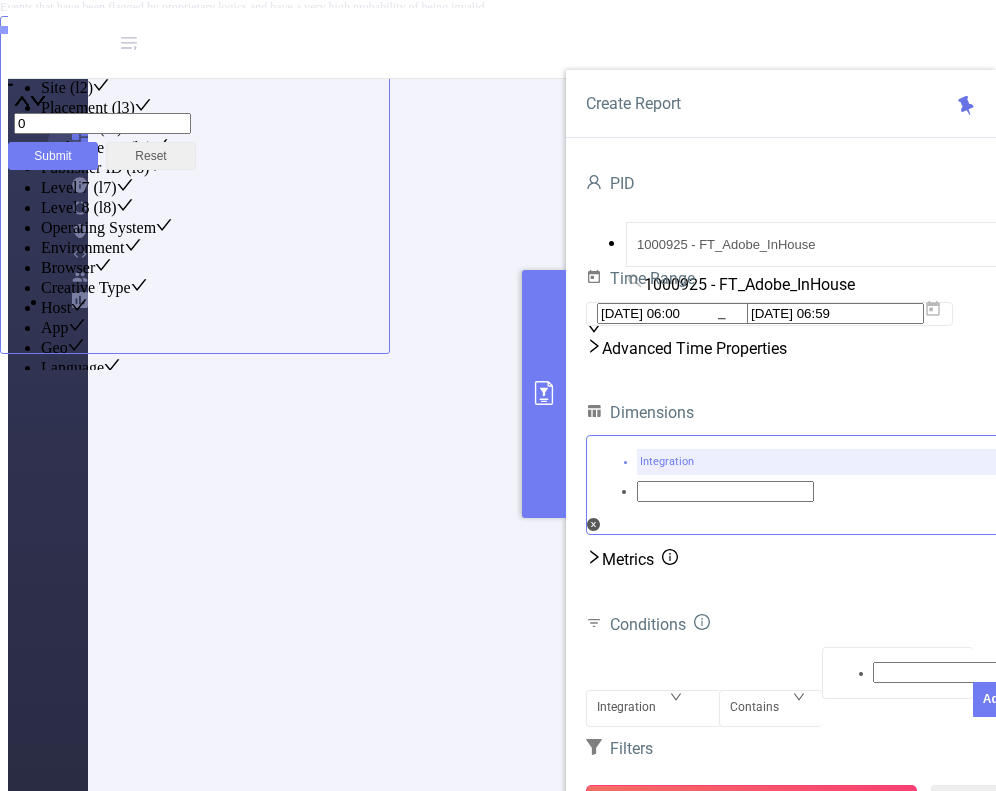 click on "Run Report" at bounding box center [751, 803] 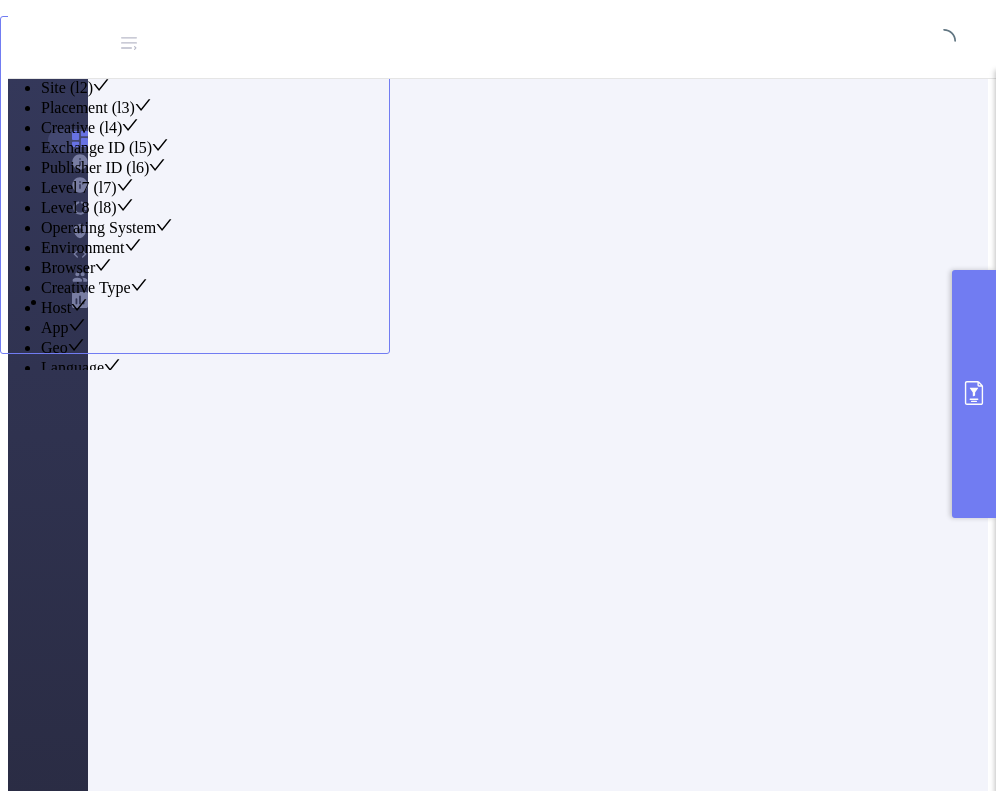 scroll, scrollTop: 232, scrollLeft: 0, axis: vertical 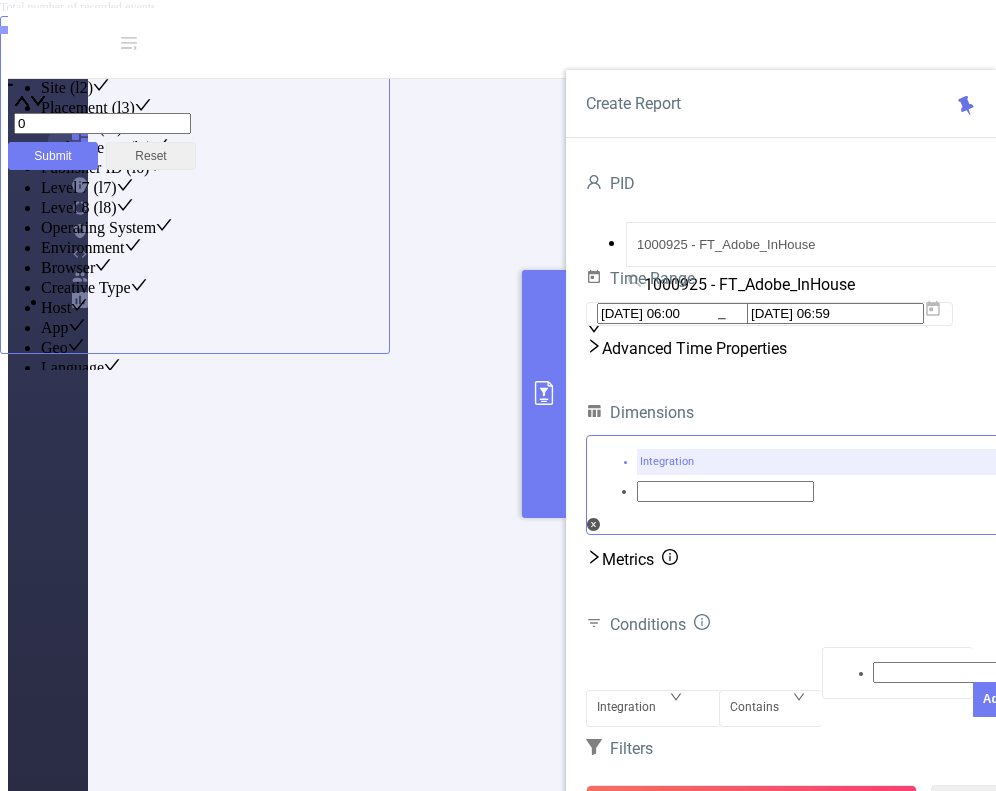 click 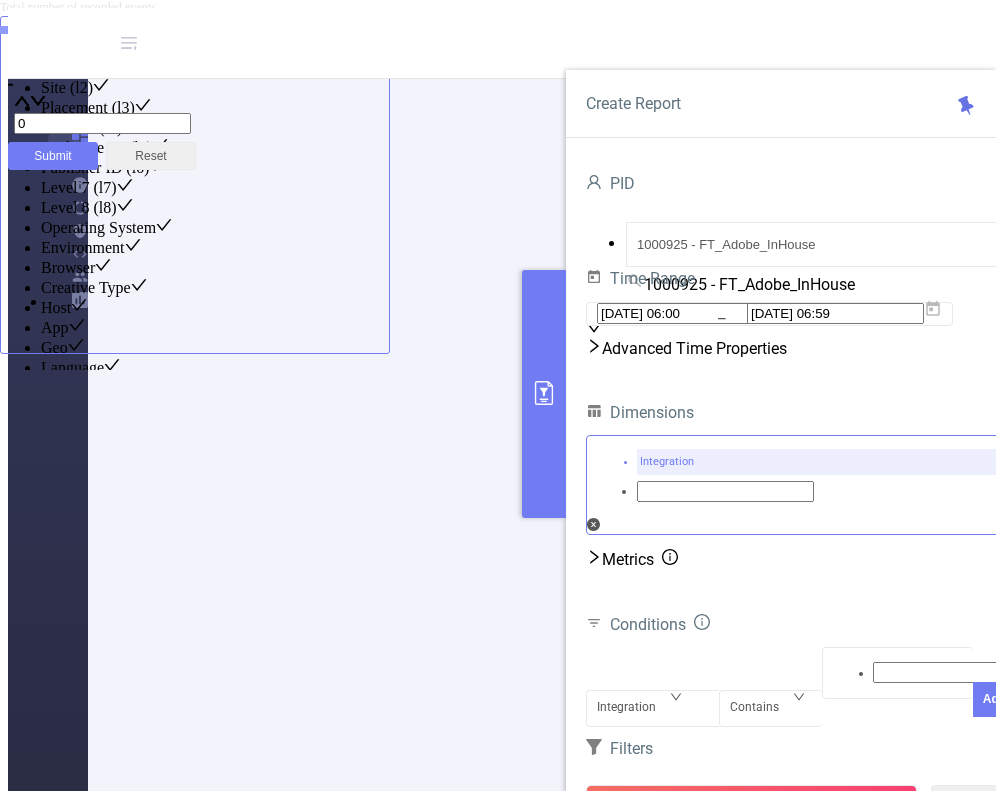 click on "Metrics" at bounding box center [640, 559] 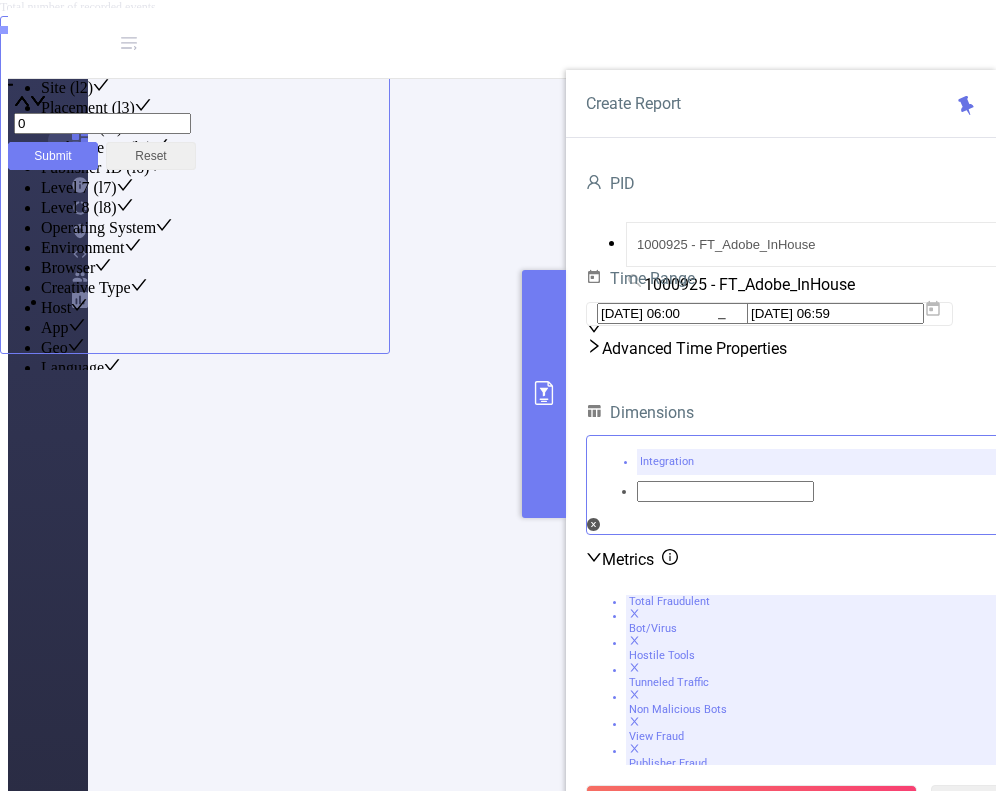 click on "Metrics" at bounding box center (640, 559) 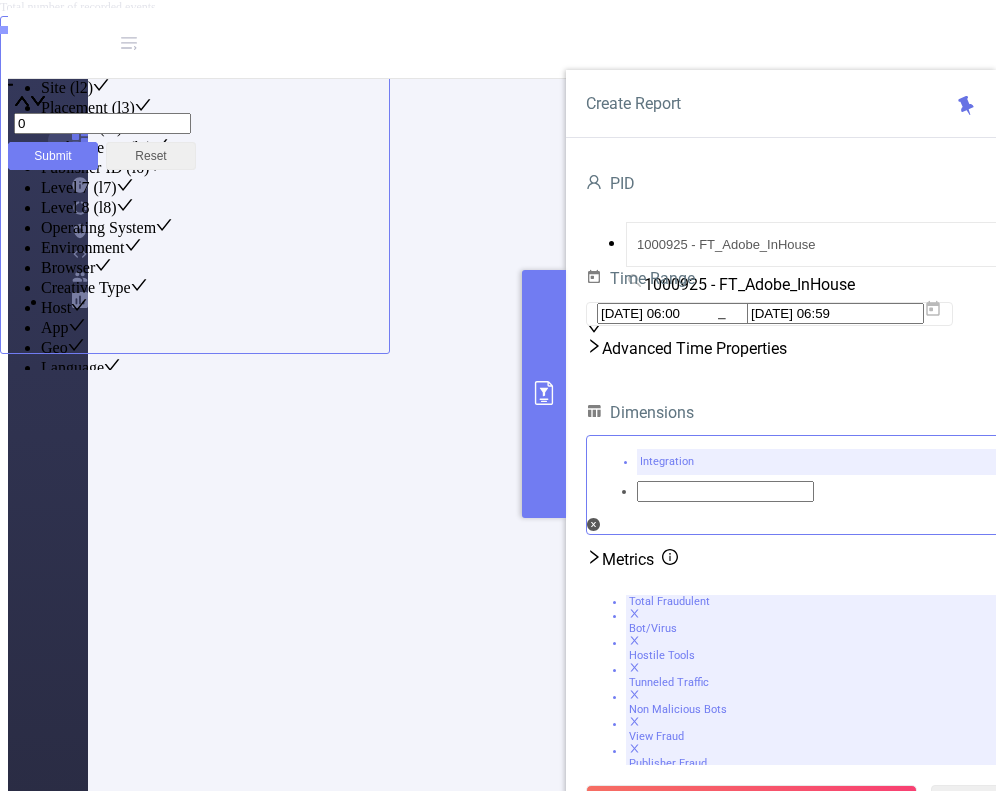 click at bounding box center [544, 394] 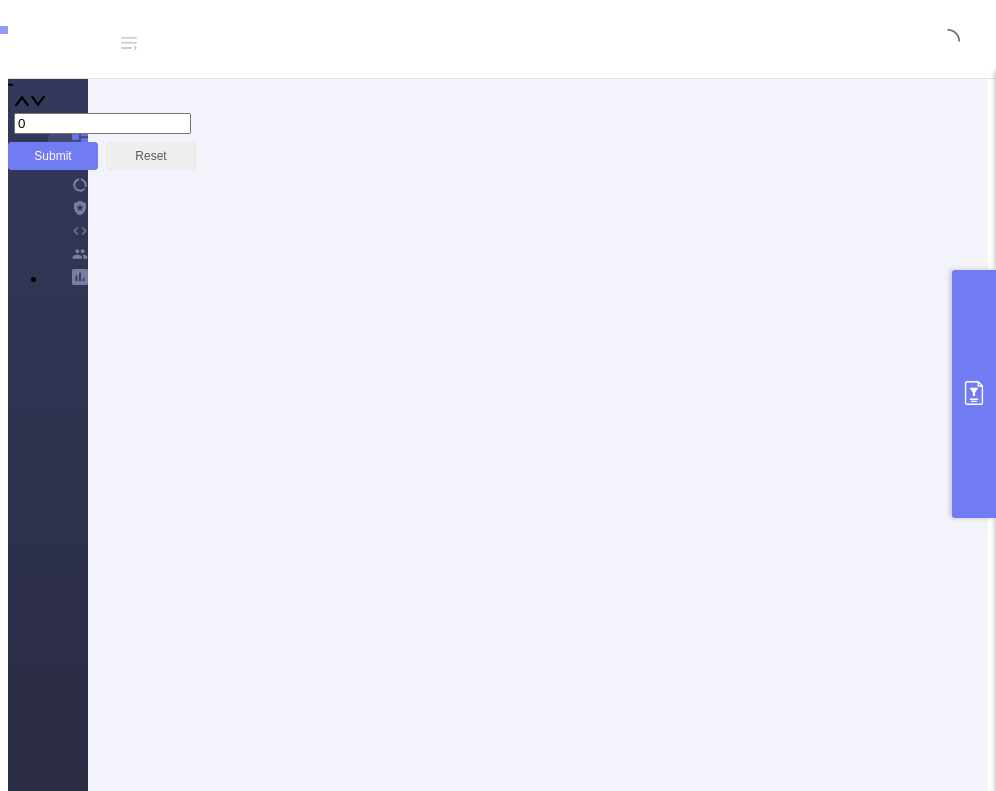 scroll, scrollTop: 0, scrollLeft: 0, axis: both 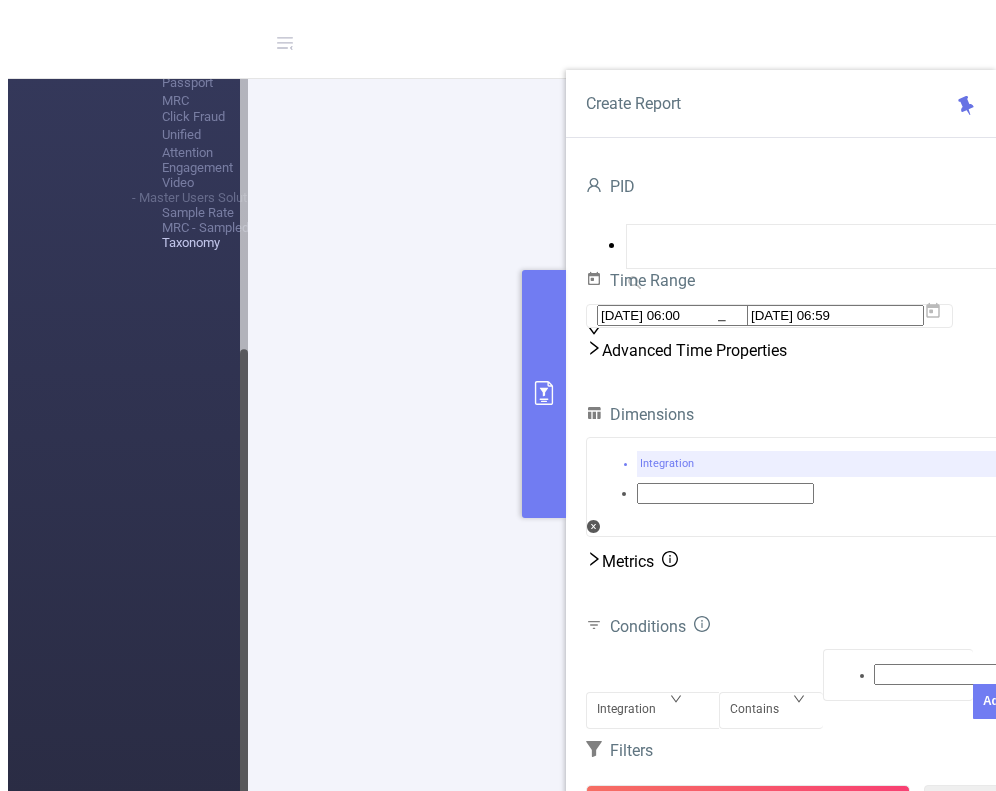 drag, startPoint x: 195, startPoint y: 732, endPoint x: 232, endPoint y: 739, distance: 37.65634 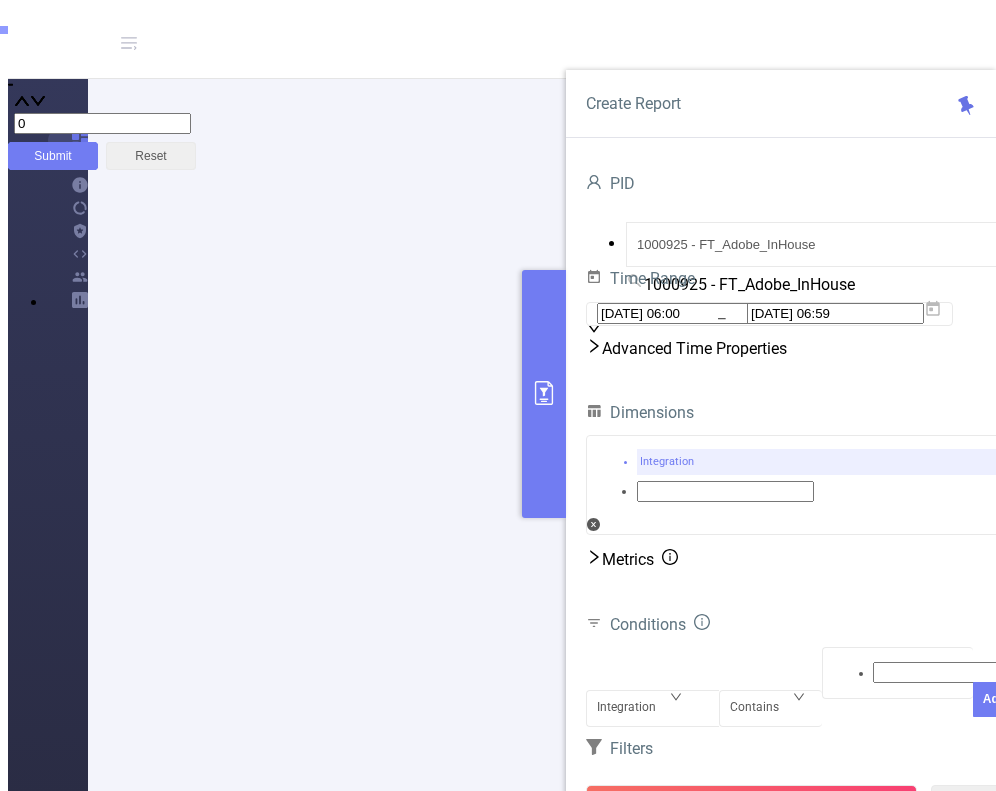 scroll, scrollTop: 300, scrollLeft: 0, axis: vertical 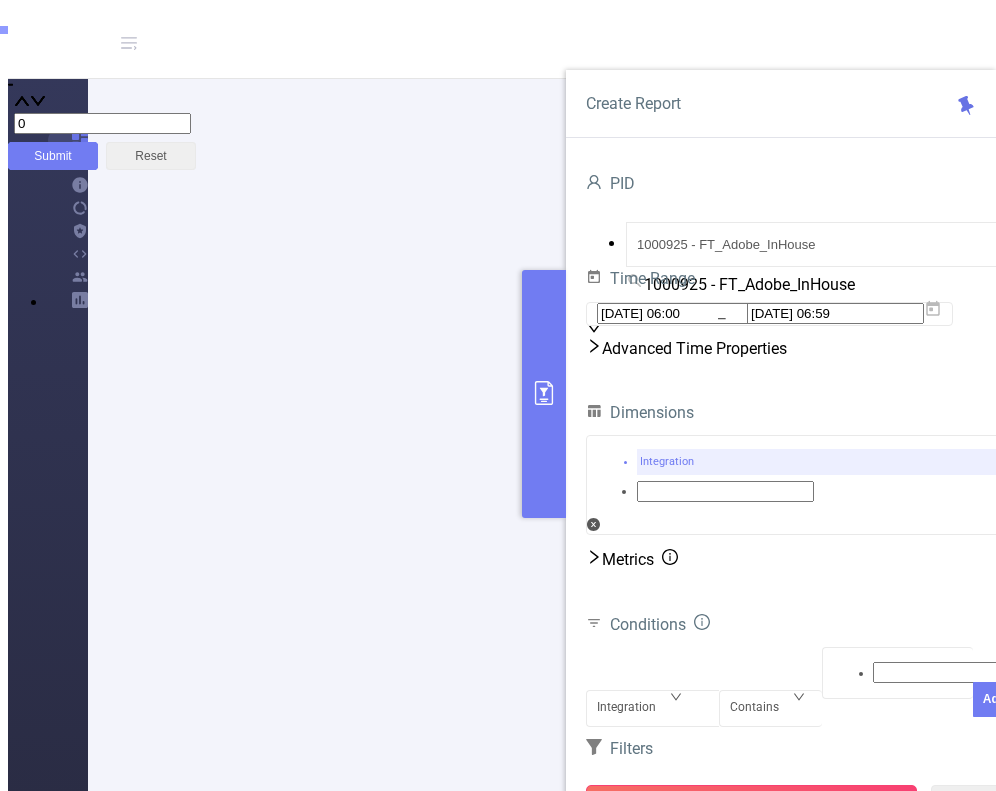 click on "Run Report" at bounding box center (751, 803) 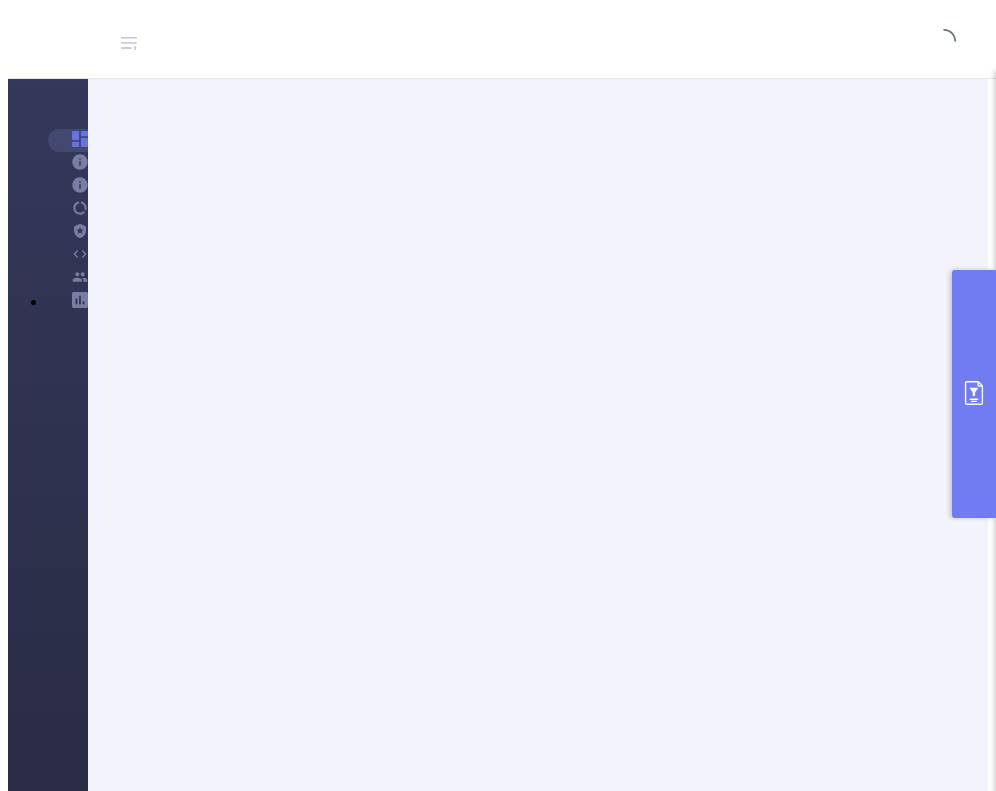 scroll, scrollTop: 232, scrollLeft: 0, axis: vertical 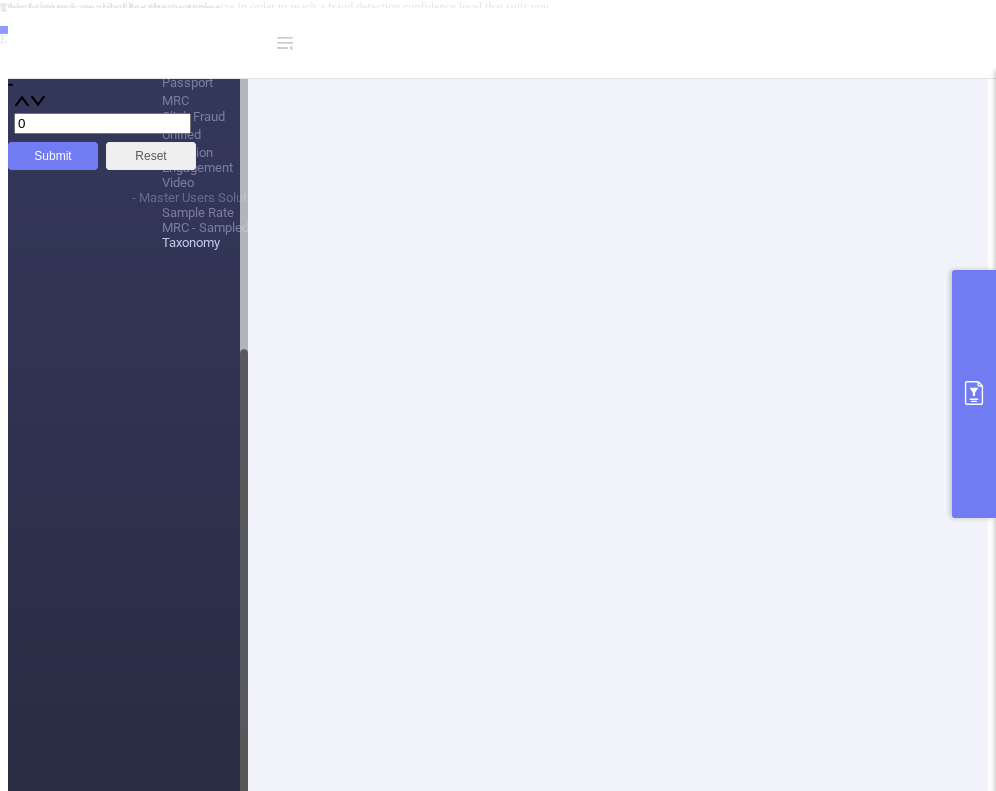 click at bounding box center [215, -337] 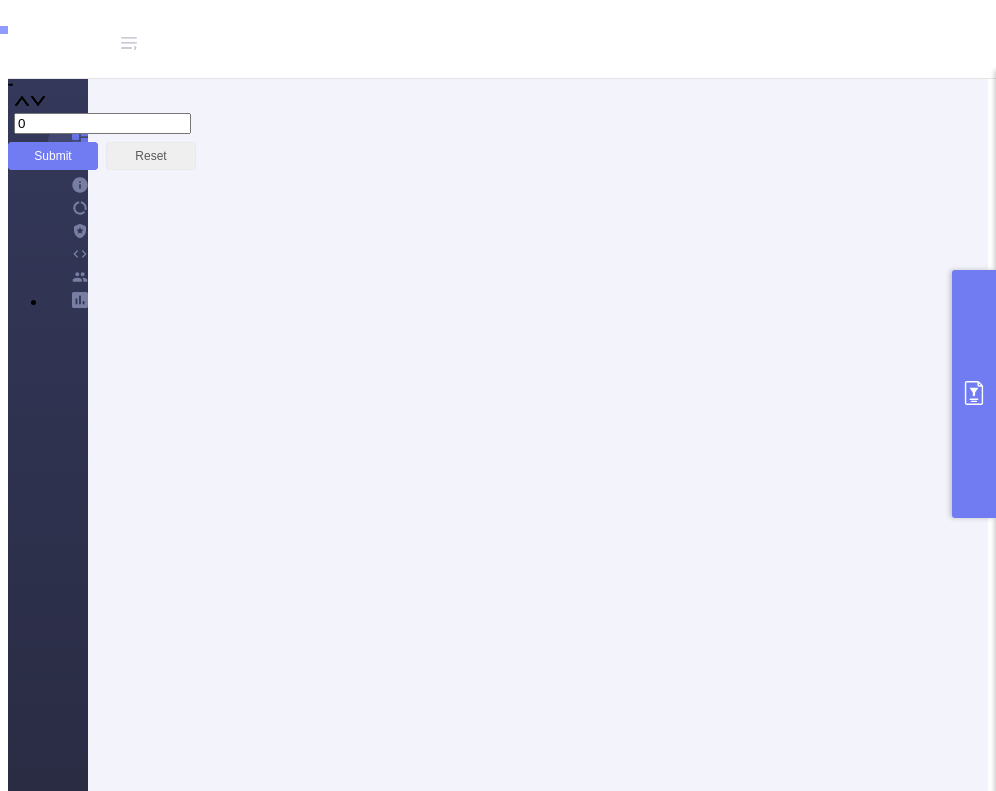 click at bounding box center (974, 394) 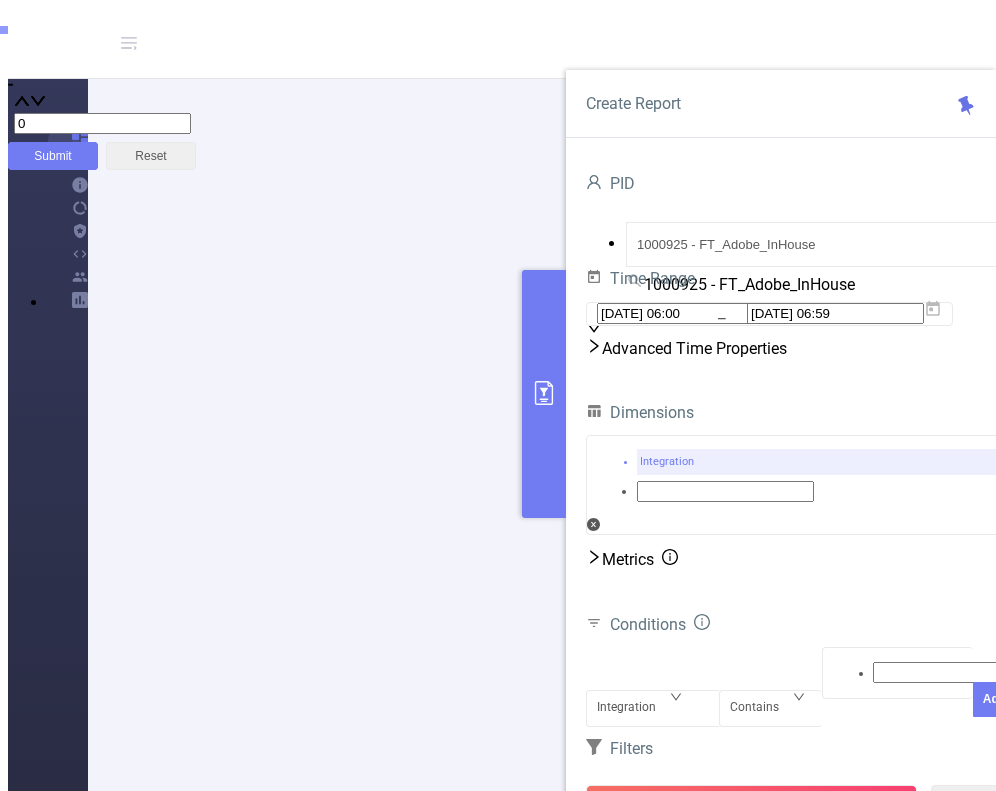 click 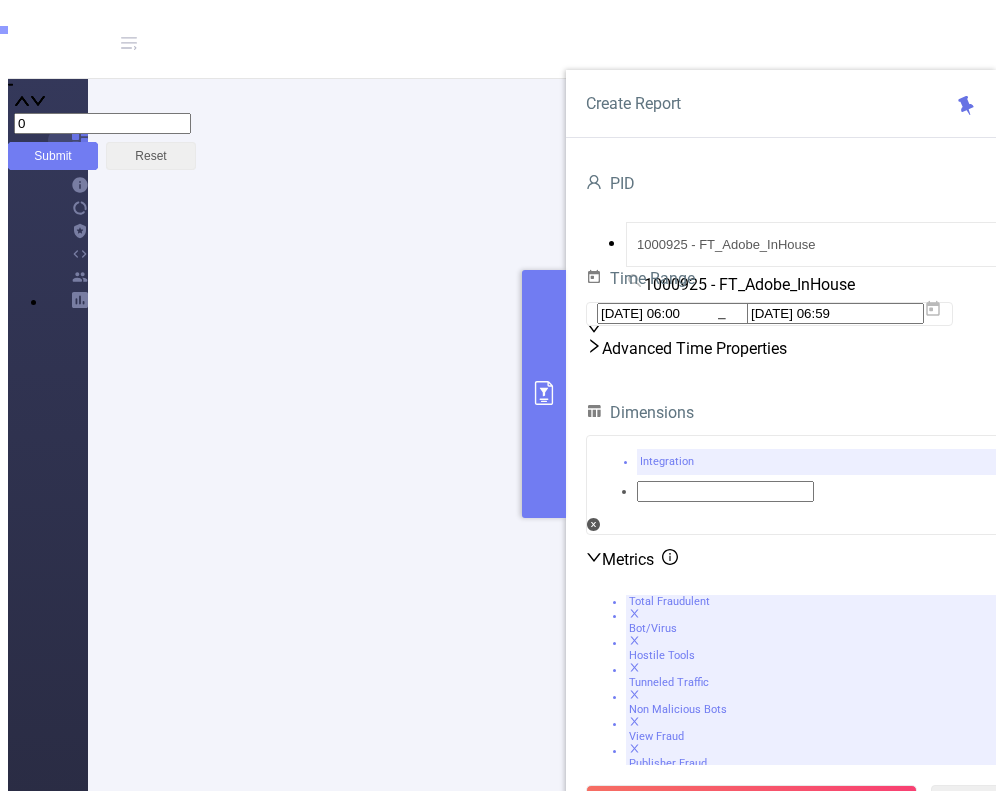 click 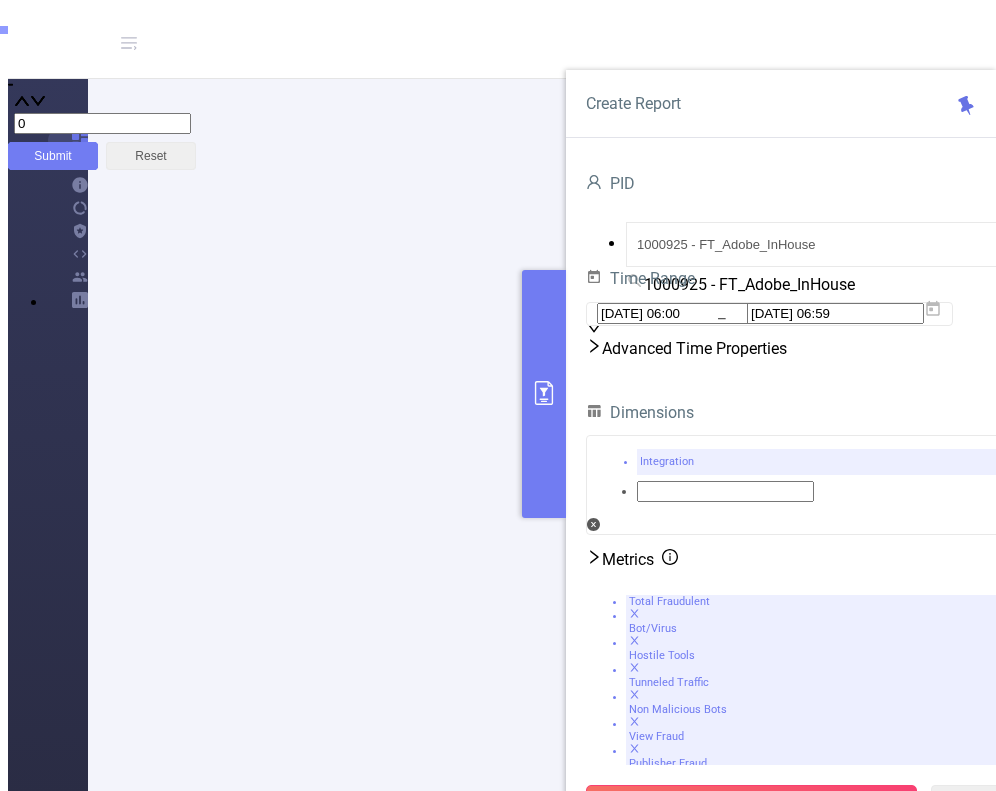 click on "Run Report" at bounding box center [751, 803] 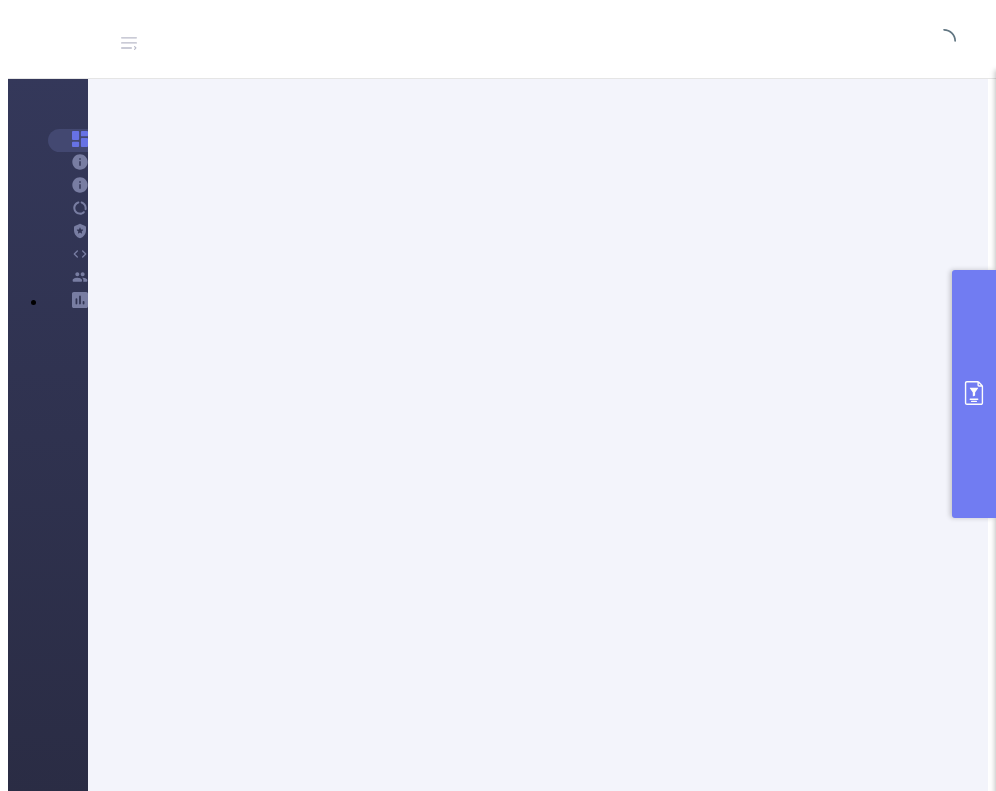 scroll, scrollTop: 232, scrollLeft: 0, axis: vertical 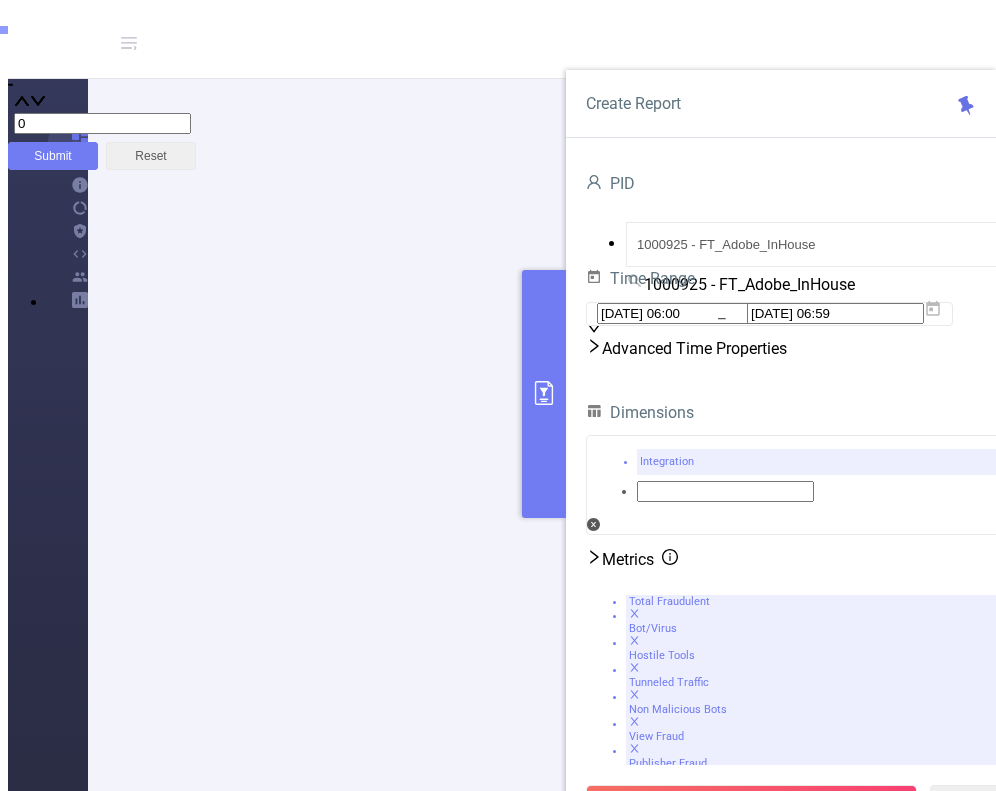click 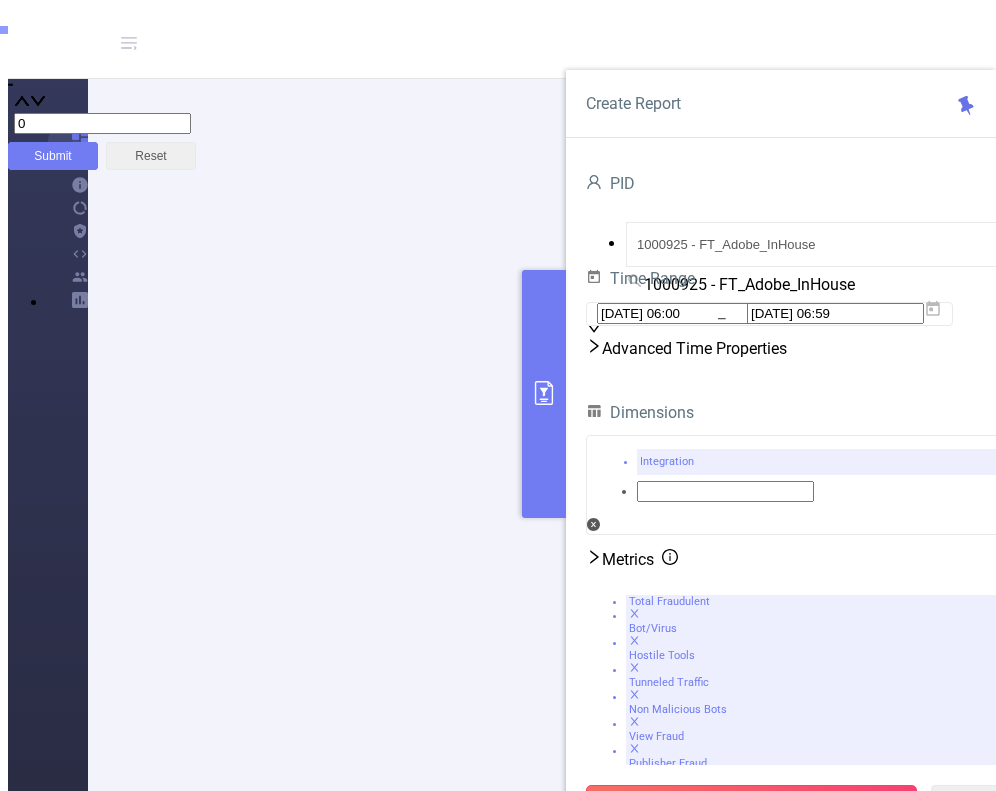 click on "Run Report" at bounding box center [751, 803] 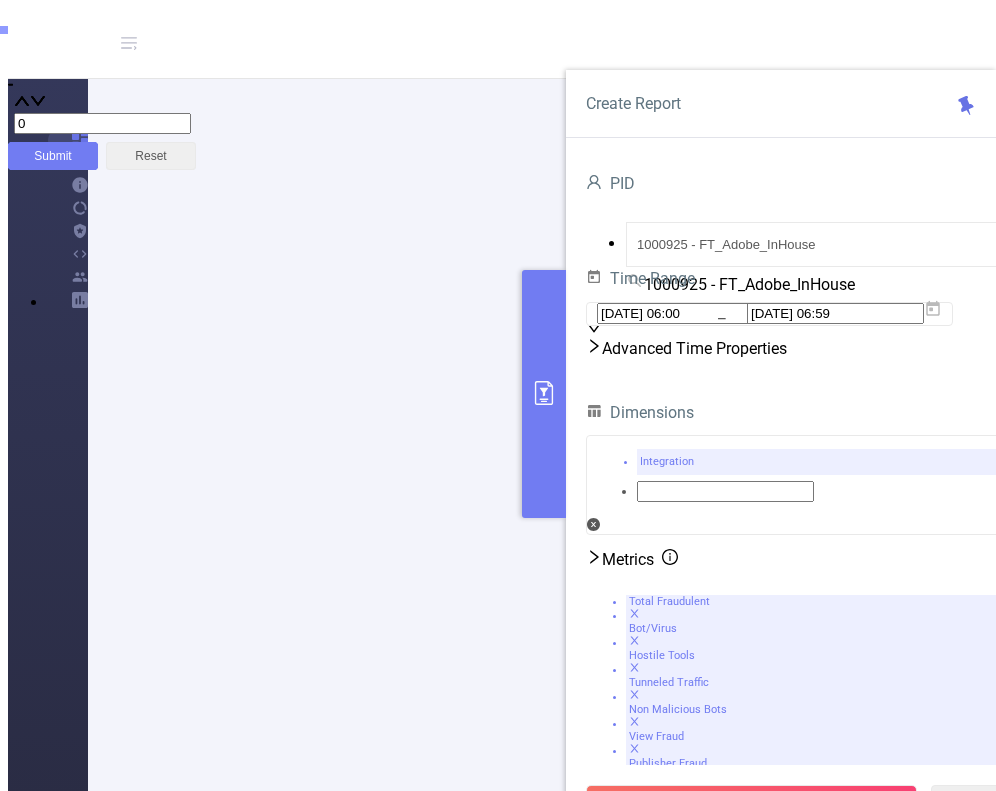scroll, scrollTop: 232, scrollLeft: 0, axis: vertical 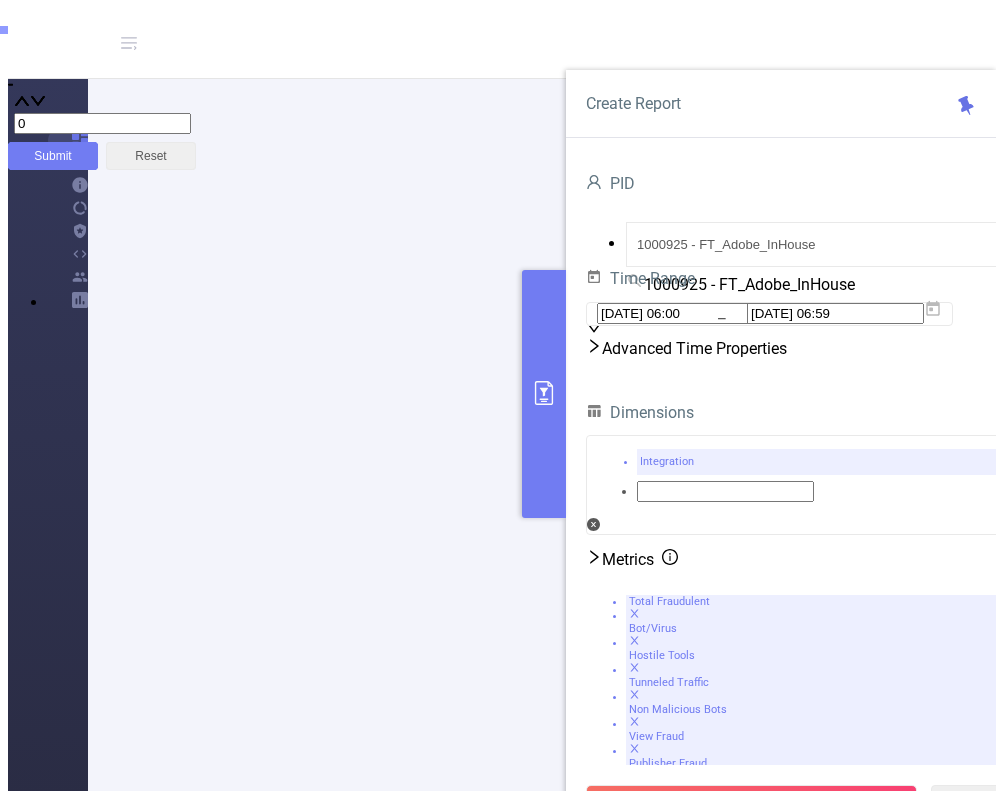 click on "ISM" at bounding box center [1099, 43] 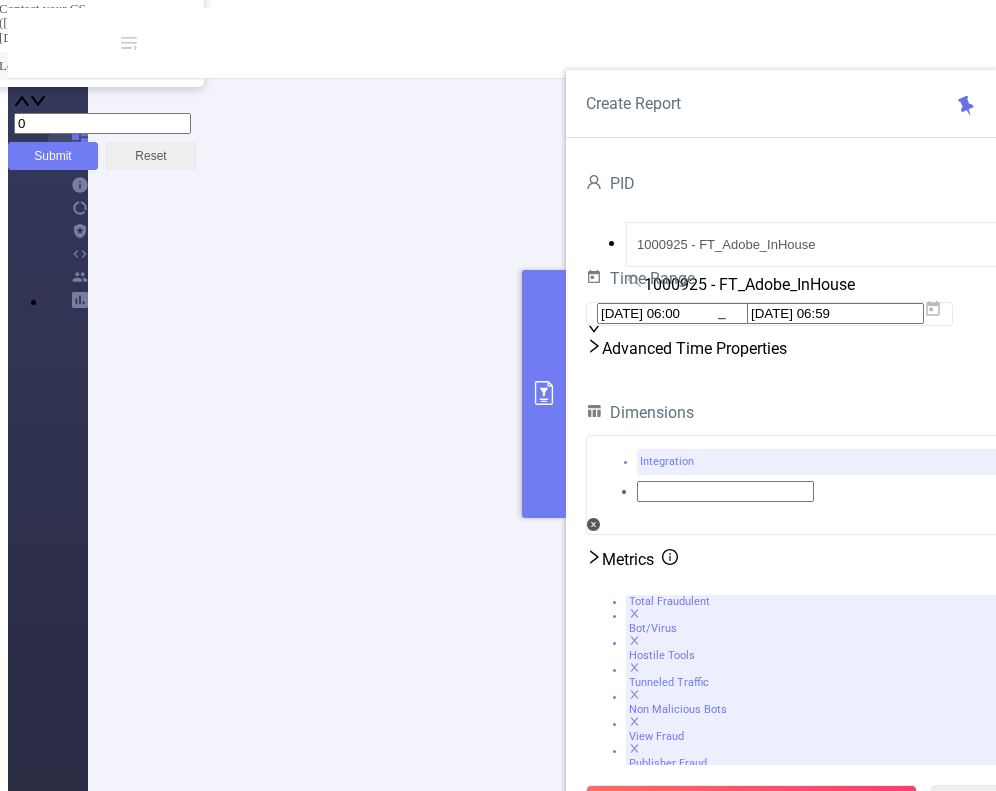 click on "Logout" at bounding box center (94, 66) 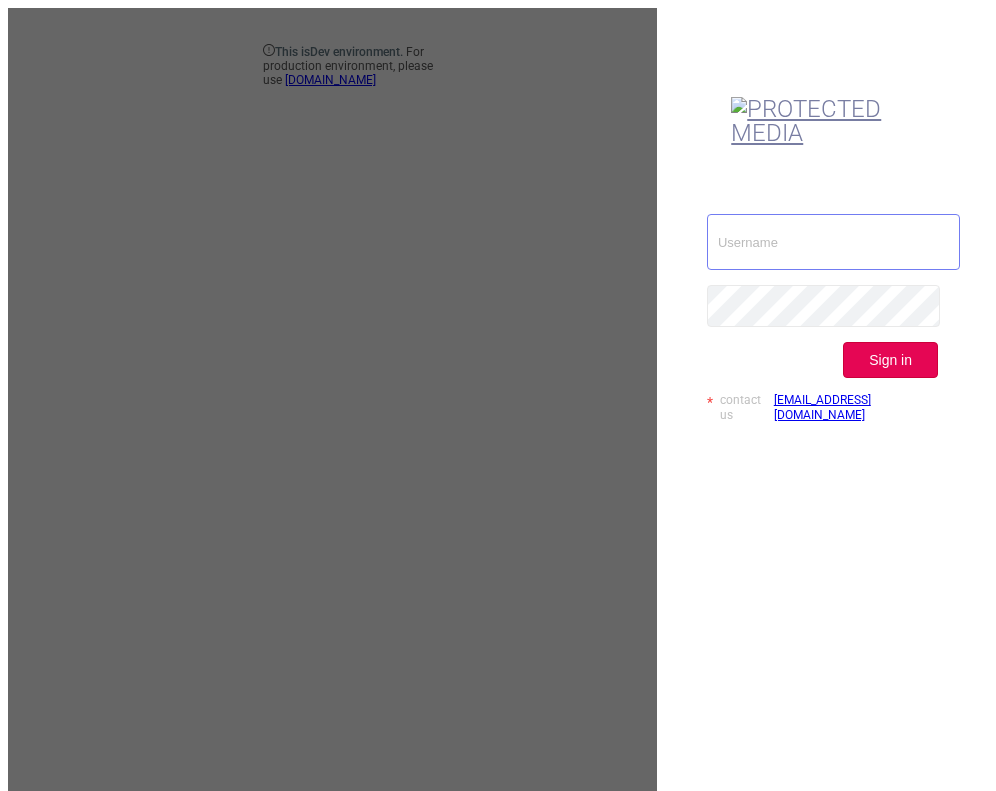 click at bounding box center [833, 242] 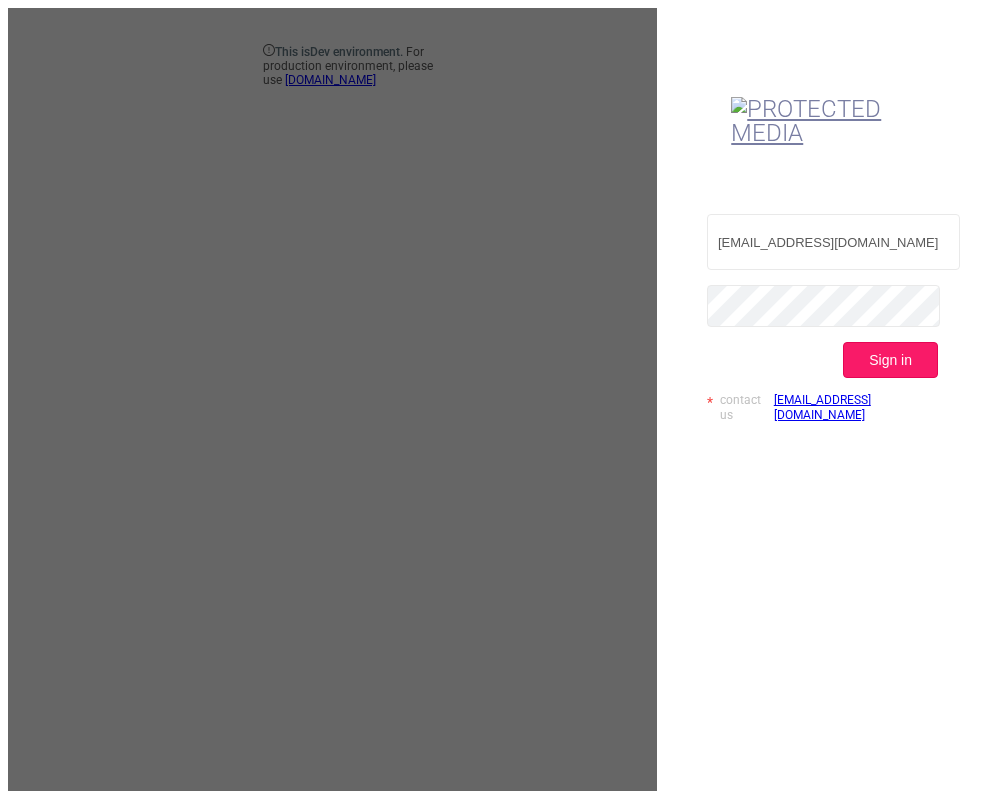 click on "Sign in" at bounding box center [890, 360] 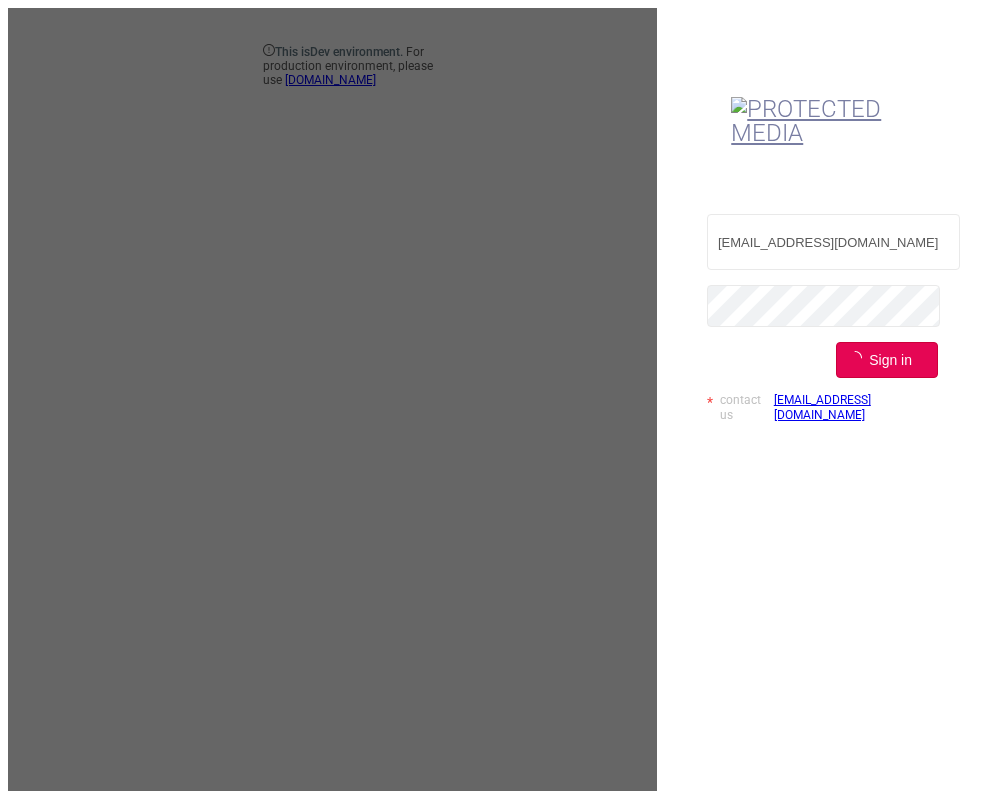 type 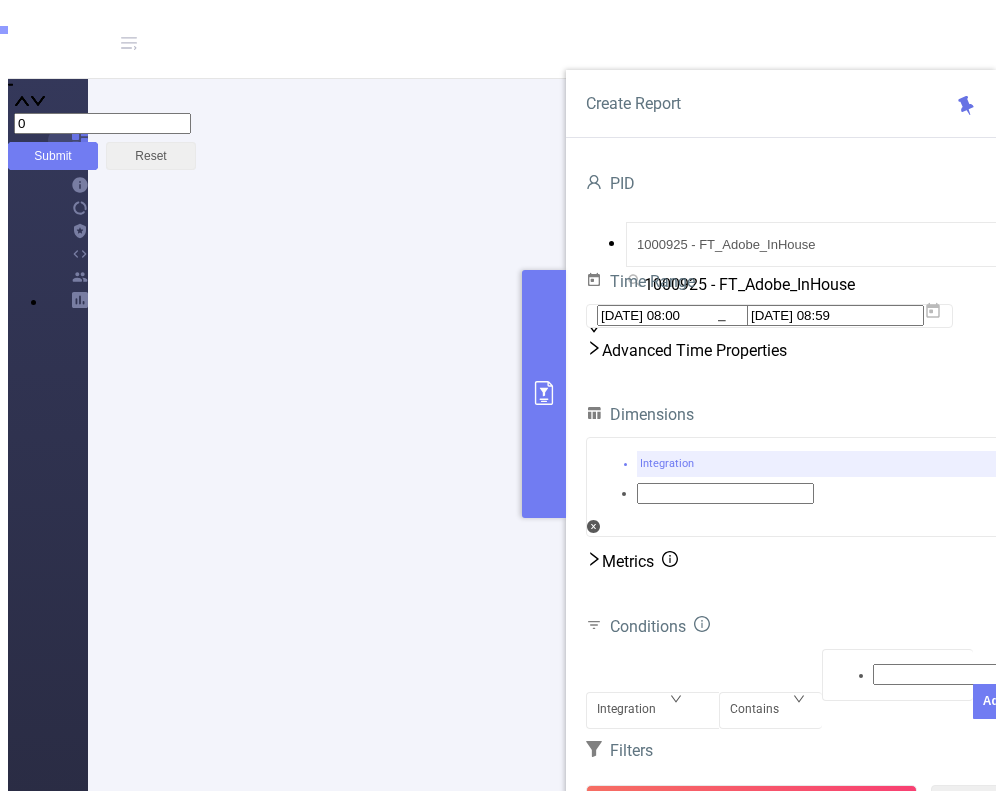 click 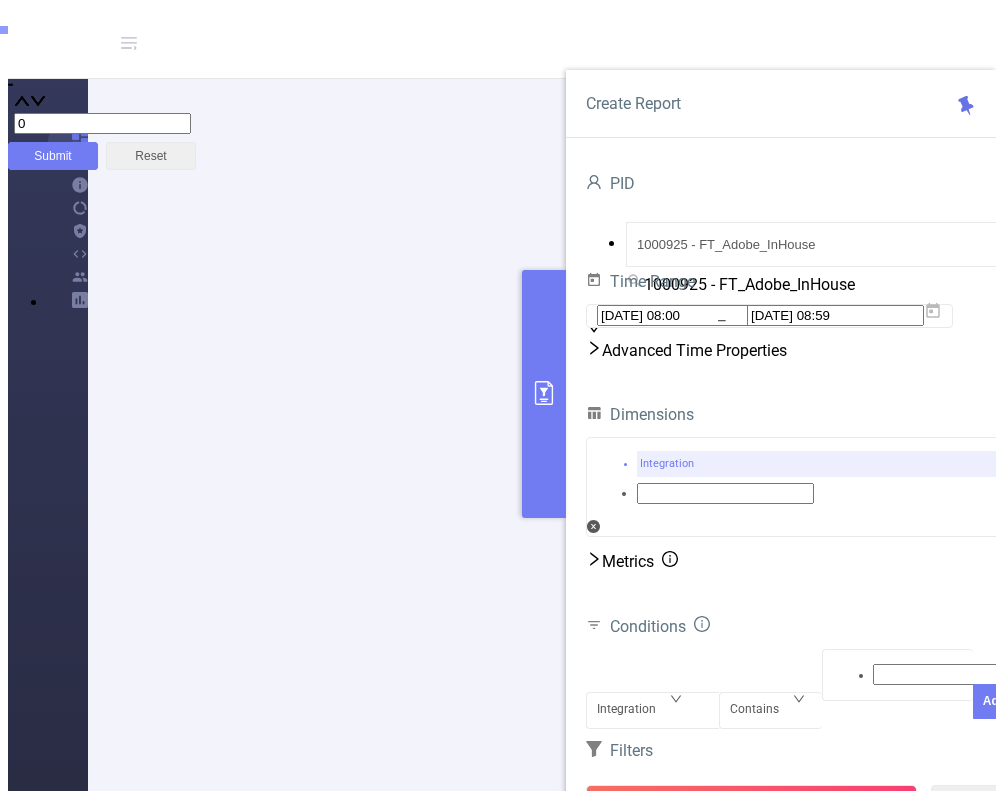 type 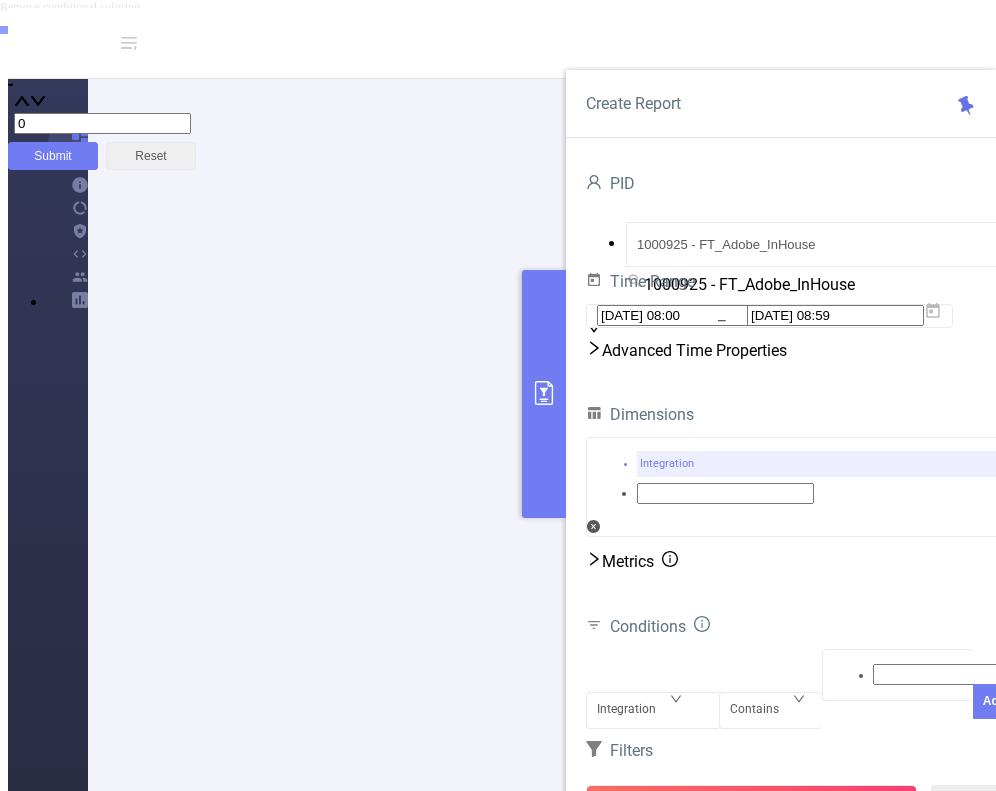 scroll, scrollTop: 0, scrollLeft: 0, axis: both 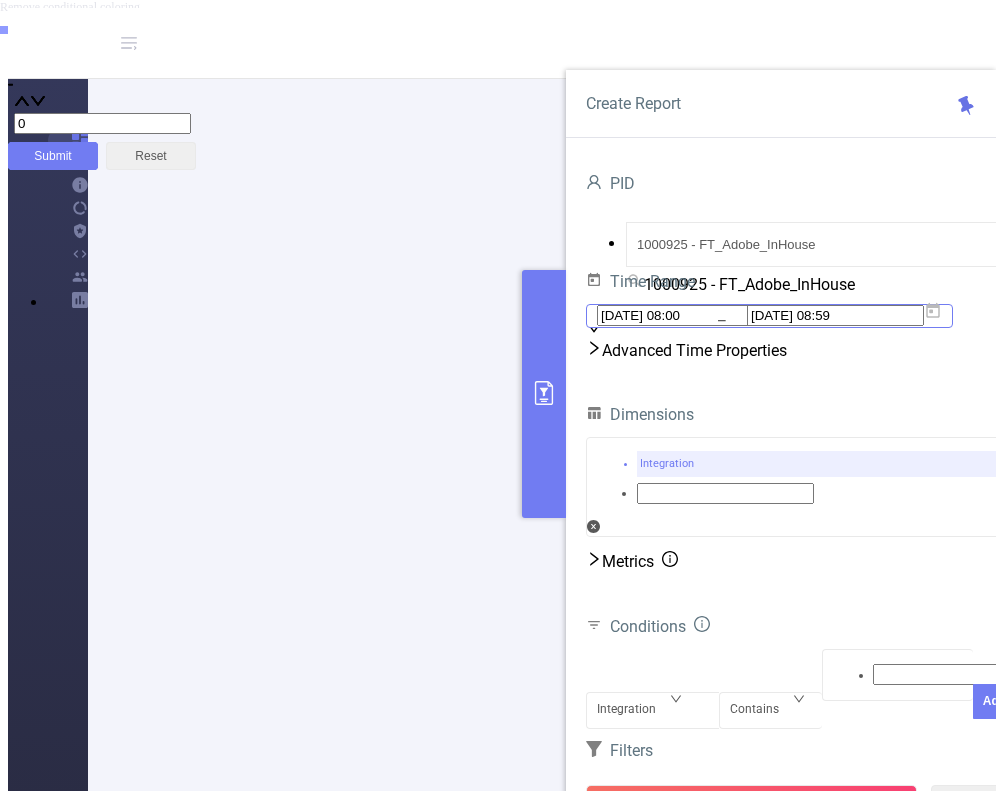 click 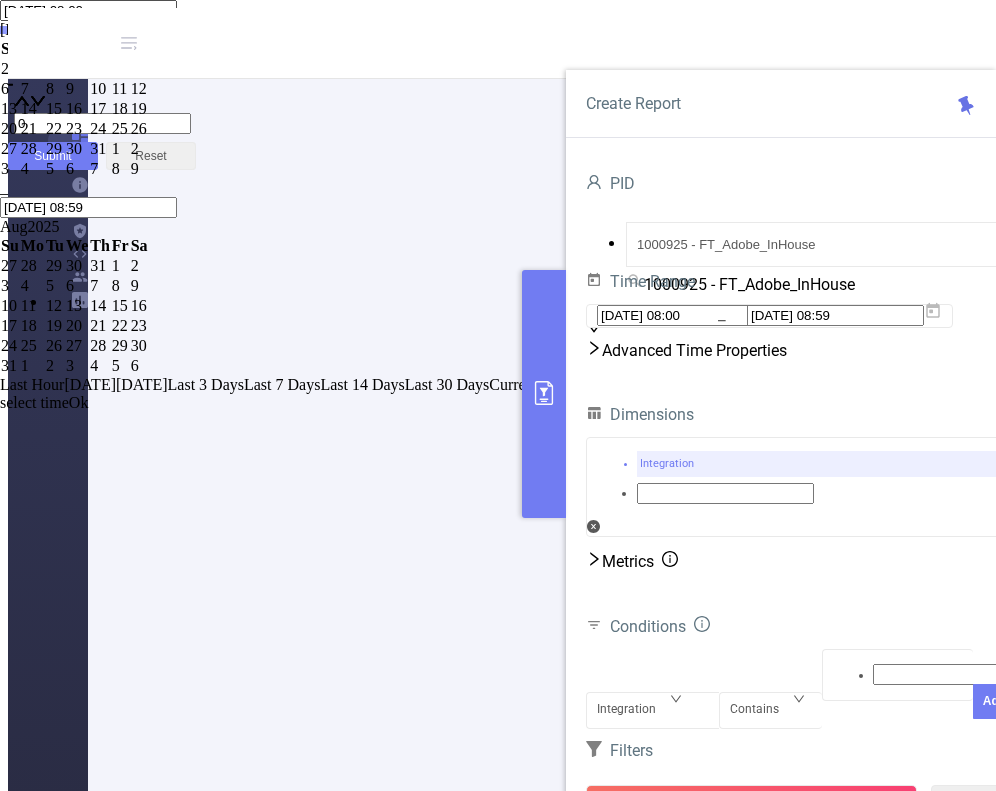 click on "1" at bounding box center [55, 69] 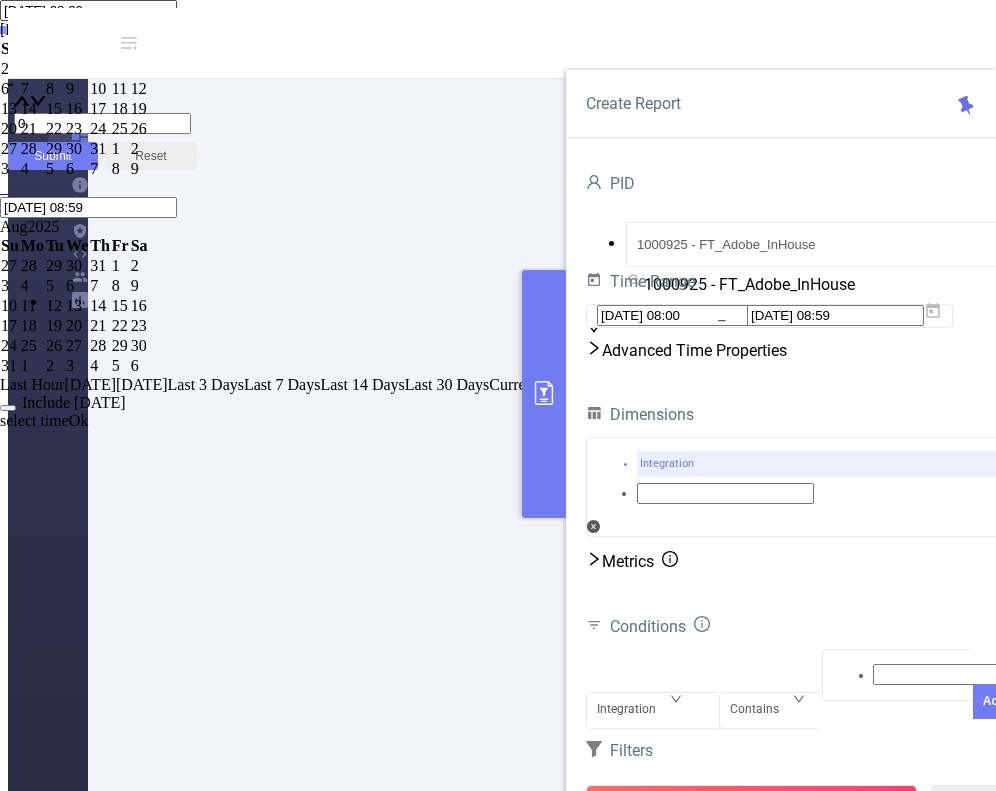 click on "Last Hour Today Yesterday Last 3 Days Last 7 Days Last 14 Days Last 30 Days Current Month Last Month Include today select time Ok" at bounding box center [498, 403] 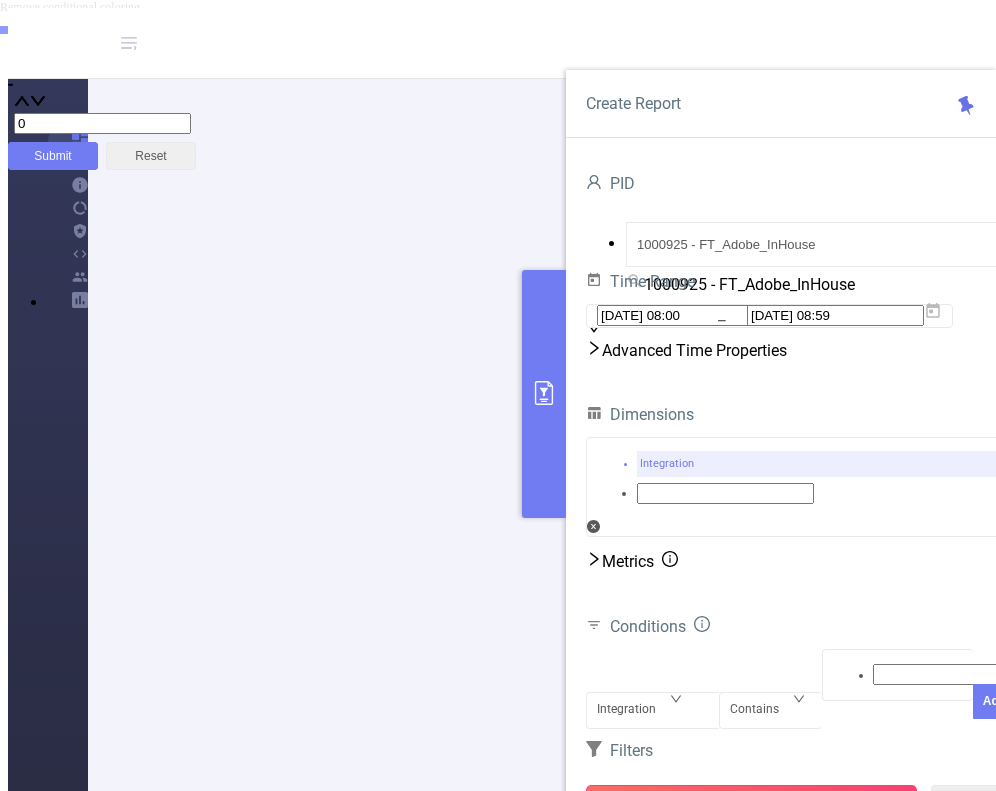 click on "Run Report" at bounding box center [751, 803] 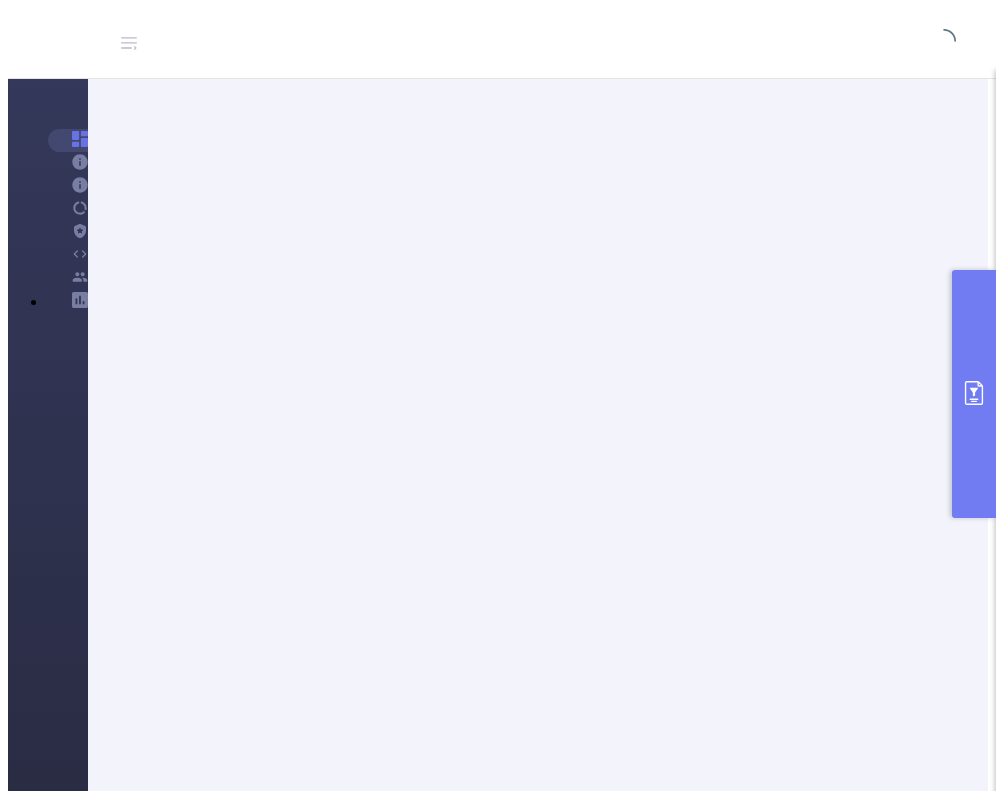 type 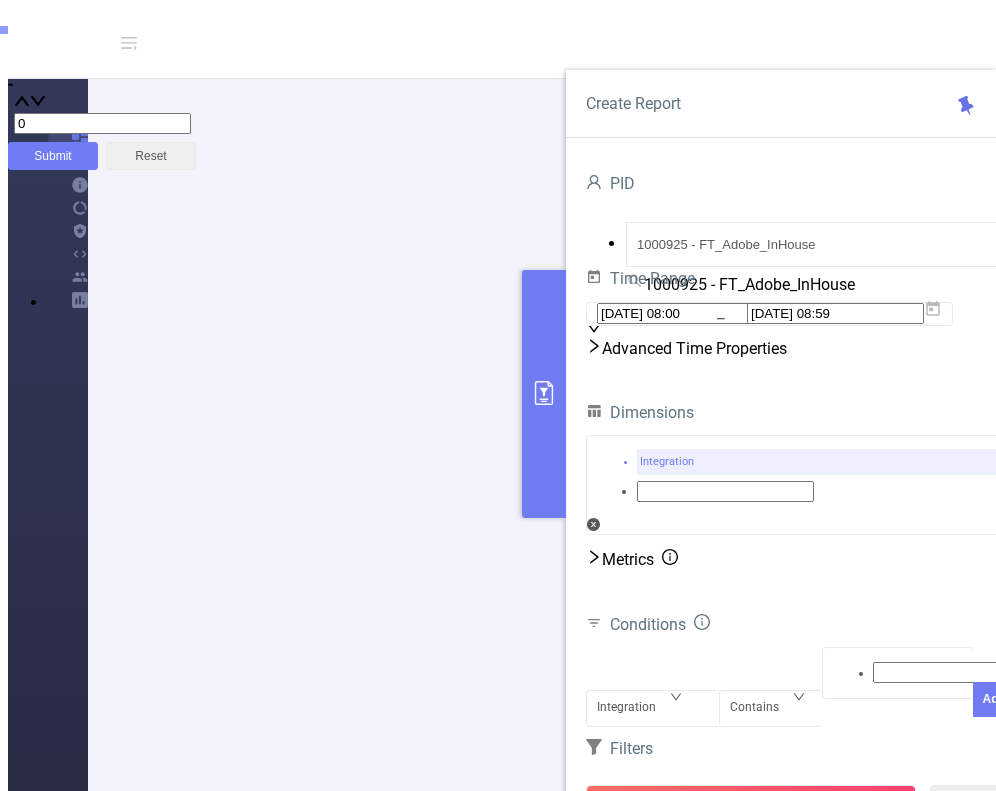 click at bounding box center [544, 394] 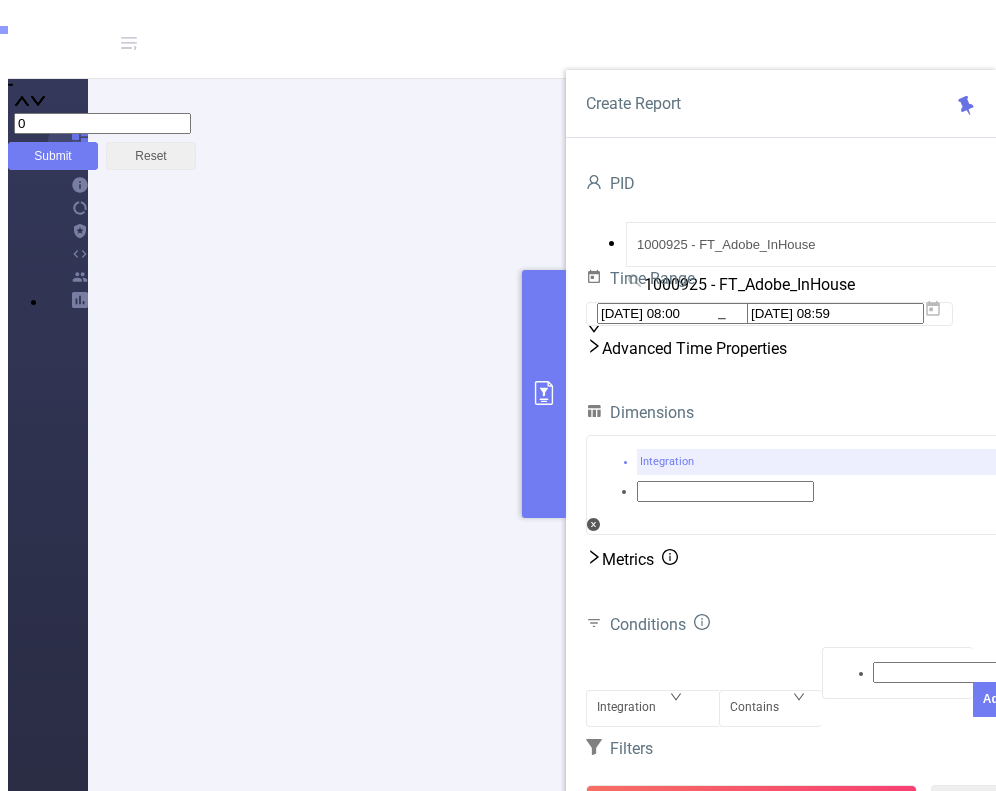 scroll, scrollTop: 0, scrollLeft: 0, axis: both 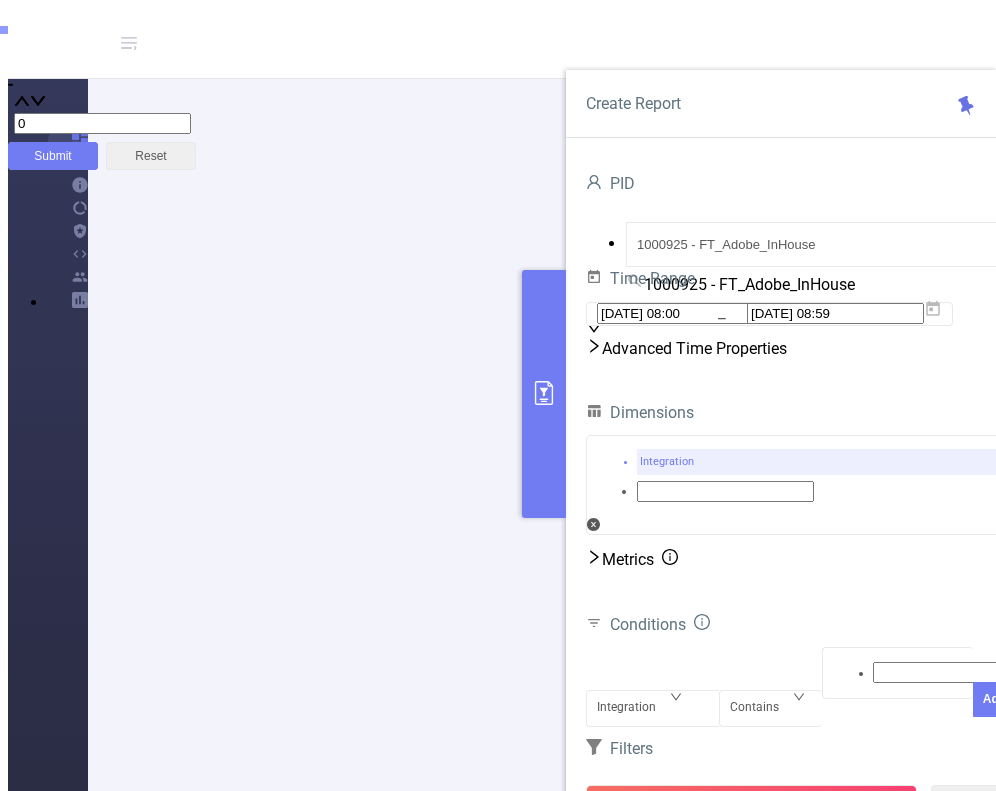 click 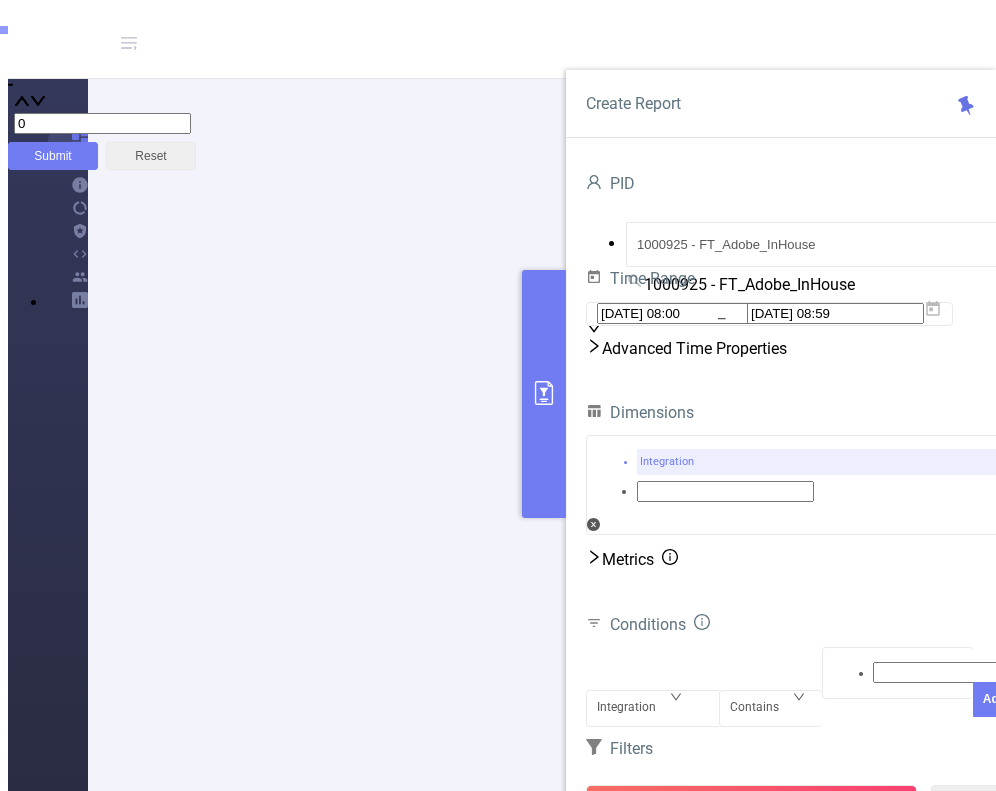 click on "ISM" at bounding box center (1099, 43) 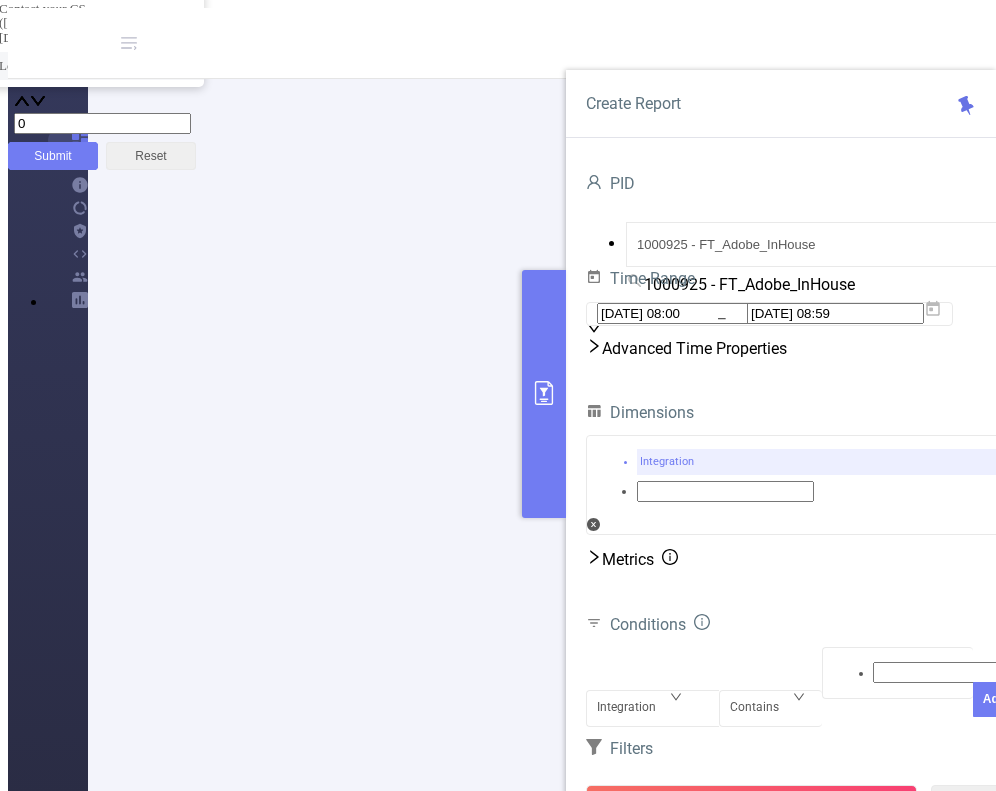 click on "Logout" at bounding box center [94, 66] 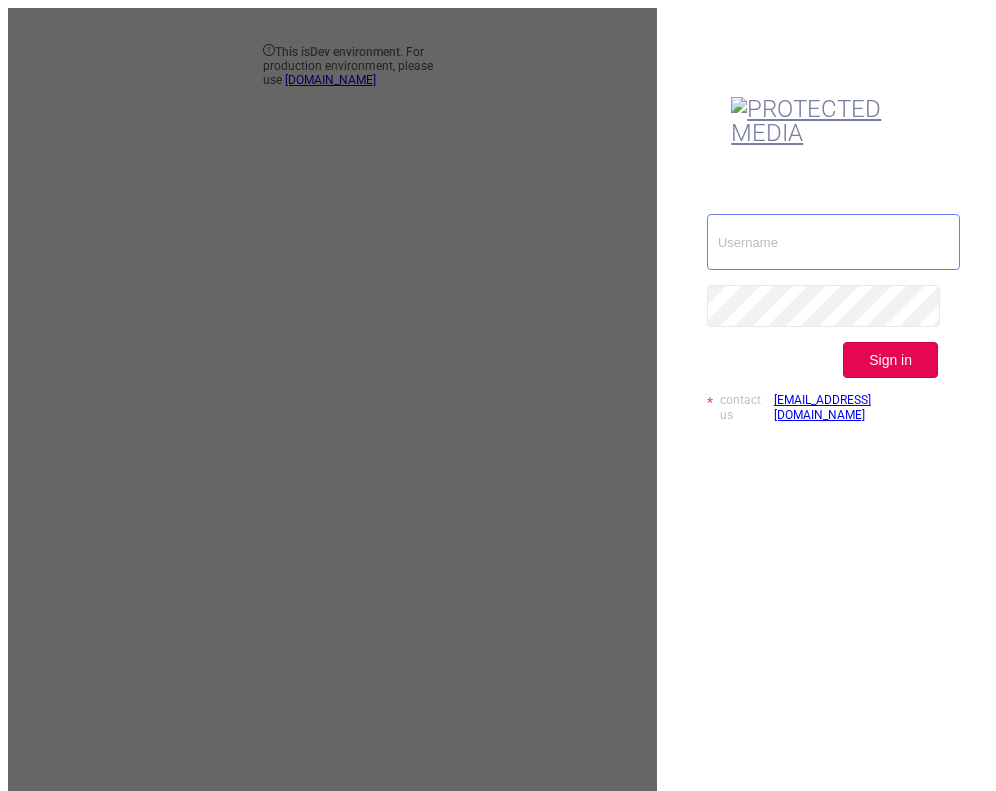click at bounding box center (833, 242) 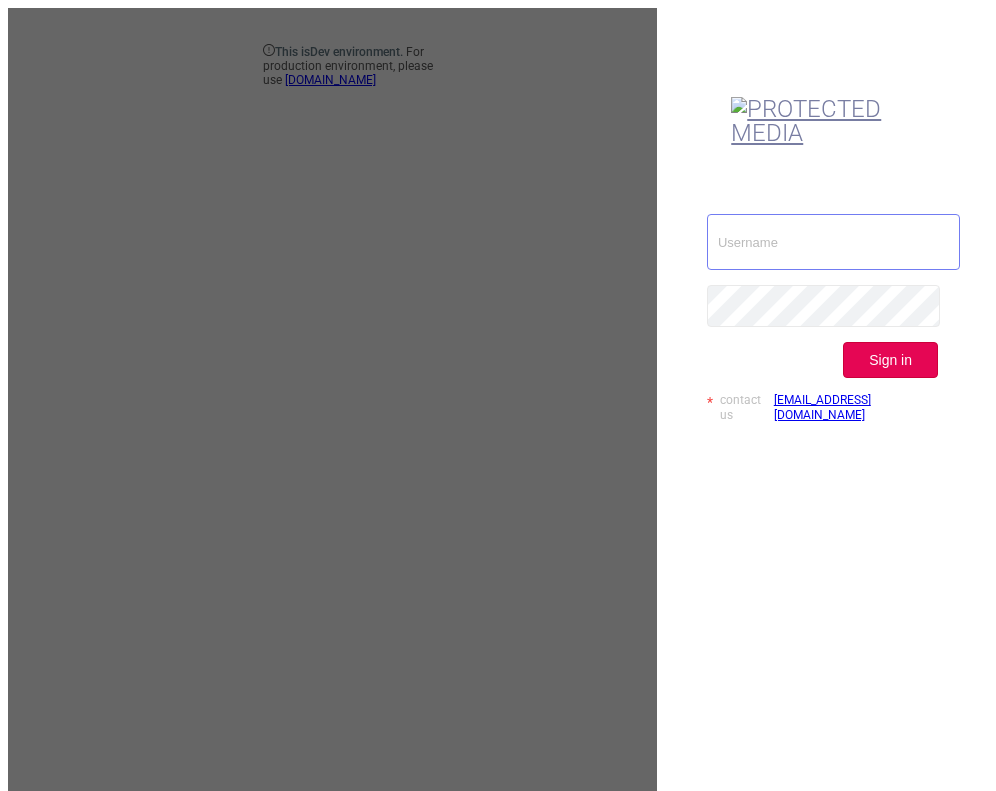 type on "[EMAIL_ADDRESS][DOMAIN_NAME]" 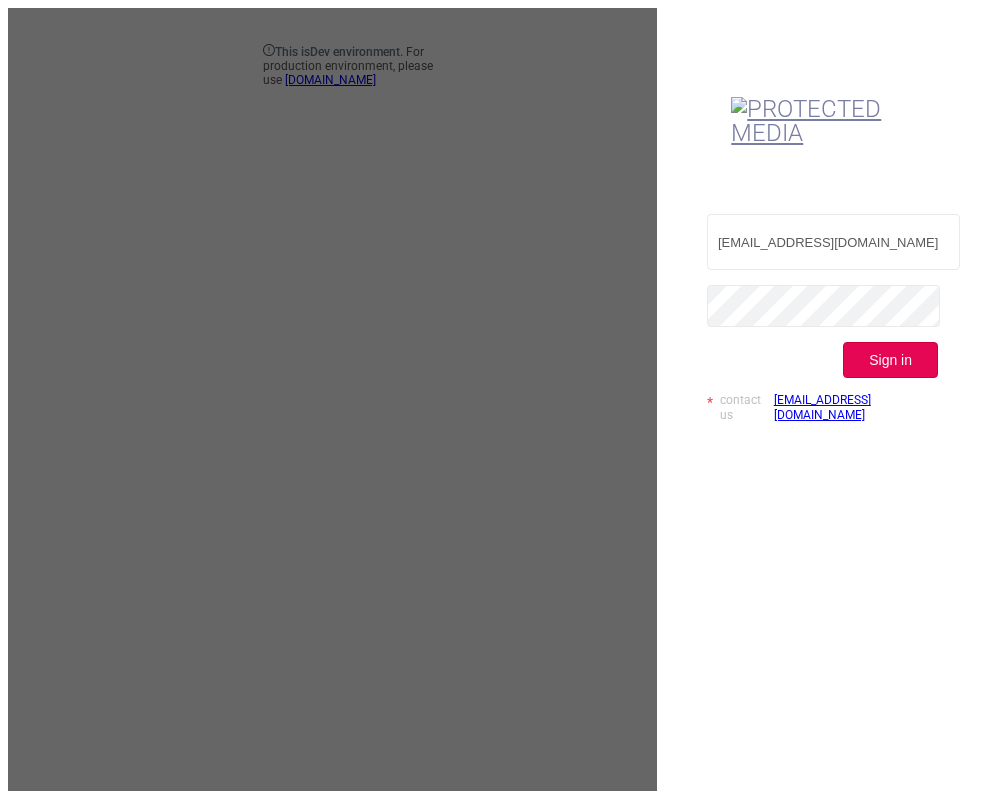 drag, startPoint x: 872, startPoint y: 283, endPoint x: 841, endPoint y: 294, distance: 32.89377 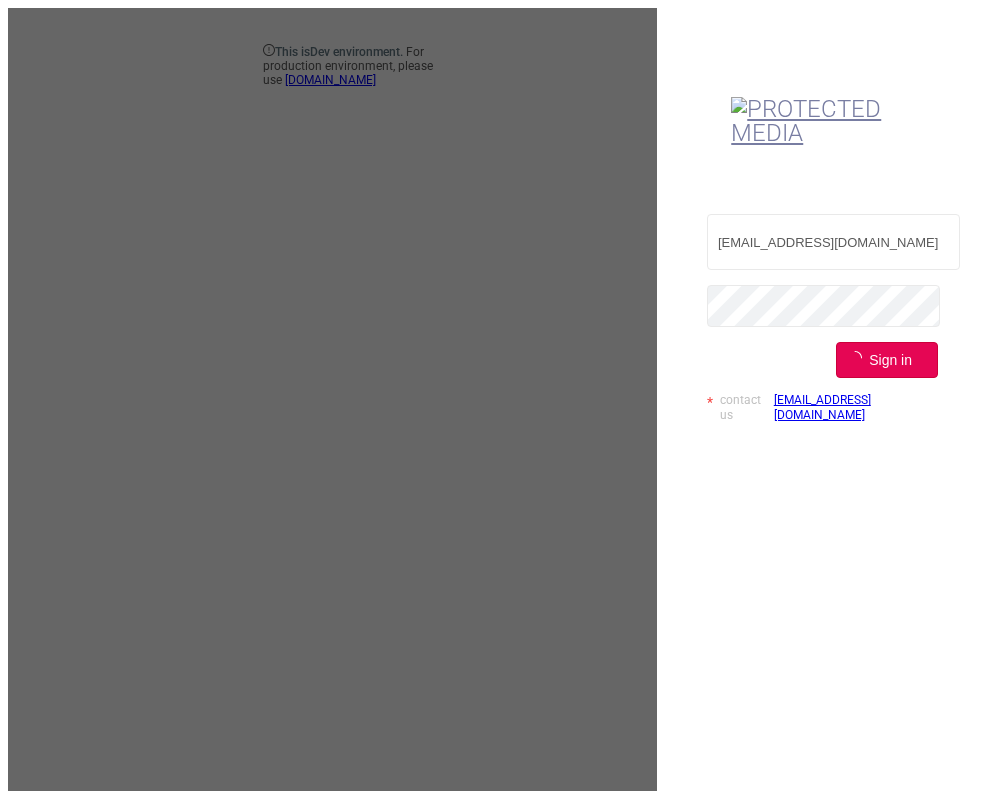type 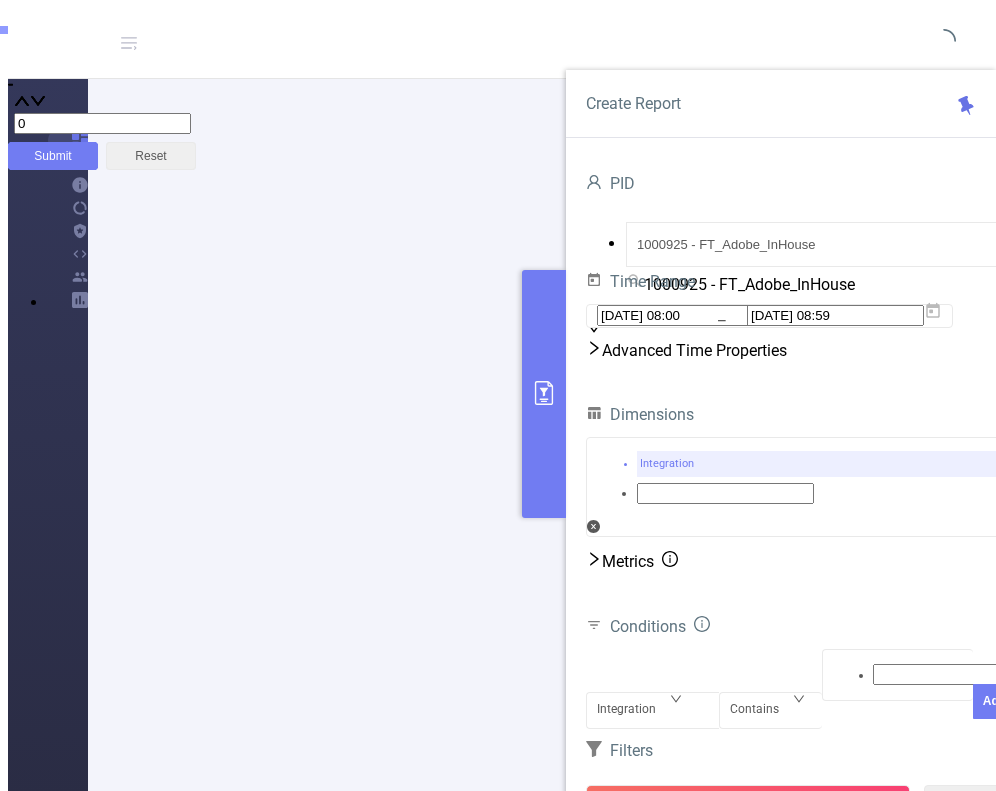 scroll, scrollTop: 300, scrollLeft: 0, axis: vertical 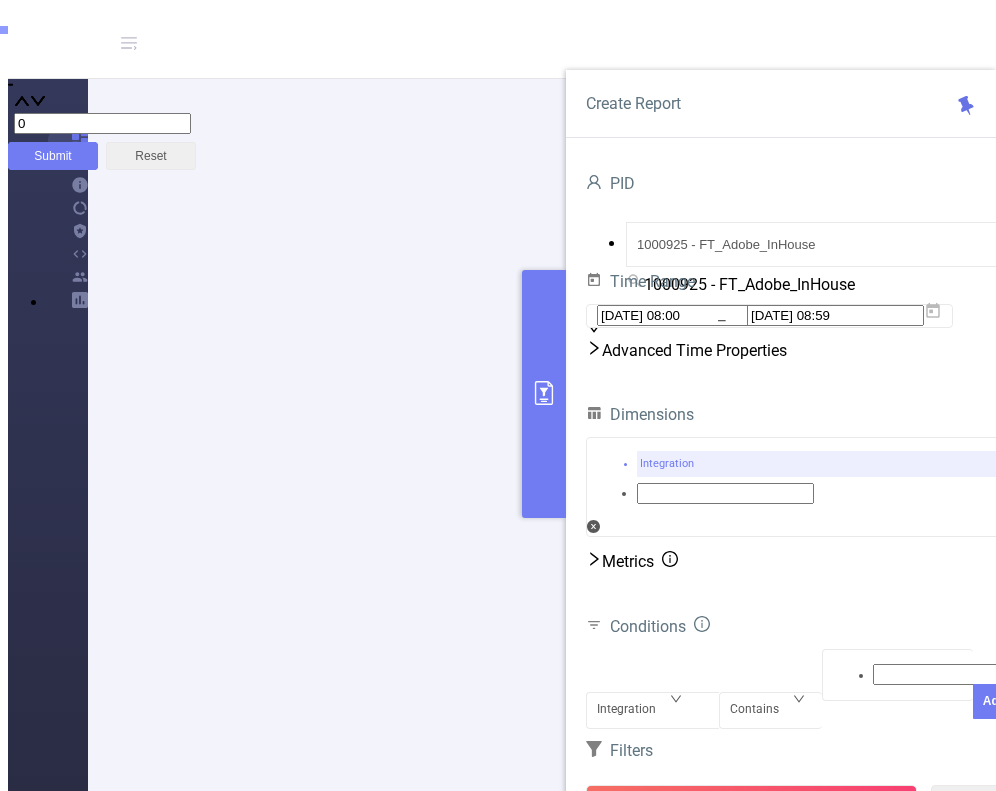 click 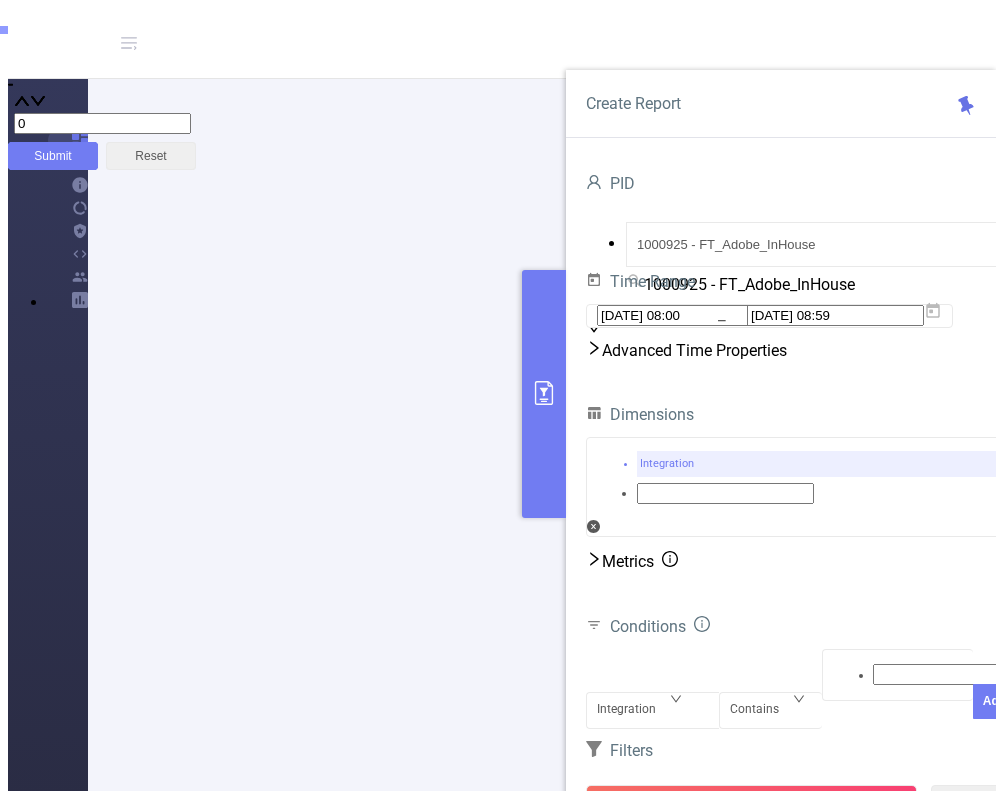 scroll, scrollTop: 200, scrollLeft: 0, axis: vertical 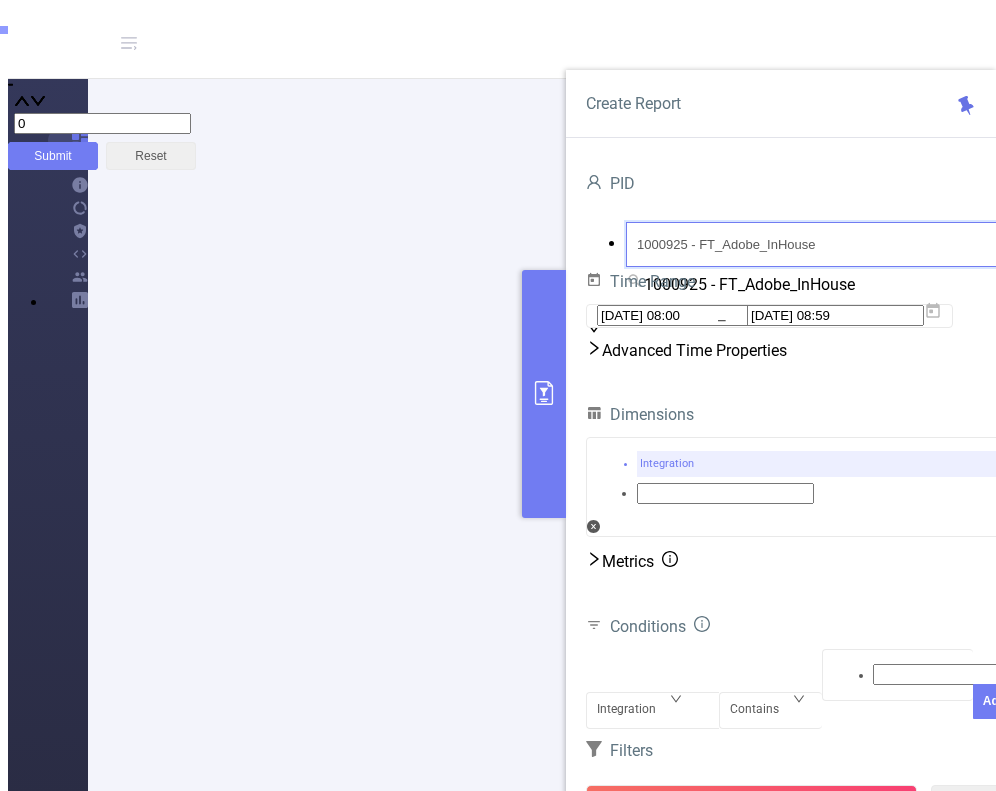 drag, startPoint x: 799, startPoint y: 232, endPoint x: 536, endPoint y: 232, distance: 263 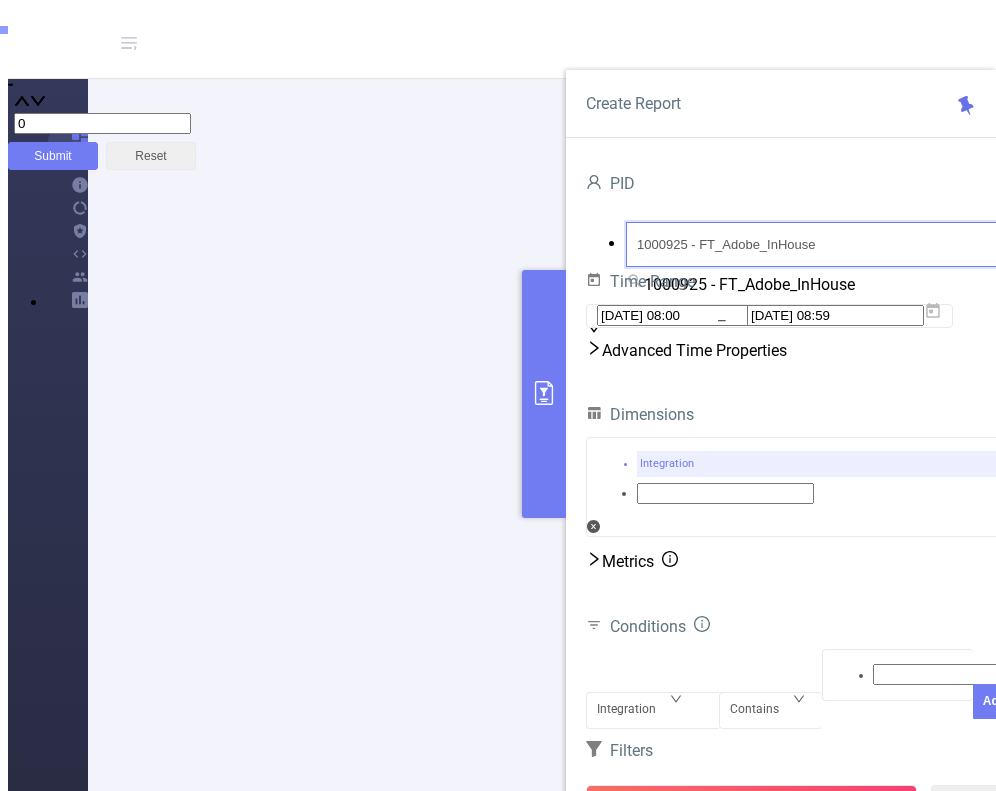 click on "PID:  FT_Adobe_InHouse  >  Time Range:  2025-07-01 06:00 -
2025-07-17 06:59  >  Time Zone:  +00:00  >  Dimensions :  Integration  >  No  Time Dimensions  >  No  Conditions  >  No  Filters  Overview Total: 2,928,621,810 Total: 2,928,621,810 4.4% Fraudulent 4.3% Suspicious 8.7% Invalid Traffic Total: 2,928,621,810 Total: 2,928,621,810 3.8% General 4.9% Sophisticated 8.7% Invalid Traffic Total: 2,928,621,810 Total: 2,928,621,810 4.4% Fraudulent 4.3% Suspicious 8.7% Invalid Traffic Total: 2,928,621,810 Total: 2,928,621,810 3.8% General 4.9% Sophisticated 8.7% Invalid Traffic Total: 2,928,621,810 Total: 2,928,621,810 4.4% Fraudulent 4.3% Suspicious 8.7% Invalid Traffic 1 2       Traffic Over Time           IVT by Category           General & Sophisticated IVT by Category           Brand Safety (Detected)           Brand Safety (Blocked)           Smart Agent     01/07 03/07 05/07 07/07 09/07 11/07 13/07 15/07 17/07 0% 3% 6% 9.2% 0 55M 110M 165M 220M Fraud Suspicious Invalid Traffic General IVT % #" at bounding box center (458, 2187) 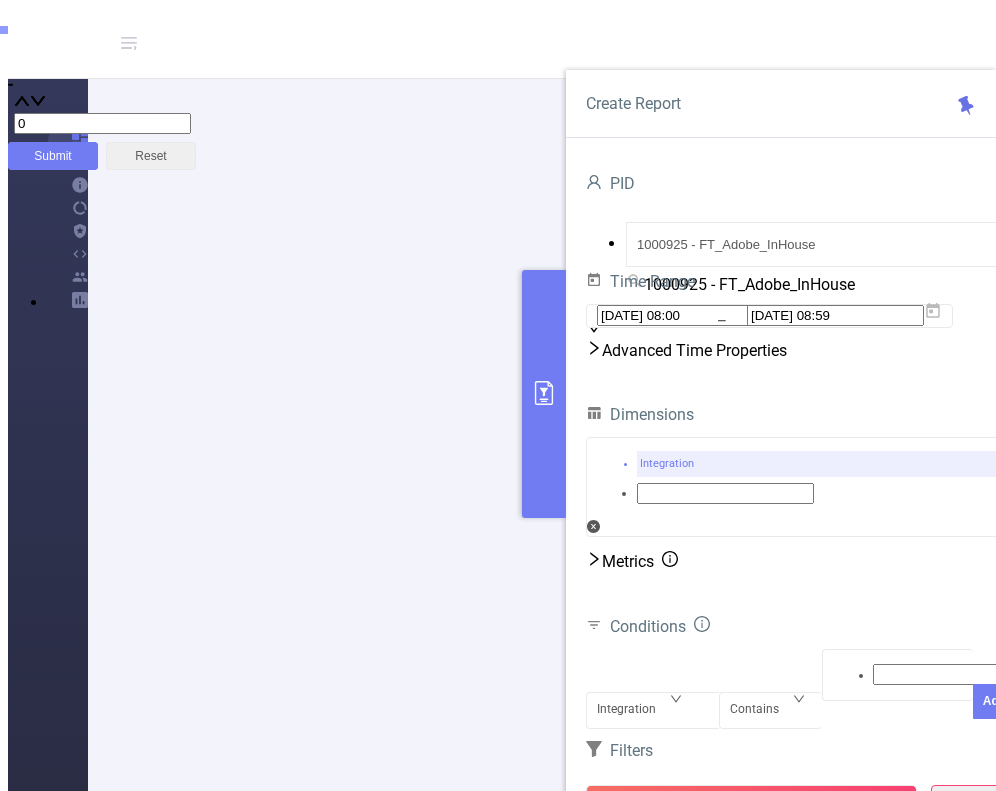click on "Clear" at bounding box center (973, 803) 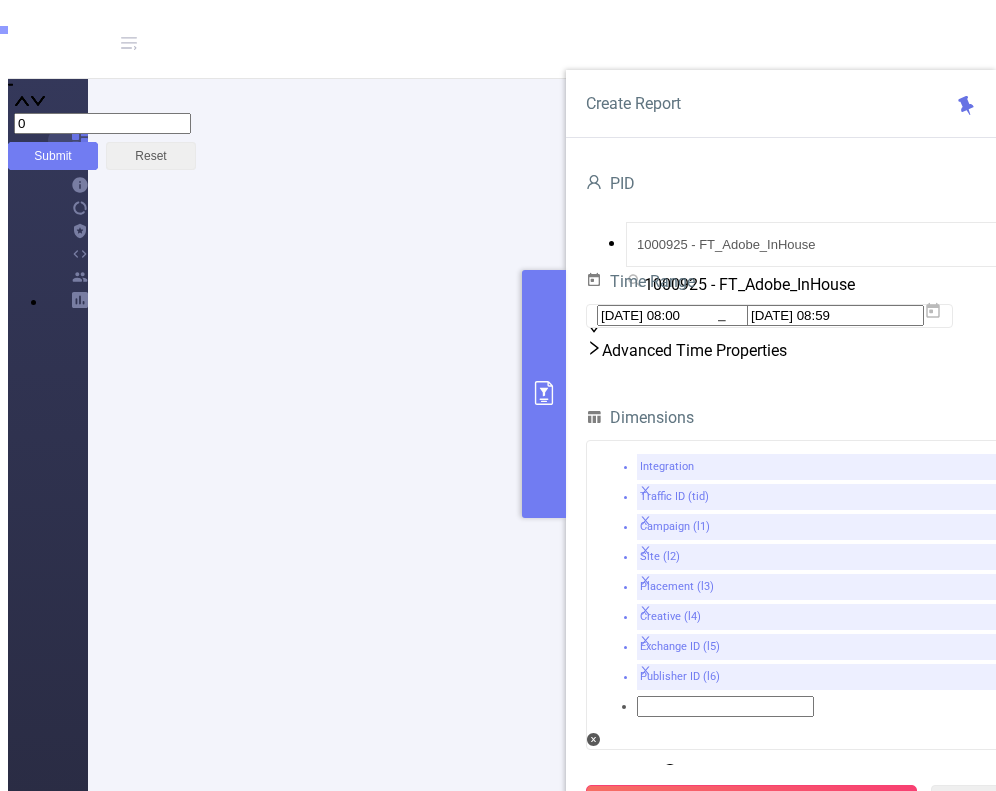 click on "Run Report" at bounding box center (751, 803) 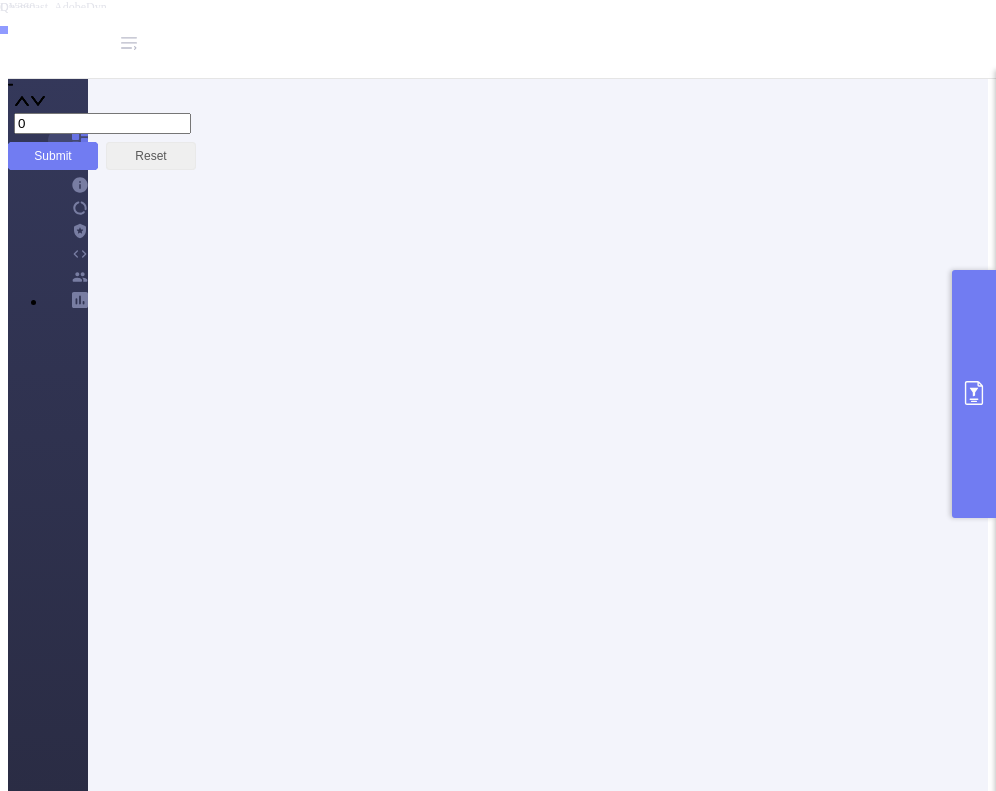 scroll, scrollTop: 1000, scrollLeft: 0, axis: vertical 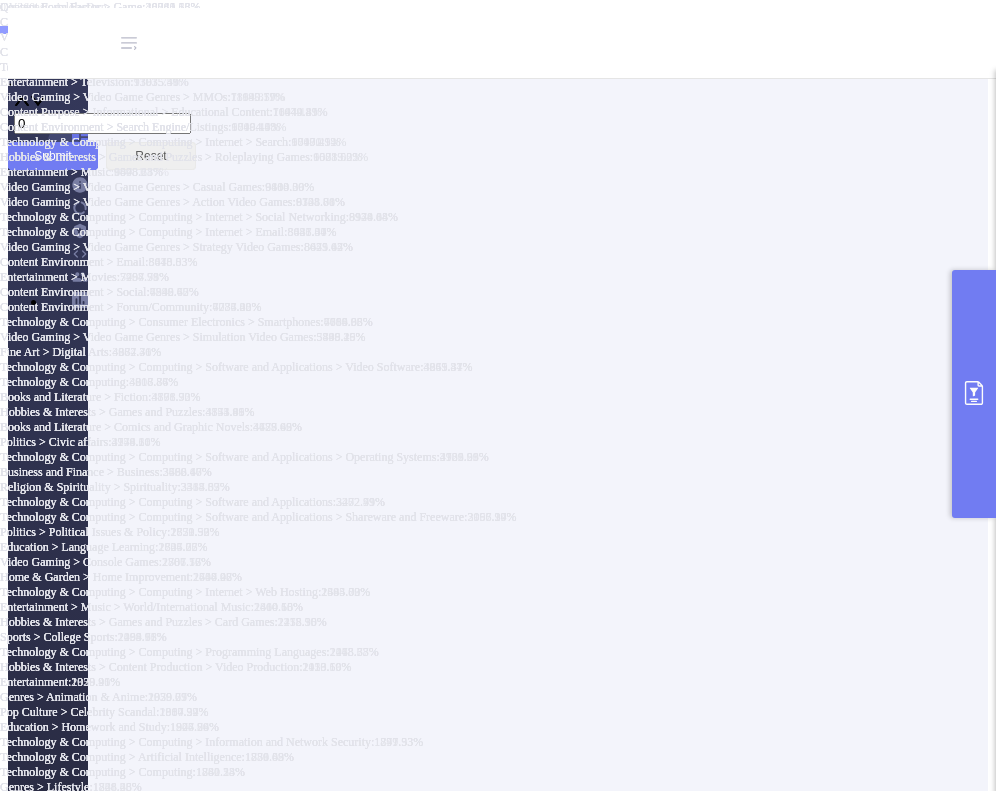 click at bounding box center [974, 394] 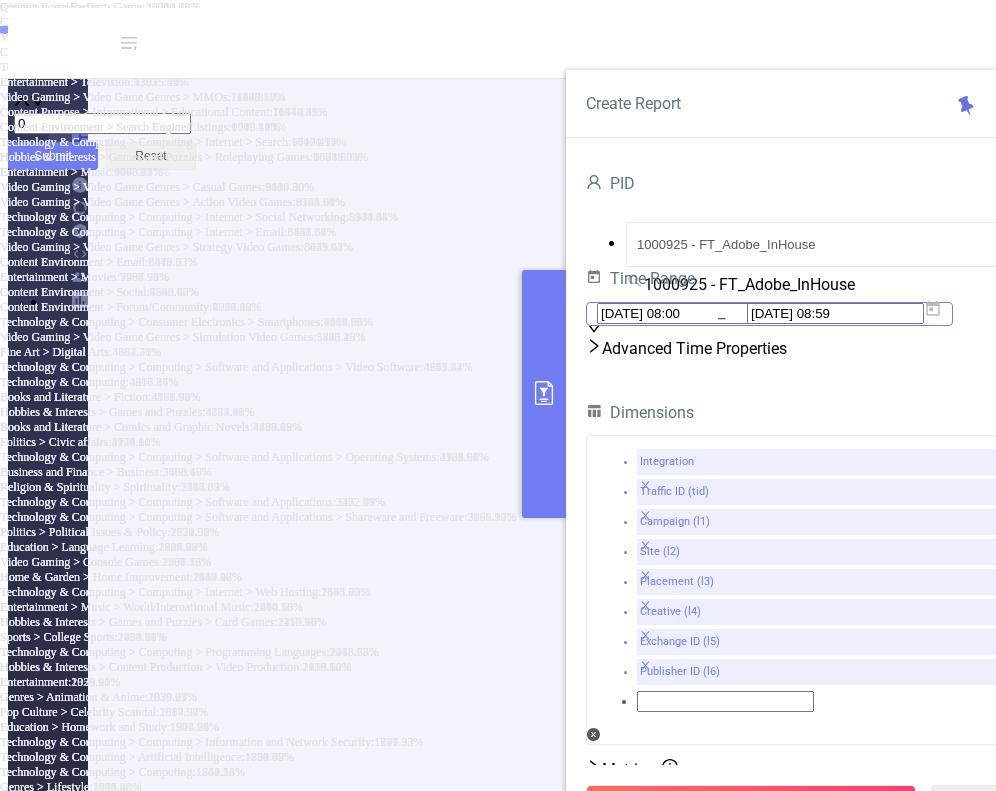 click 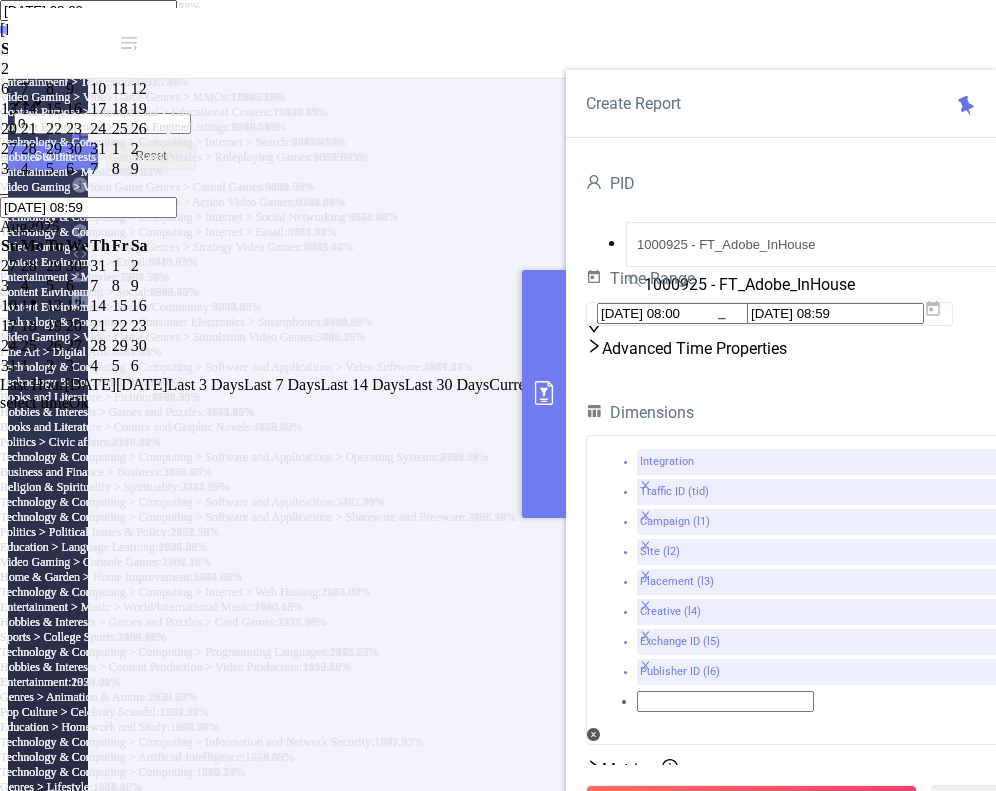 click at bounding box center [0, 29] 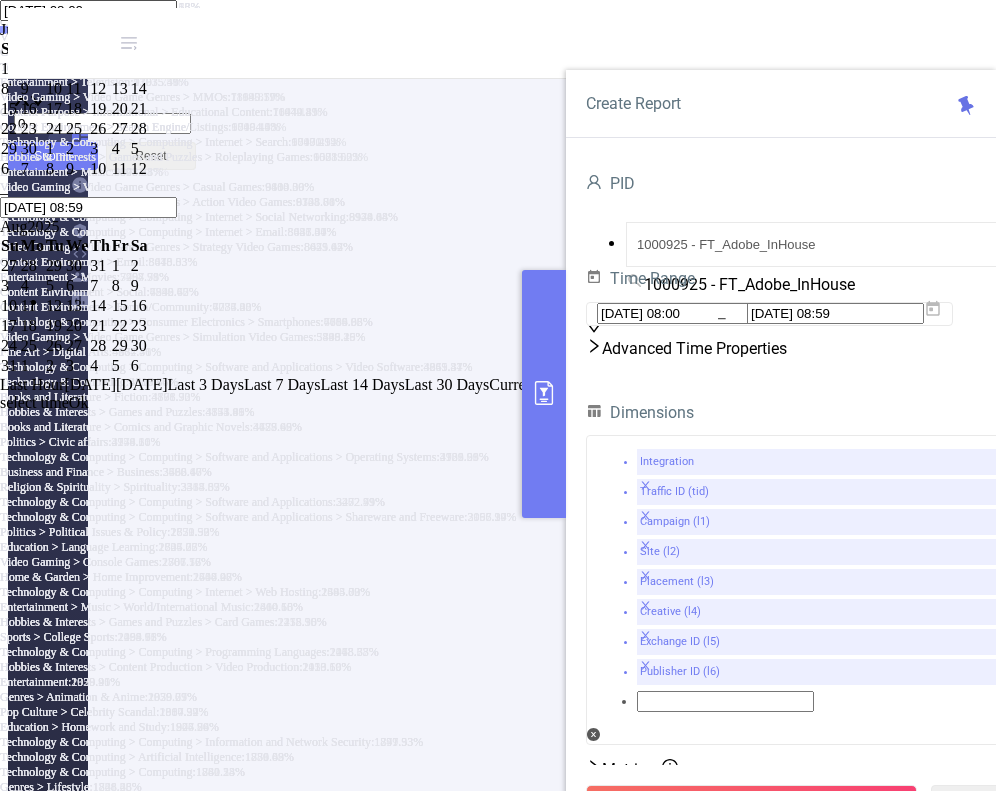click on "1" at bounding box center [10, 69] 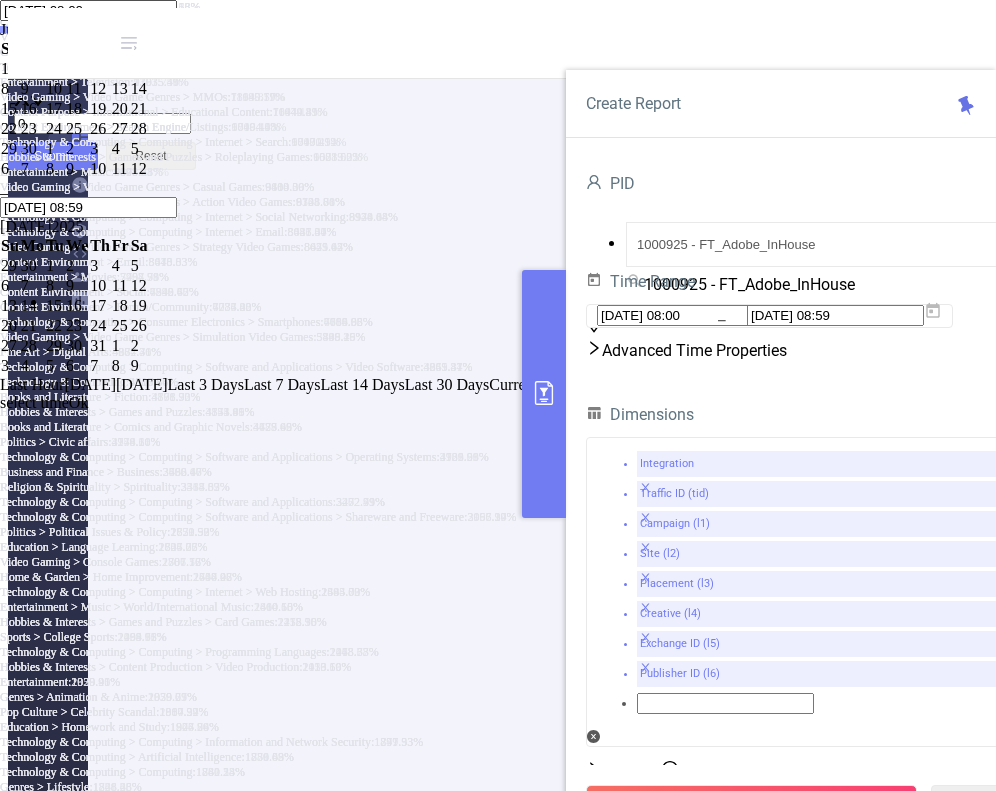 click on "Ok" at bounding box center (79, 402) 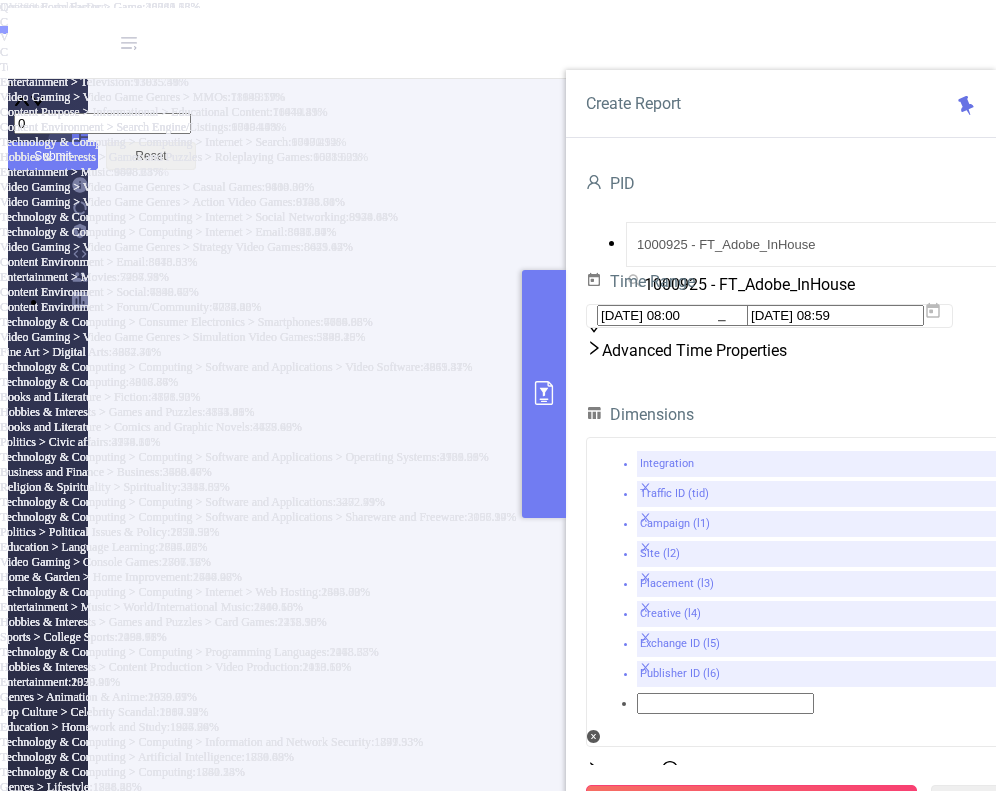 click on "Run Report" at bounding box center (751, 803) 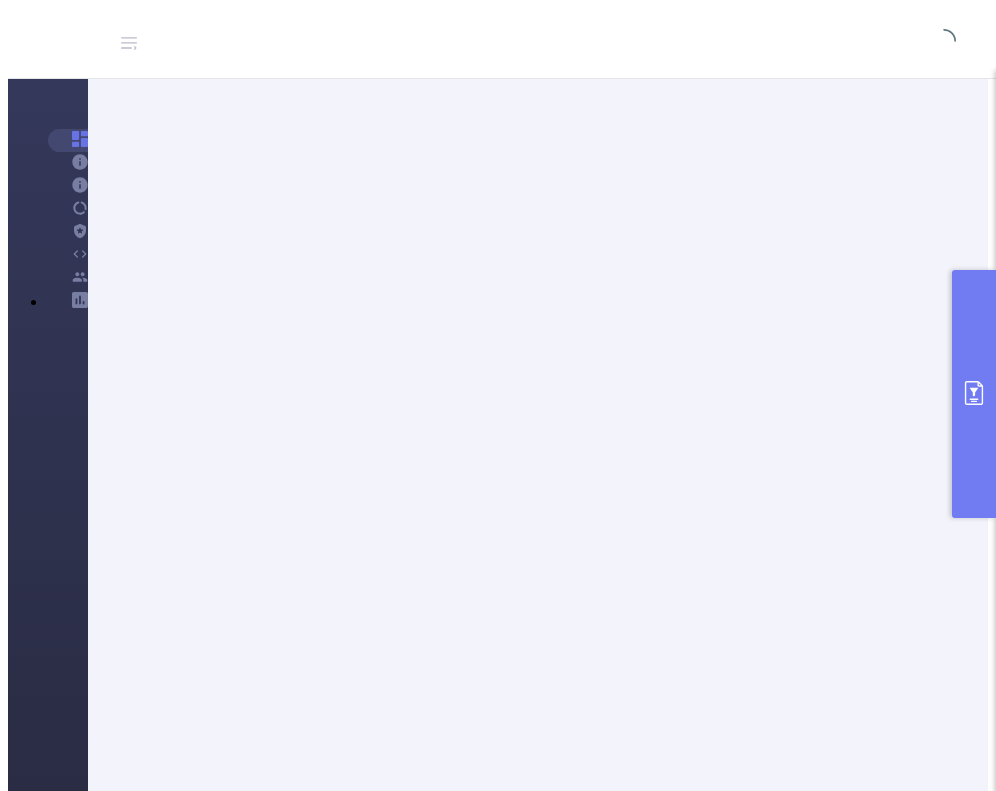 scroll, scrollTop: 232, scrollLeft: 0, axis: vertical 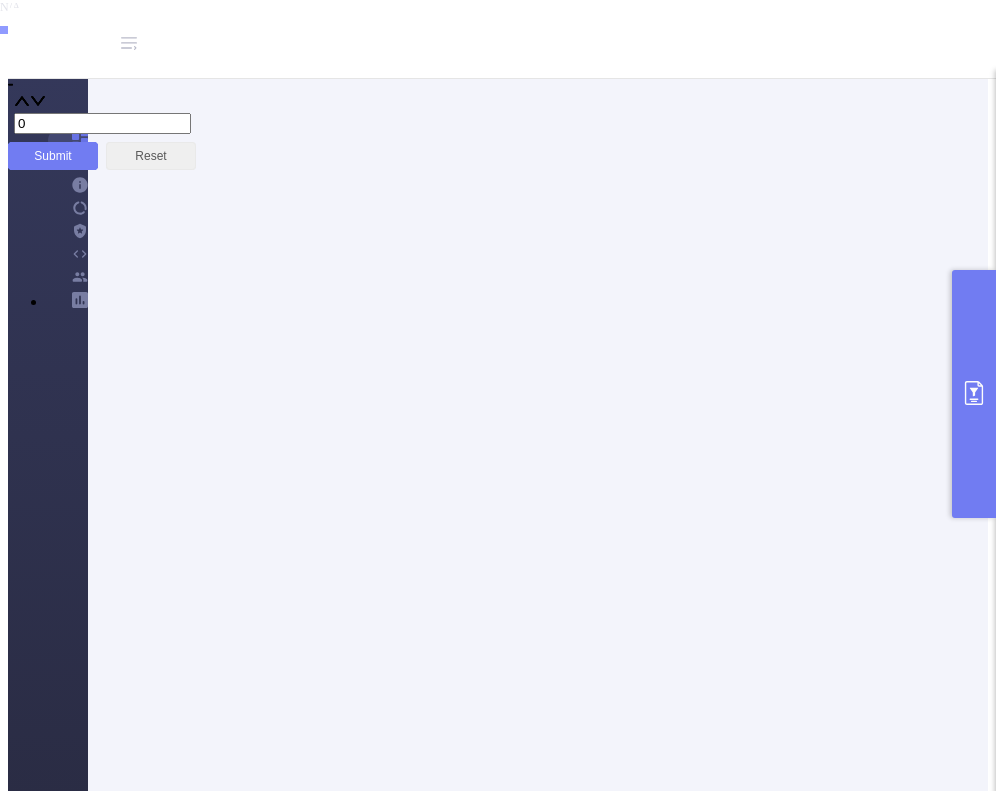 click 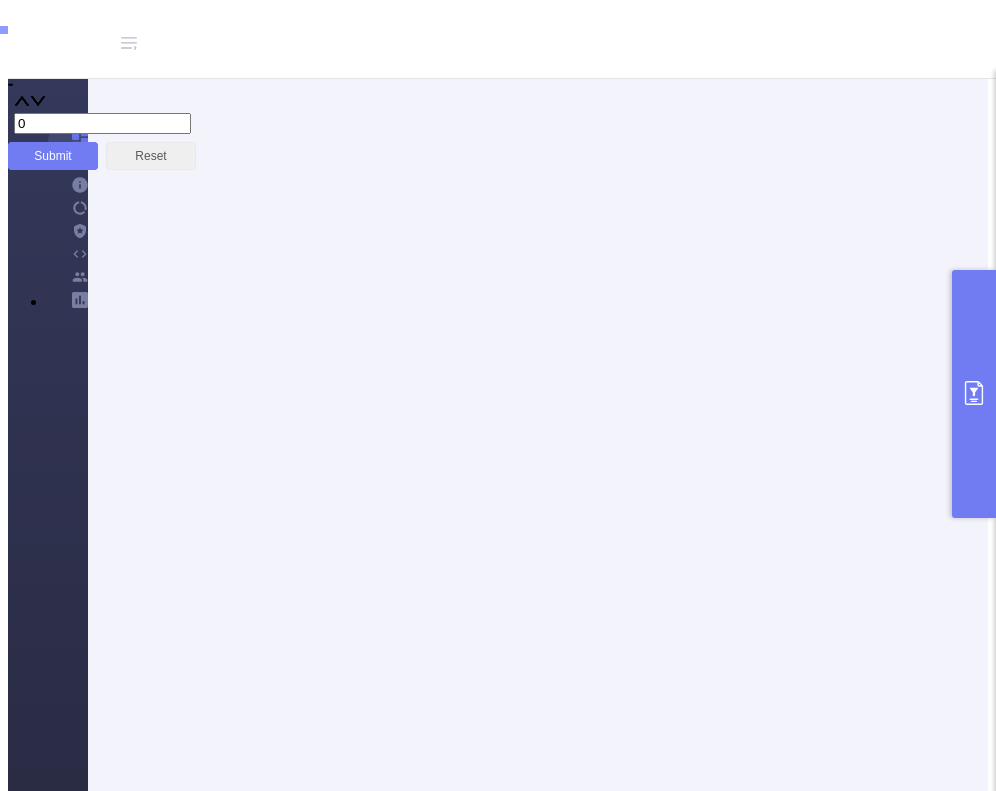 click 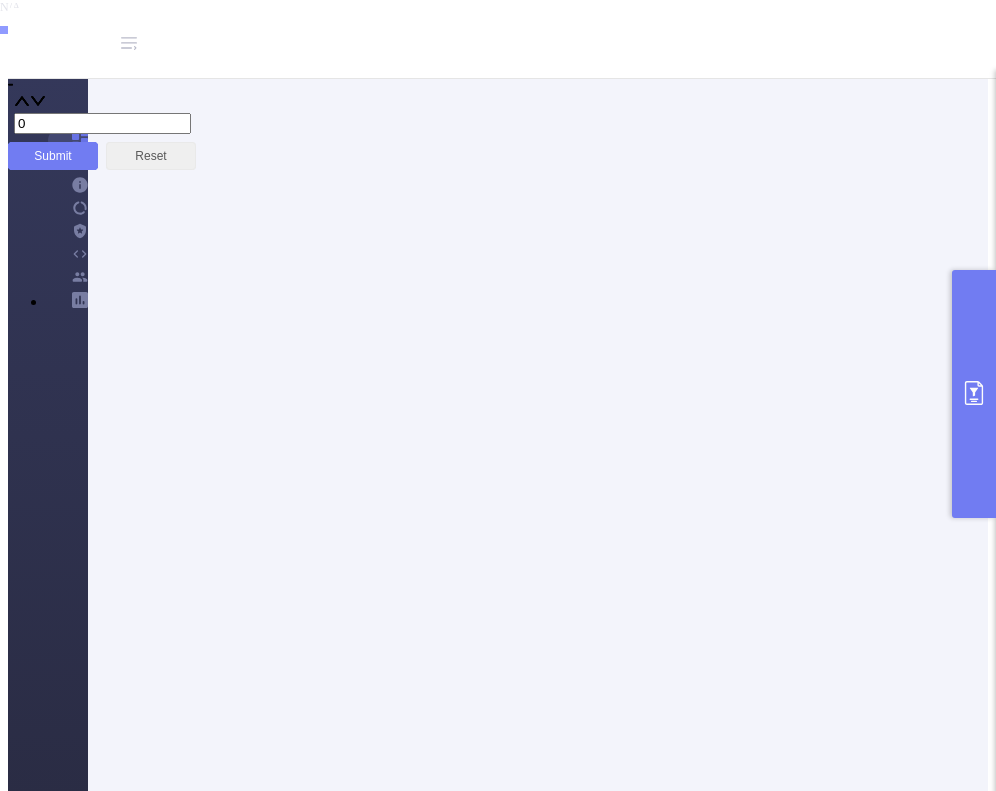 click at bounding box center [974, 394] 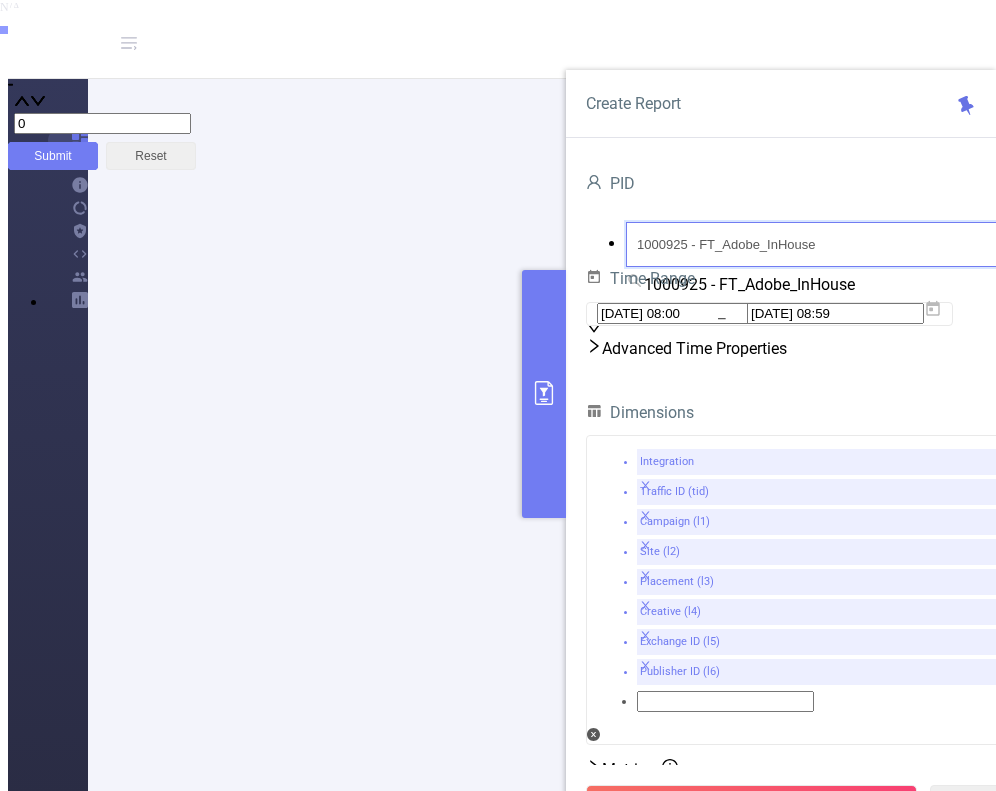 drag, startPoint x: 800, startPoint y: 232, endPoint x: 582, endPoint y: 207, distance: 219.4288 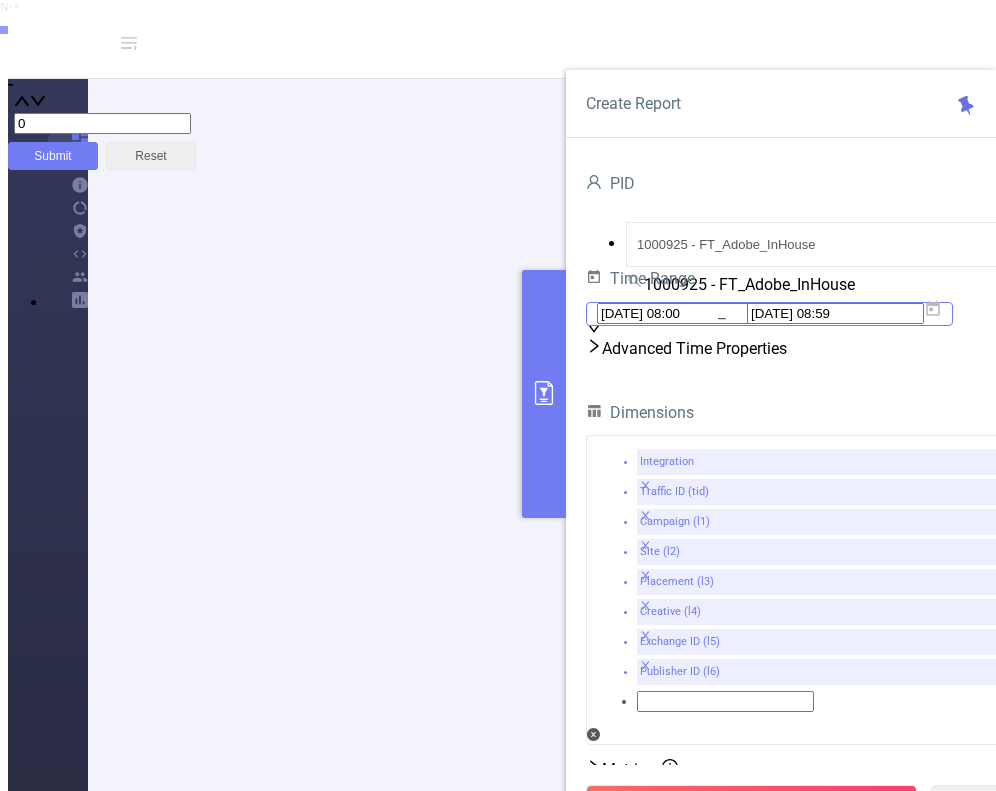 click 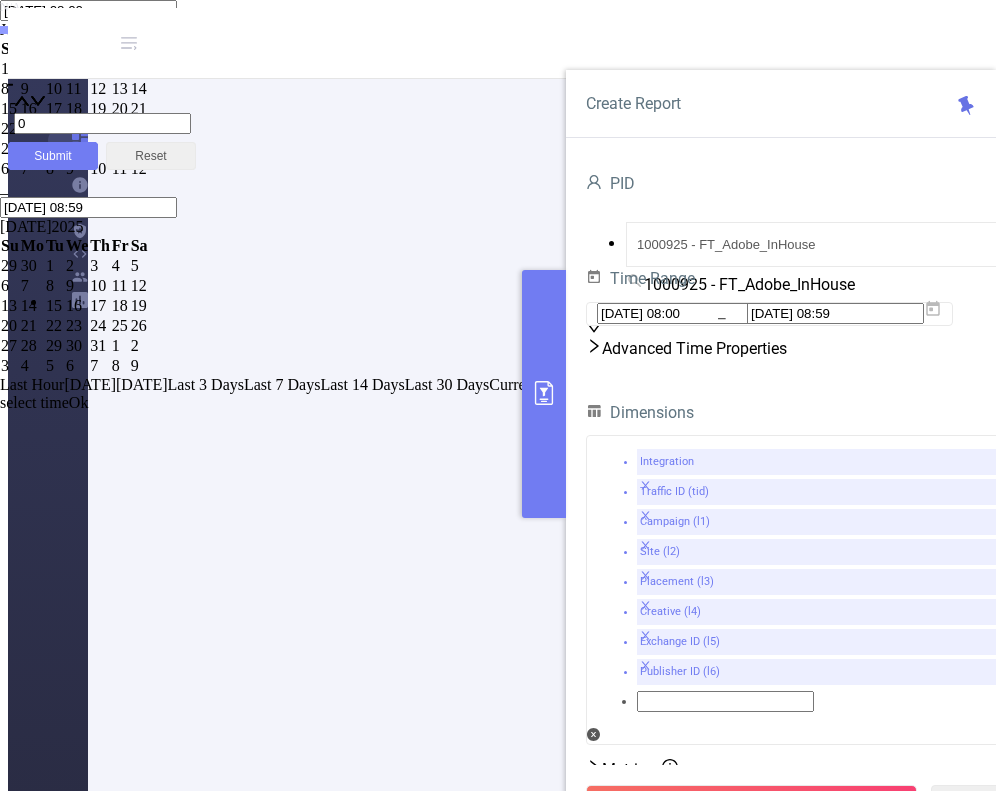 click on "1" at bounding box center (10, 69) 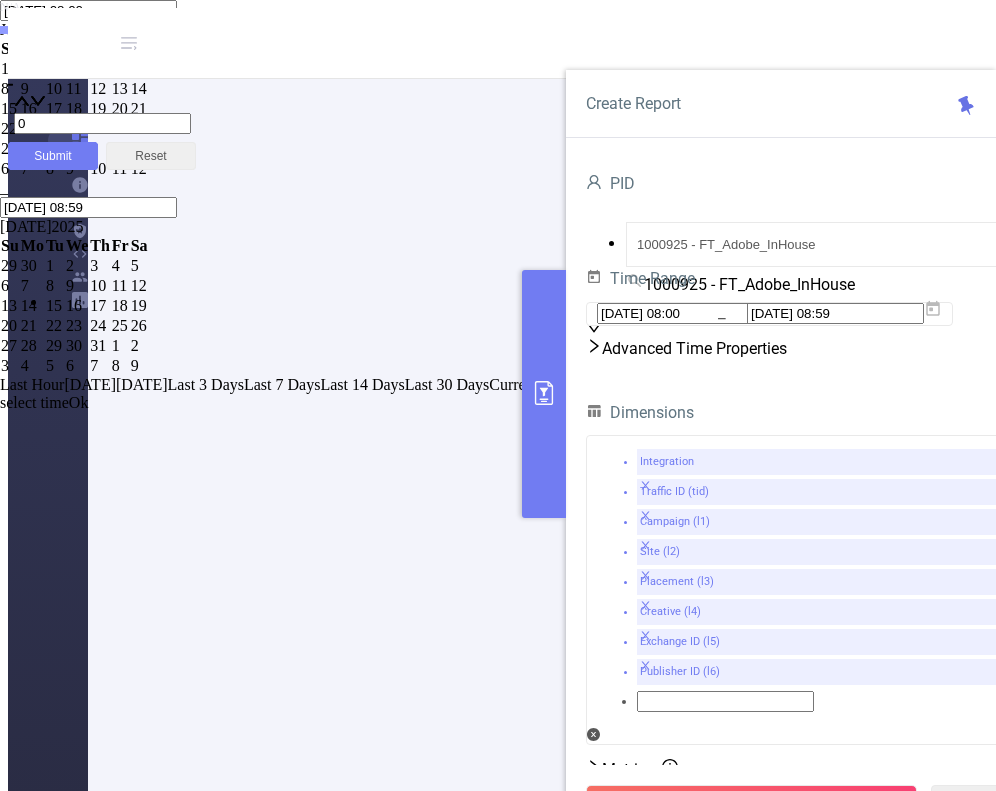 click on "17" at bounding box center [100, 306] 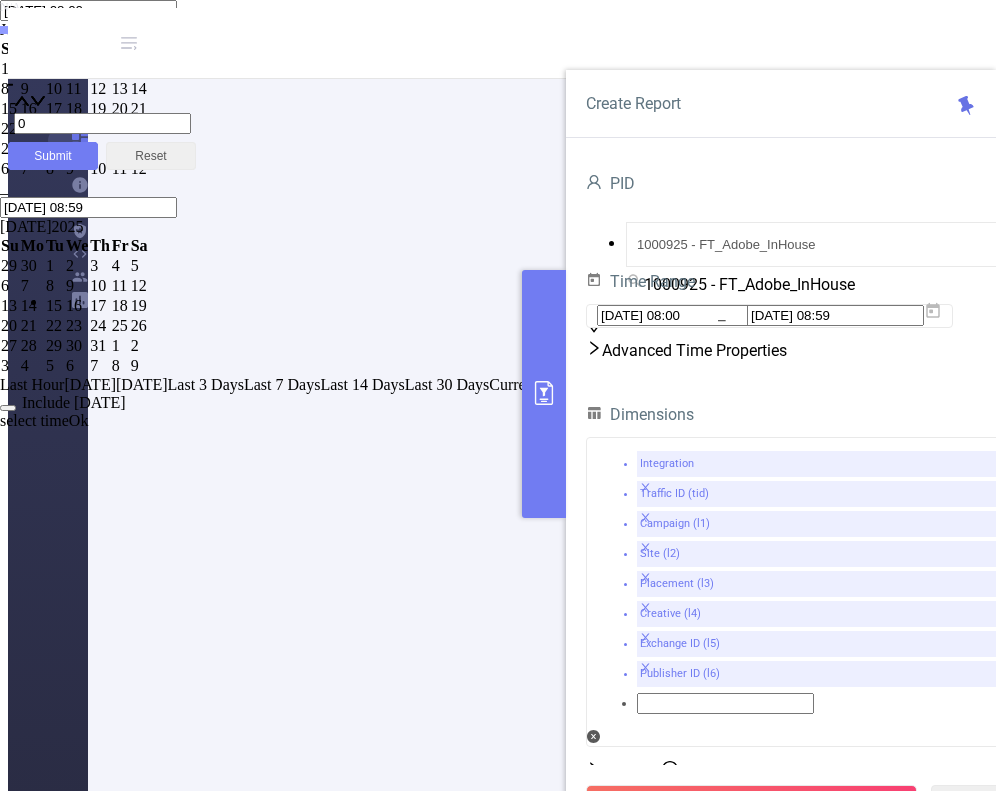 click on "Ok" at bounding box center [79, 420] 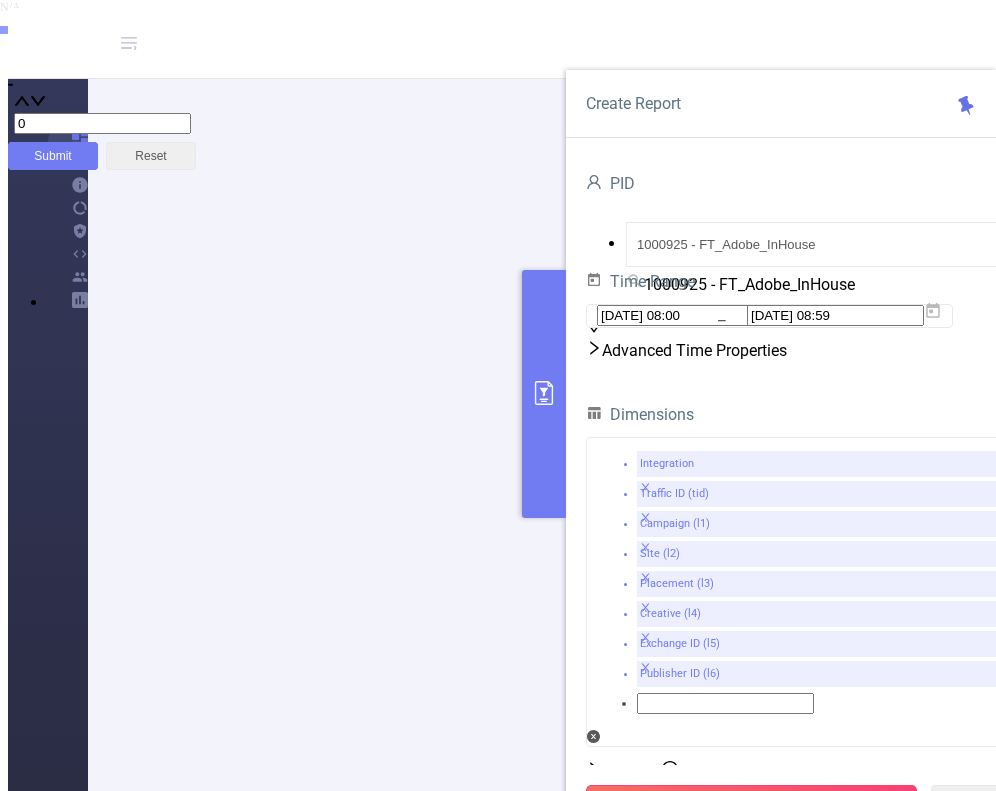 click on "Run Report" at bounding box center [751, 803] 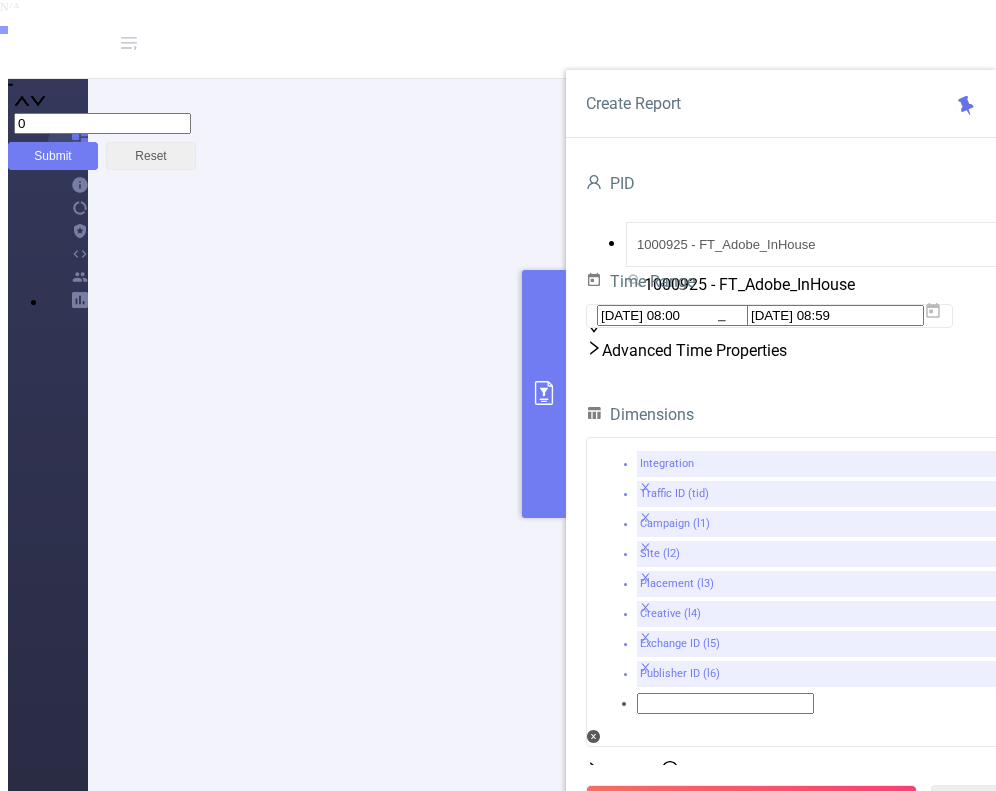 scroll, scrollTop: 232, scrollLeft: 0, axis: vertical 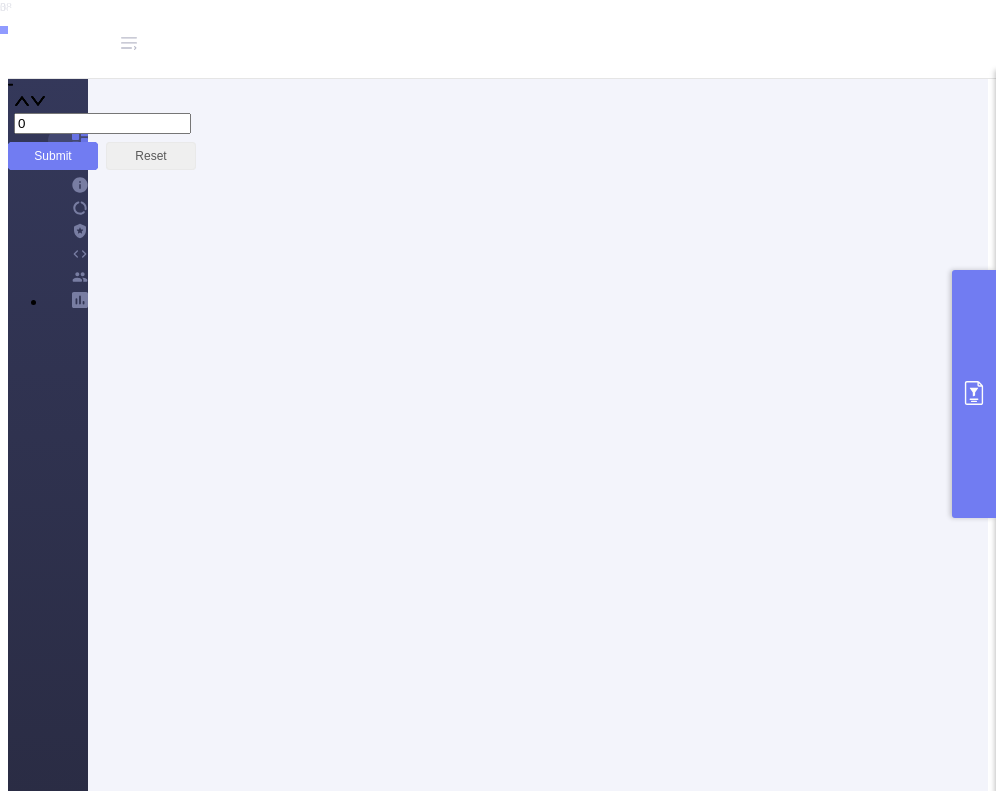 click on "IAB Categories" at bounding box center [4929, 3331] 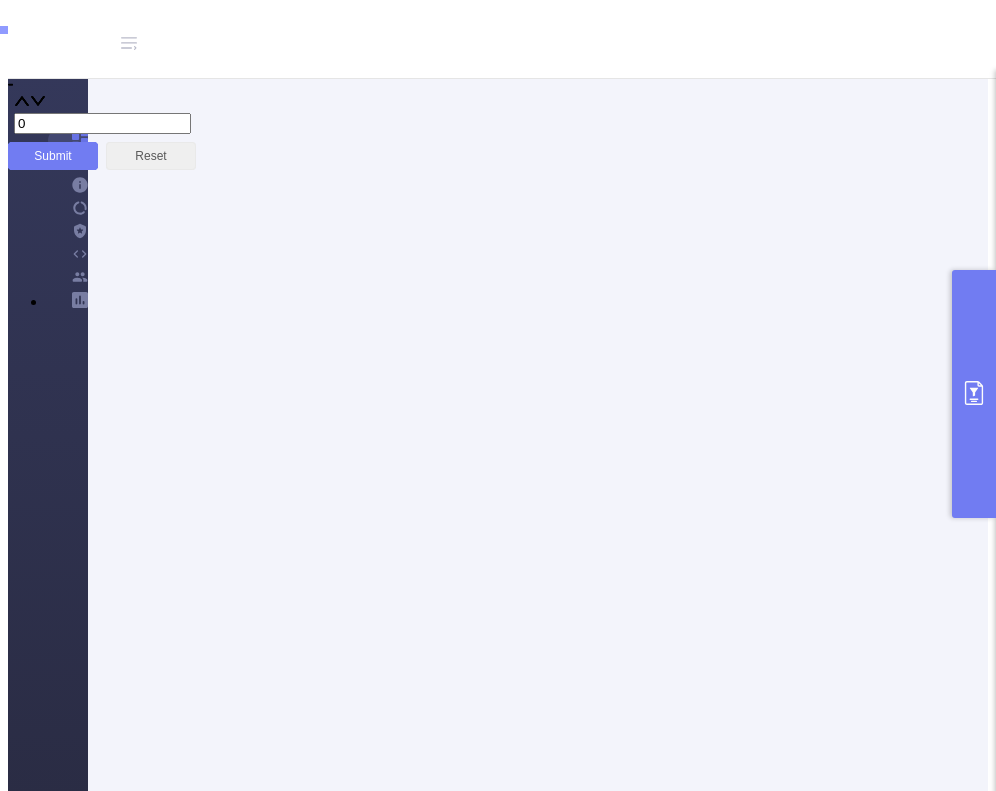 click 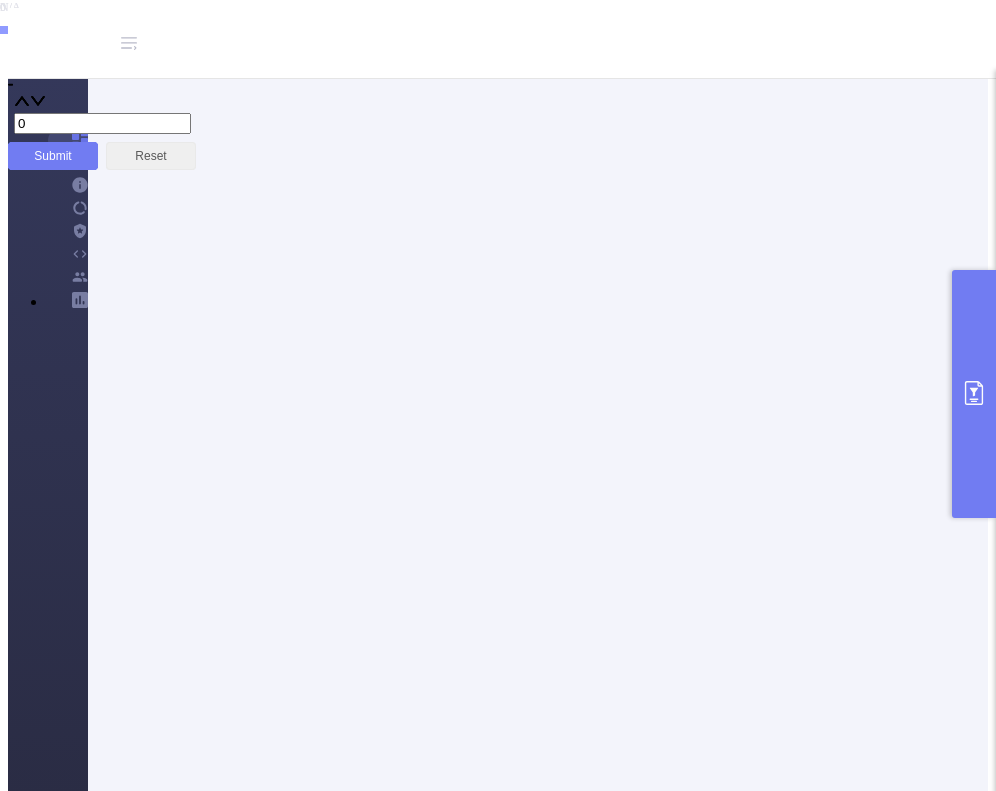 scroll, scrollTop: 0, scrollLeft: 0, axis: both 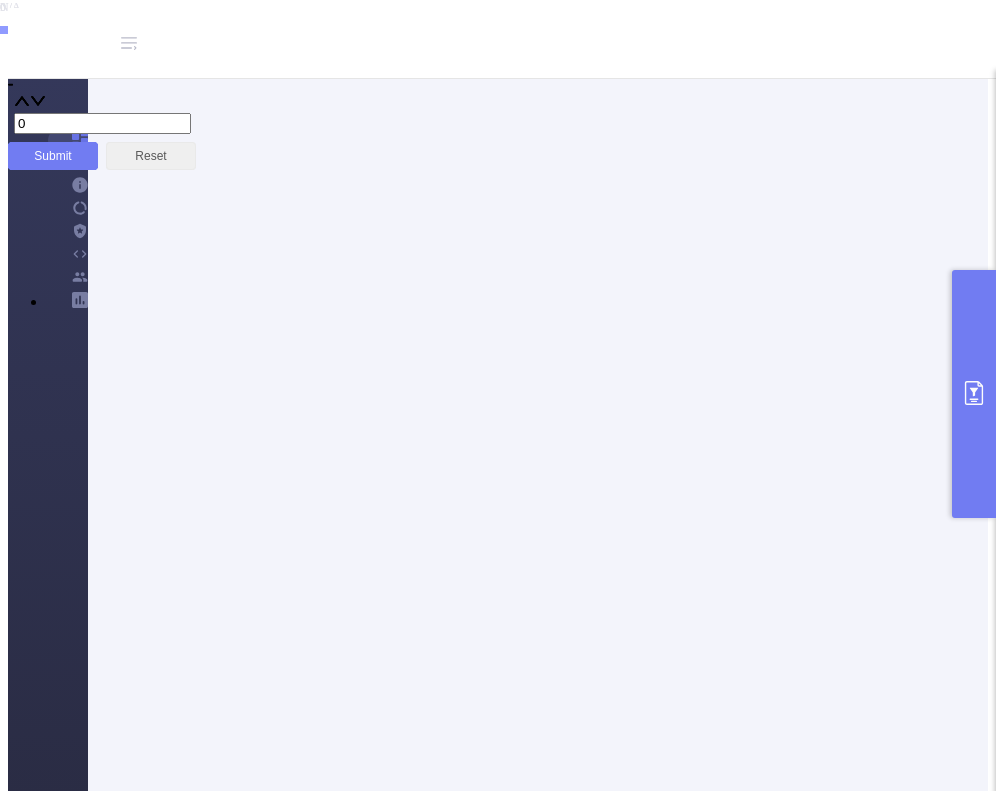 click 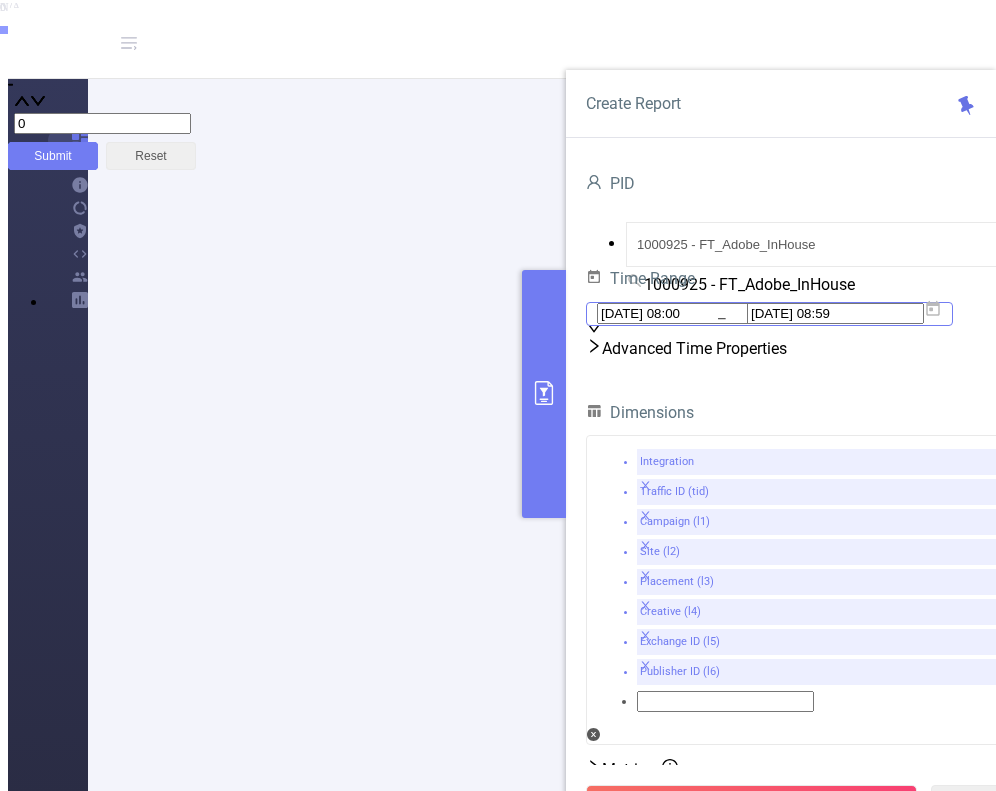 click 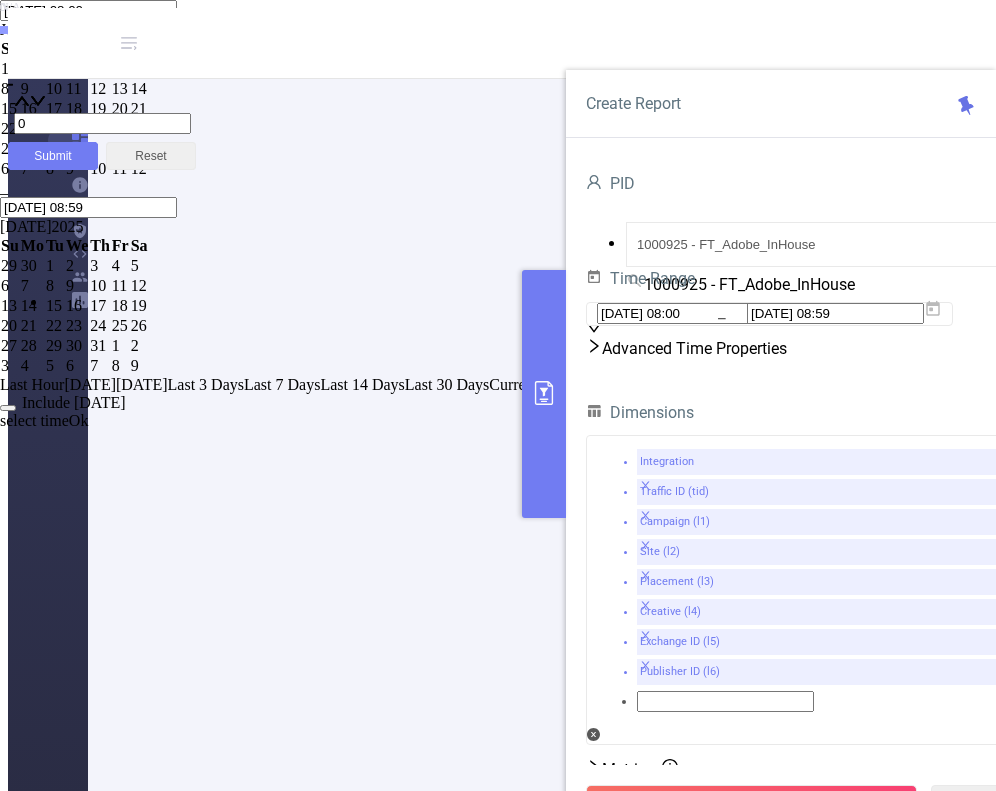 click at bounding box center [0, 29] 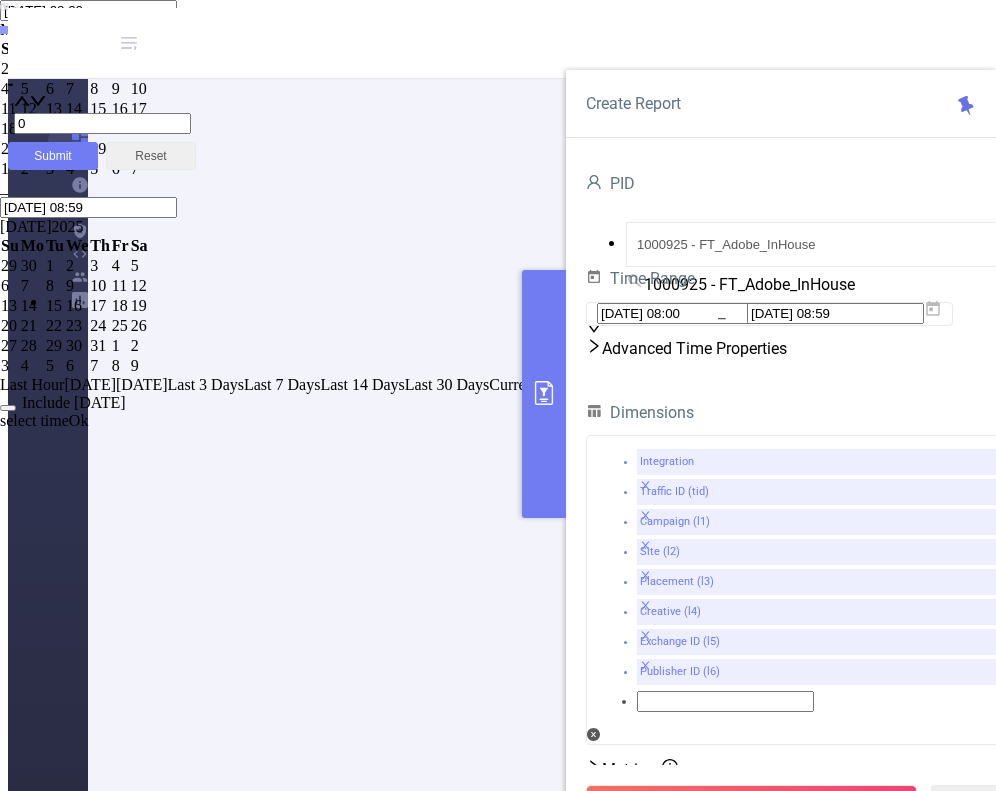 click on "1" at bounding box center (100, 69) 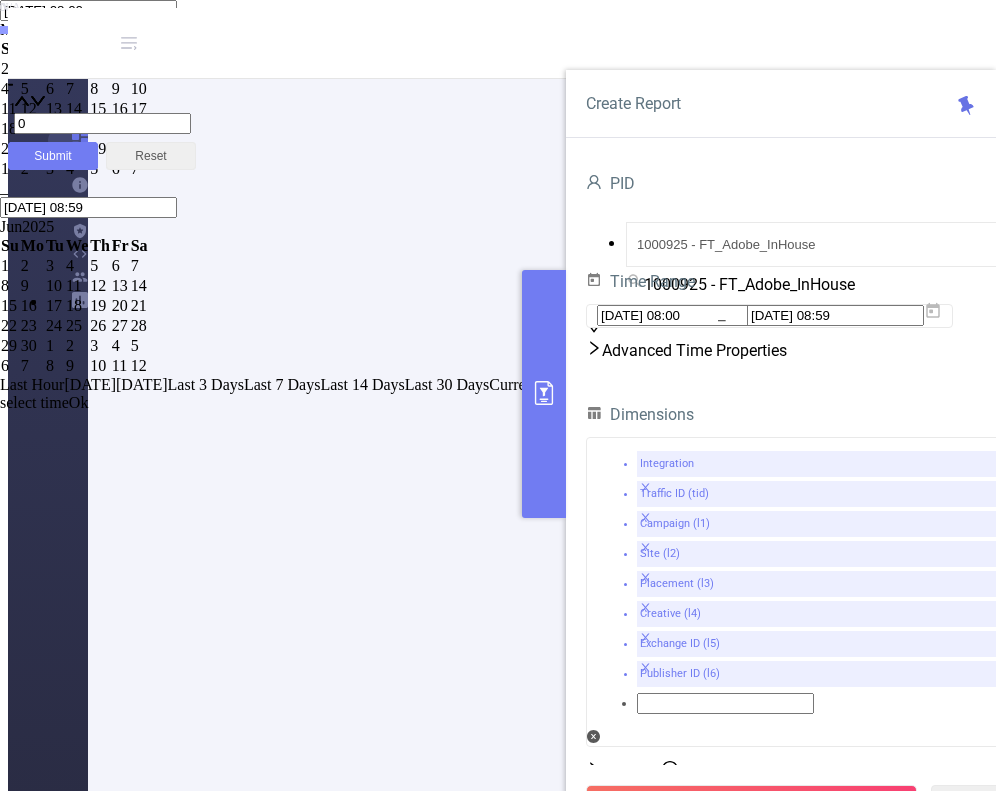 click on "Ok" at bounding box center (79, 402) 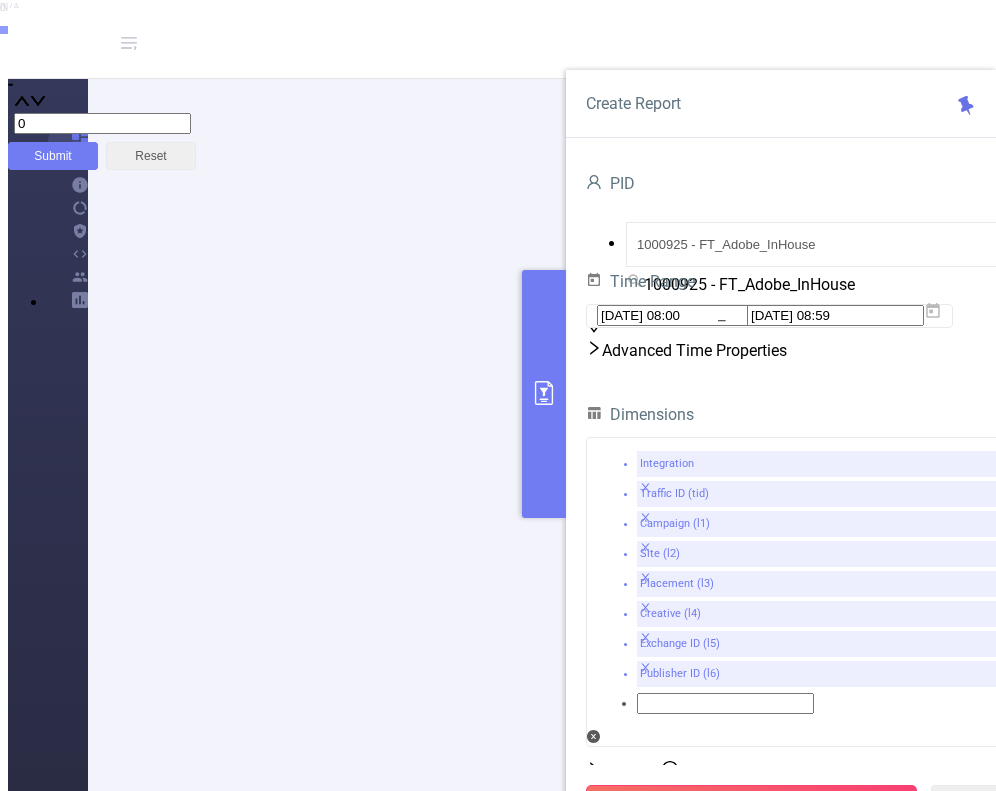 click on "Run Report" at bounding box center [751, 803] 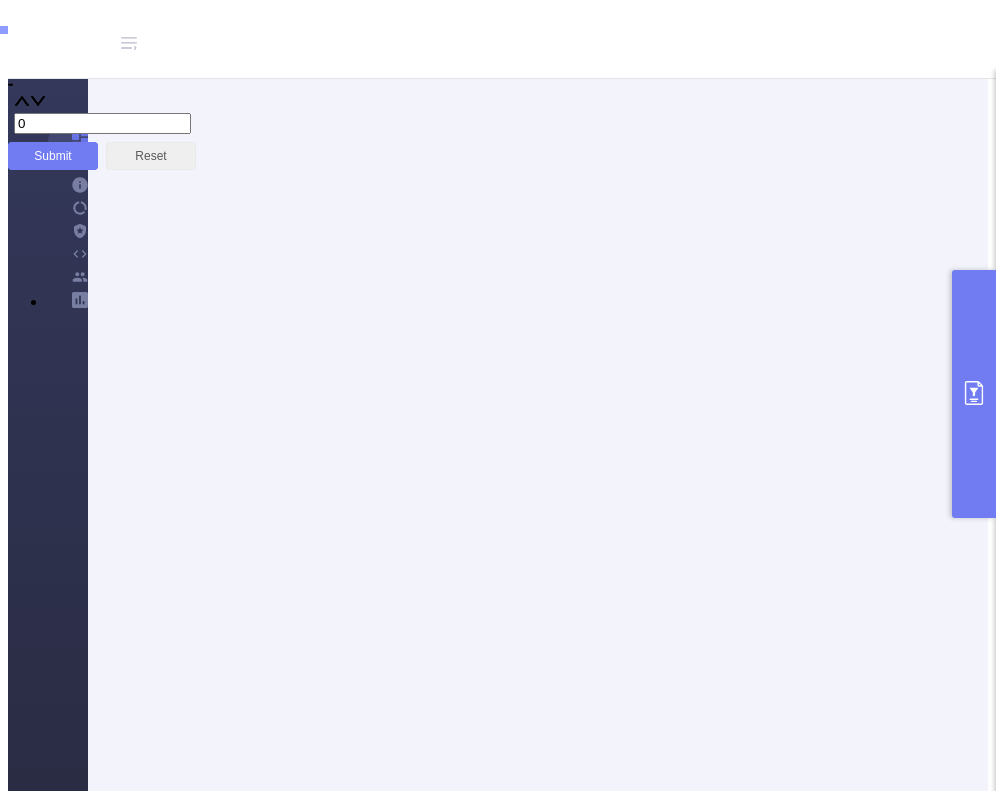 scroll, scrollTop: 600, scrollLeft: 0, axis: vertical 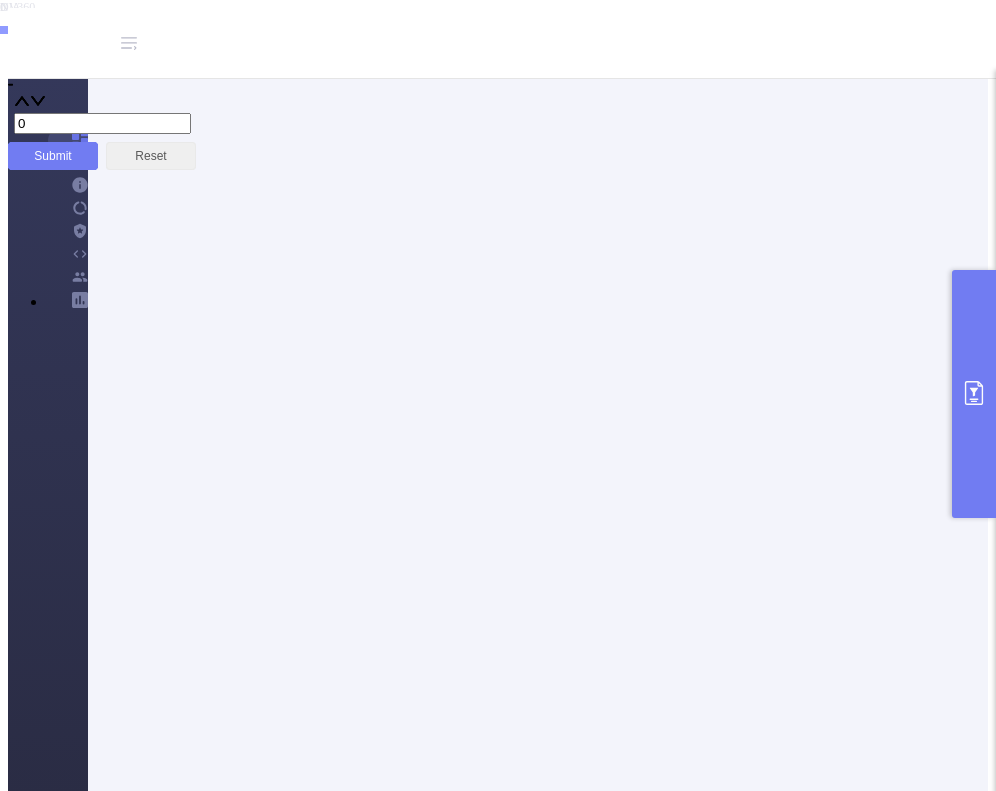 click 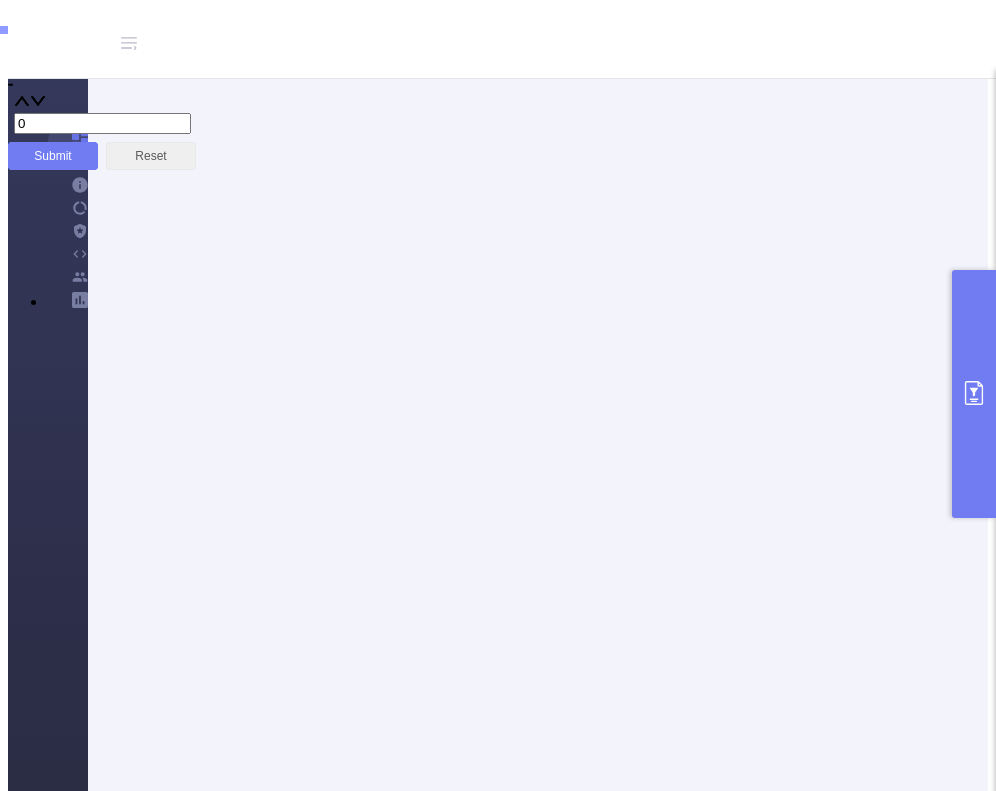 click 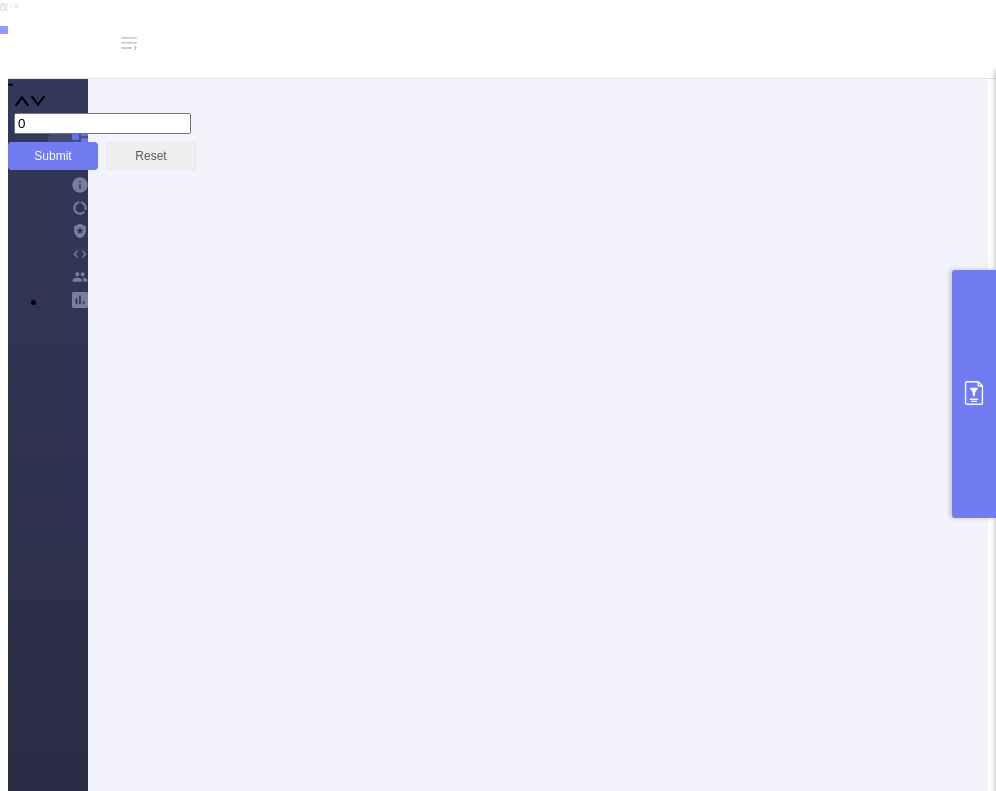 click 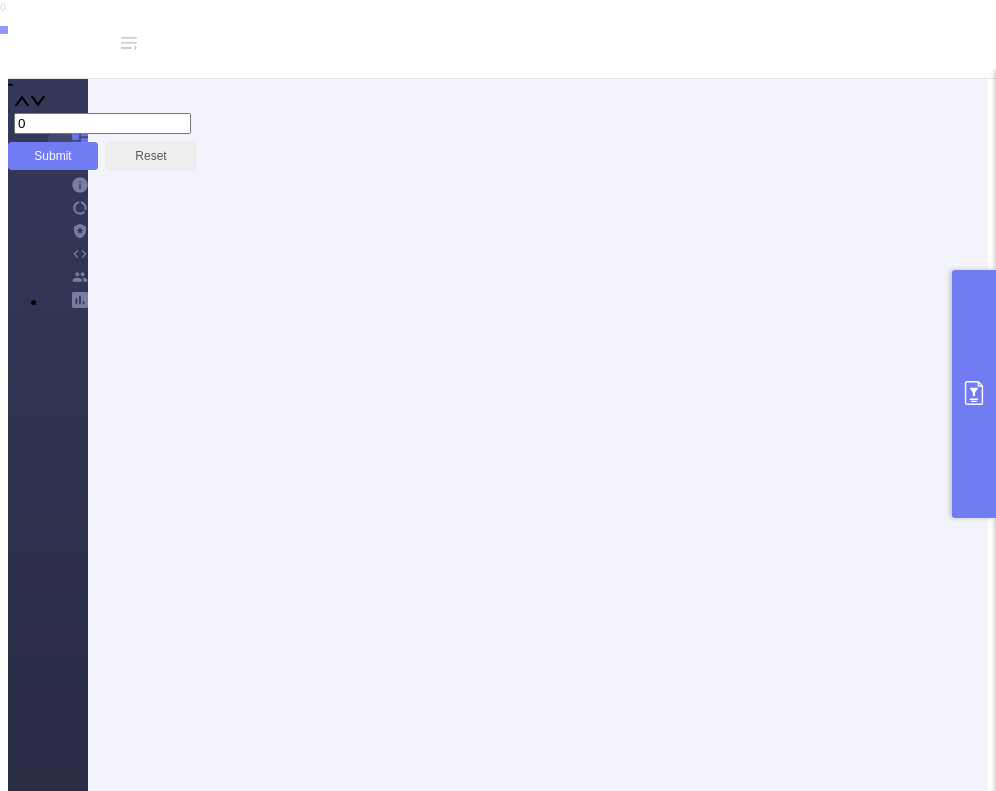 click 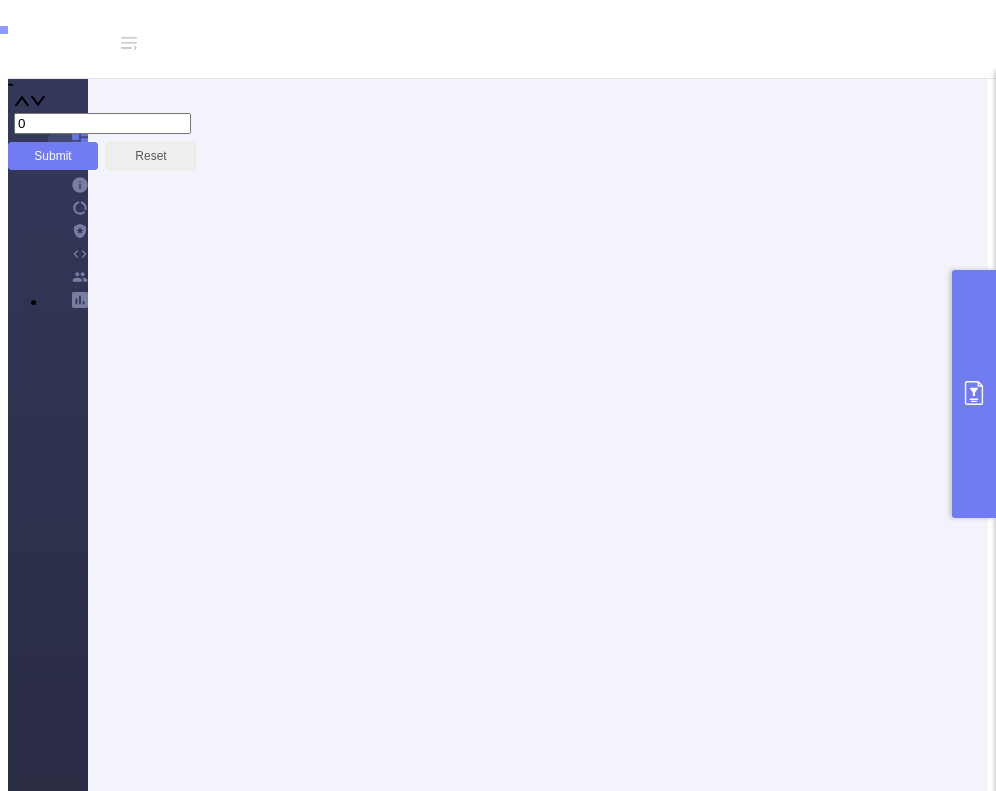 scroll, scrollTop: 0, scrollLeft: 0, axis: both 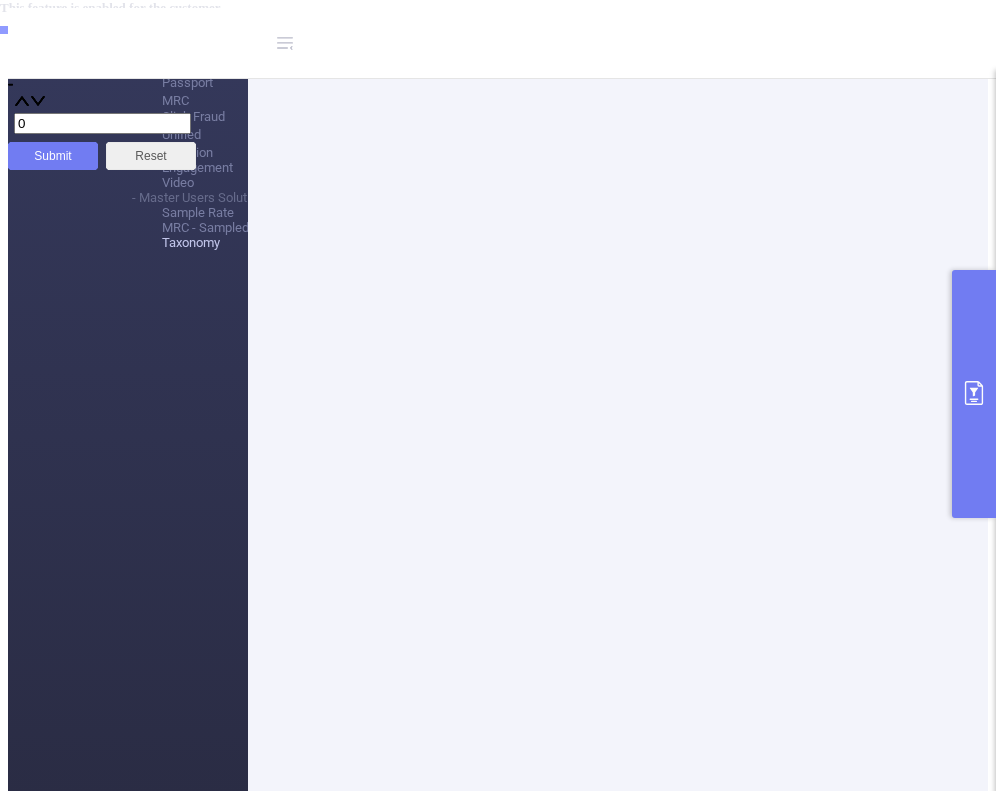 click at bounding box center [215, -337] 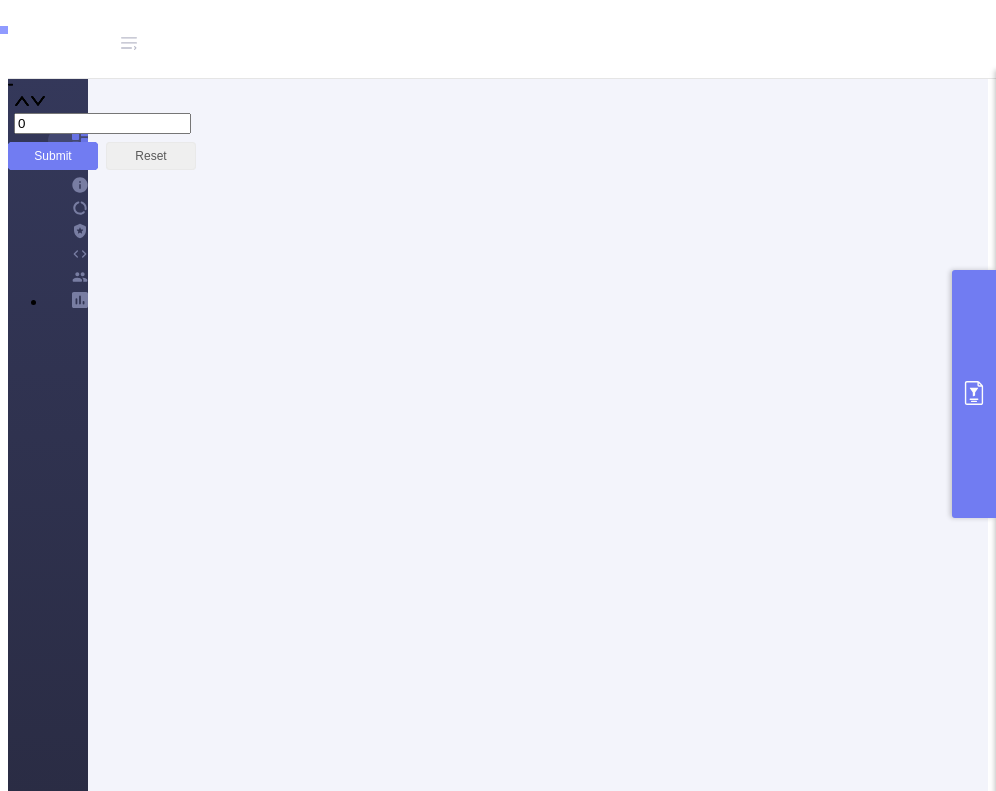 click at bounding box center (974, 394) 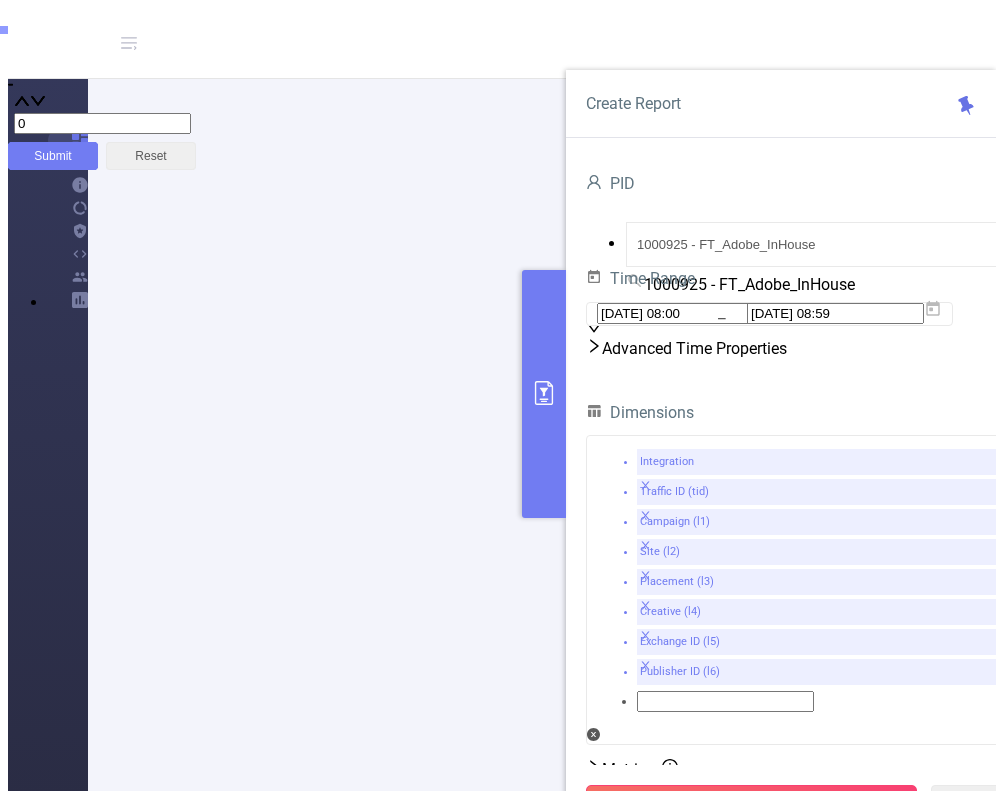 click on "Run Report" at bounding box center (751, 803) 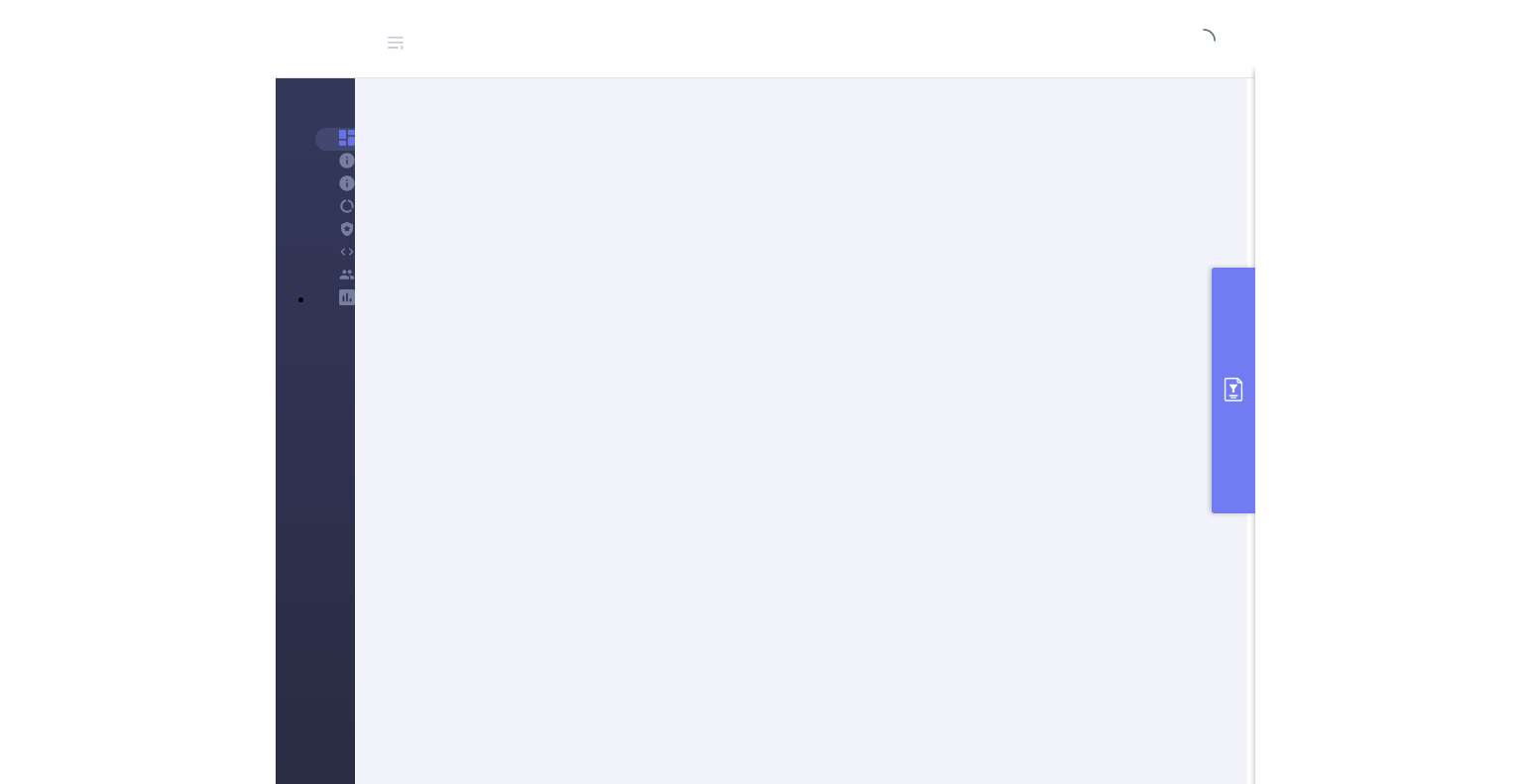 scroll, scrollTop: 230, scrollLeft: 0, axis: vertical 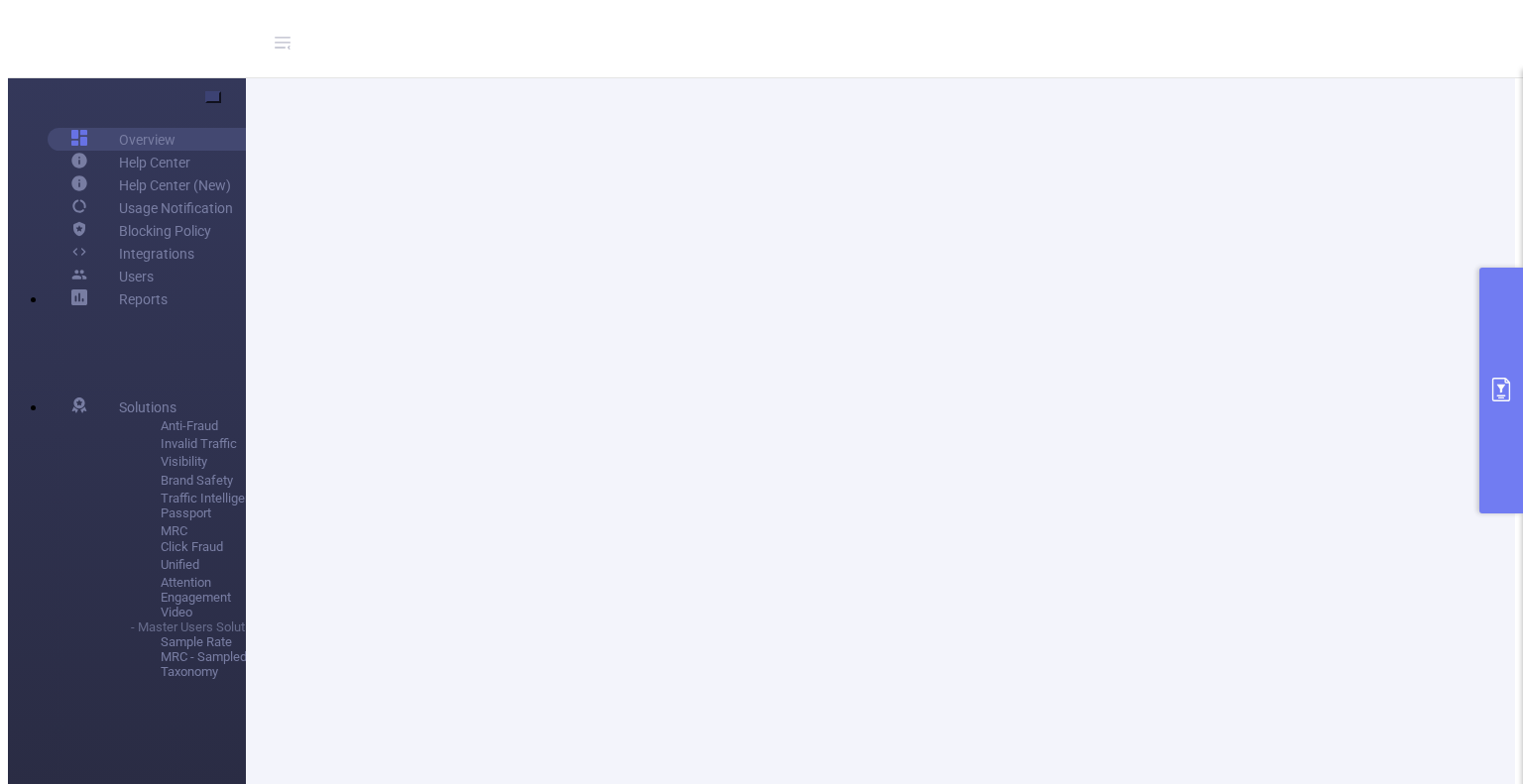 type 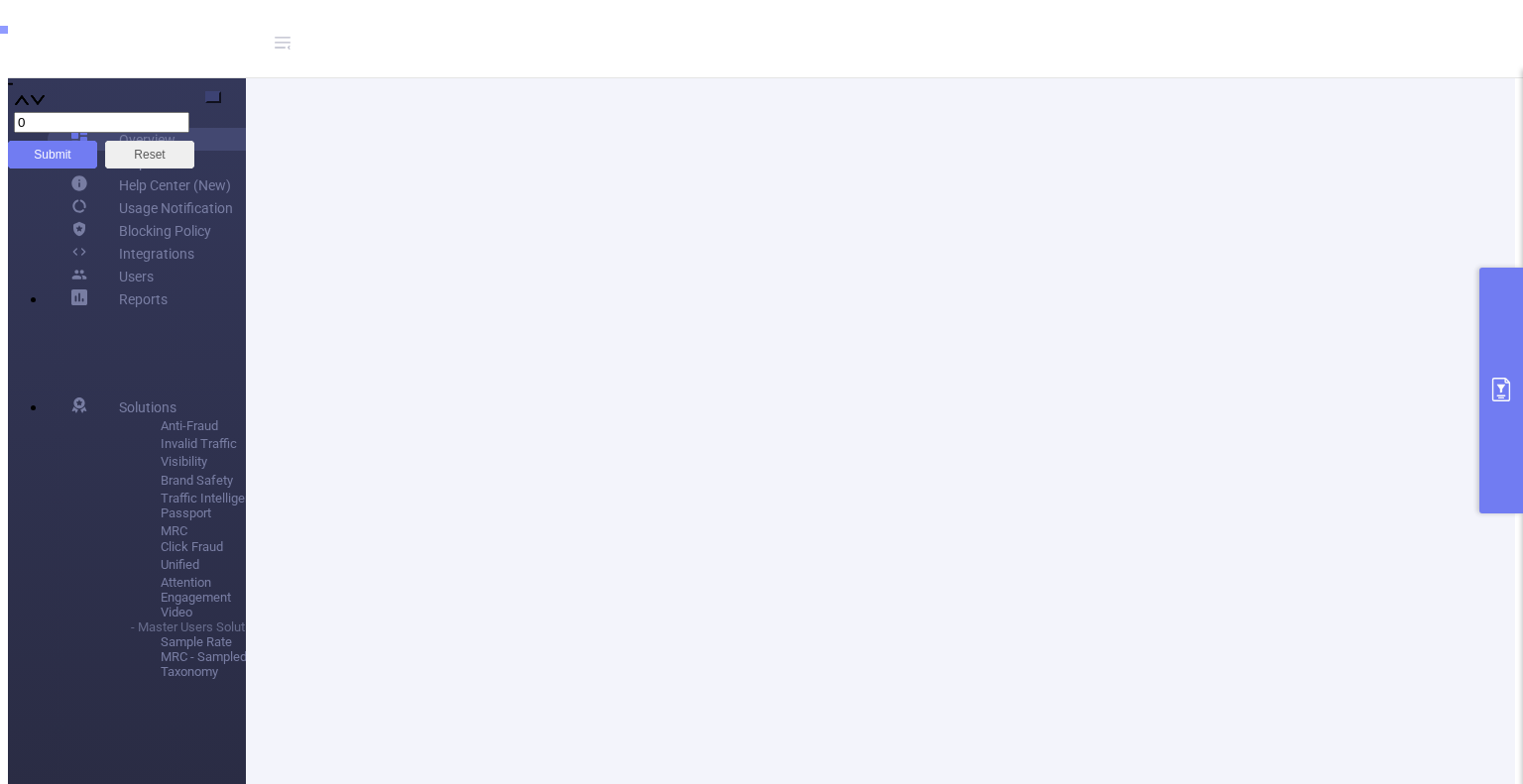 scroll, scrollTop: 591, scrollLeft: 0, axis: vertical 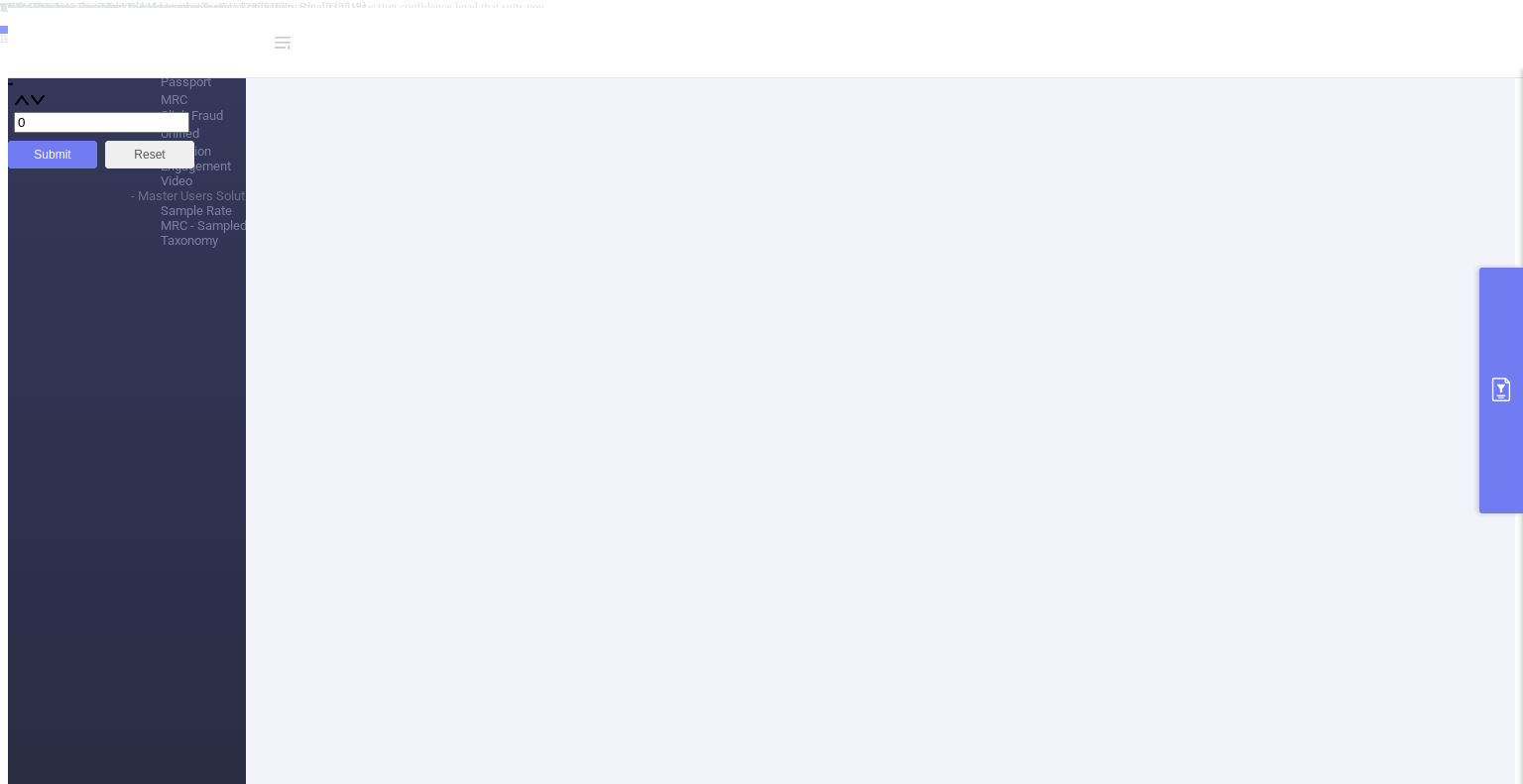 click on "Integration   Traffic ID   Campaign   Site   Placement   Creative   Exchange ID   Publisher ID   Total Transactions   Fraudulent Suspicious Invalid Traffic General IVT Sophisticated IVT IVT Visibility Time On Site Brand Safety (Detected) Classified Pre-Blocking Insights Brand Safety (Blocked) Traffic Intelligence Traffic Source Clicks **Sampling Tracked Ads *Gross Impressions *Net Impressions *Total Net Impressions **MRC - Sampled **MRC - Sampled Tracked Ads **MRC - Sampled Gross Impressions Click Fraud Passport Unified Metrics Engagement Exposure Attention Engagement Video Events and Capabilities Video Viewability Total Fraudulent   Total Suspicious   Total IVT   Total General IVT   Total Sophisticated IVT   Total IVT   1 Second   1 Second   All Categories   *Classified   Pre-Blocking Insights   Total Blocked   Insights Available   Total   Detected Clicks   Sample Rate   Tracked Ads   *Gross Impressions   *Net Impressions   *Total Net Impressions   Sampled Rate   Tracked Ads" at bounding box center (3350, 3062) 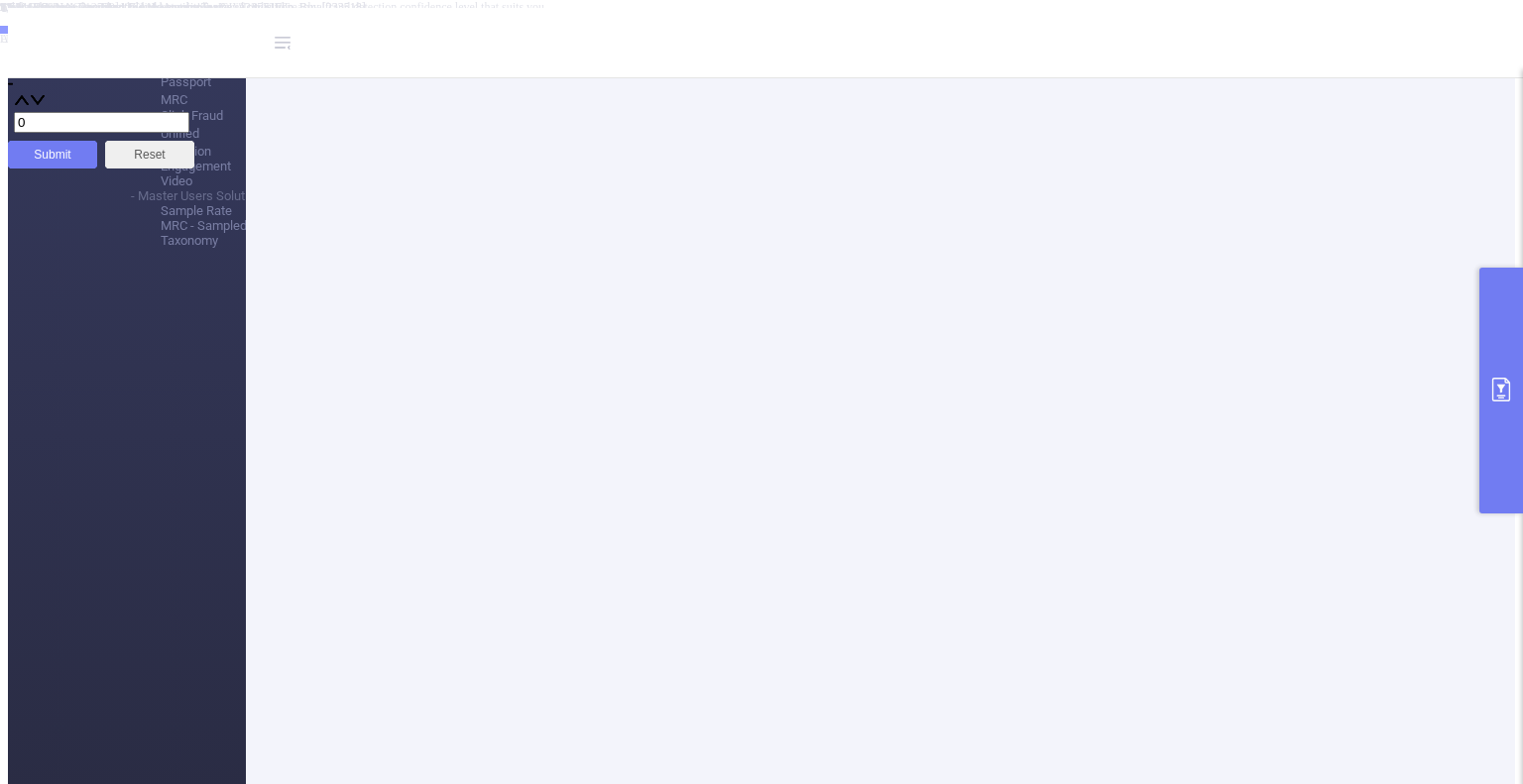 scroll, scrollTop: 0, scrollLeft: 0, axis: both 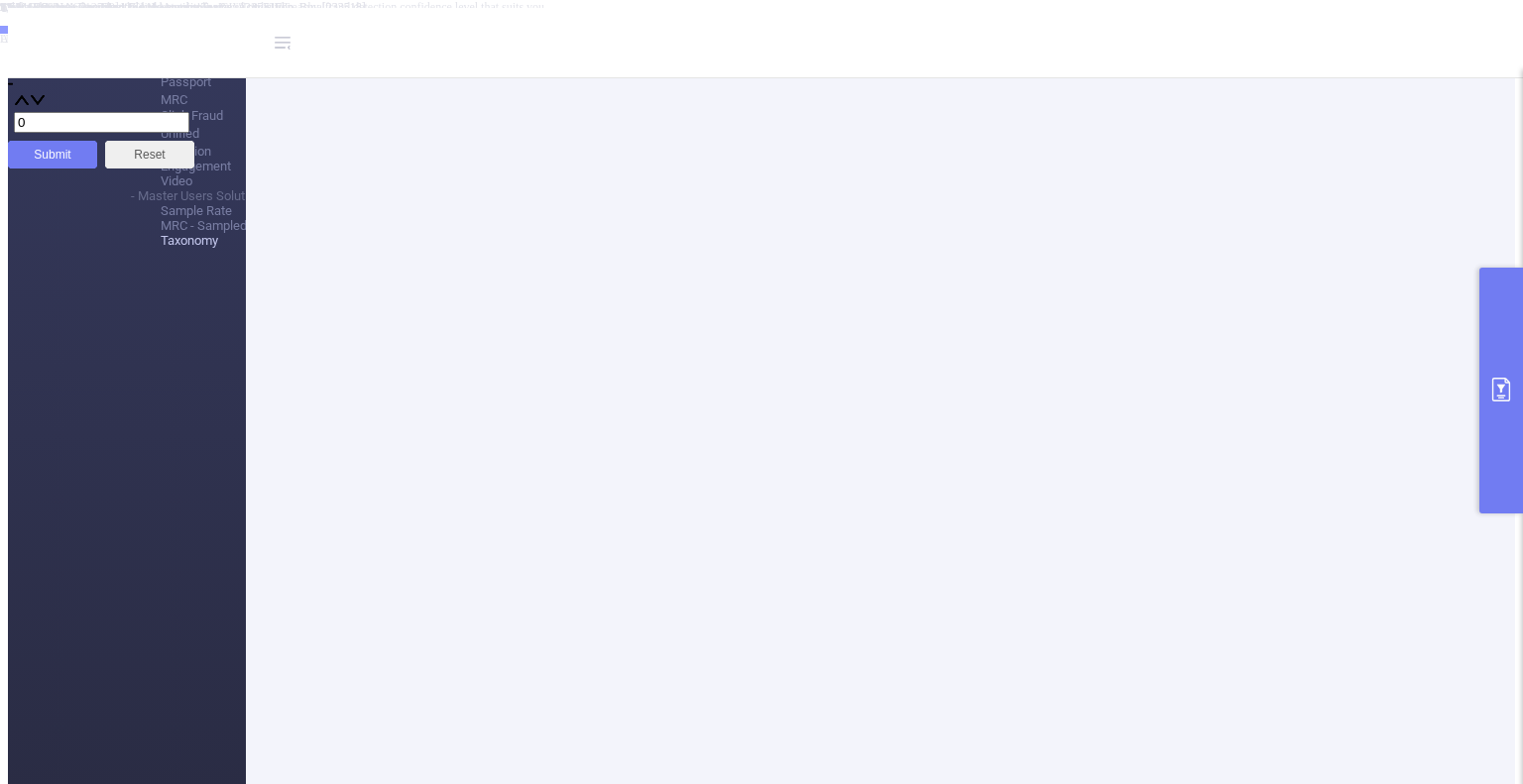 click at bounding box center (213, -334) 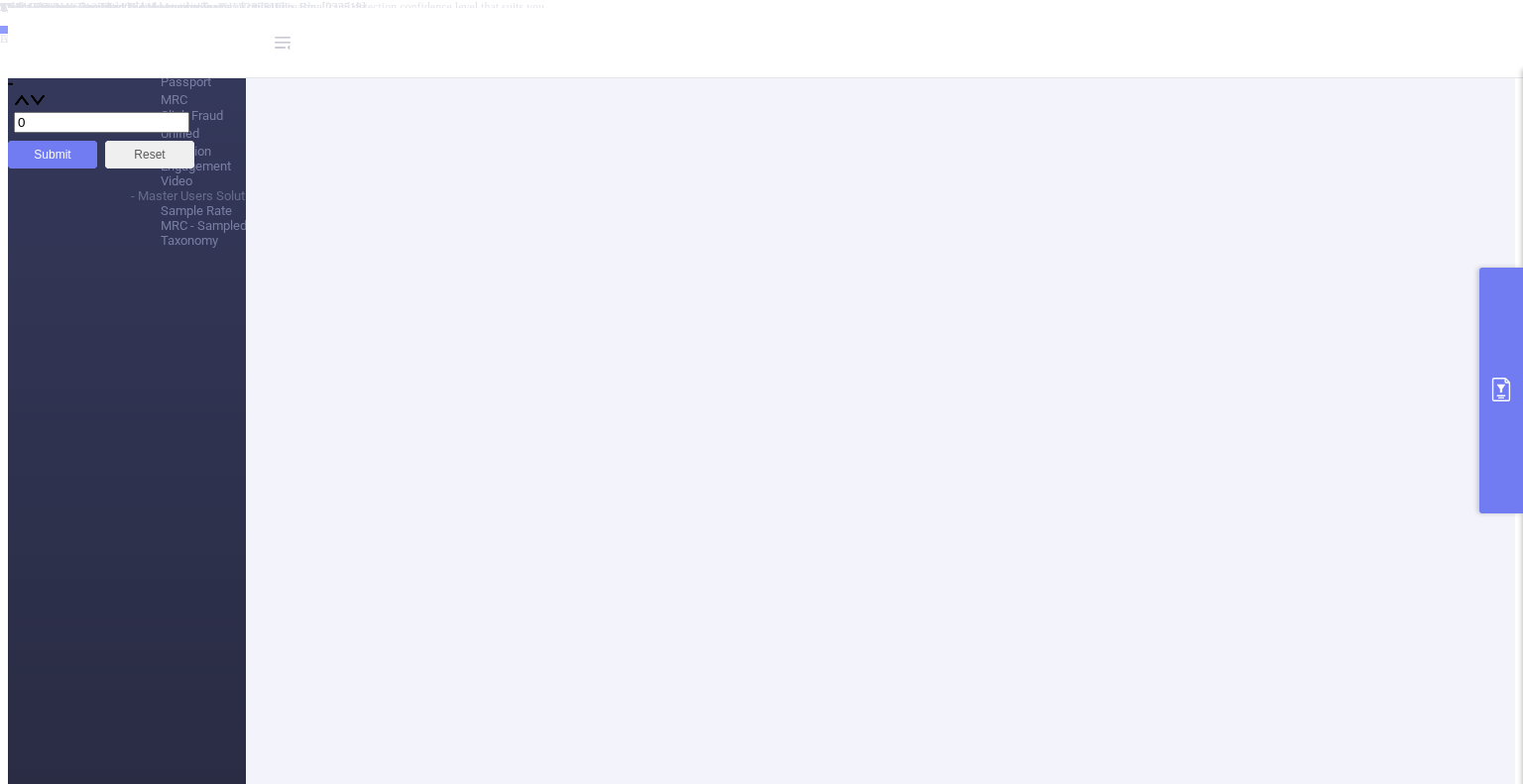 click at bounding box center [1501, 391] 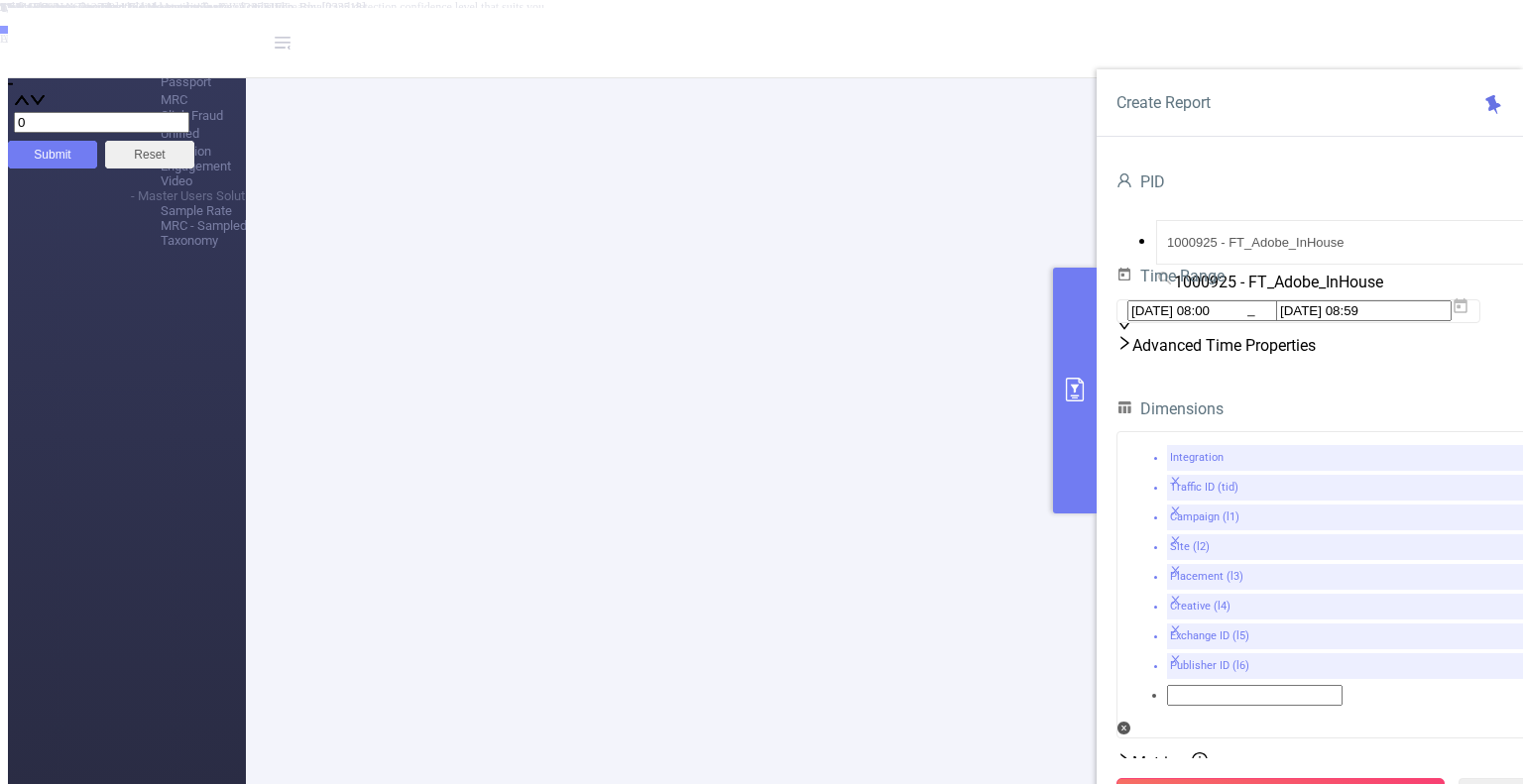 click on "Run Report" at bounding box center [1280, 796] 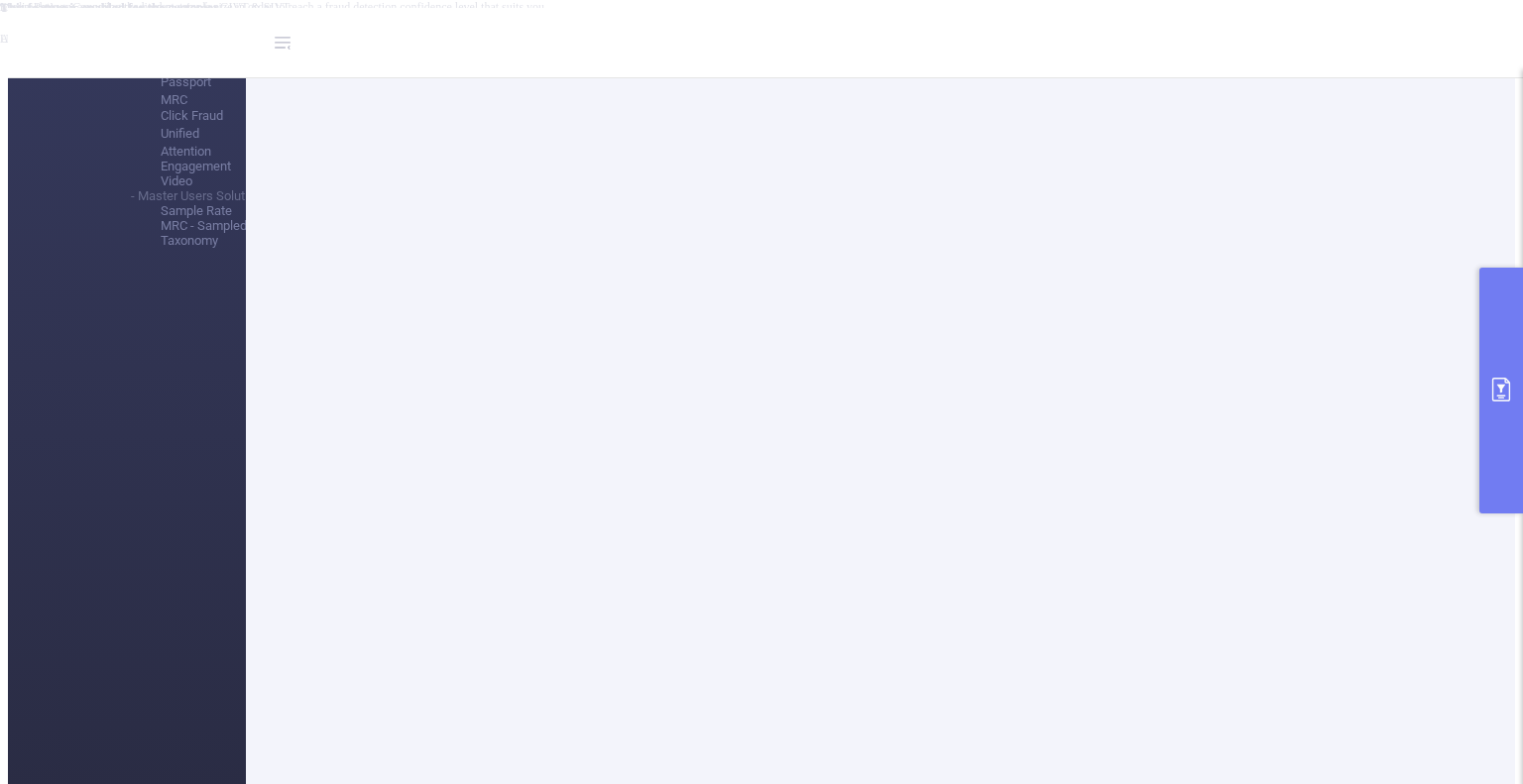 scroll, scrollTop: 213, scrollLeft: 0, axis: vertical 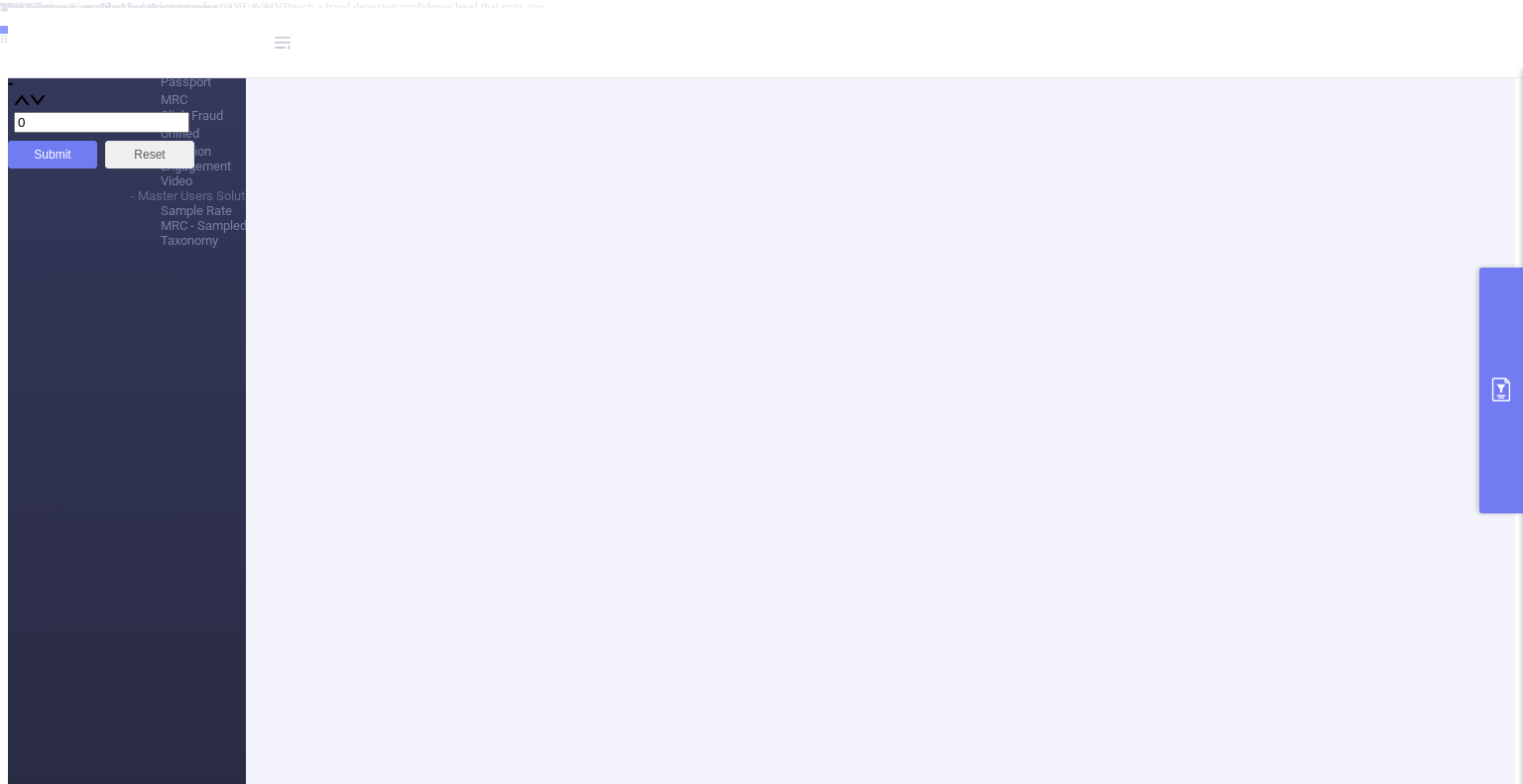 click 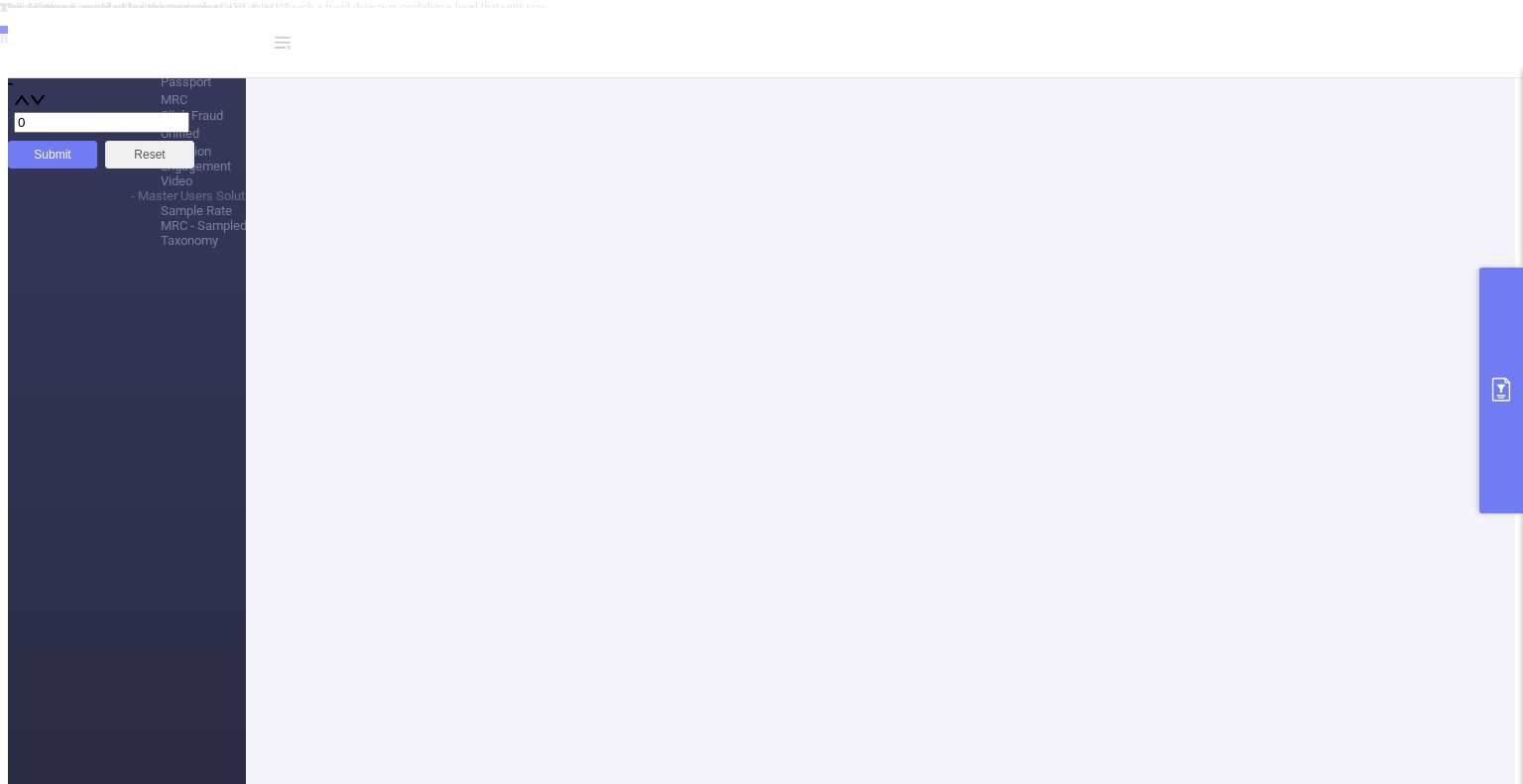 click 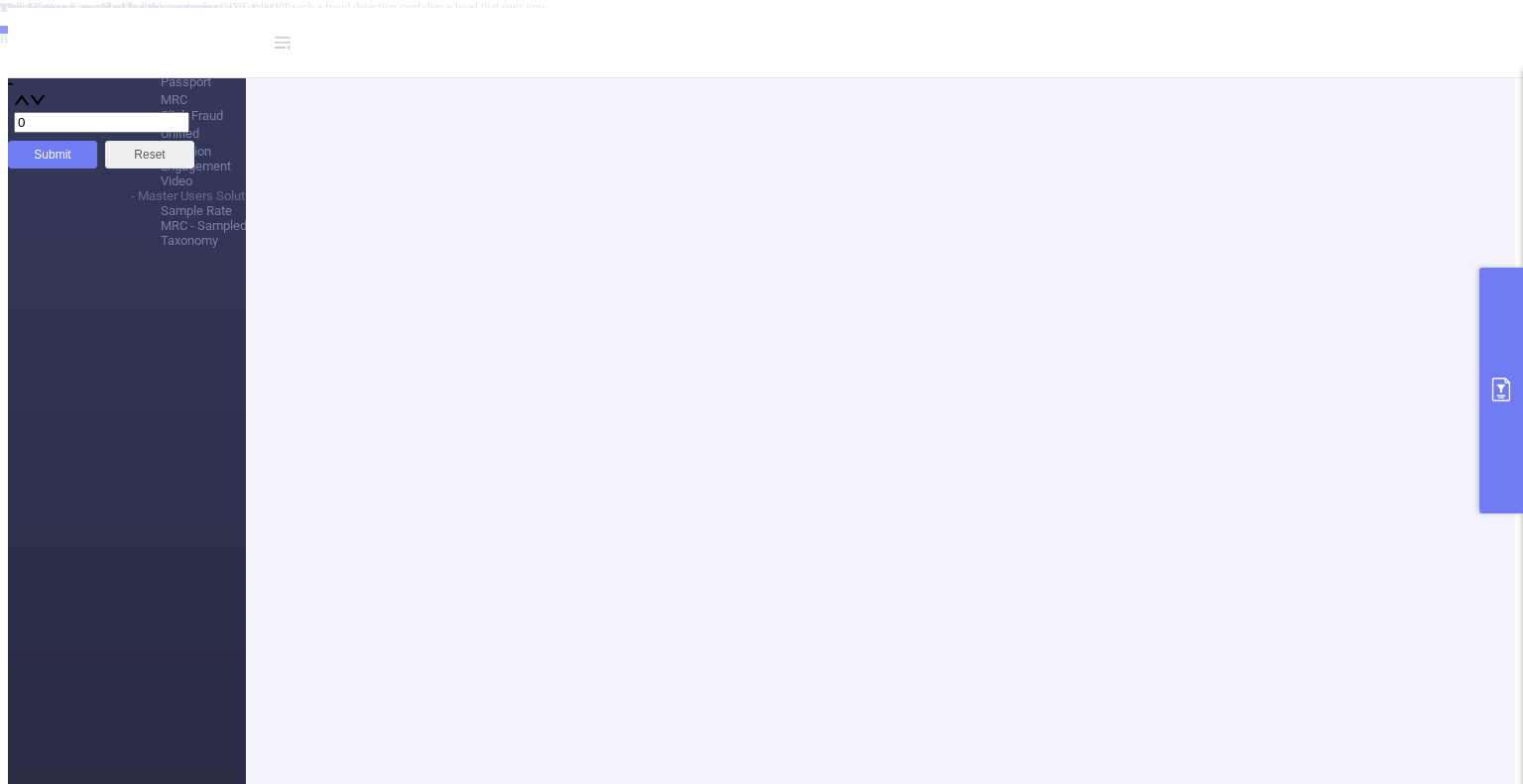 click at bounding box center (1501, 391) 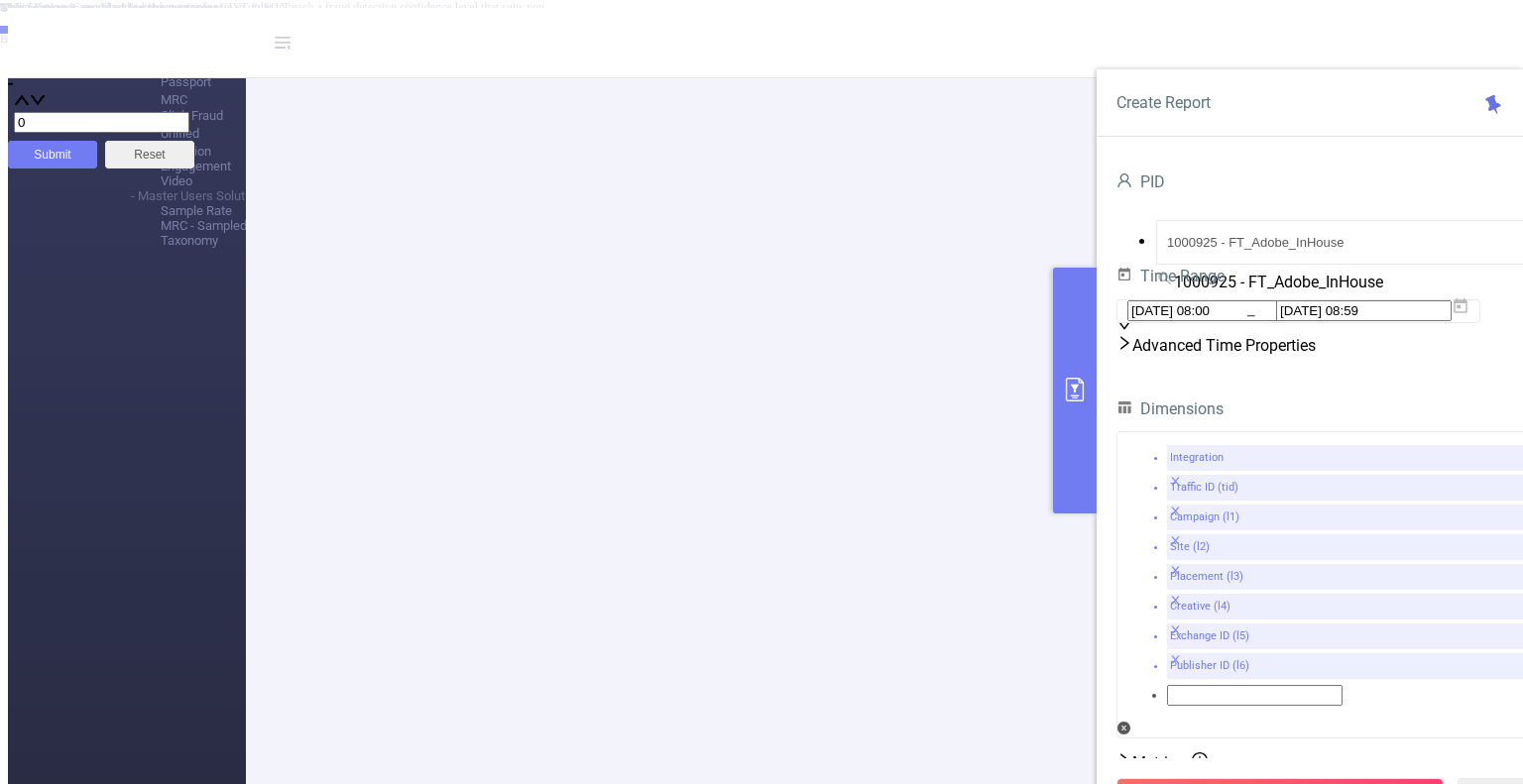 click at bounding box center (1075, 391) 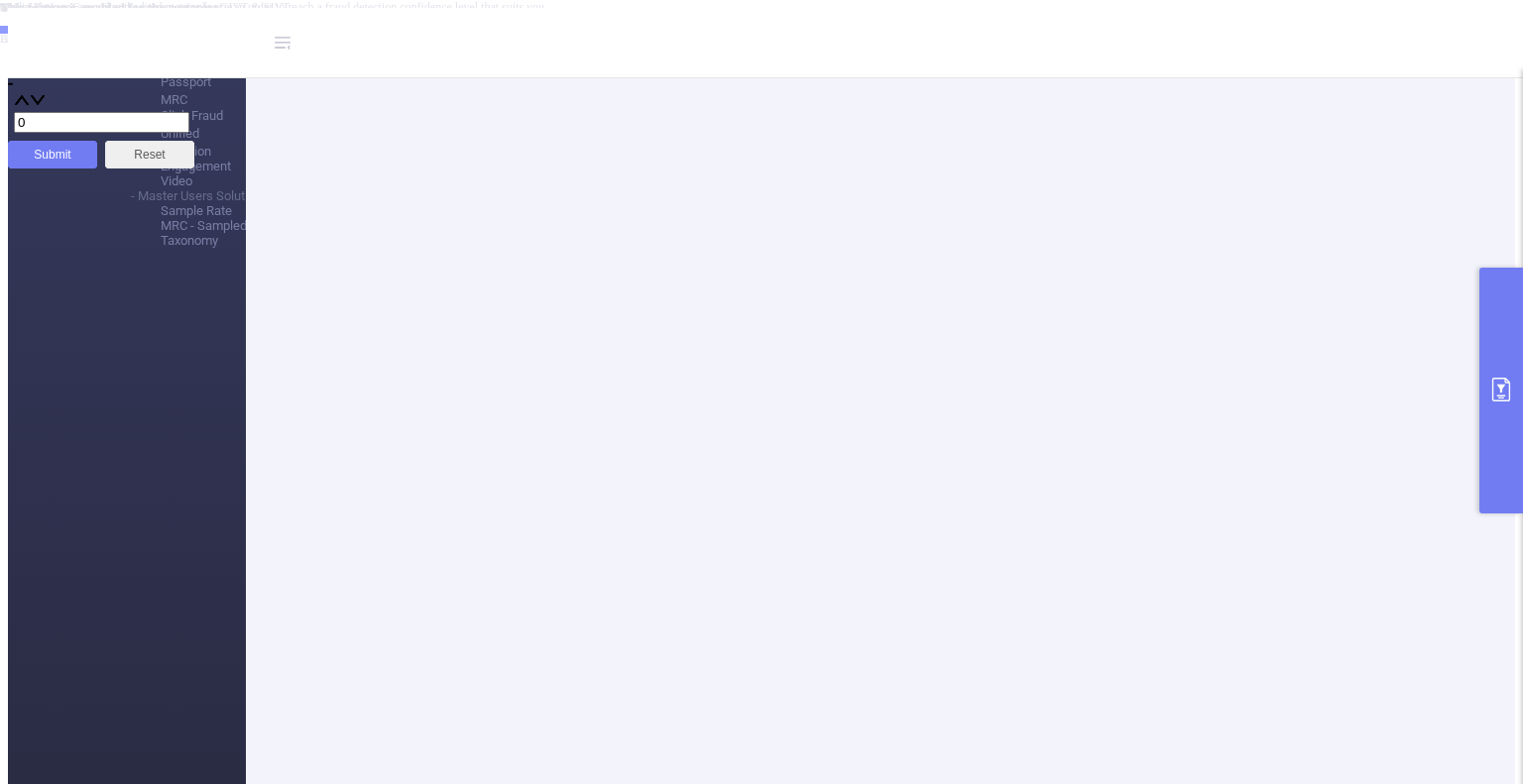 type 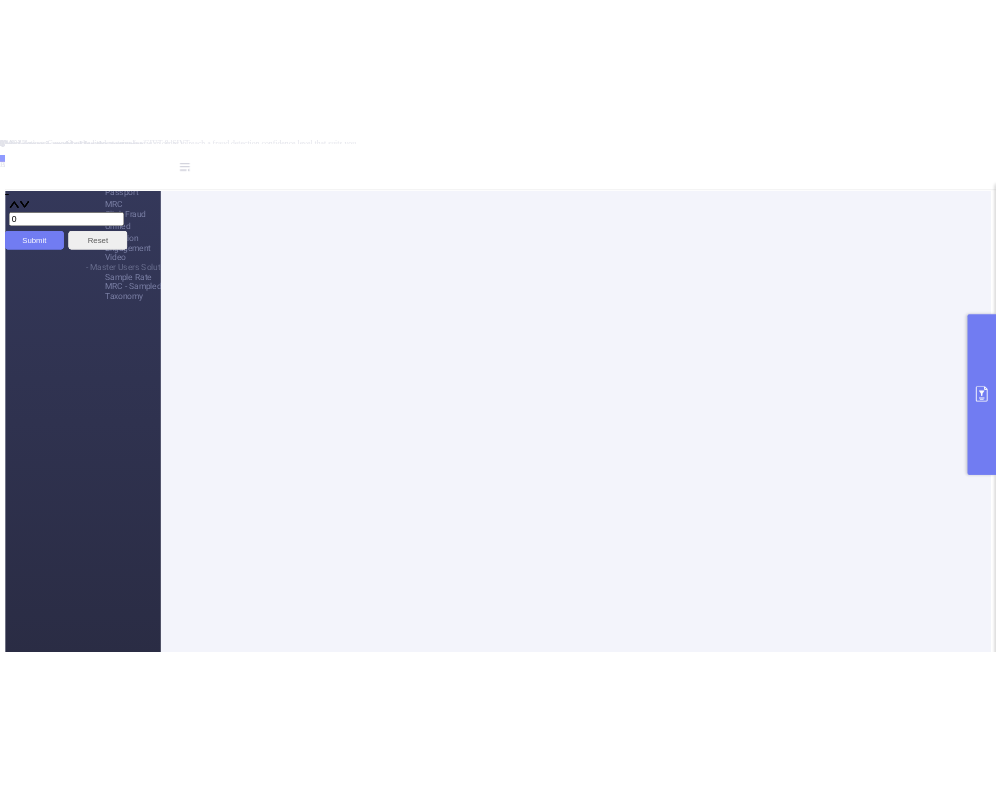scroll, scrollTop: 0, scrollLeft: 0, axis: both 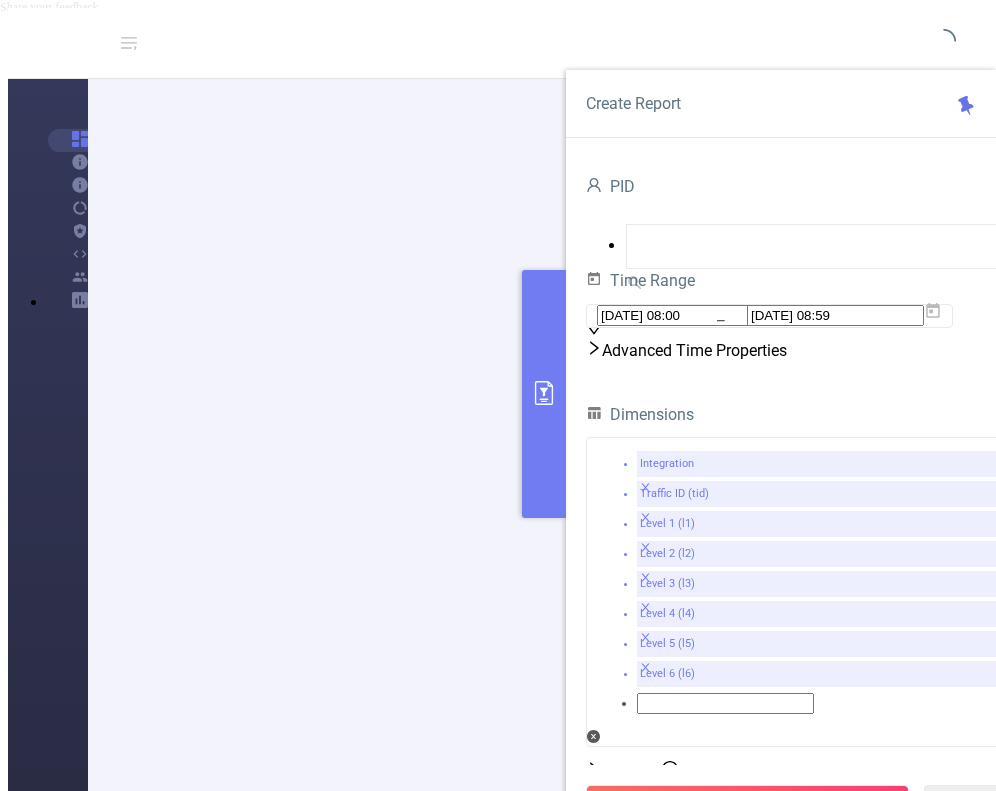 drag, startPoint x: 391, startPoint y: 371, endPoint x: 448, endPoint y: 235, distance: 147.46185 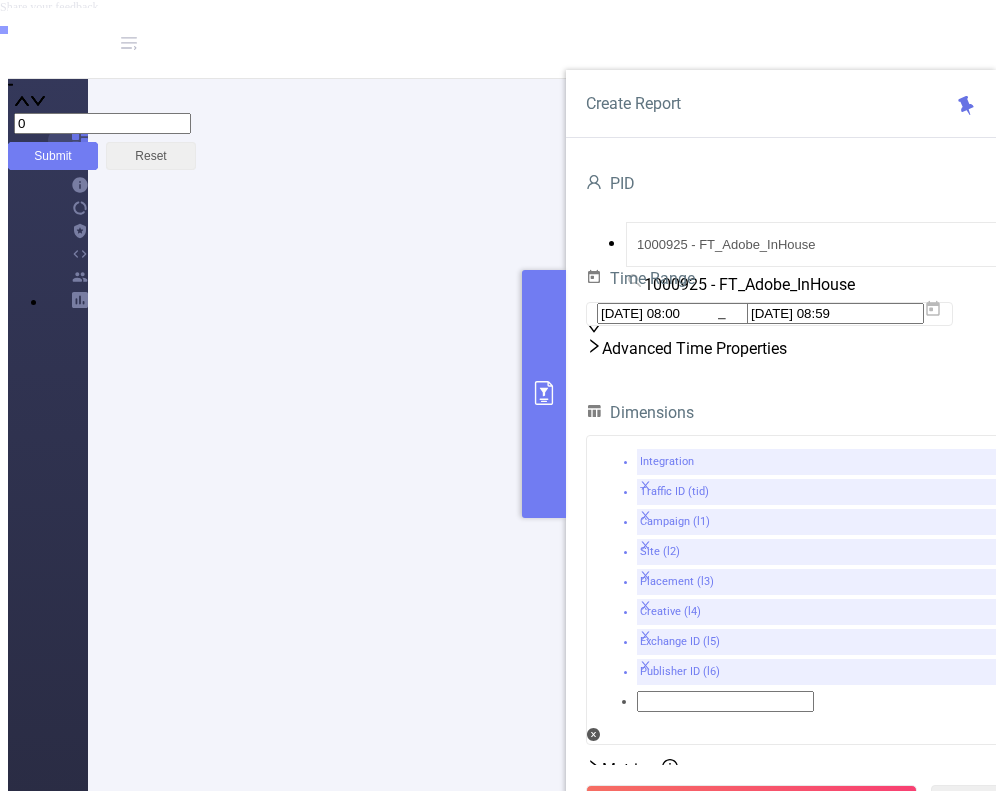 click at bounding box center [544, 394] 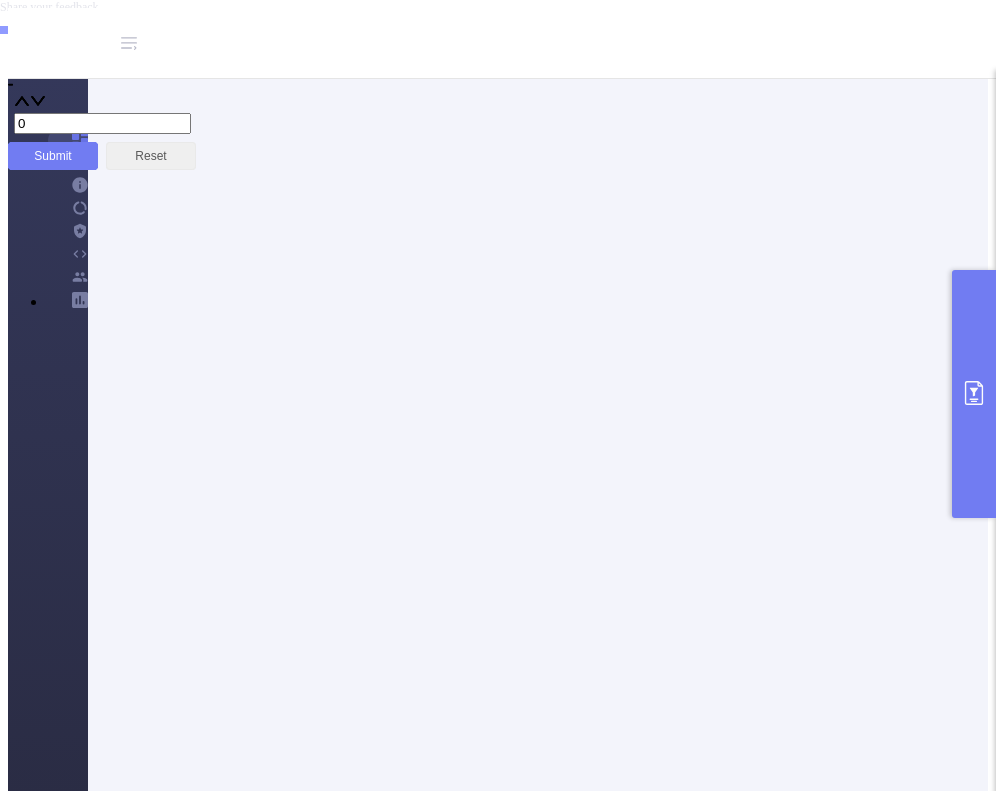 scroll, scrollTop: 500, scrollLeft: 0, axis: vertical 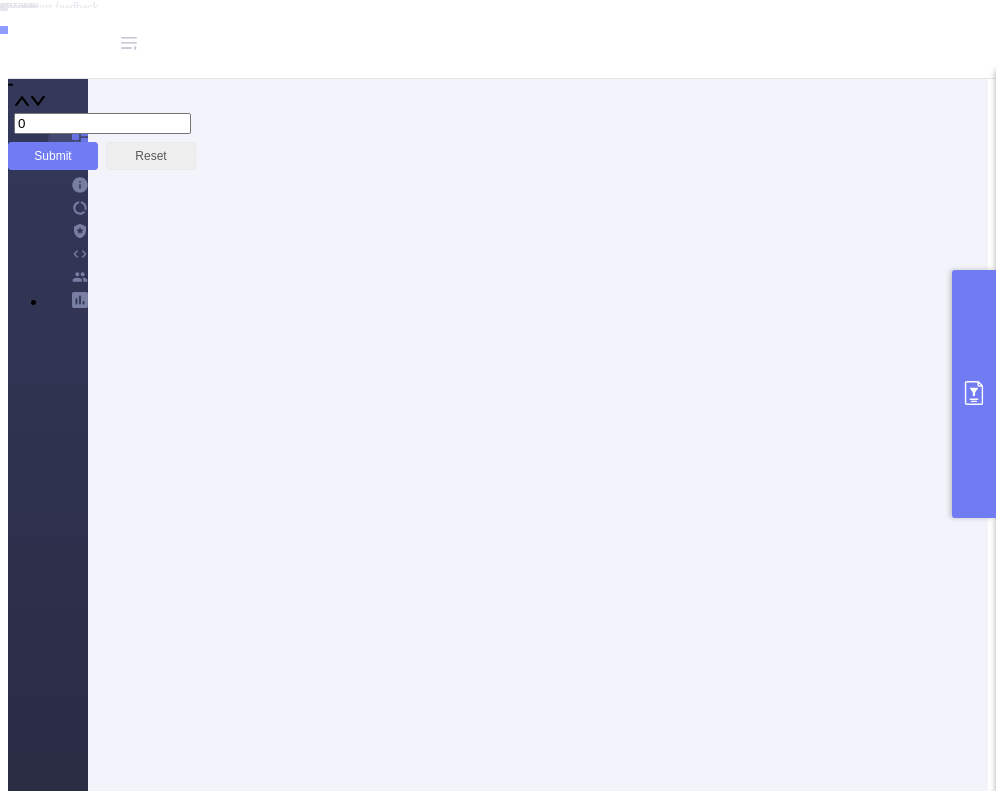 click 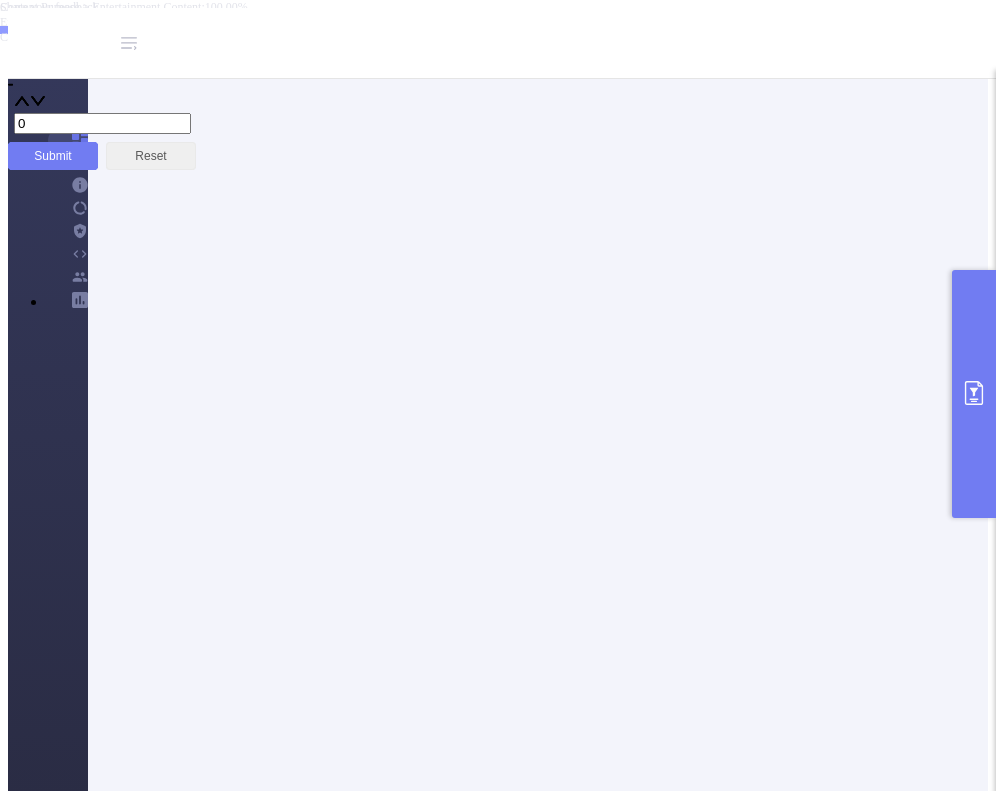click 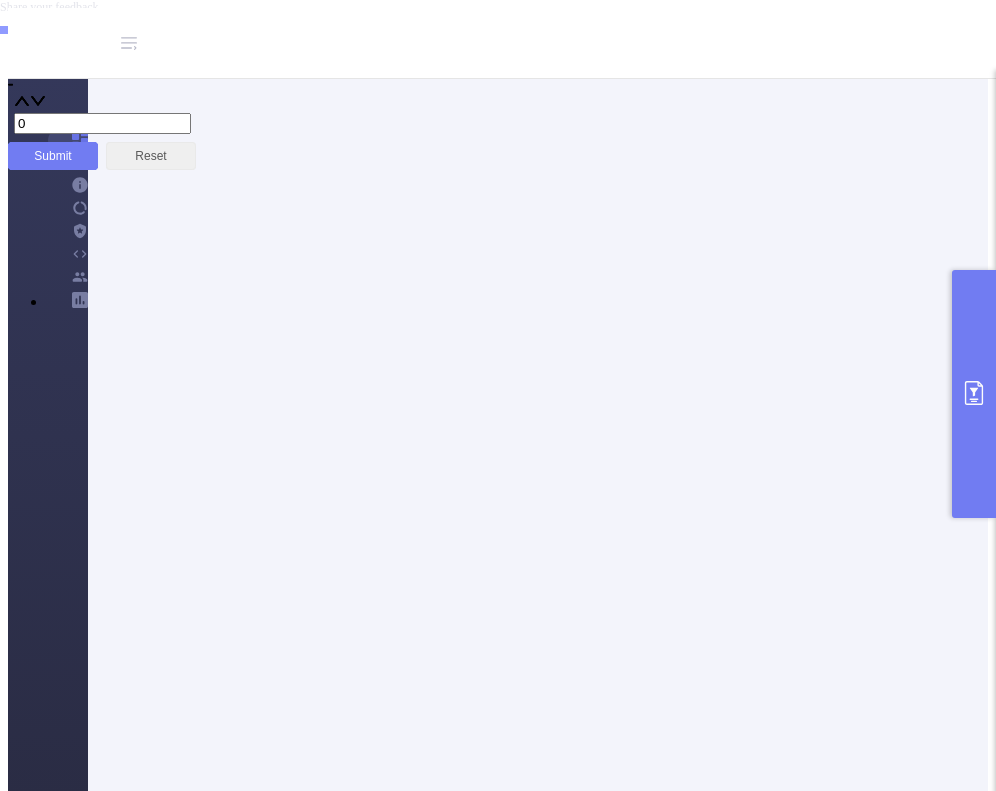 click 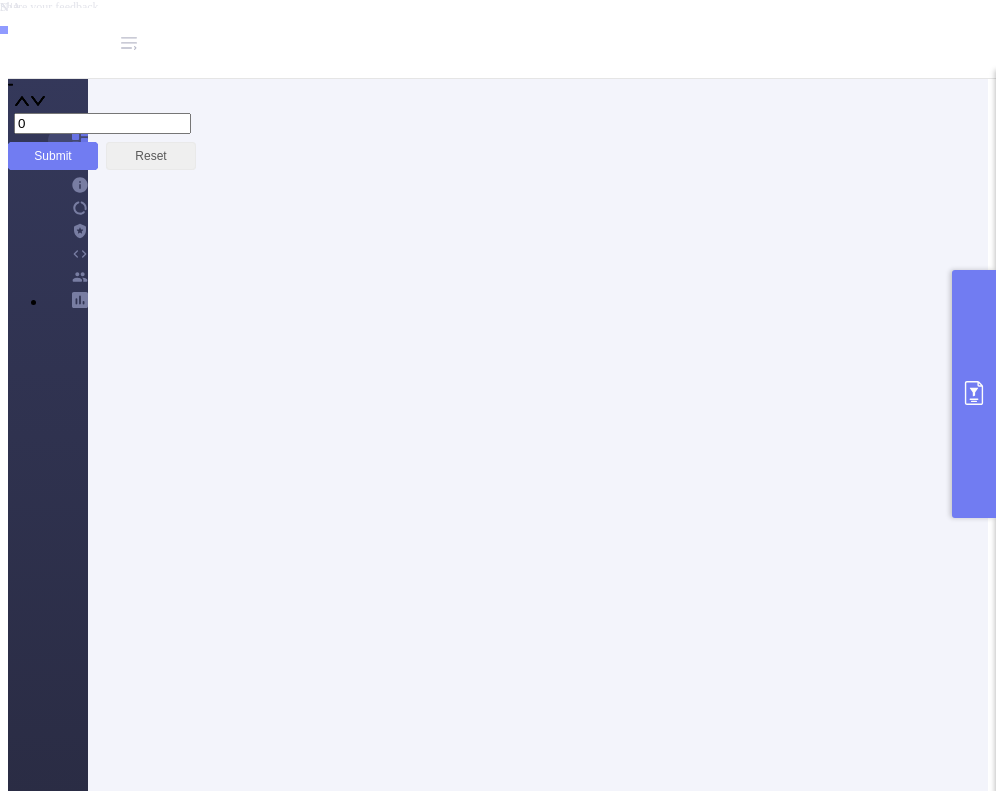 scroll, scrollTop: 276, scrollLeft: 0, axis: vertical 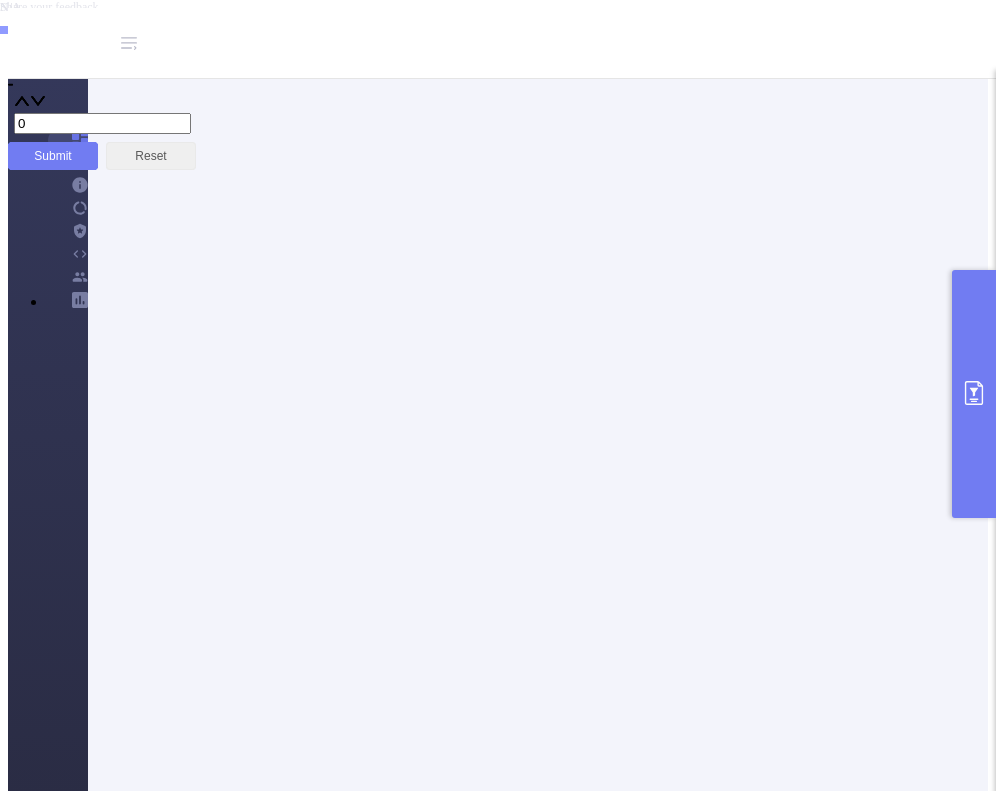 click at bounding box center [974, 394] 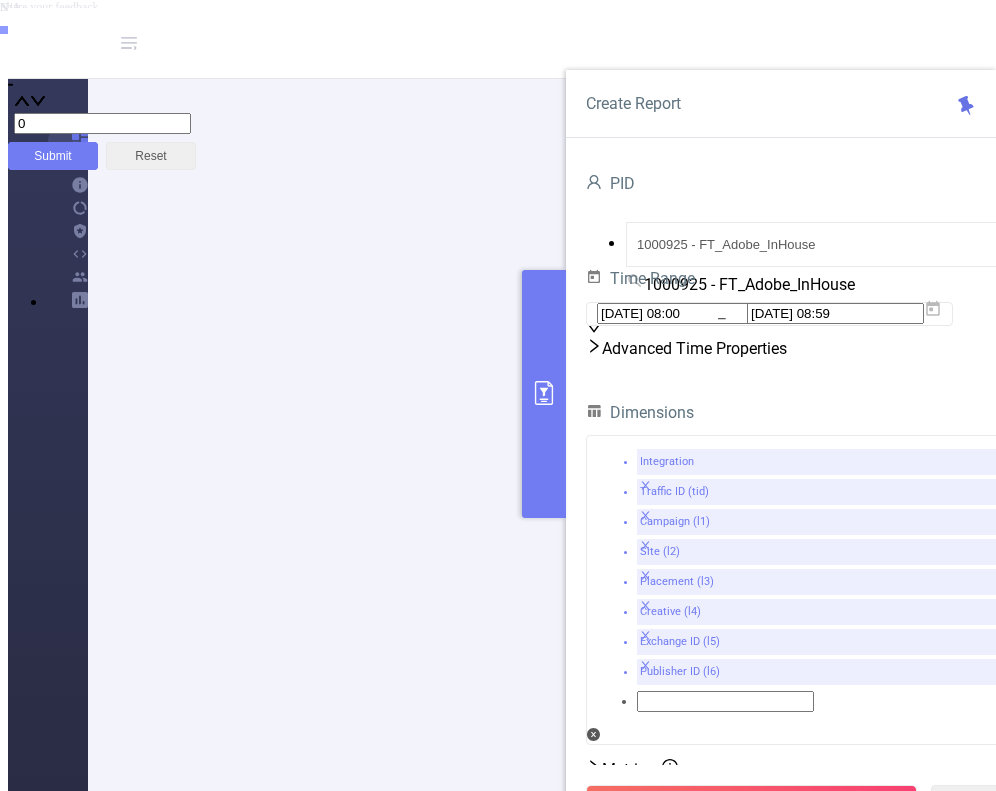 click 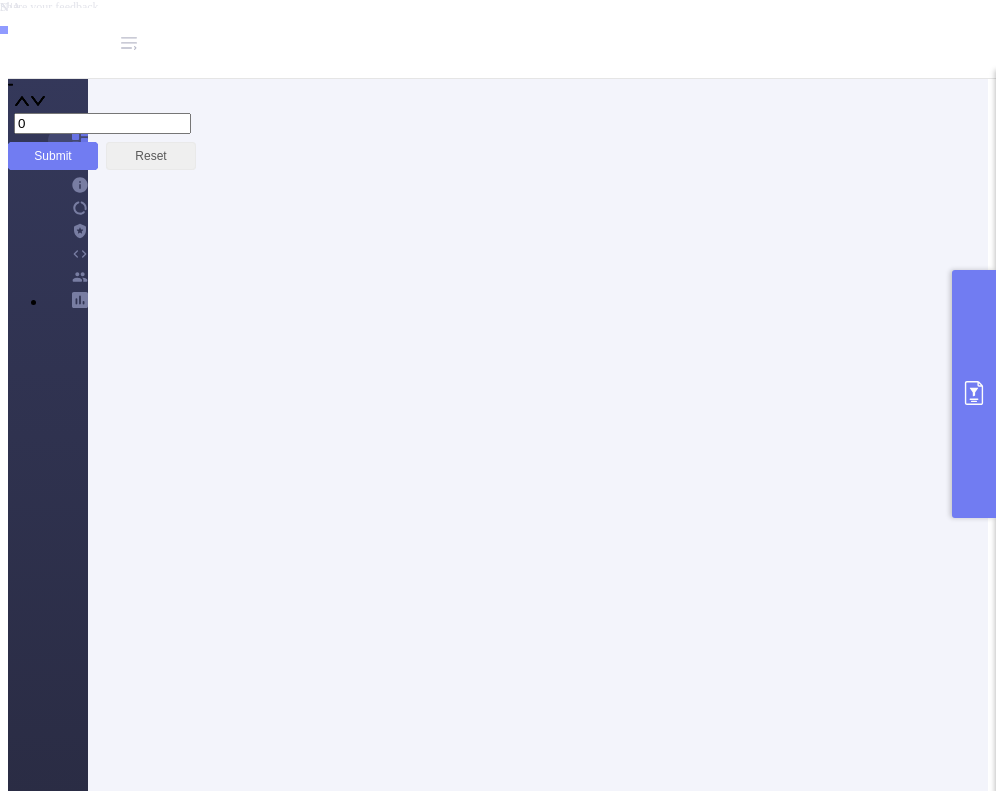click 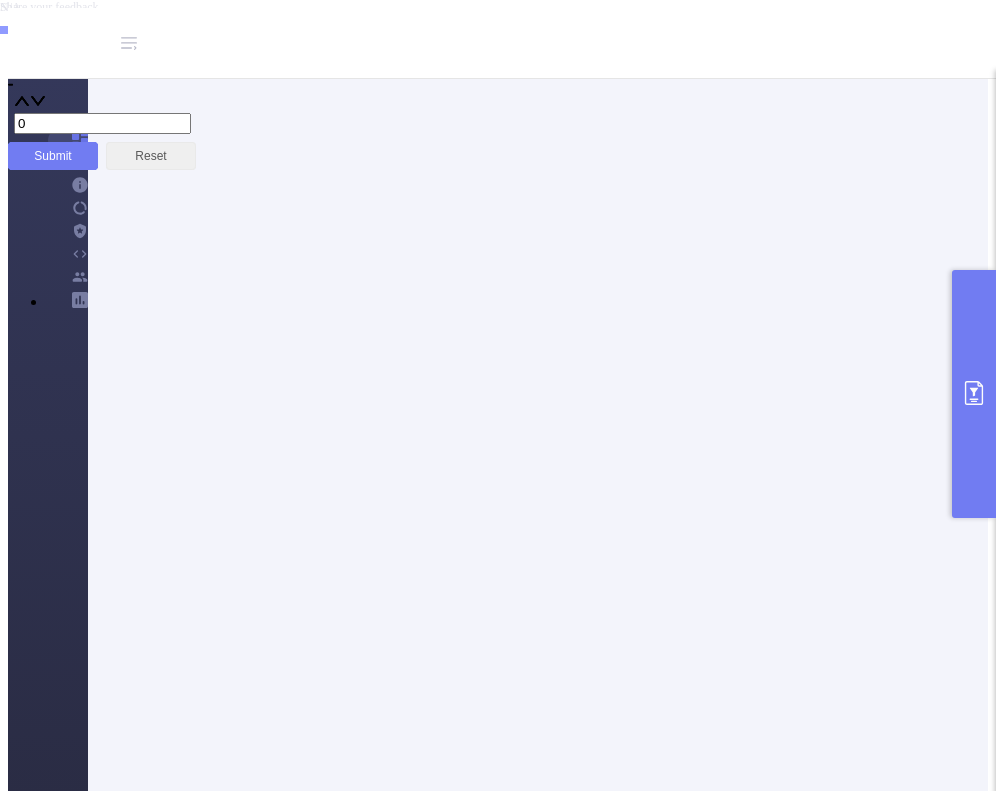 scroll, scrollTop: 76, scrollLeft: 0, axis: vertical 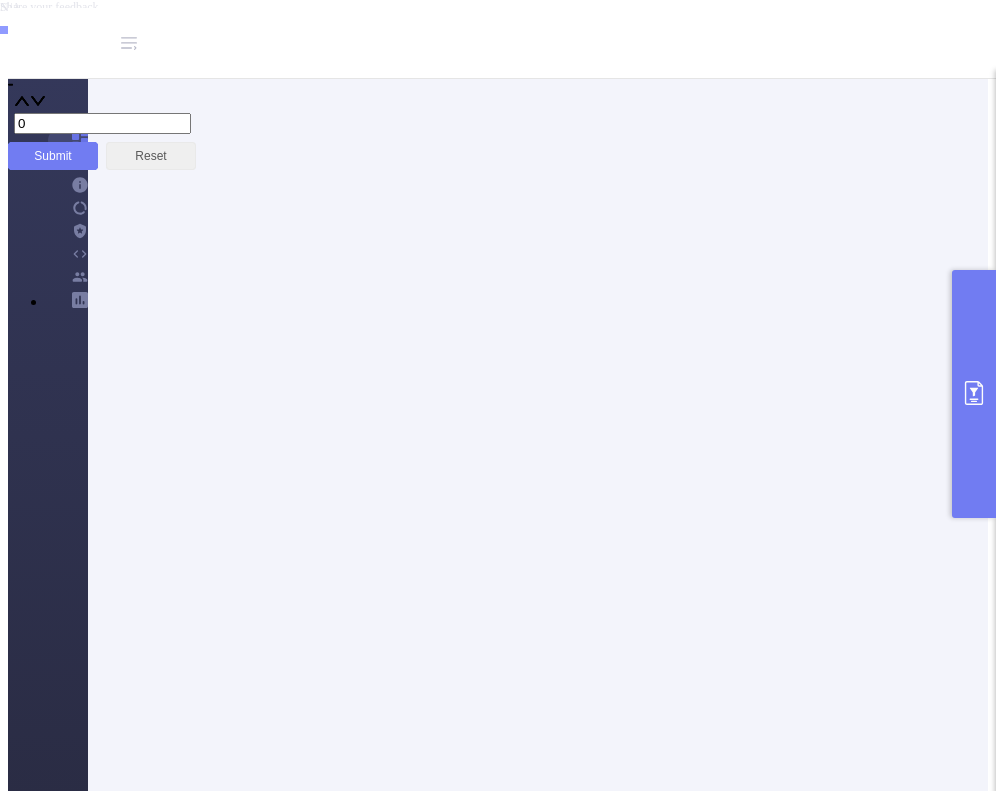 click at bounding box center (974, 394) 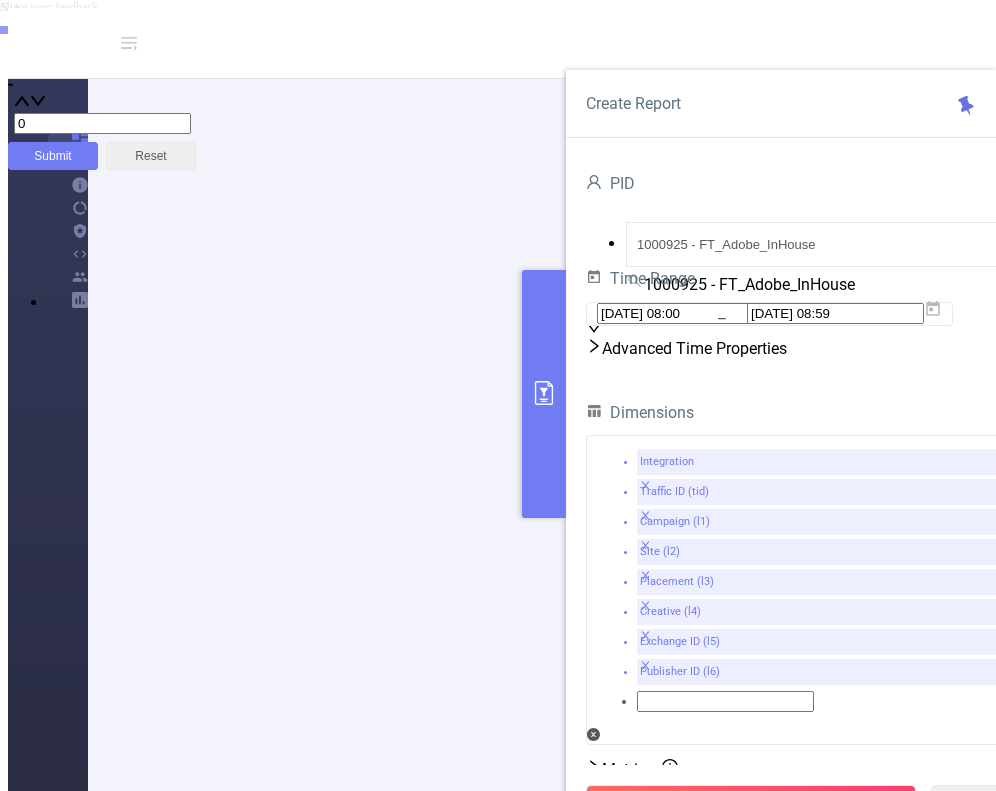 click 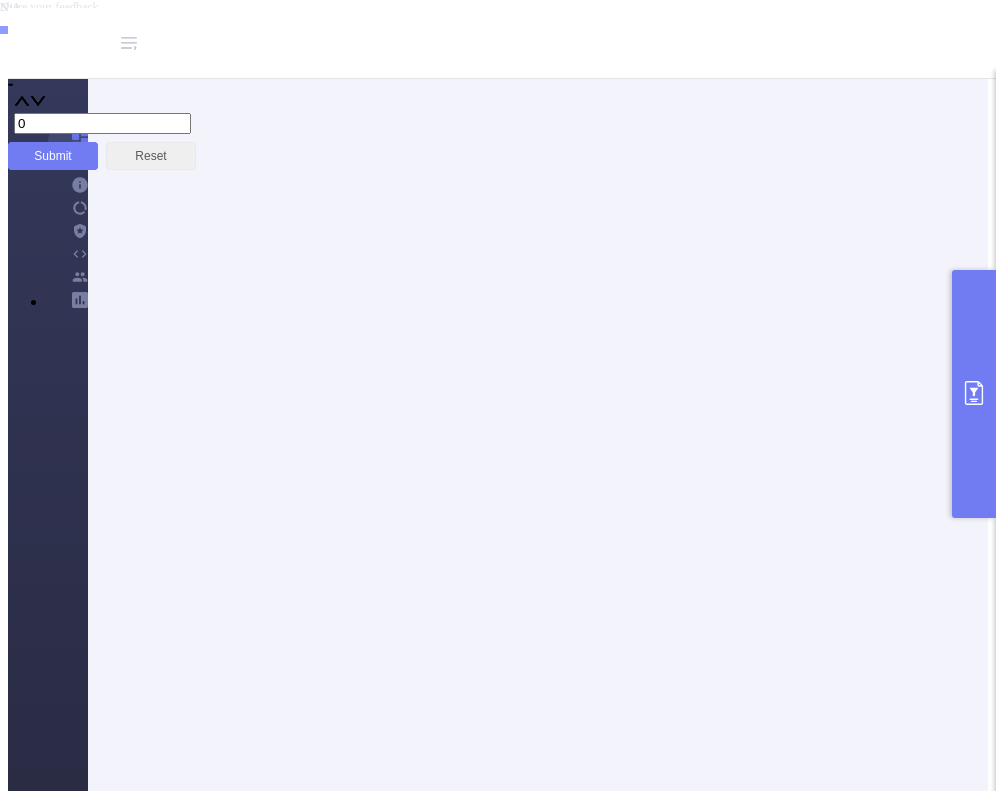 scroll, scrollTop: 376, scrollLeft: 0, axis: vertical 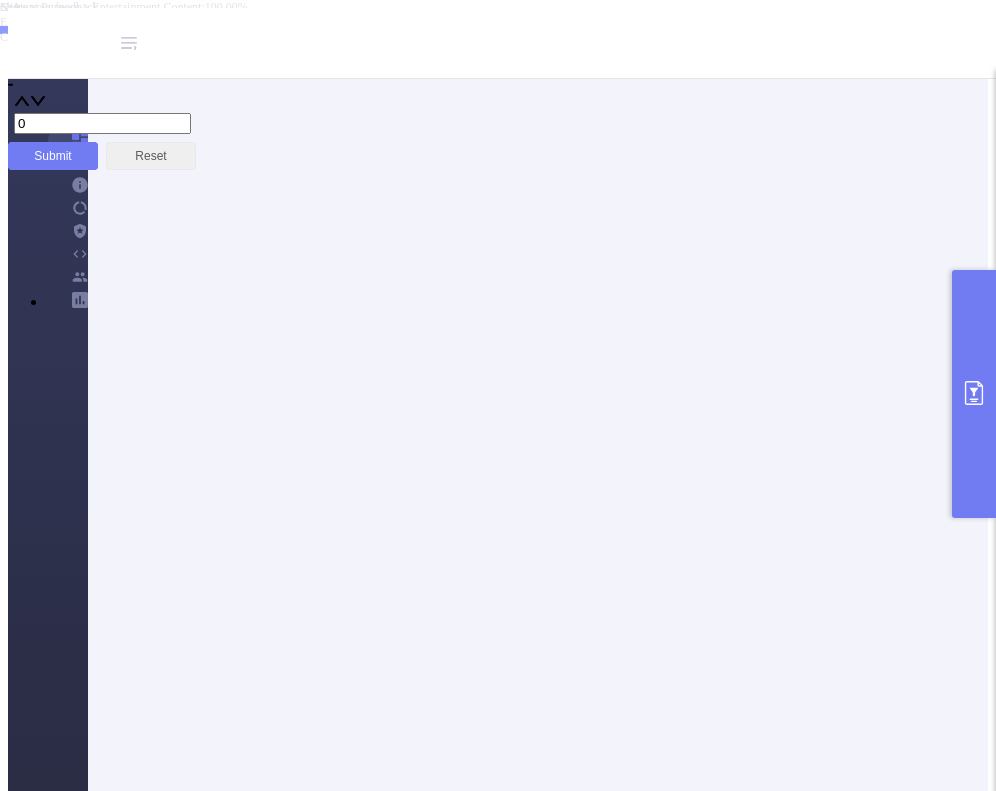 click at bounding box center [974, 394] 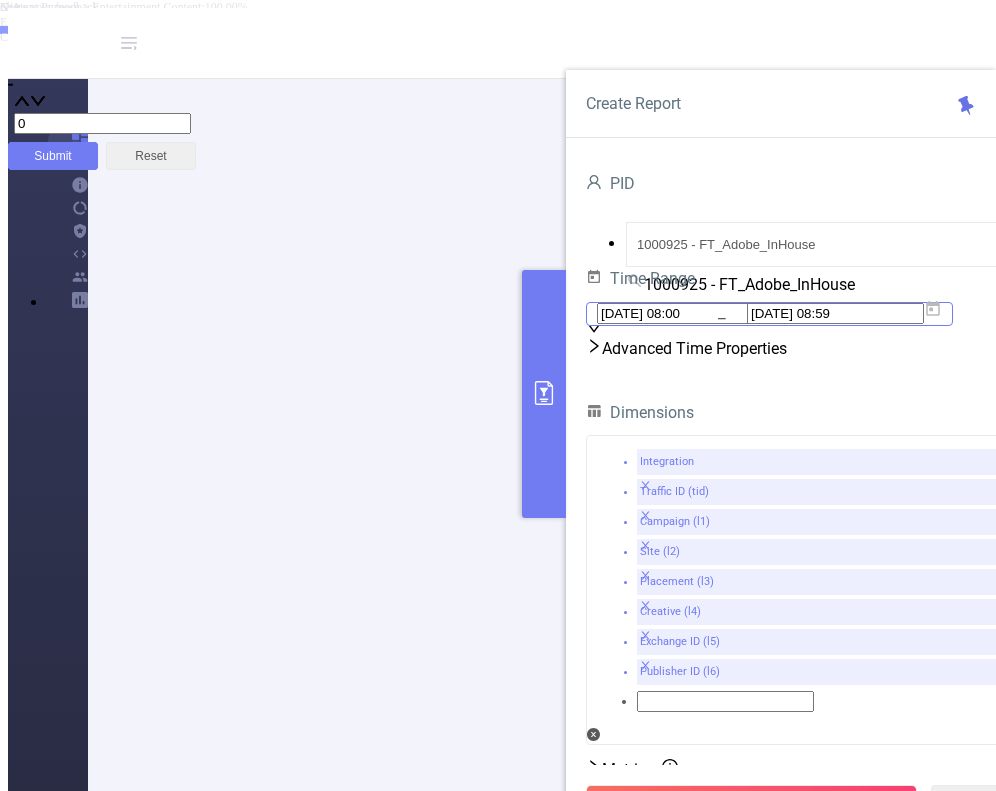 click 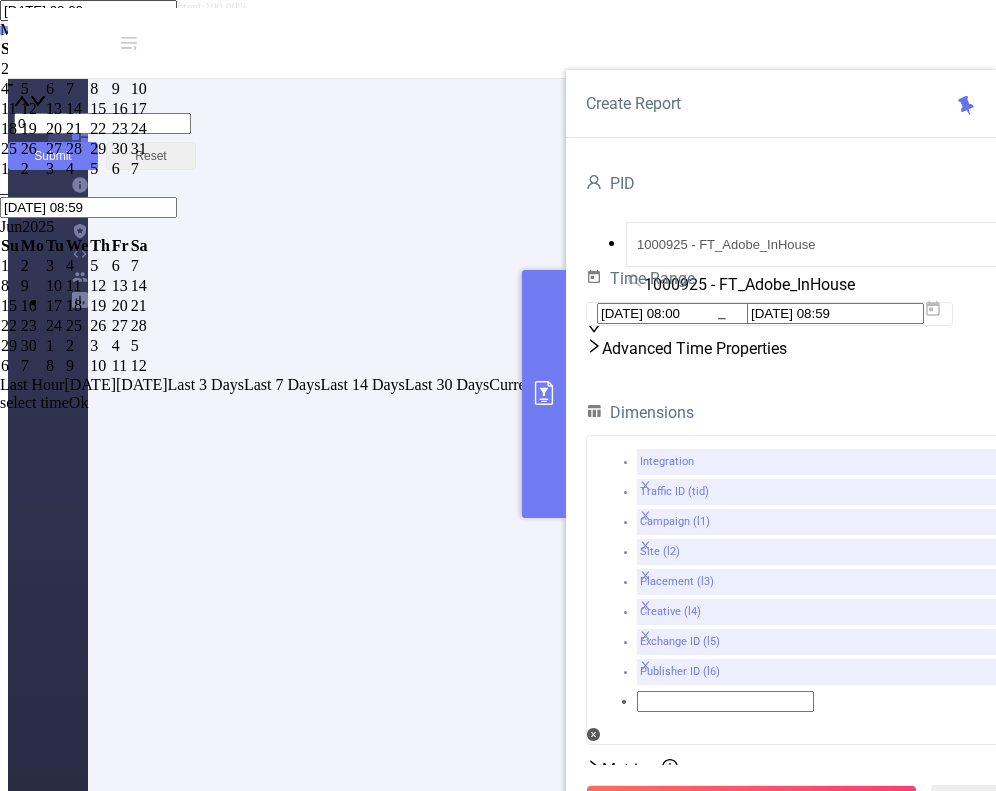 click on "1" at bounding box center [100, 69] 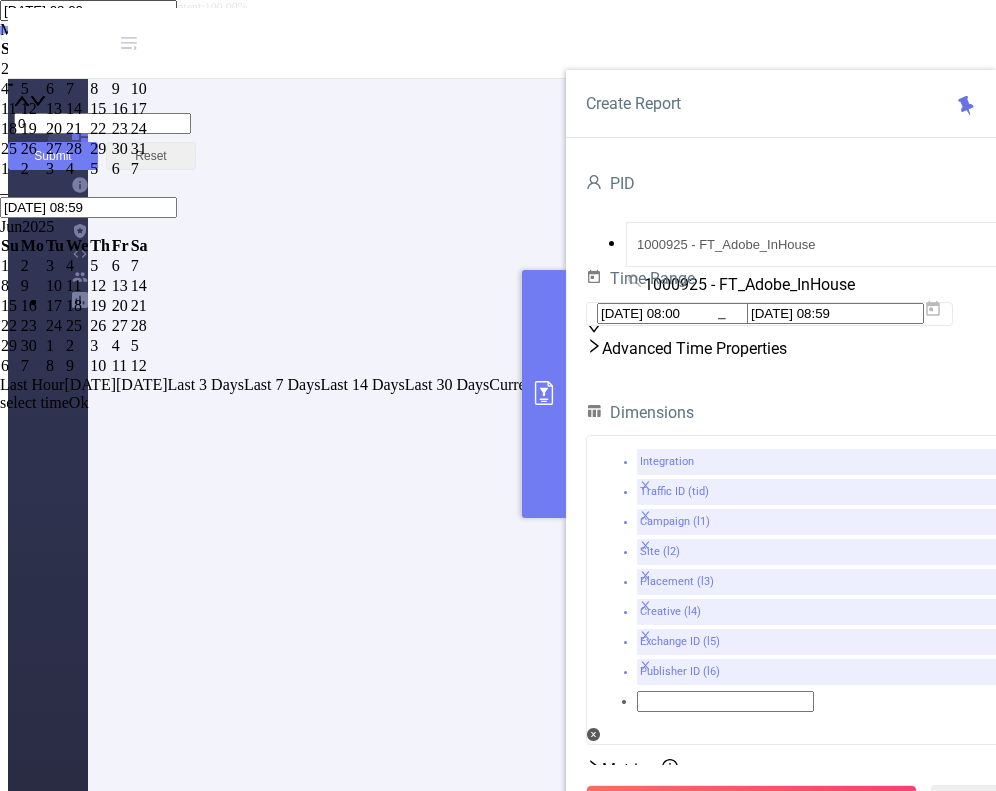 click at bounding box center [54, 226] 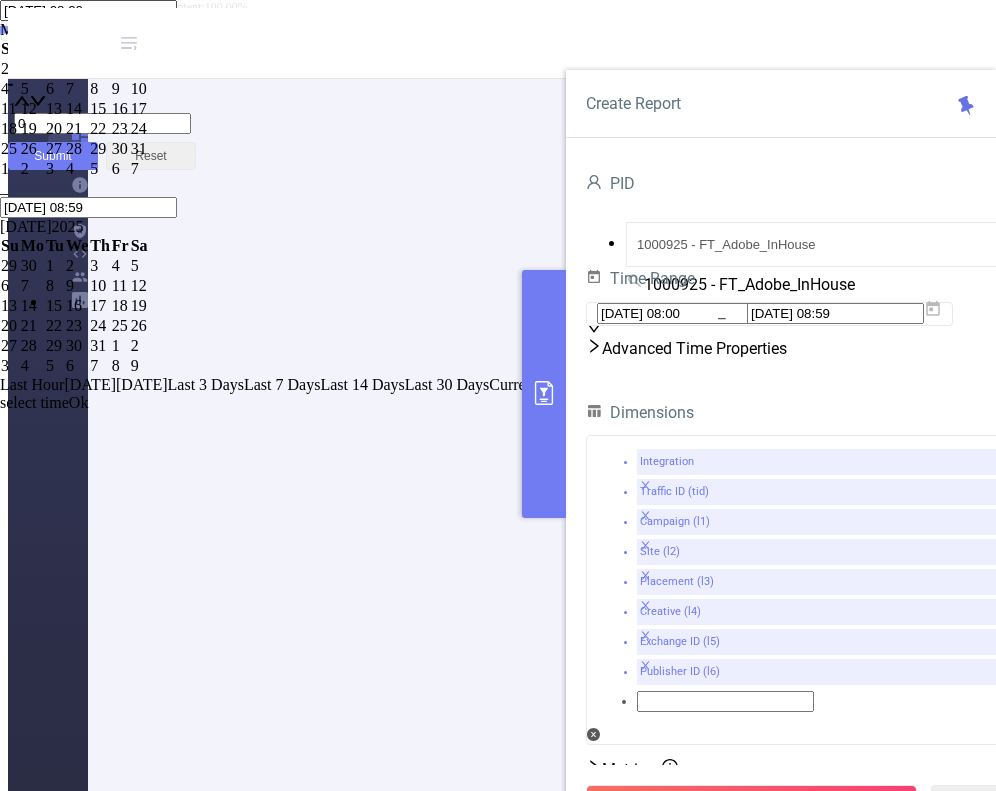 click on "17" at bounding box center (100, 306) 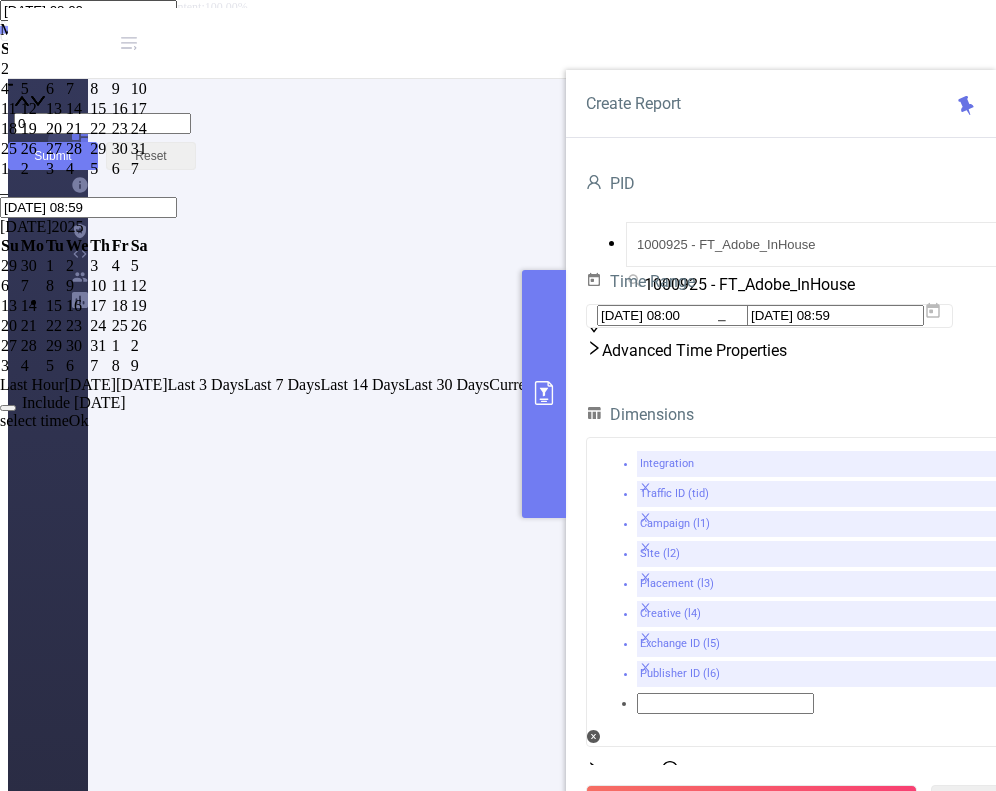 click on "Ok" at bounding box center (79, 420) 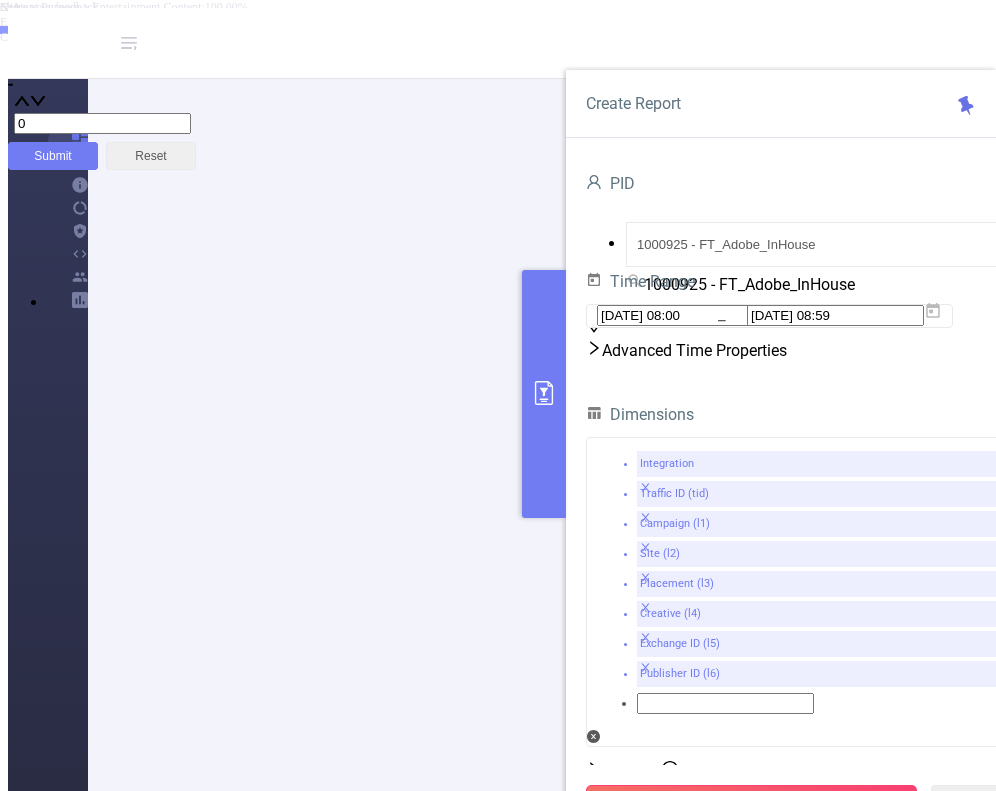 click on "Run Report" at bounding box center (751, 803) 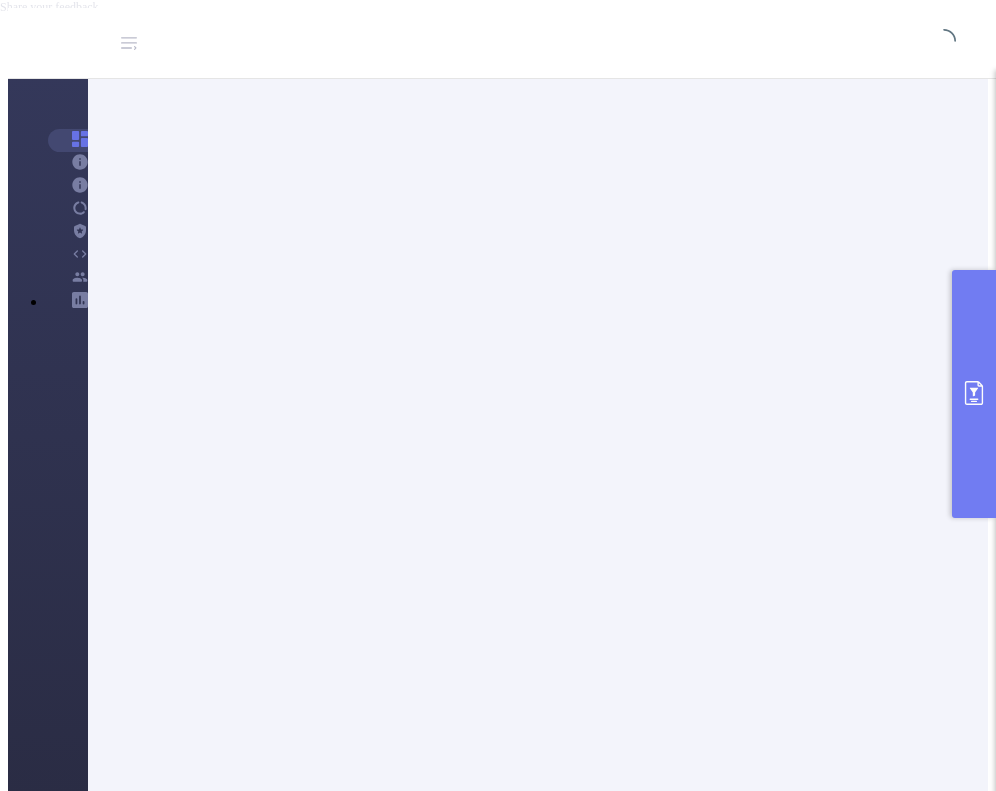 type 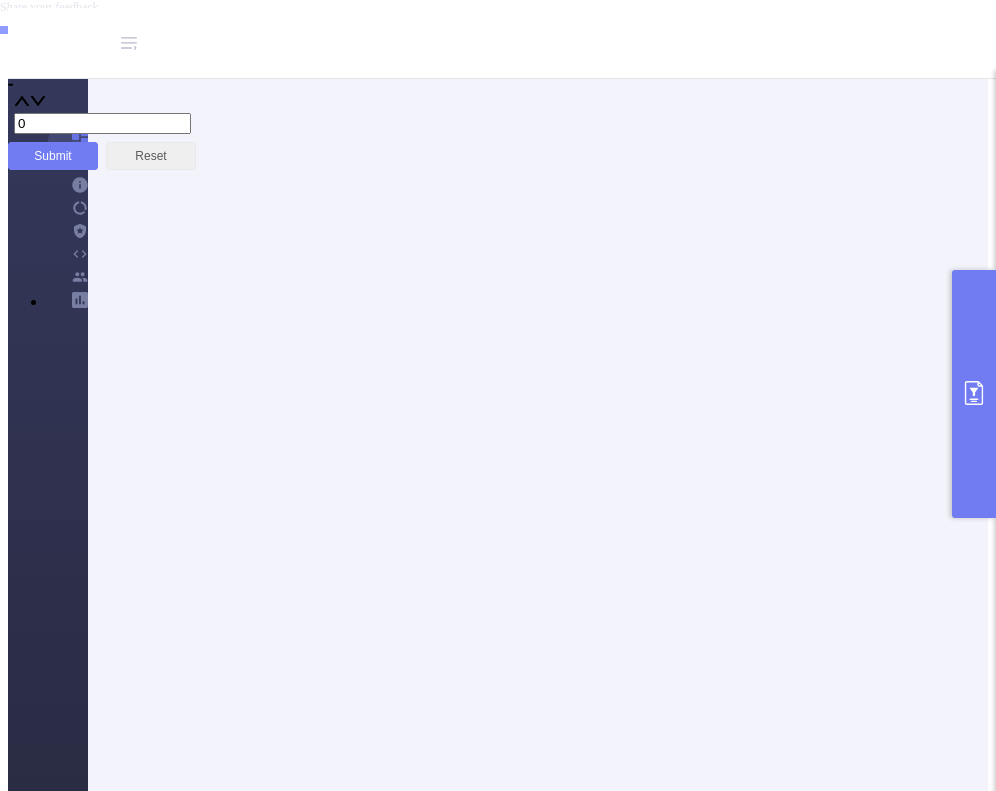 scroll, scrollTop: 432, scrollLeft: 0, axis: vertical 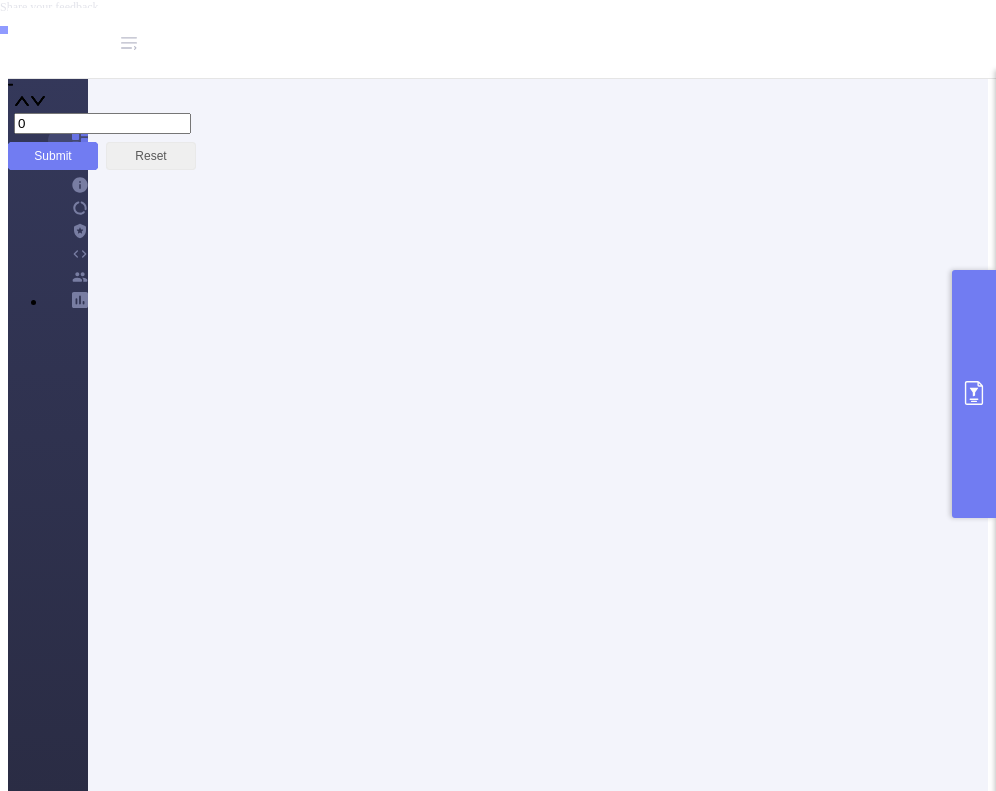 click at bounding box center (974, 394) 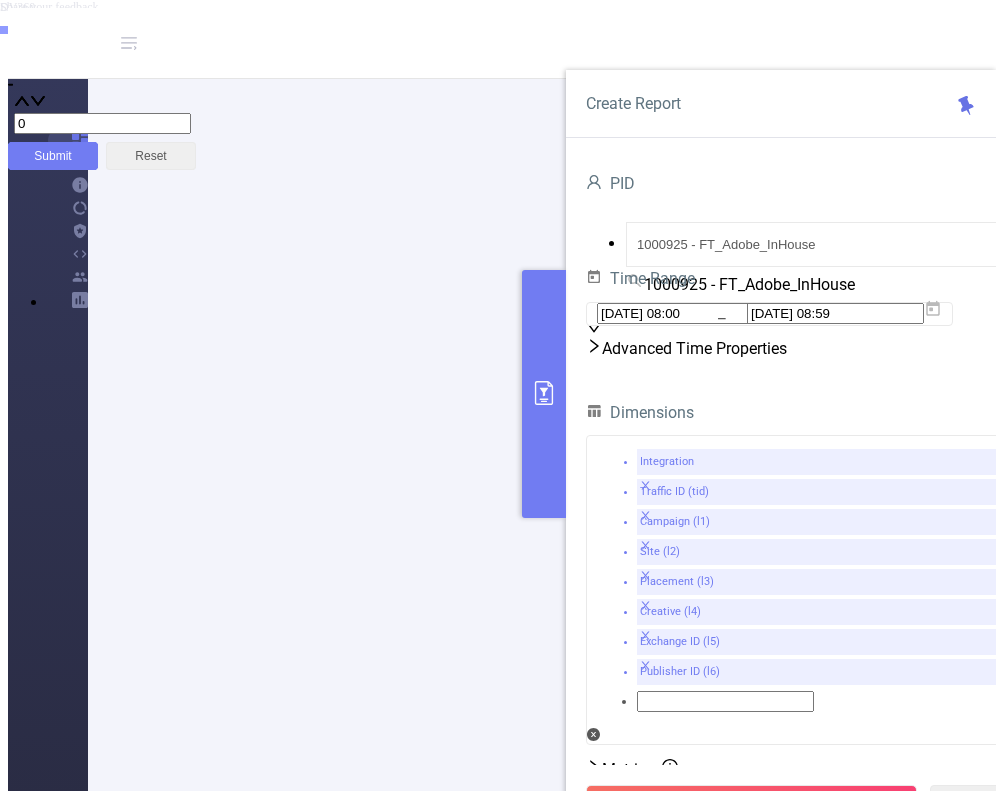 click 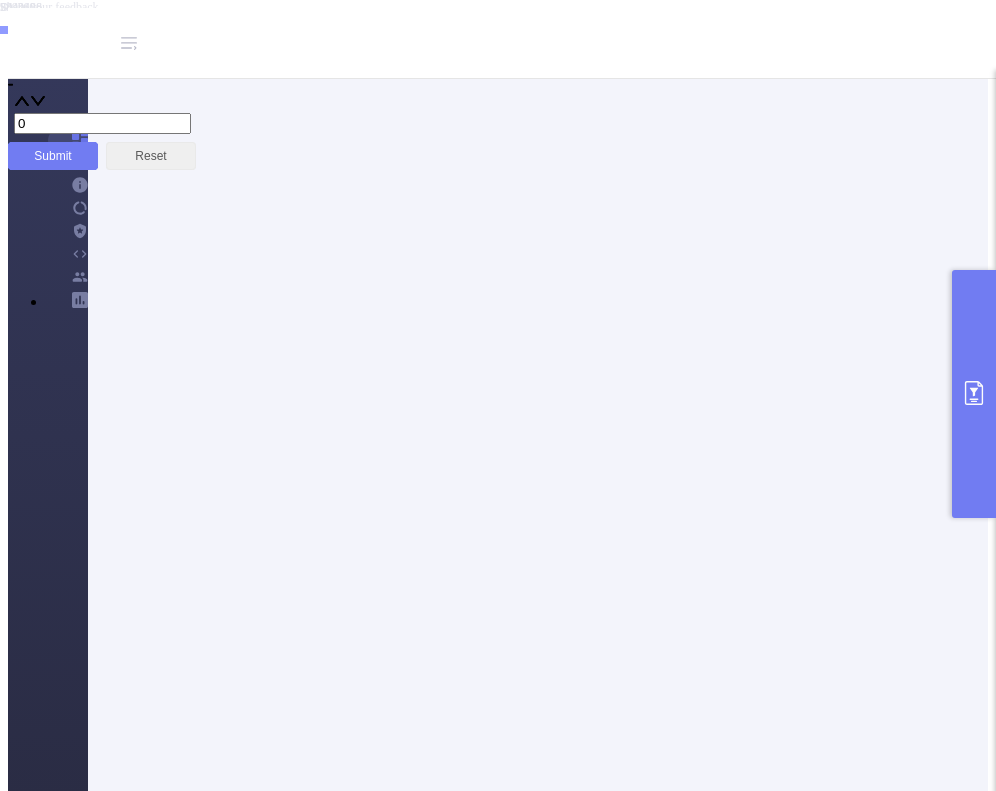 scroll, scrollTop: 732, scrollLeft: 0, axis: vertical 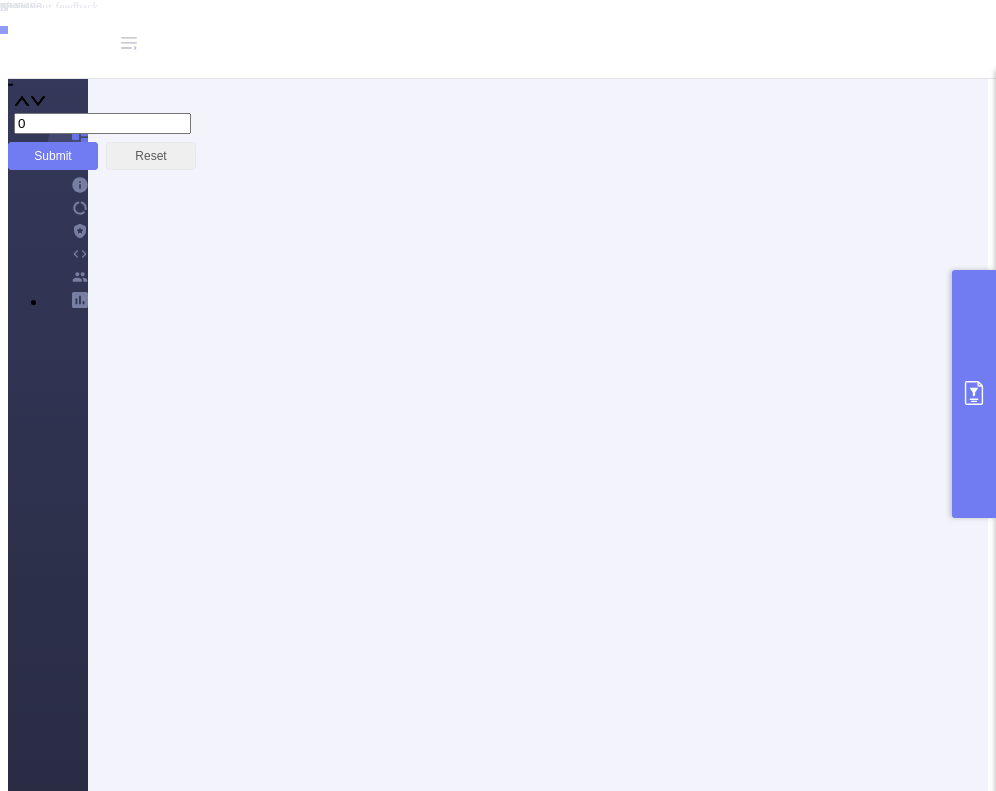click 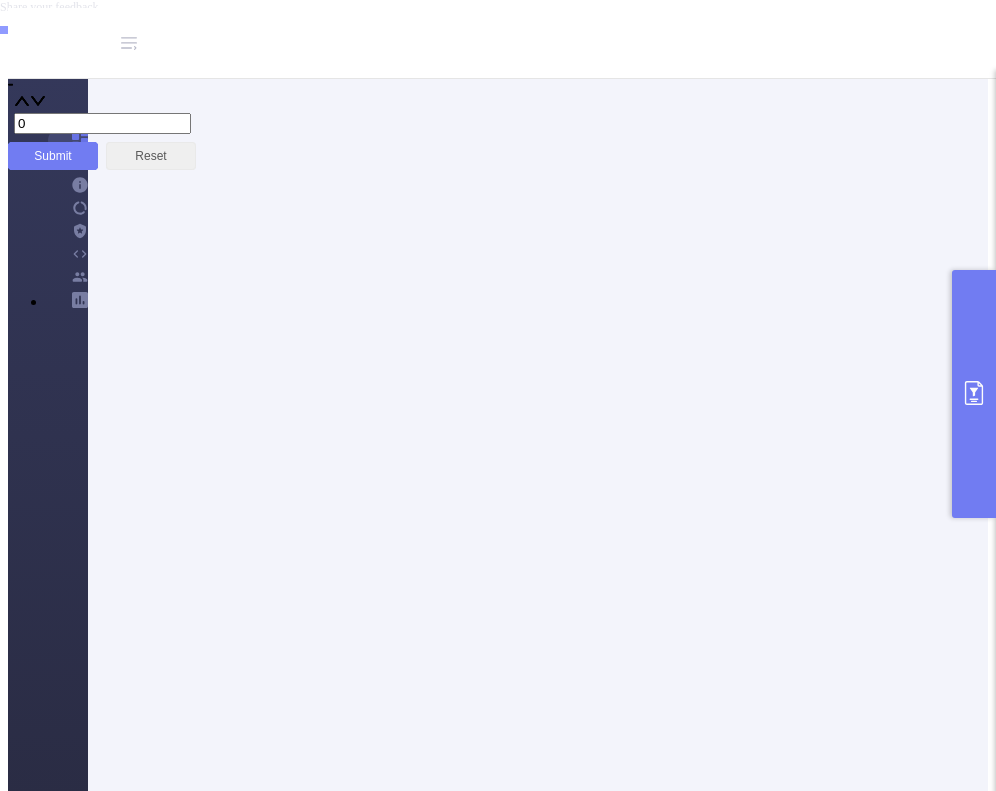 click 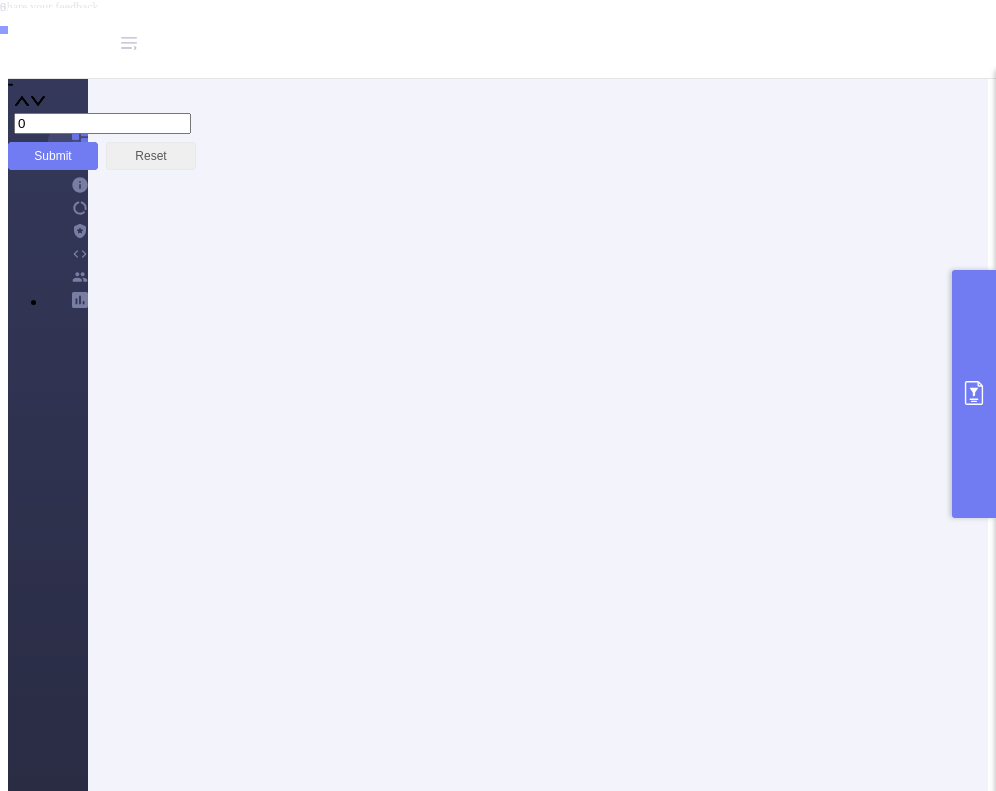 scroll, scrollTop: 0, scrollLeft: 0, axis: both 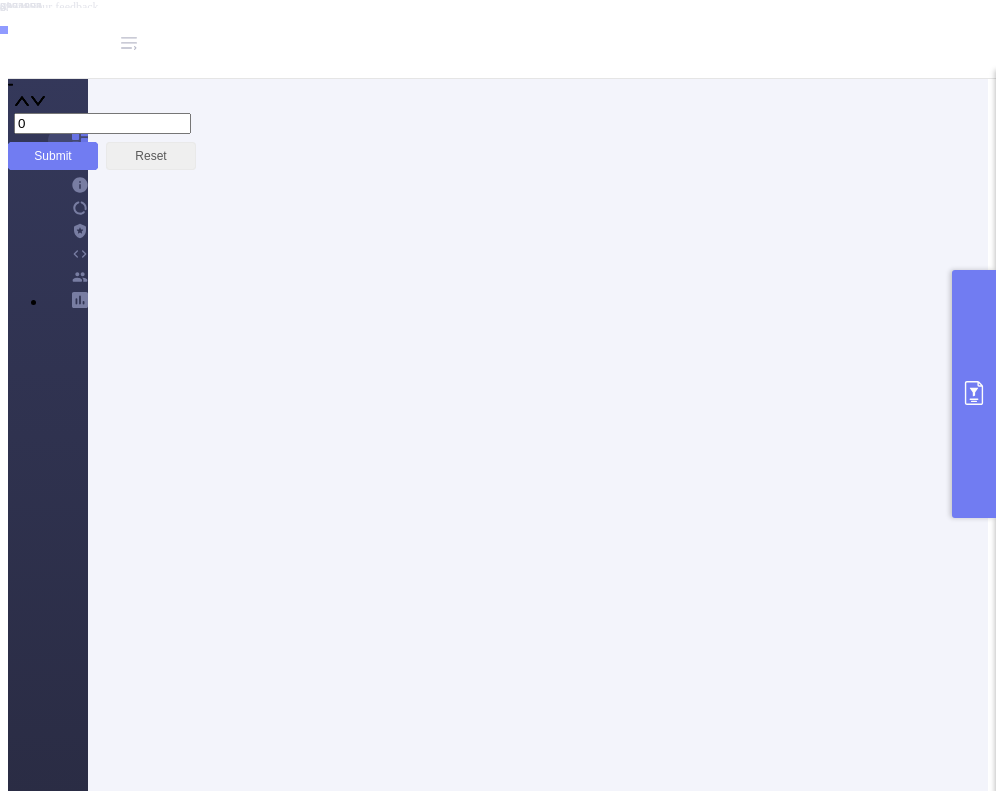 click 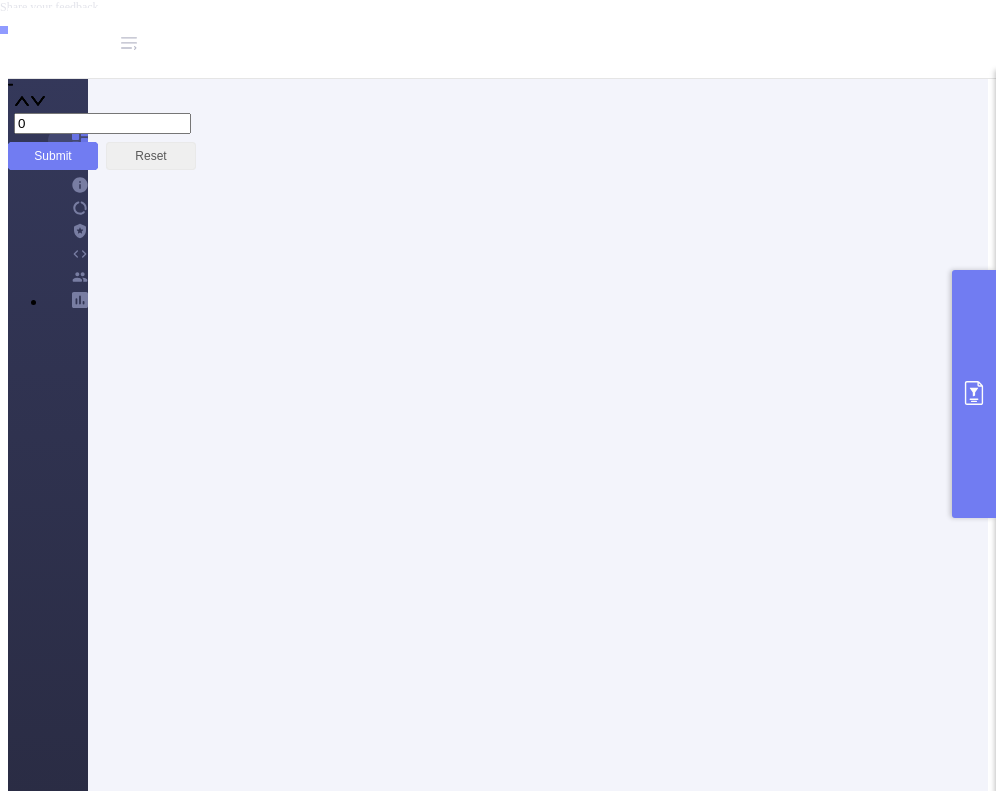 click 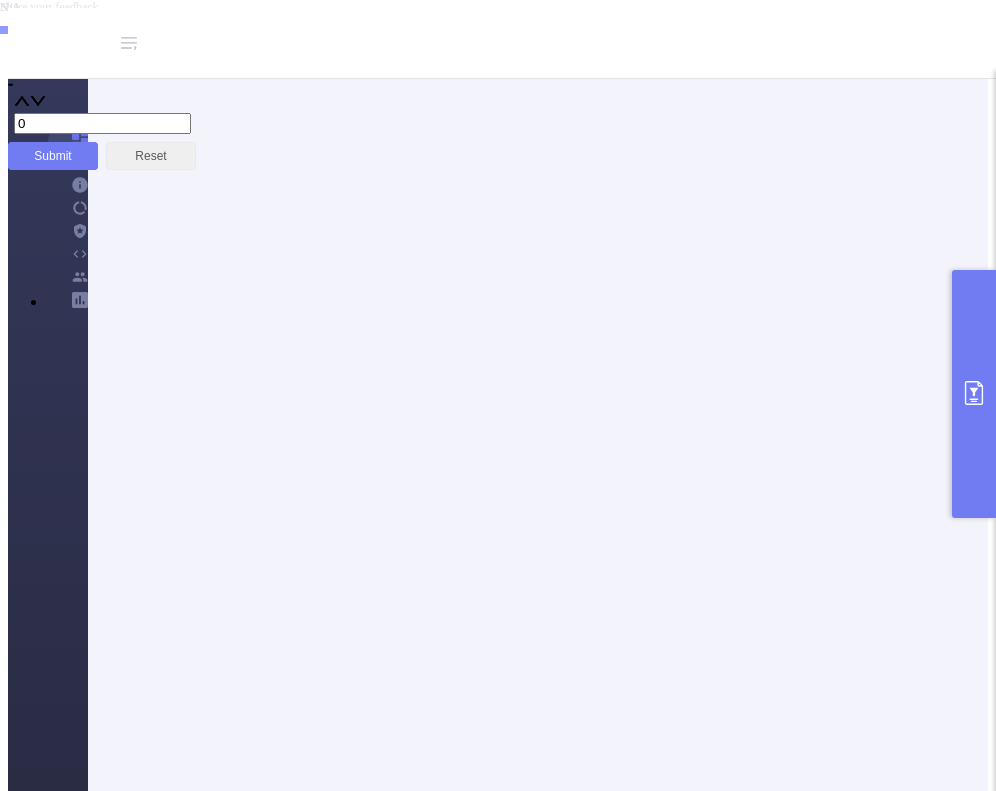 scroll, scrollTop: 532, scrollLeft: 0, axis: vertical 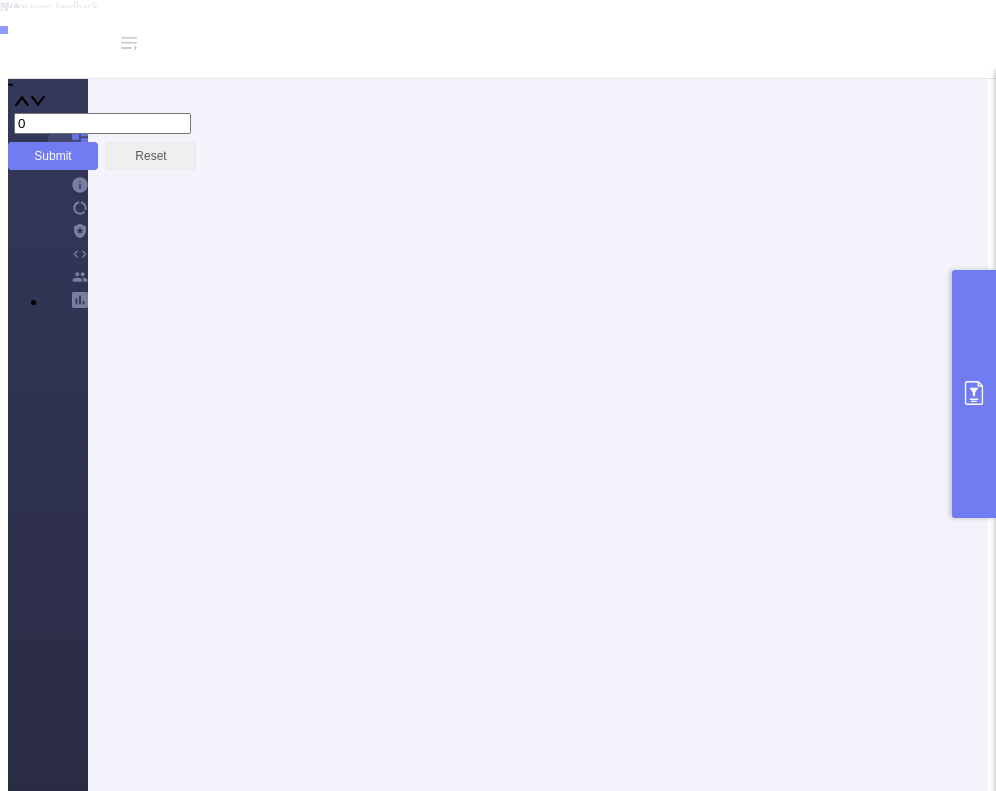 click 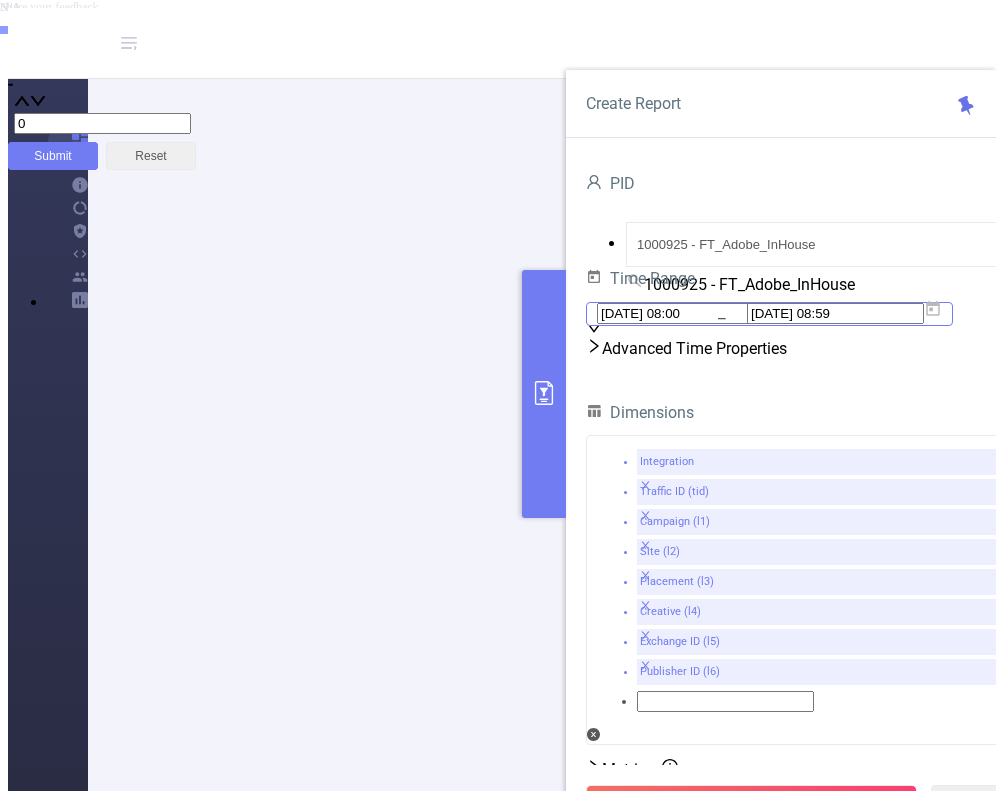 click 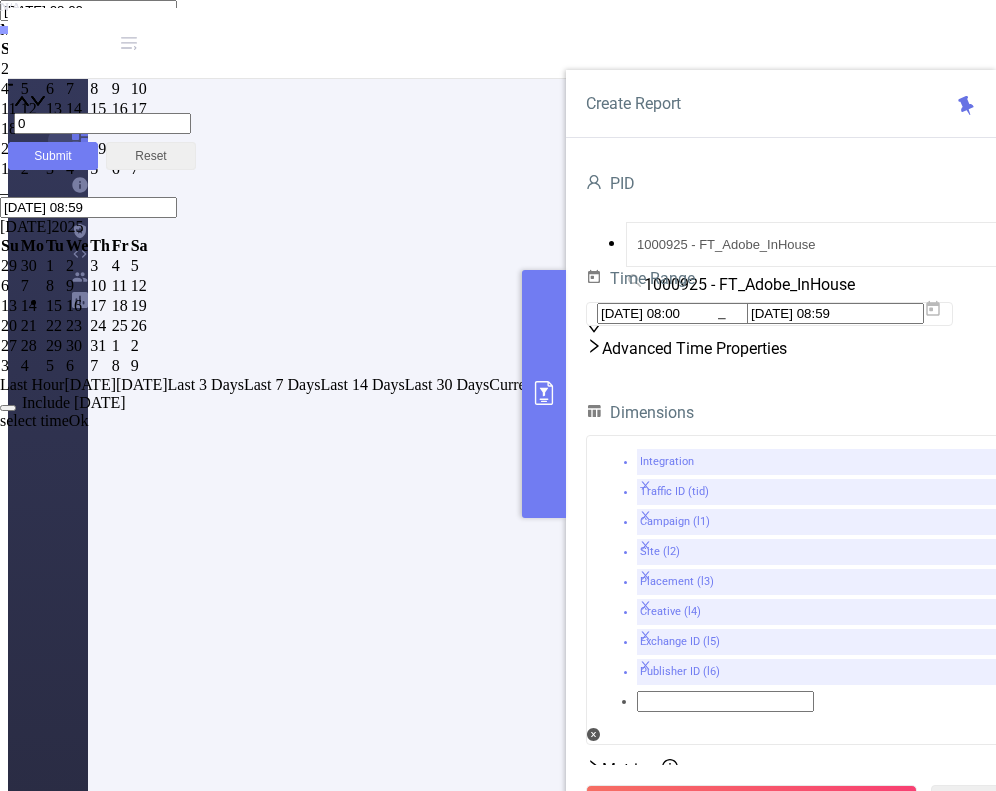 click at bounding box center (84, 226) 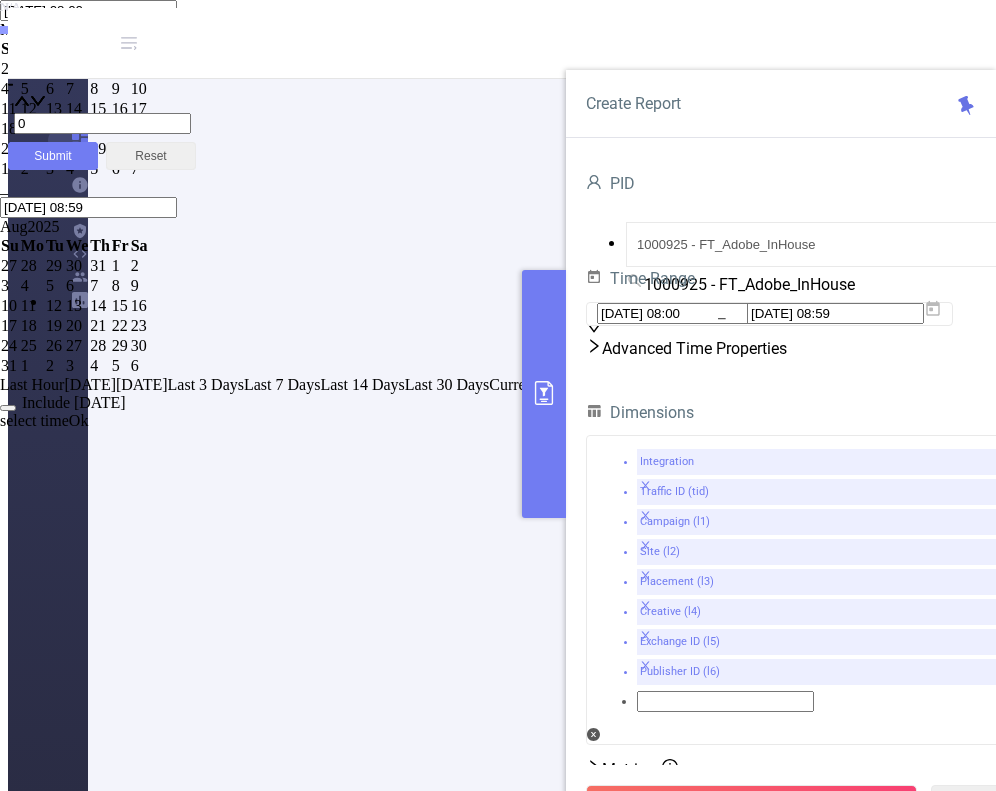 click at bounding box center (60, 226) 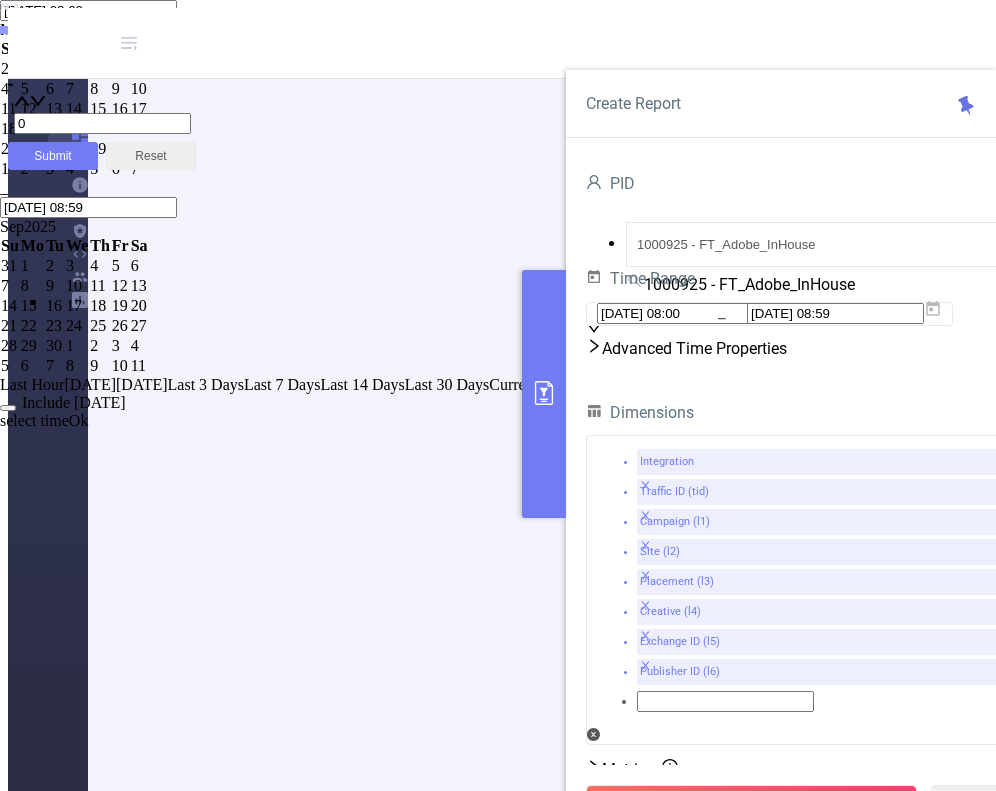 click at bounding box center [61, 29] 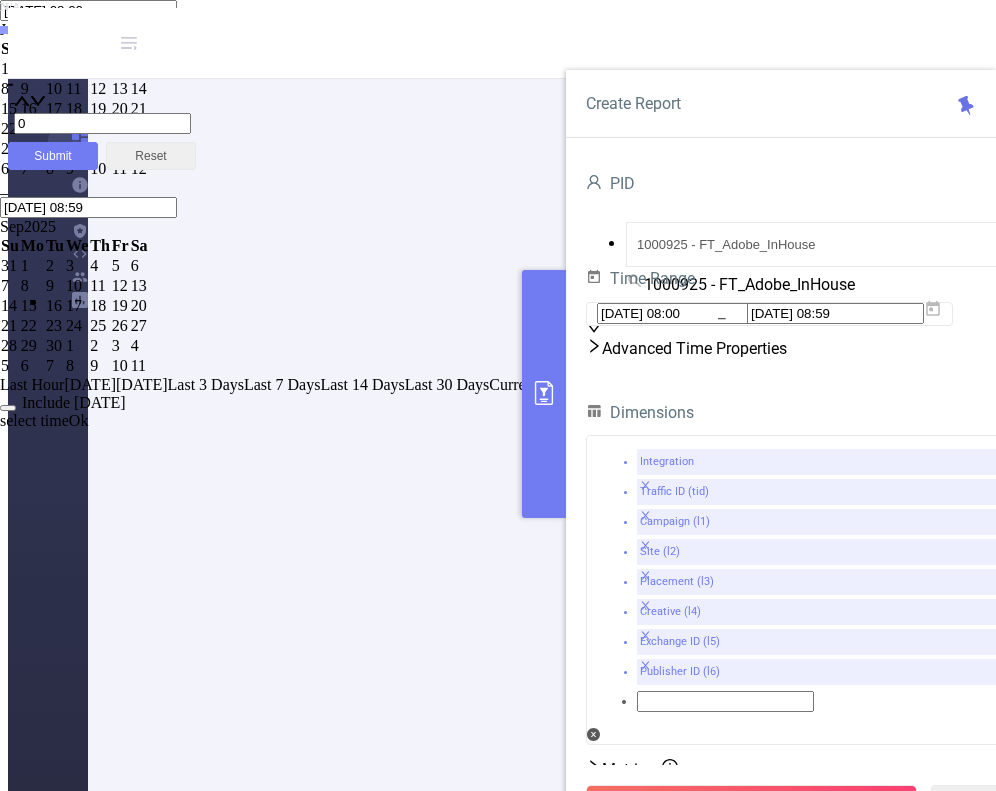 click at bounding box center [54, 29] 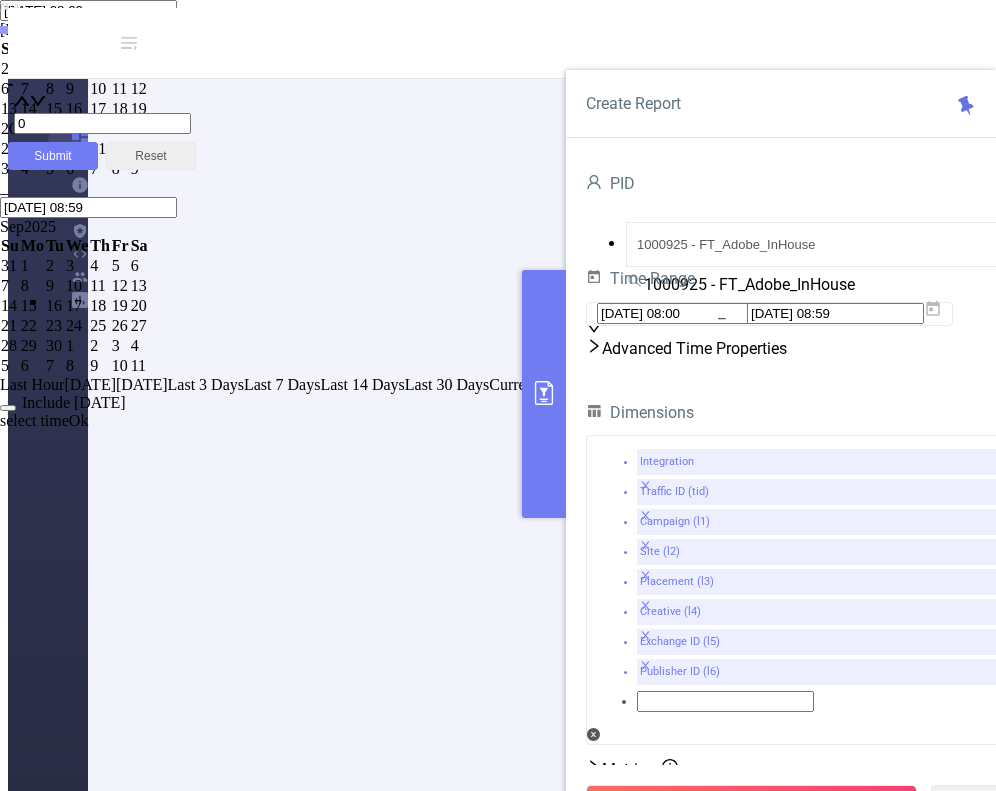 click on "1" at bounding box center [55, 69] 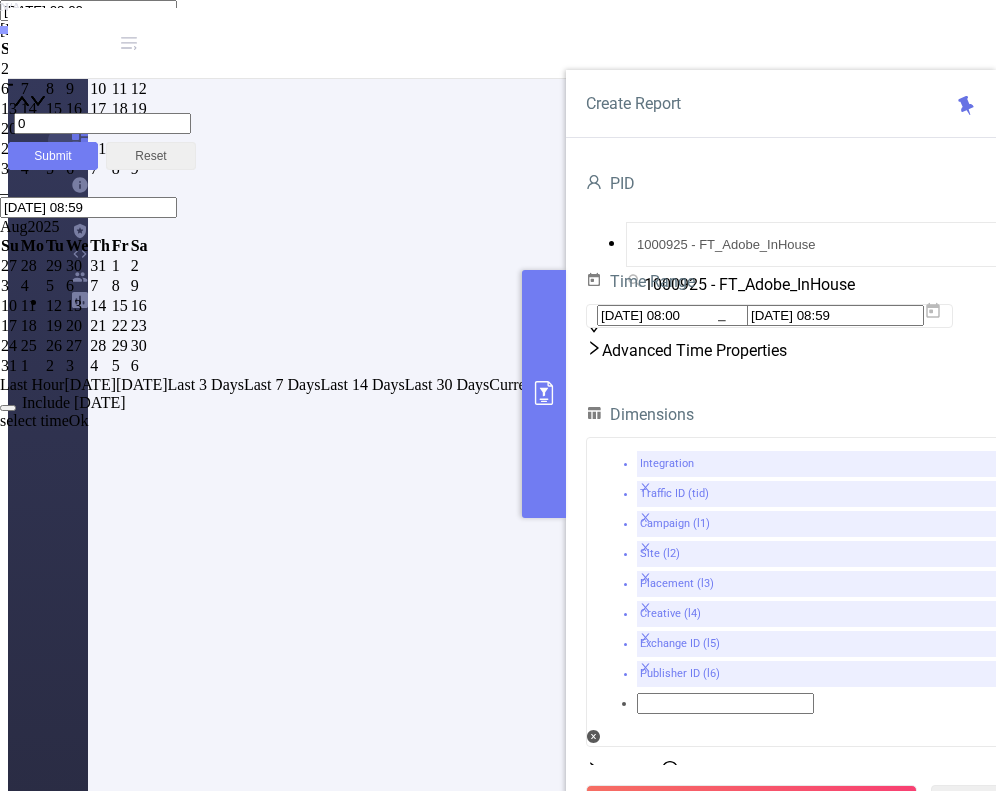 click on "Ok" at bounding box center (79, 420) 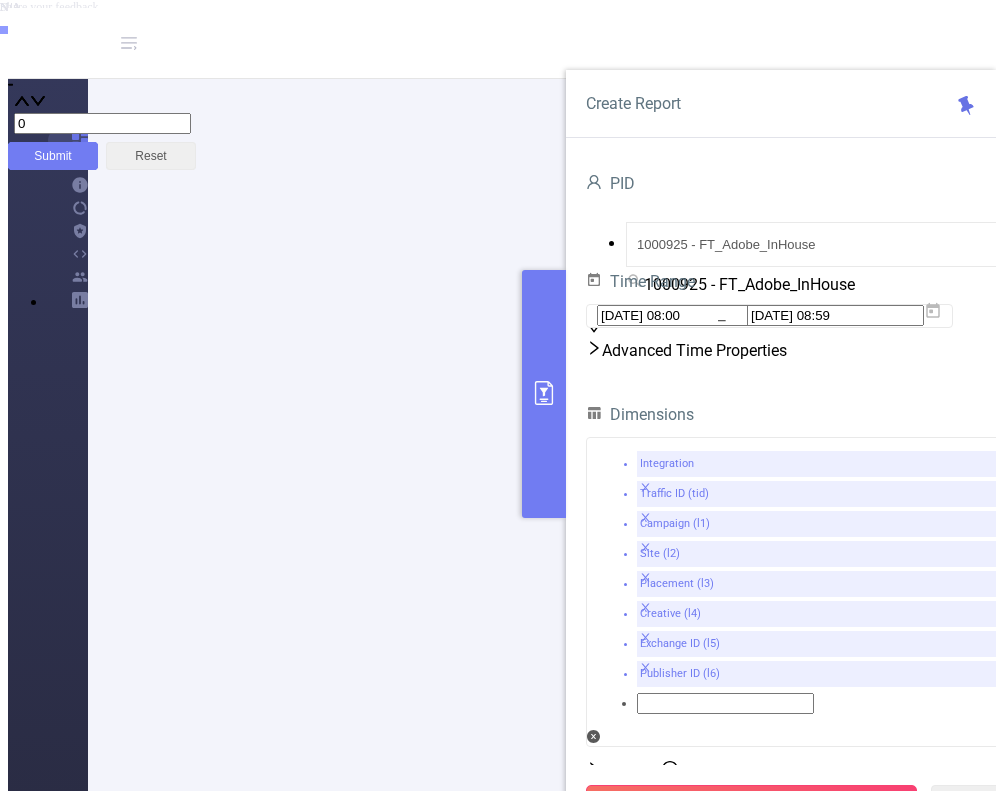 drag, startPoint x: 758, startPoint y: 757, endPoint x: 732, endPoint y: 740, distance: 31.06445 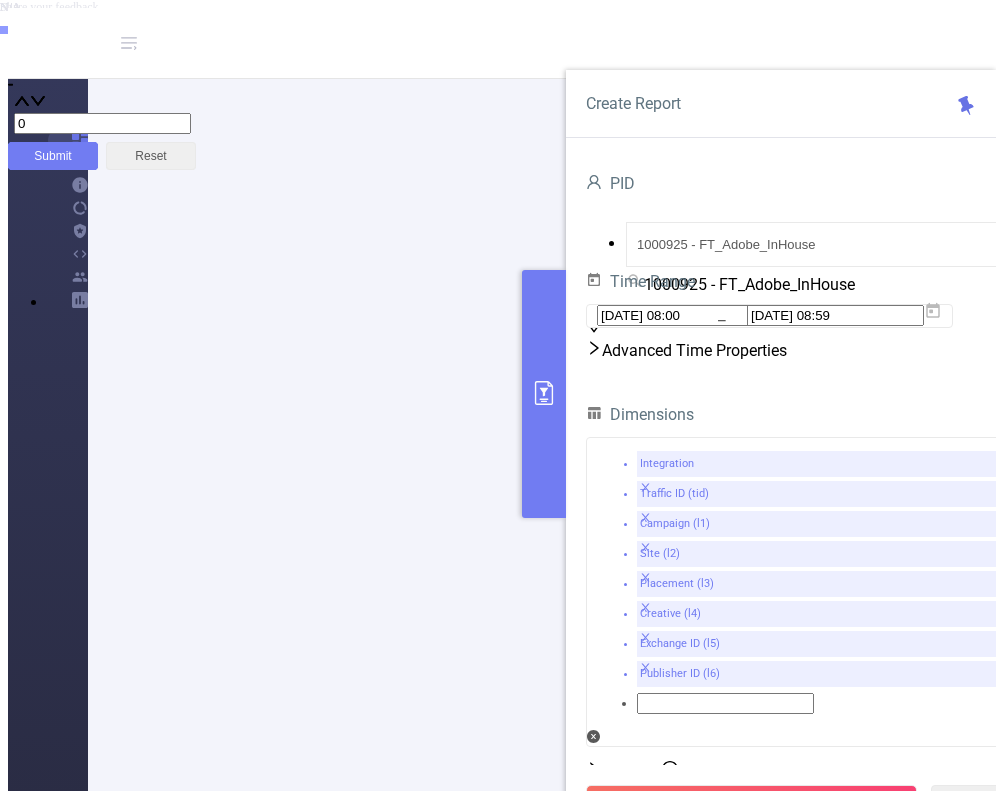 click on "Run Report" at bounding box center (751, 803) 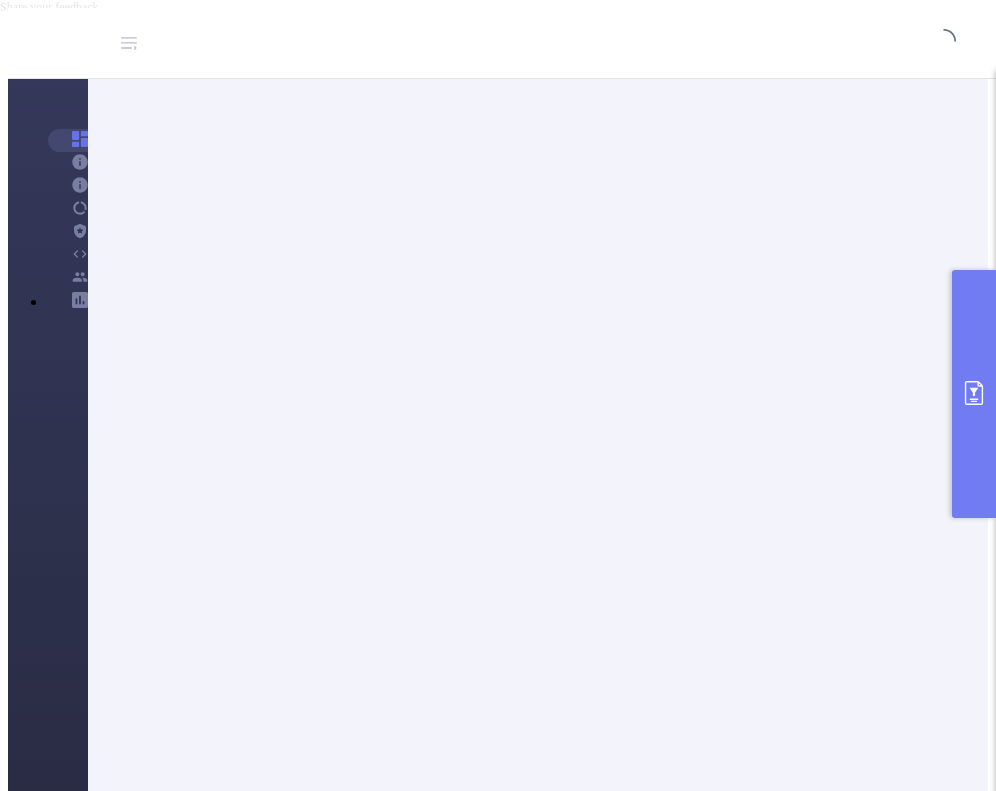scroll, scrollTop: 232, scrollLeft: 0, axis: vertical 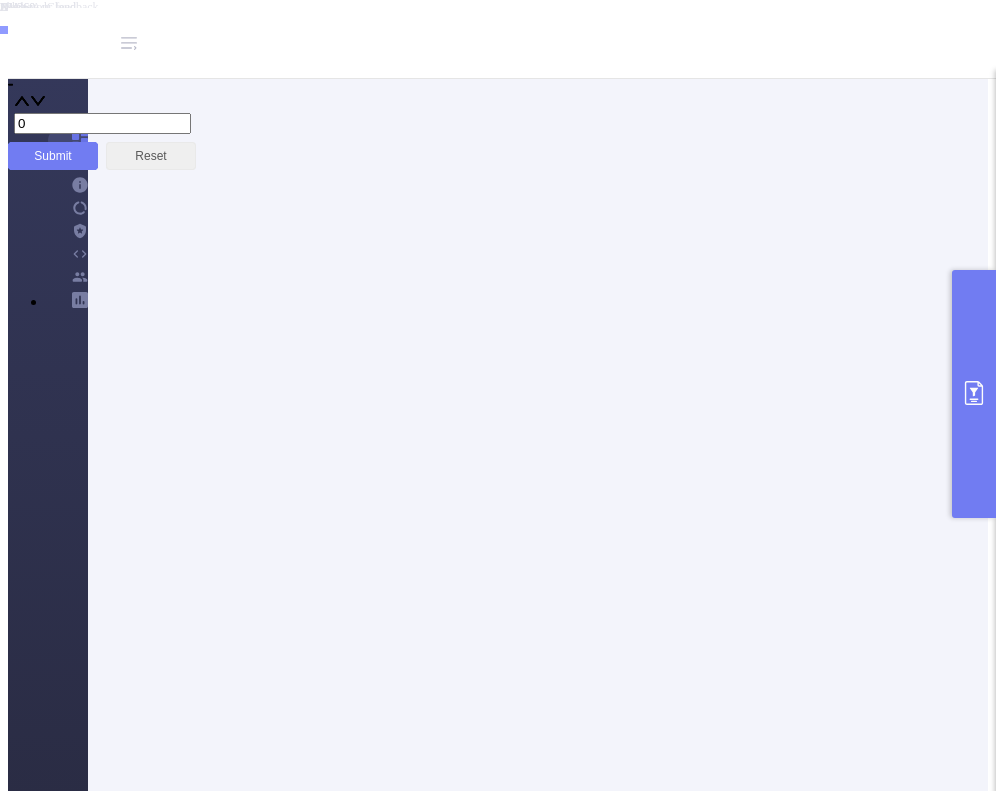 click on "IAB Categories" at bounding box center [4957, 3299] 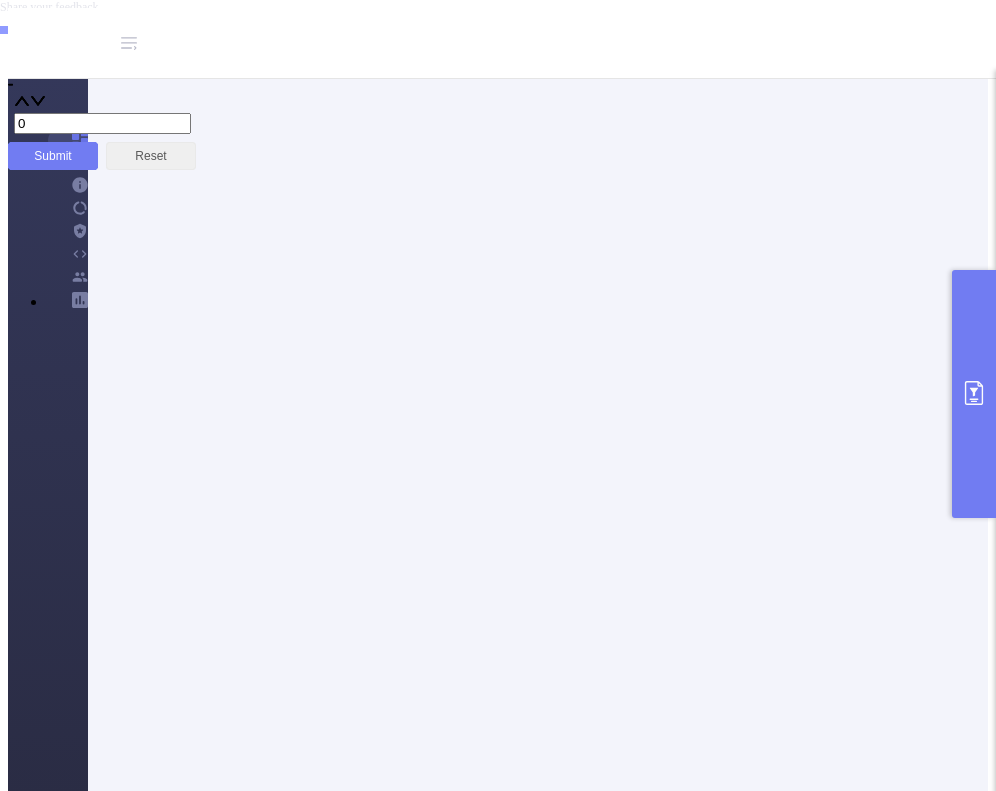 click 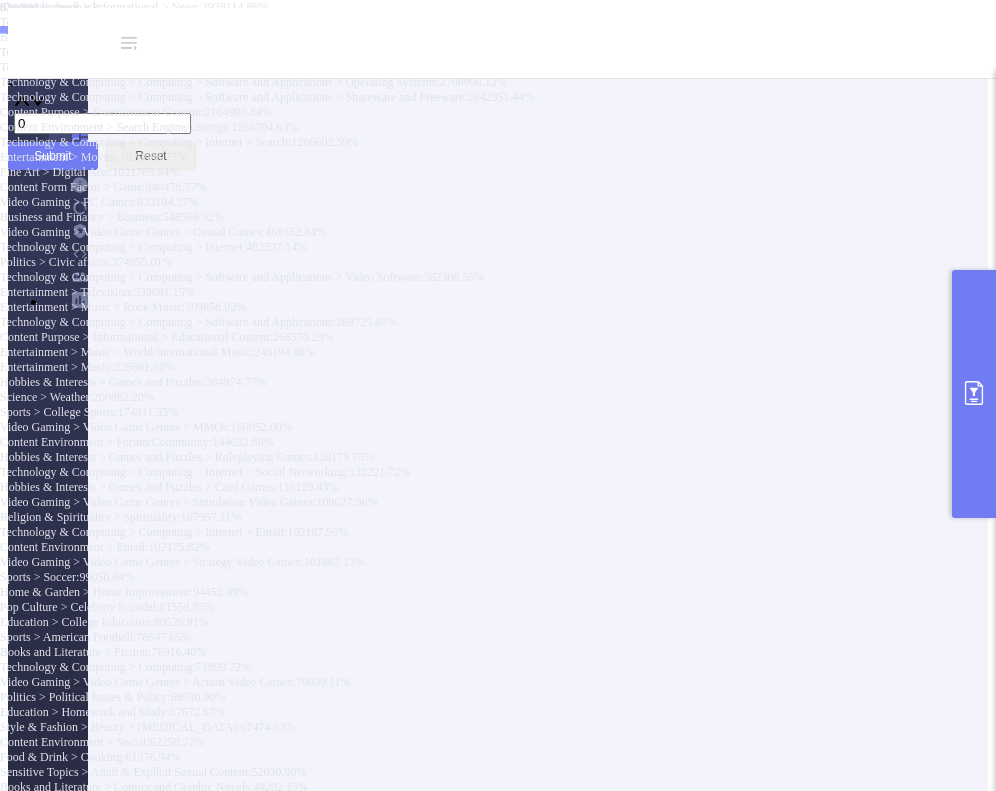 click 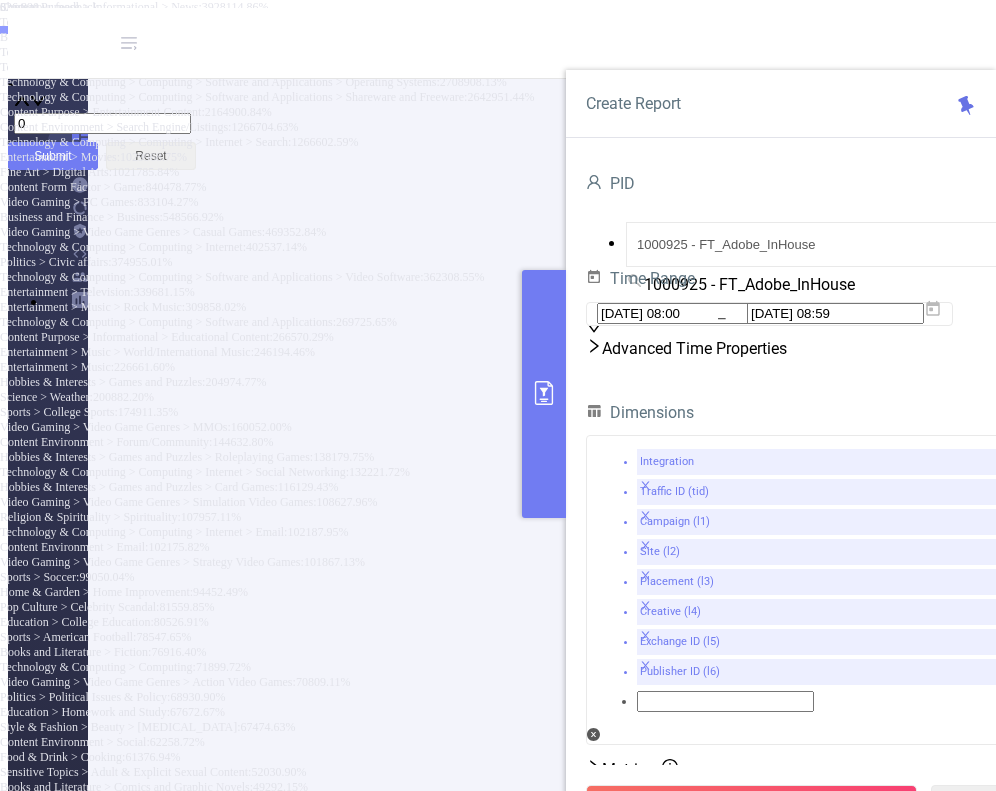 click at bounding box center (544, 394) 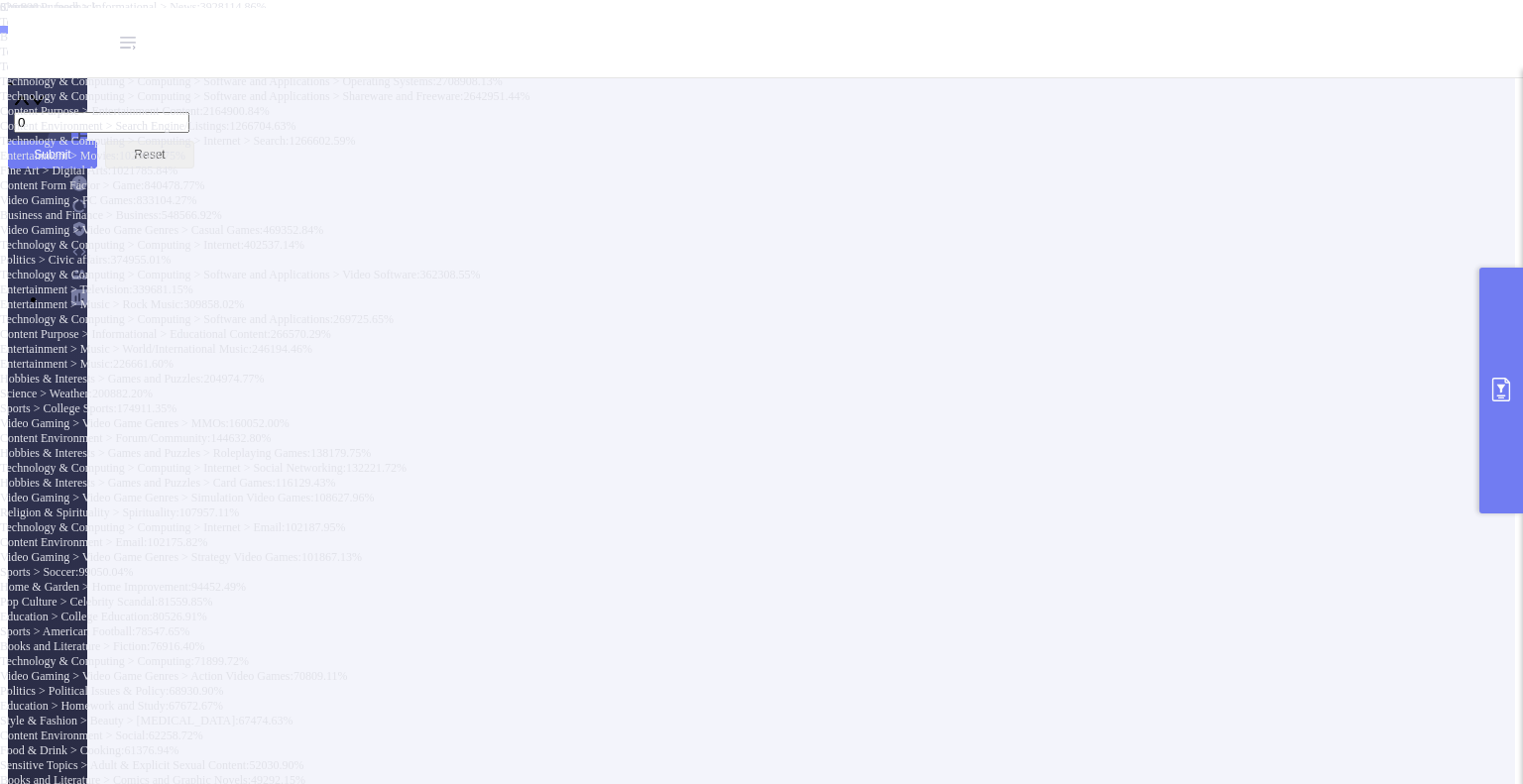 scroll, scrollTop: 0, scrollLeft: 3819, axis: horizontal 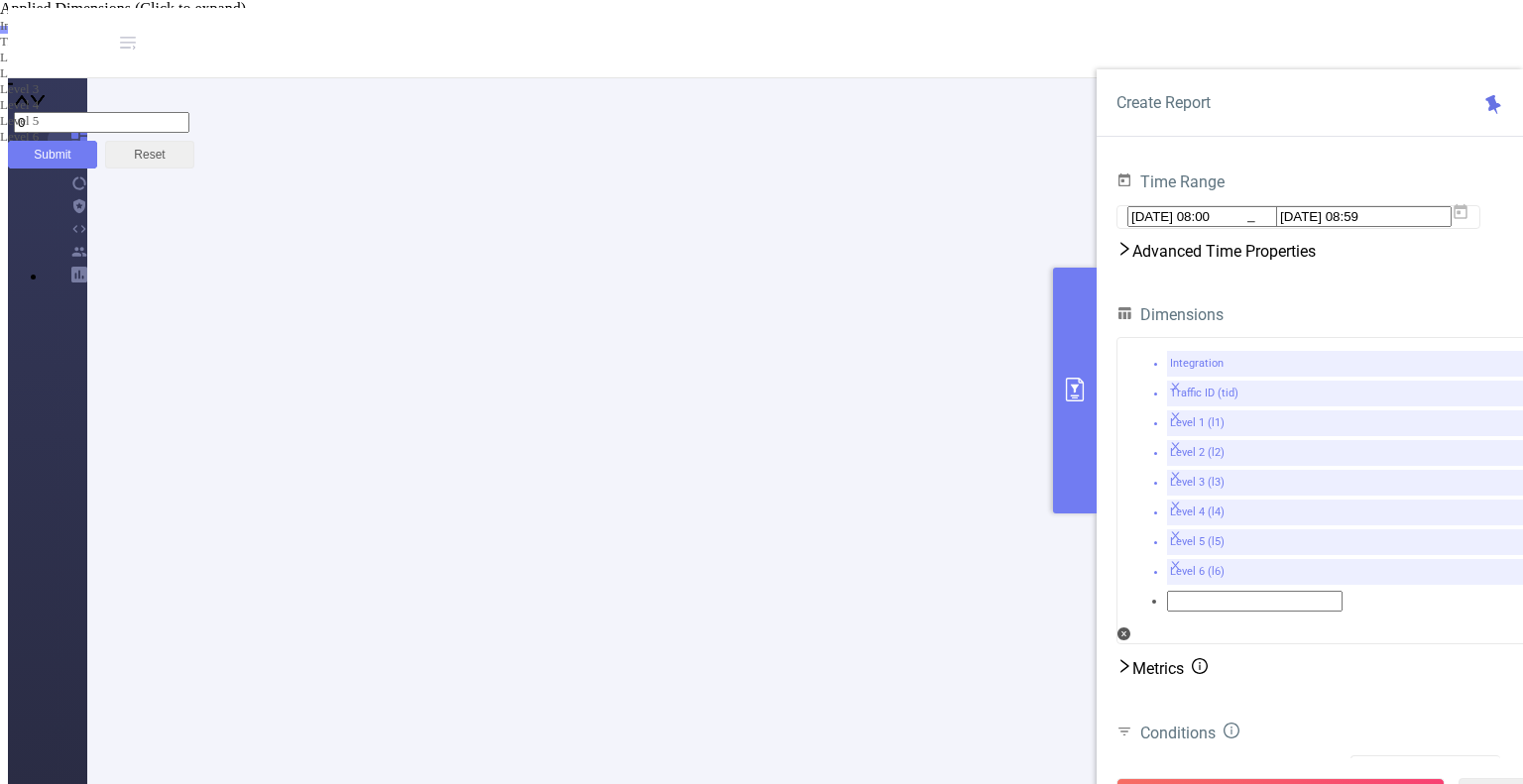 click at bounding box center [1075, 391] 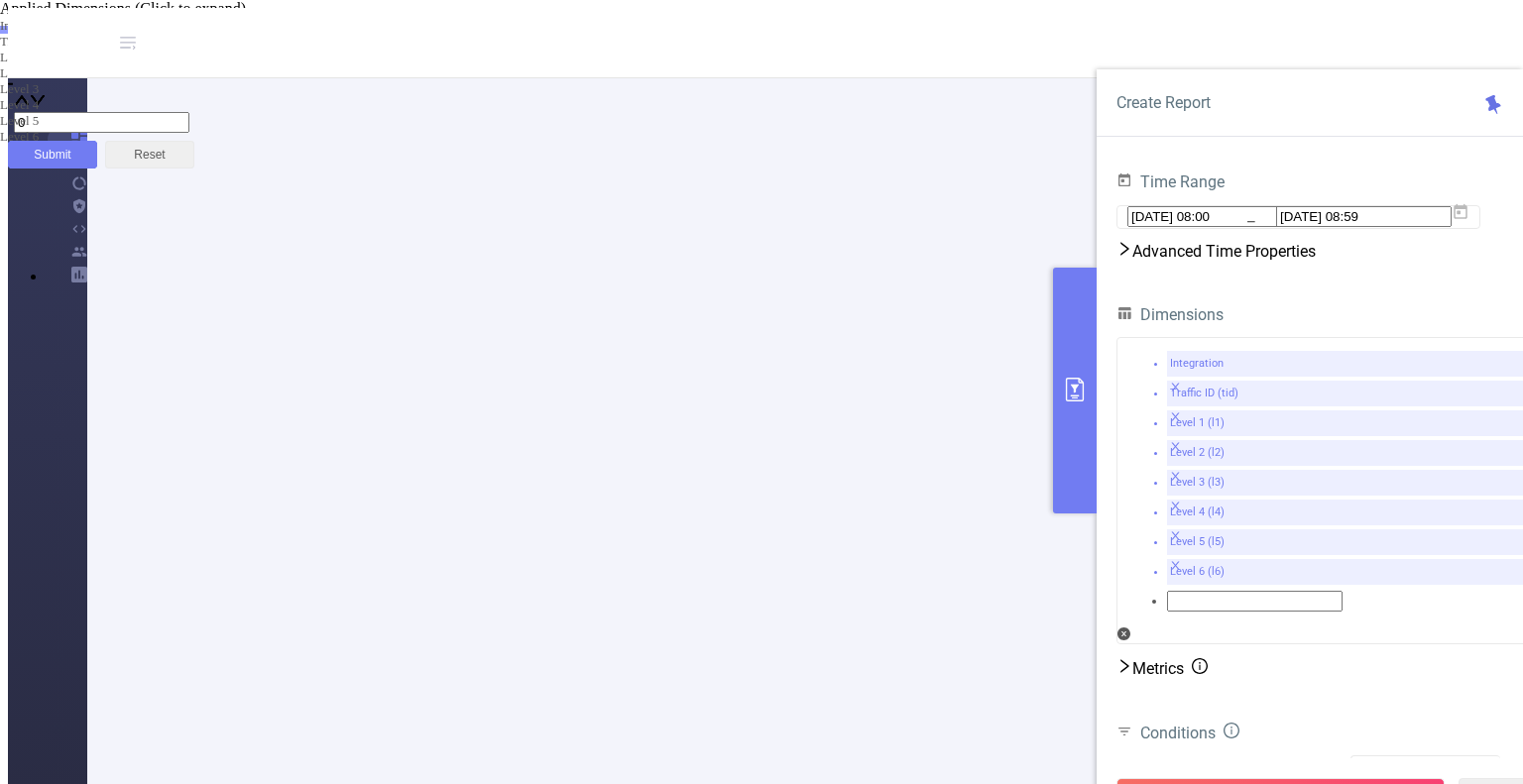 scroll, scrollTop: 0, scrollLeft: 0, axis: both 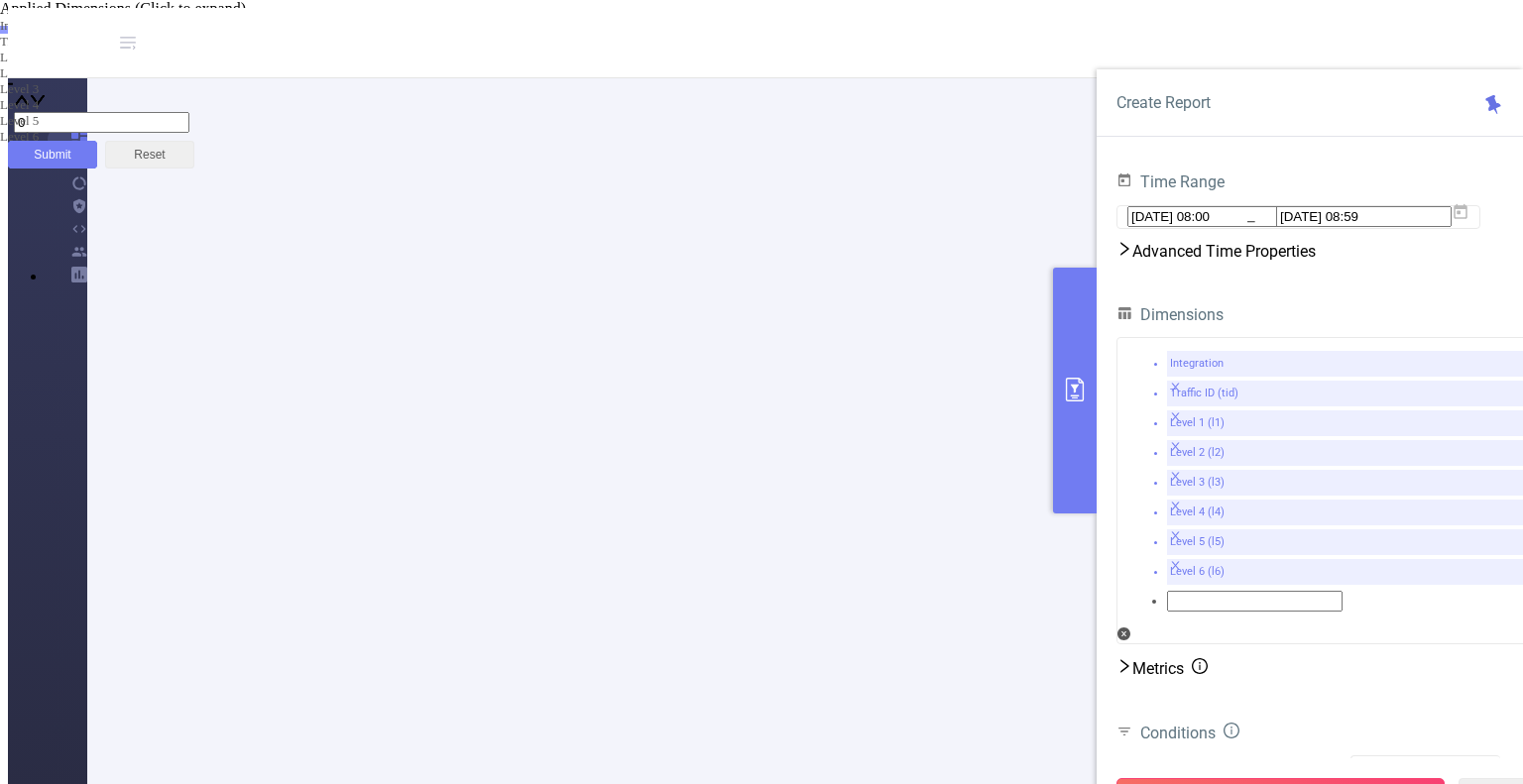 click on "Run Report" at bounding box center (1280, 796) 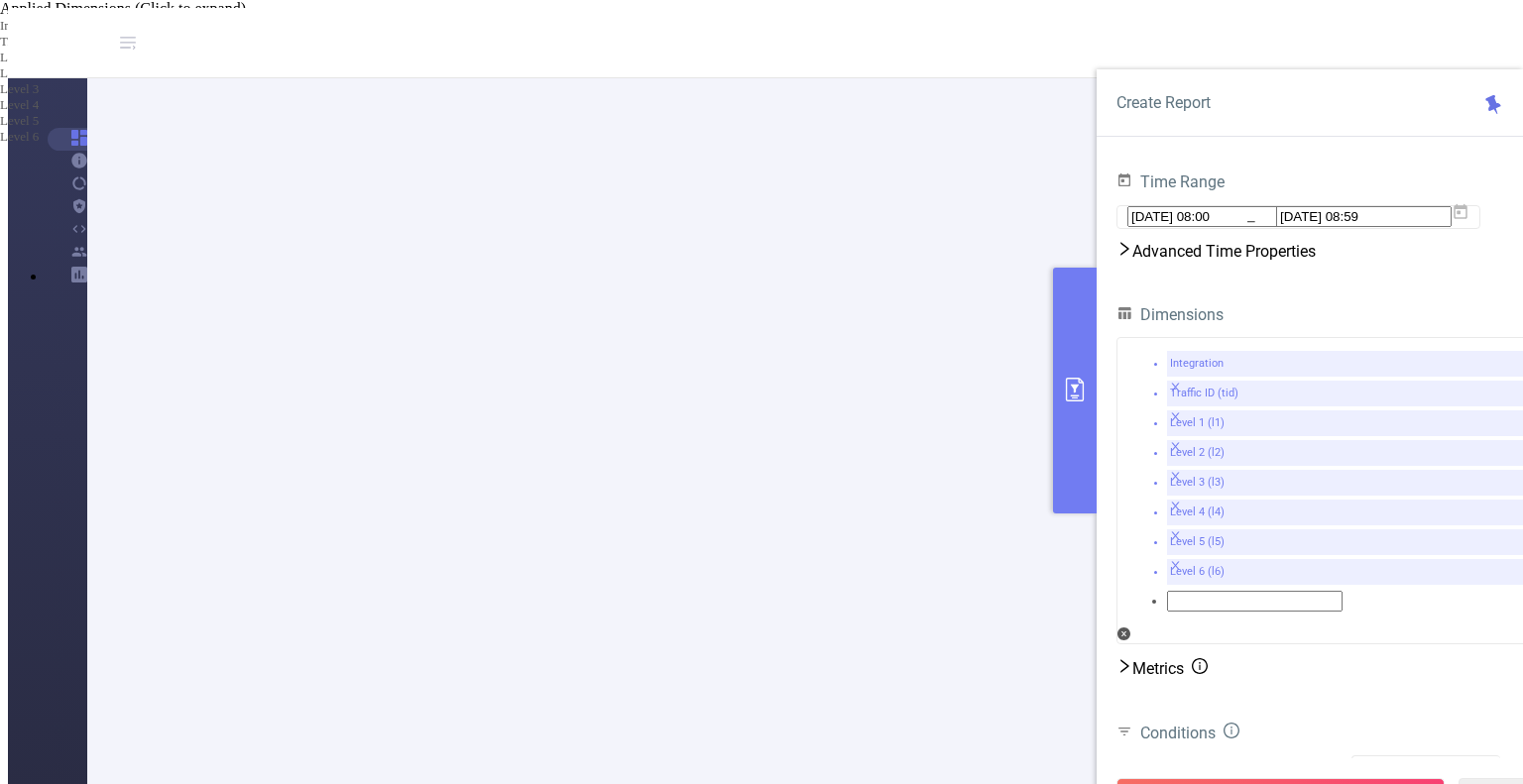 scroll, scrollTop: 99, scrollLeft: 0, axis: vertical 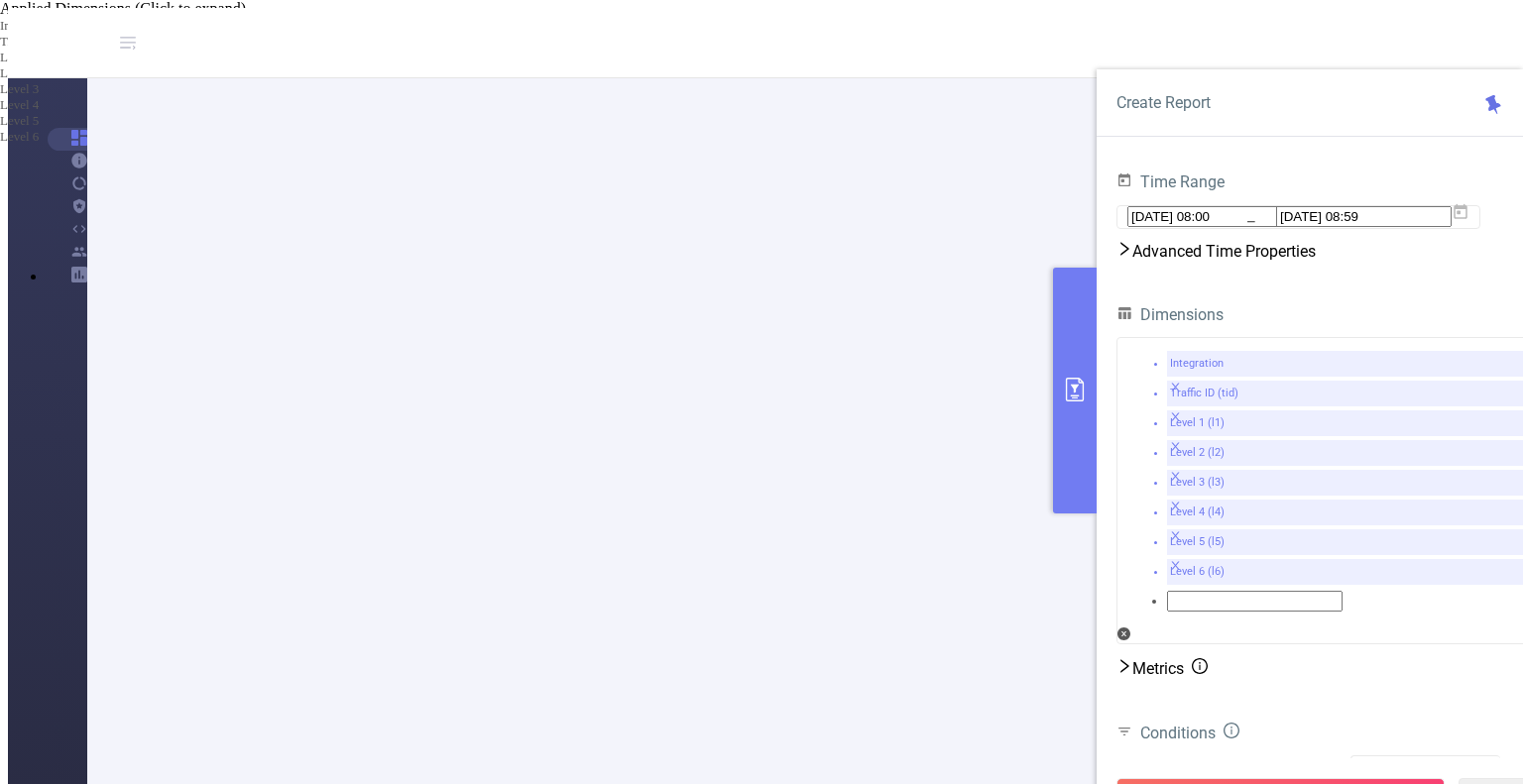 type 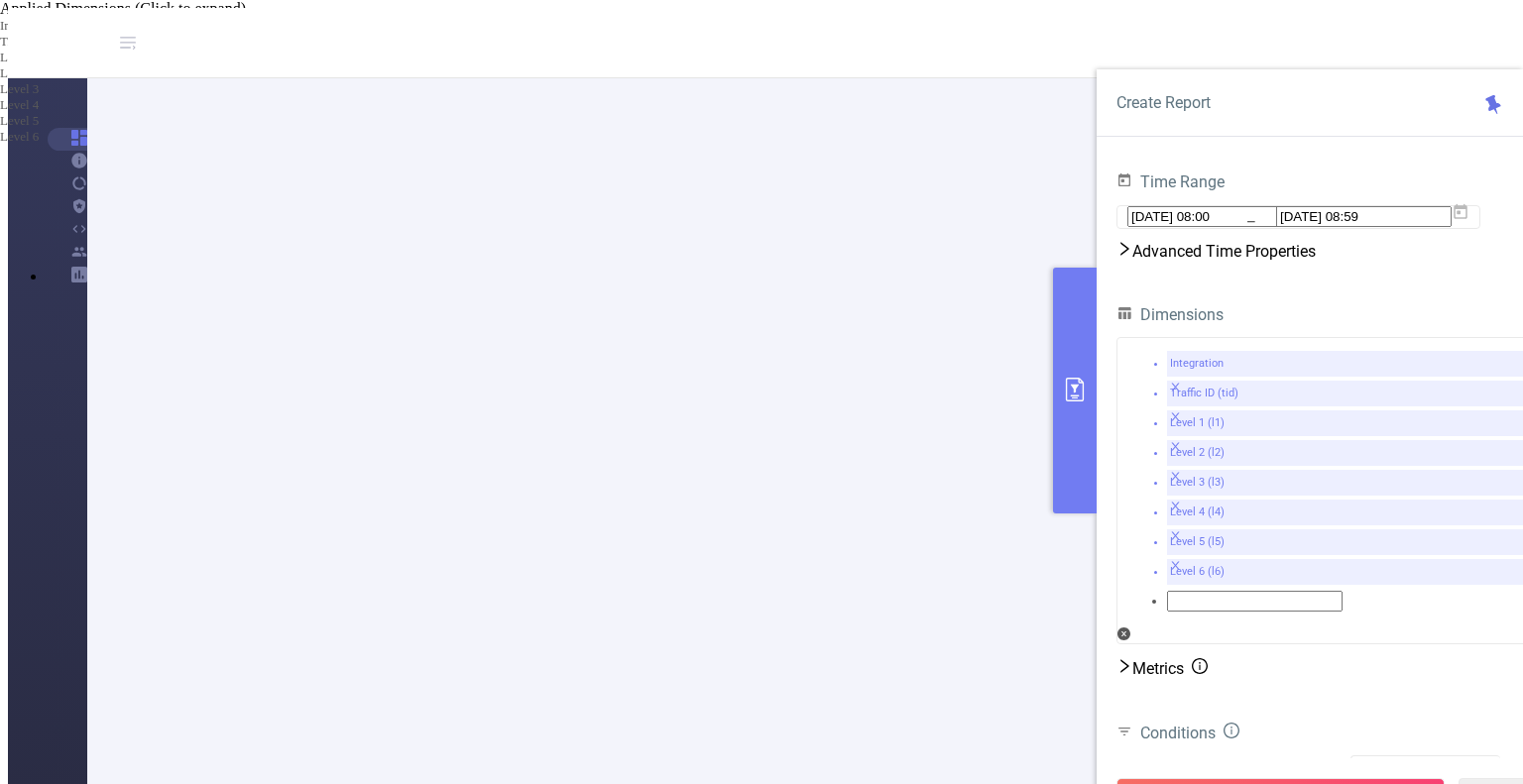 click on "PM" at bounding box center (1627, 43) 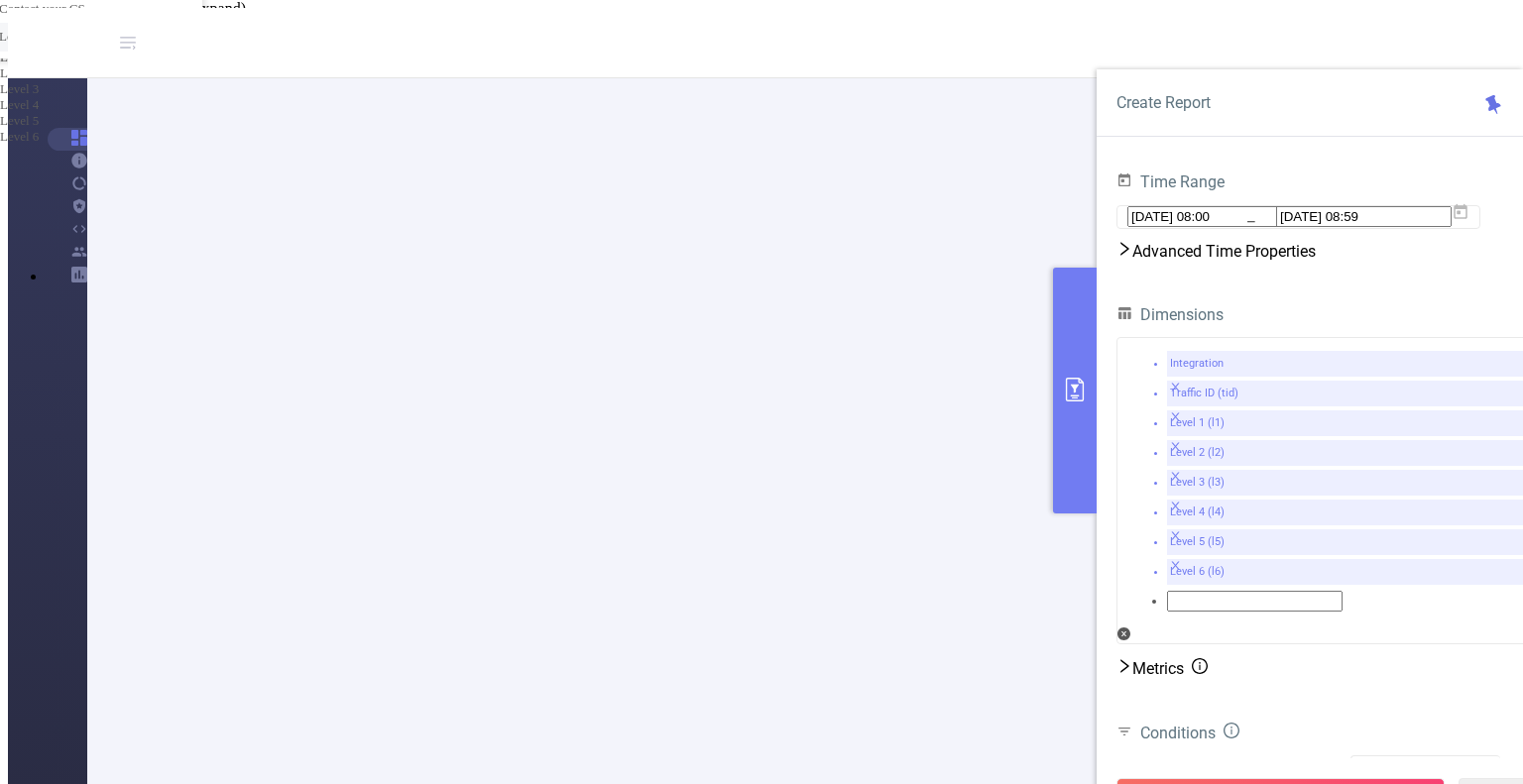 click on "Logout" at bounding box center [93, 37] 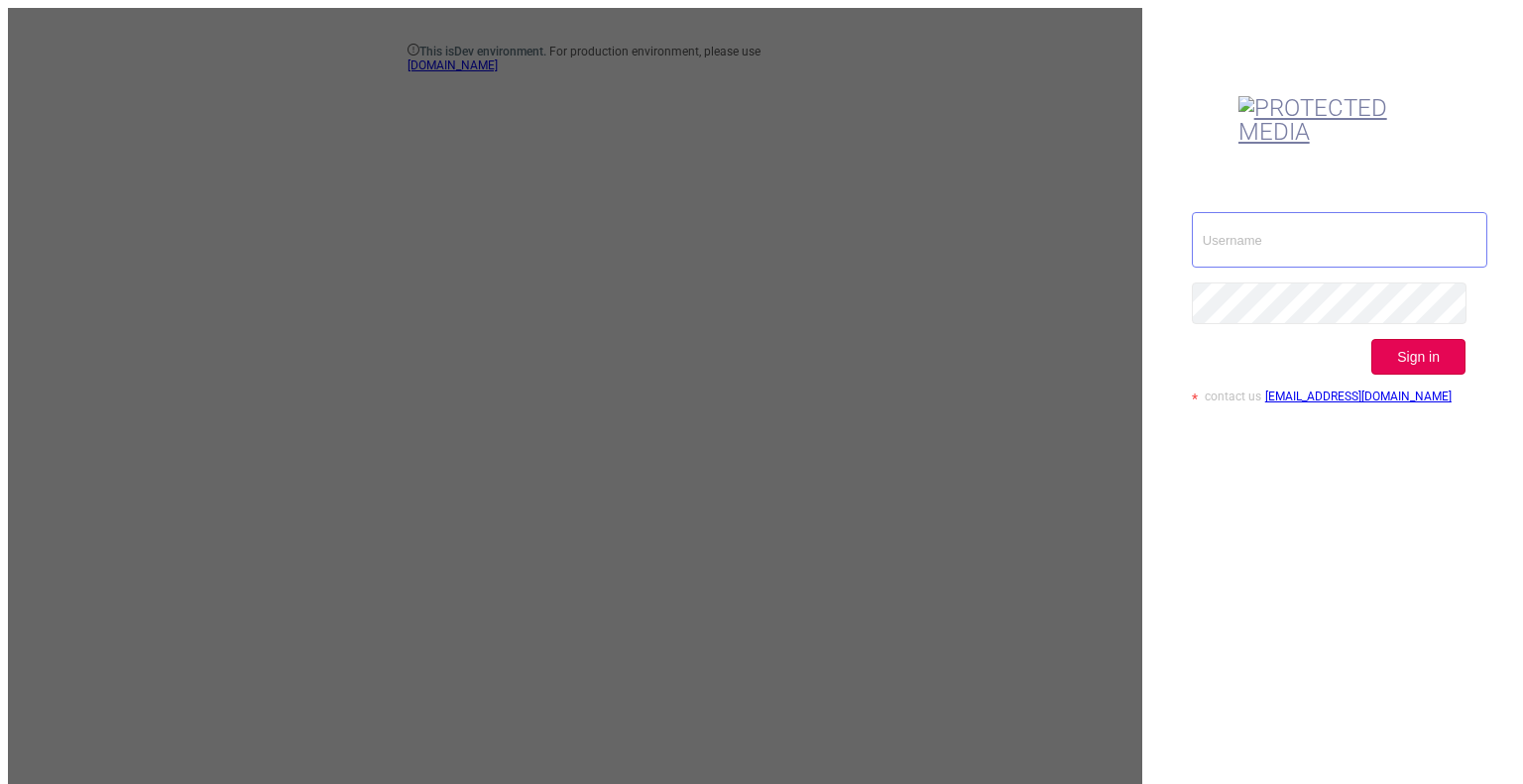 click at bounding box center [1340, 240] 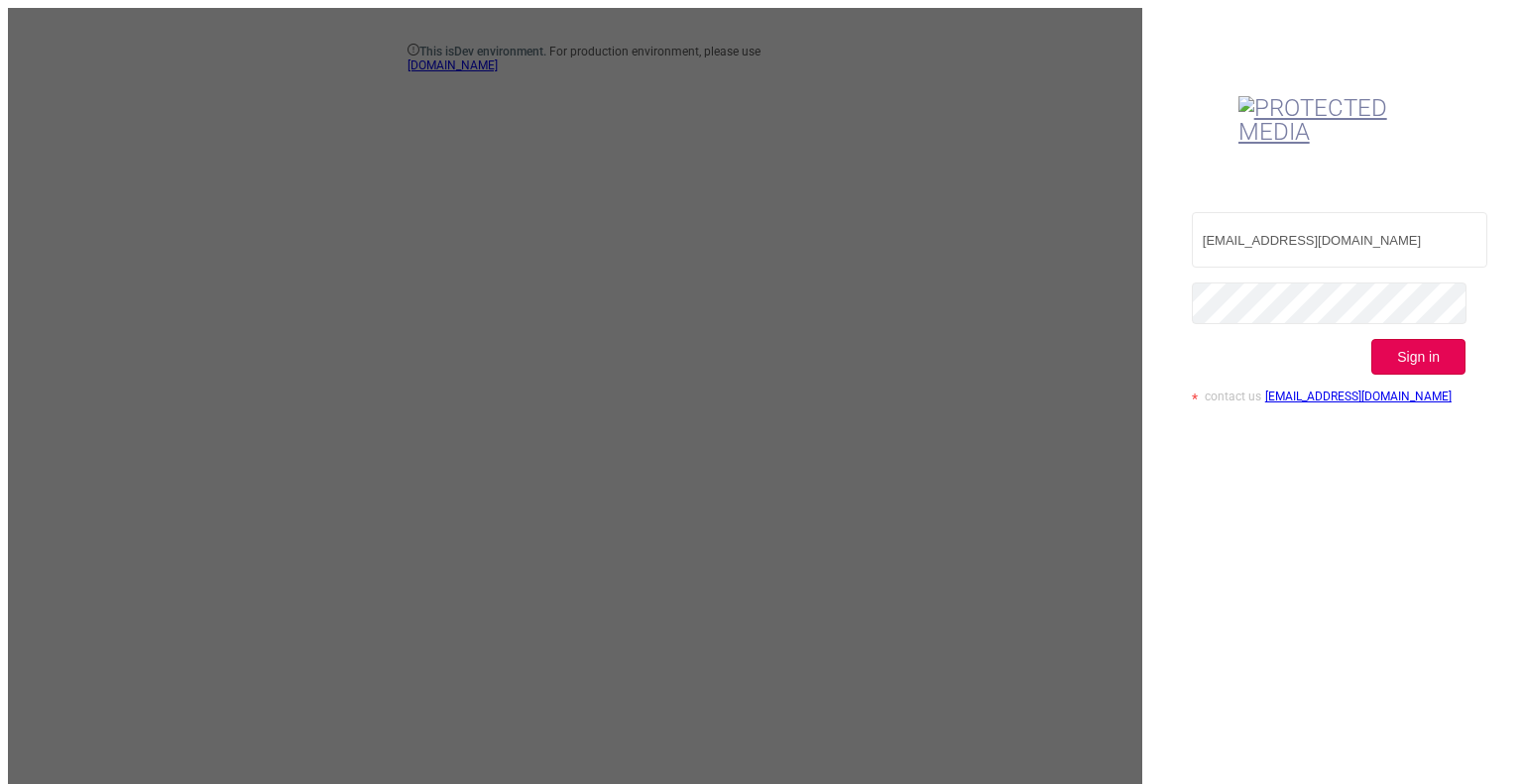 click on "Sign in" at bounding box center (1418, 357) 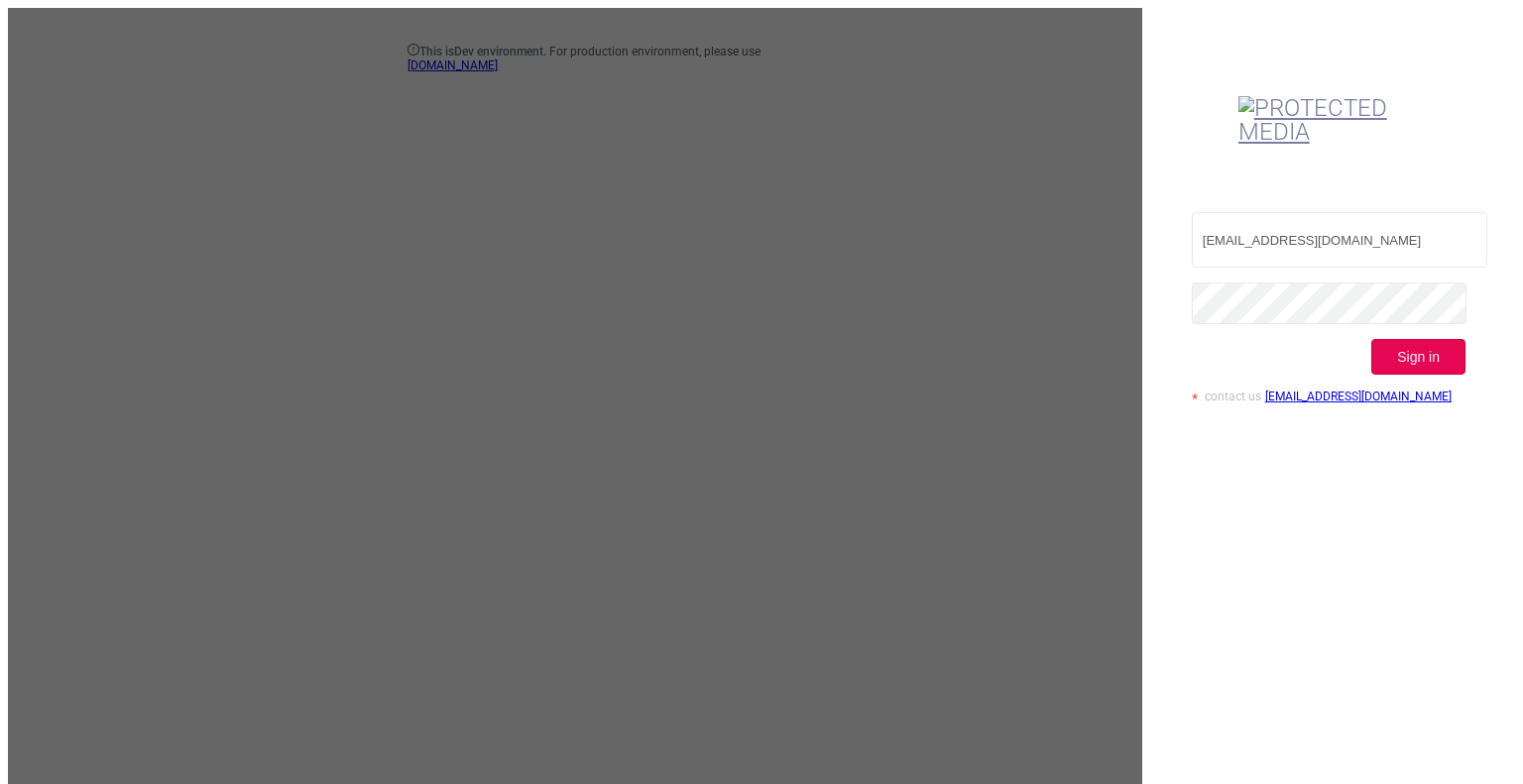 type 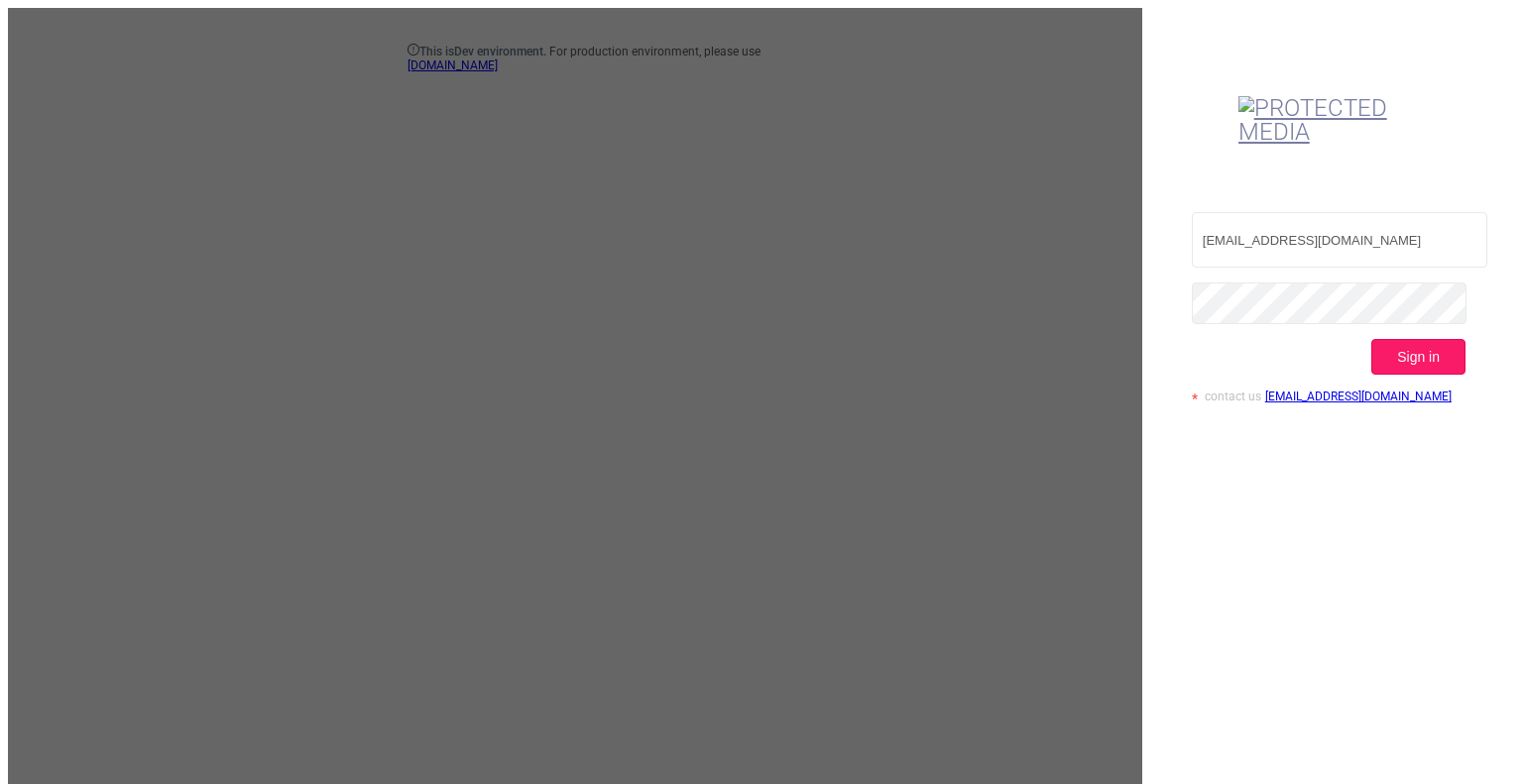 click on "Sign in" at bounding box center [1418, 357] 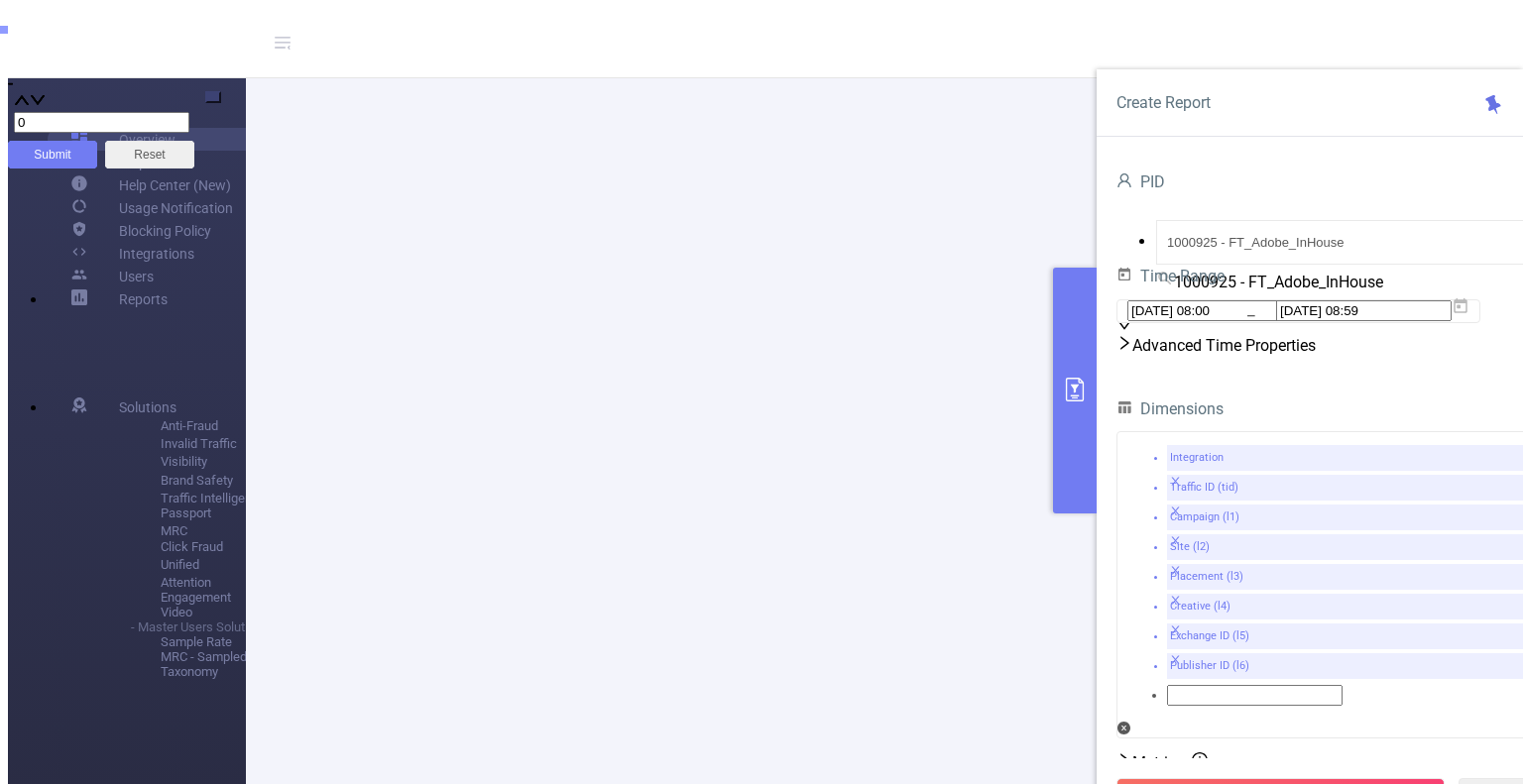 scroll, scrollTop: 496, scrollLeft: 0, axis: vertical 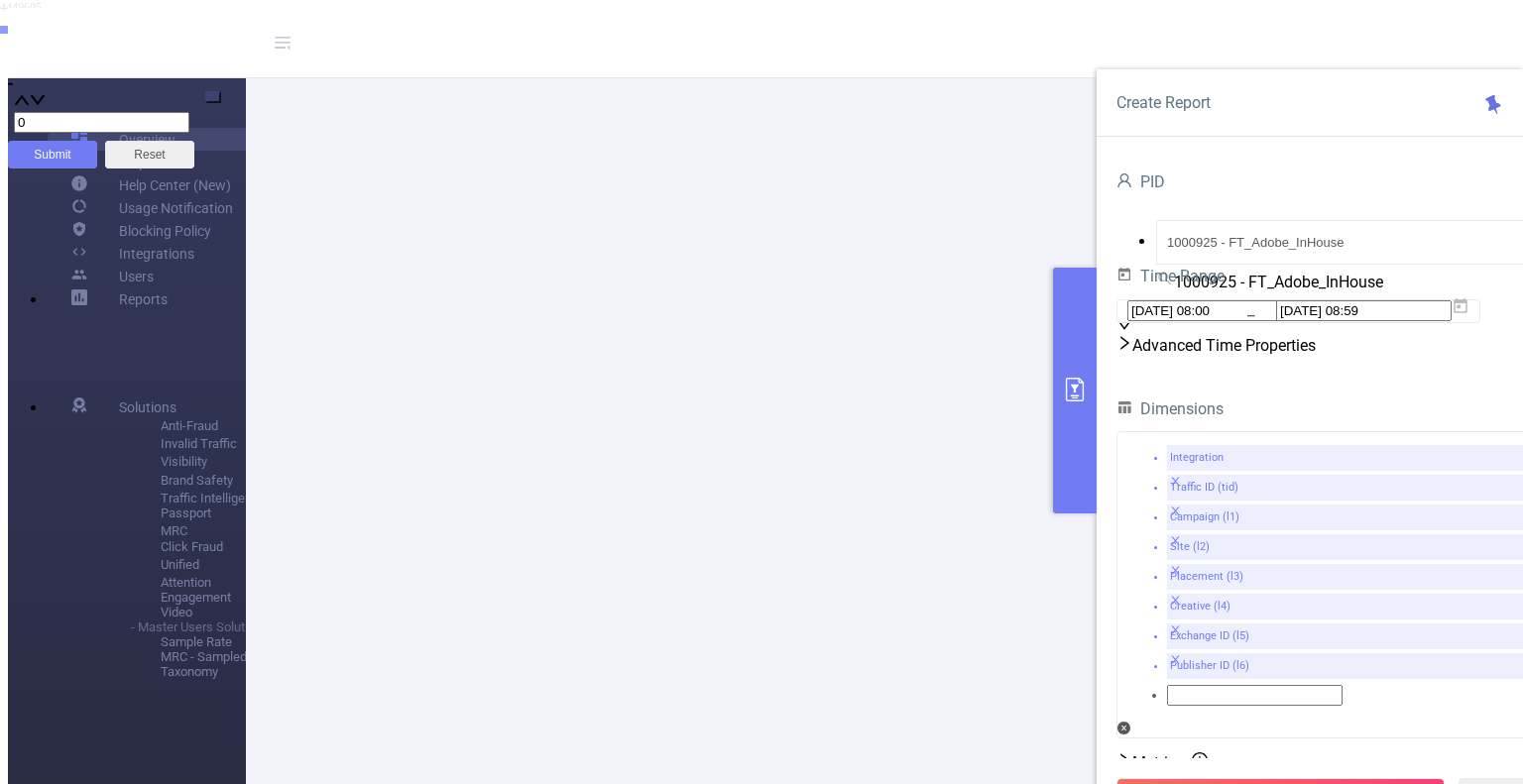 click 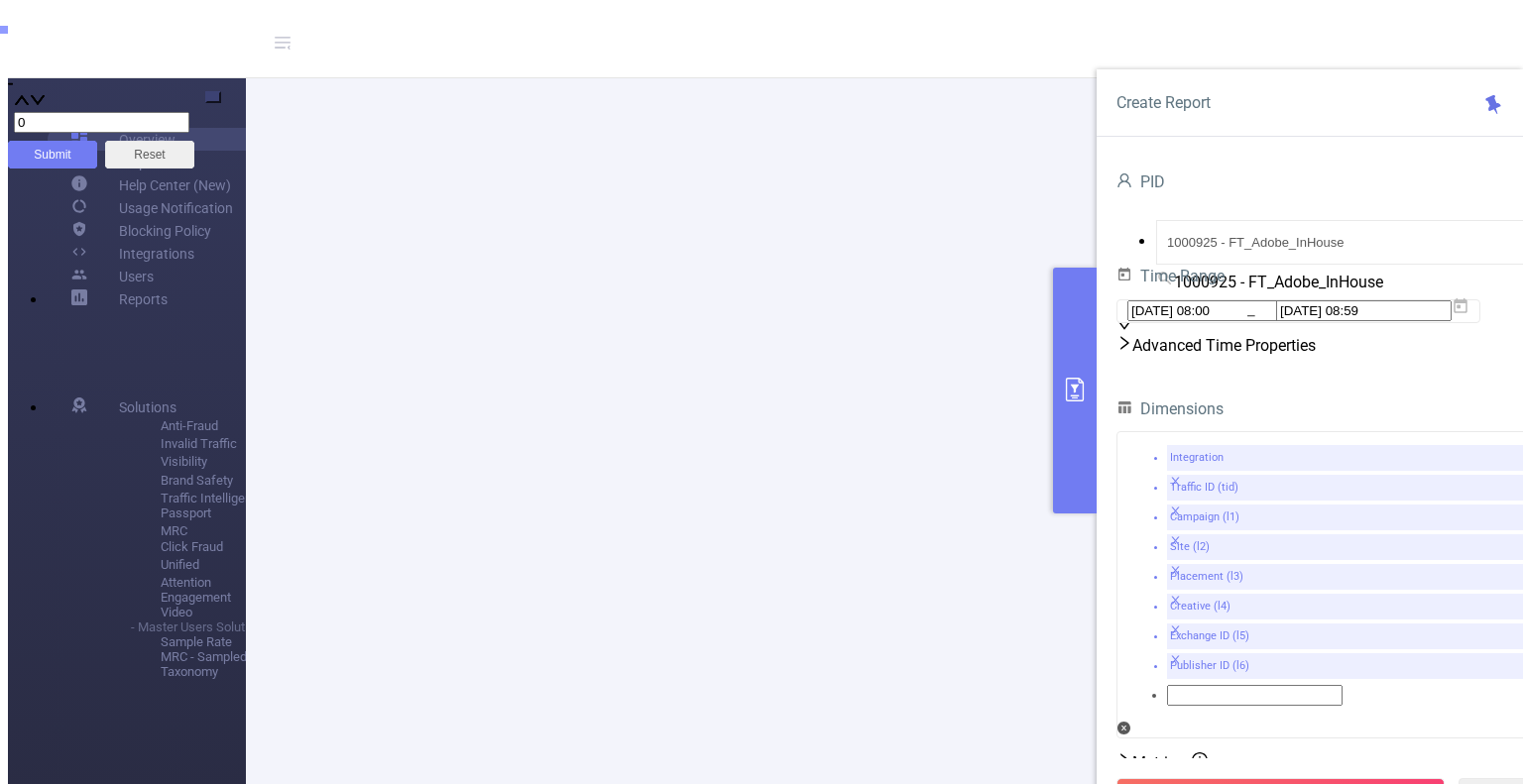 click 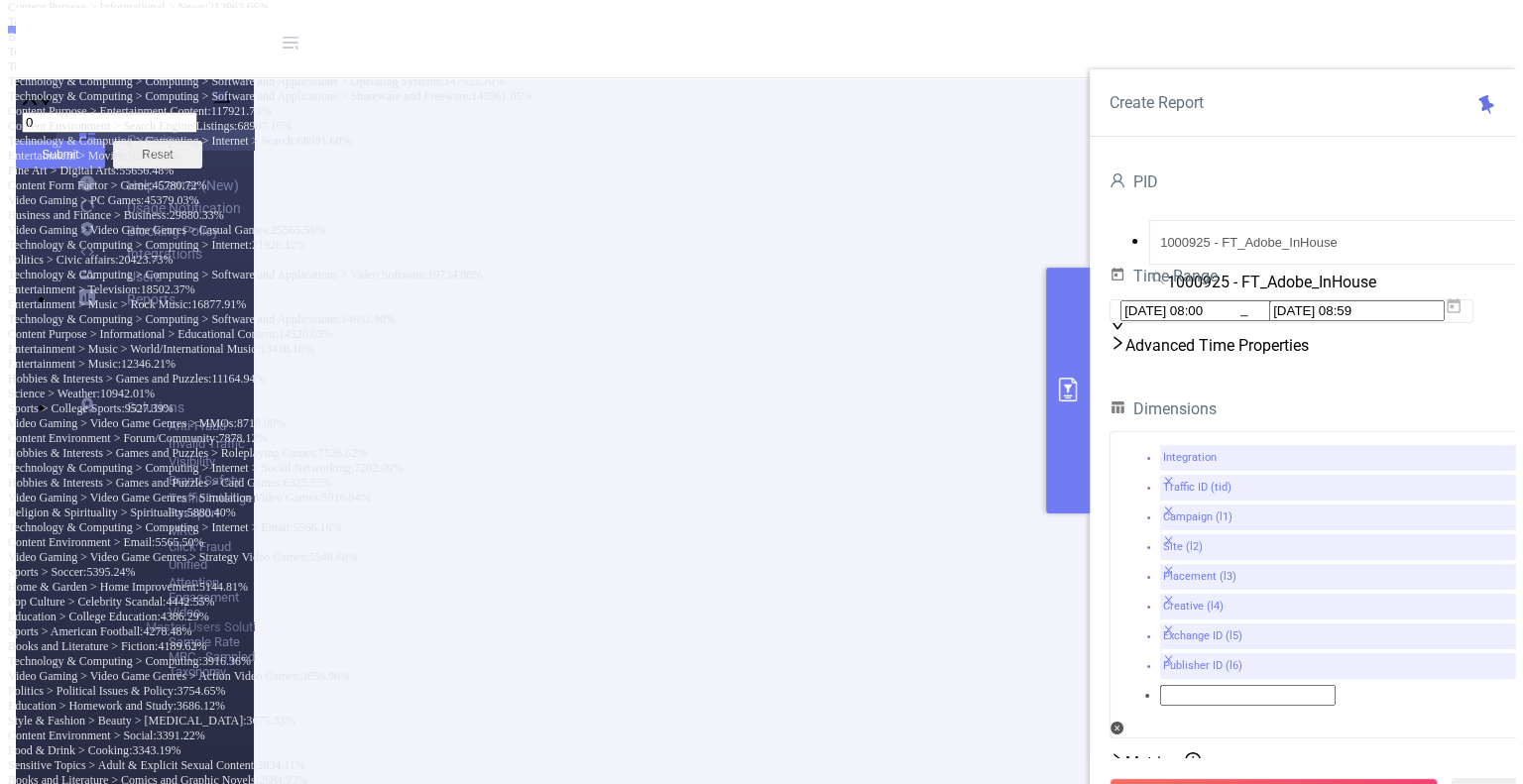 scroll, scrollTop: 595, scrollLeft: 0, axis: vertical 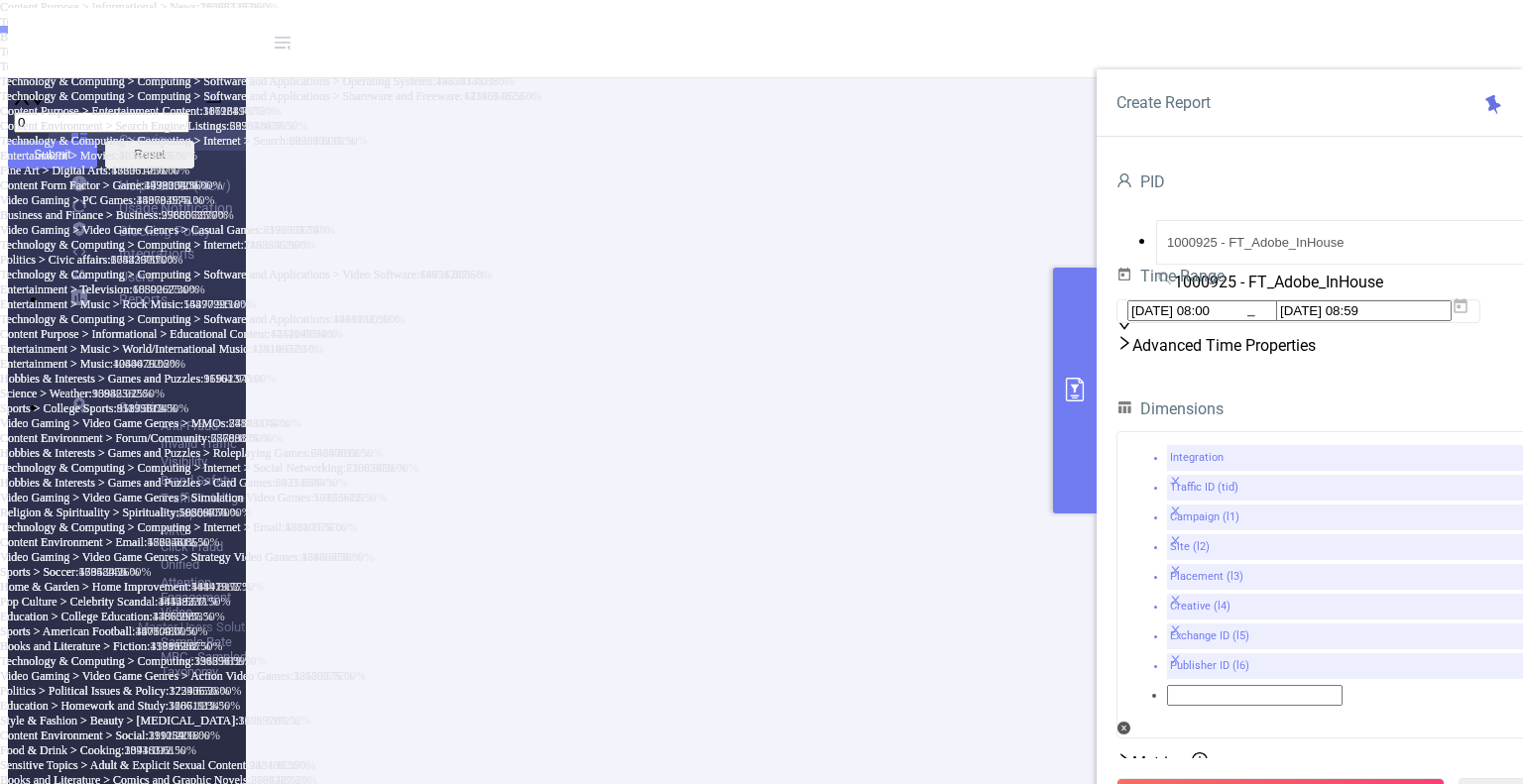 click 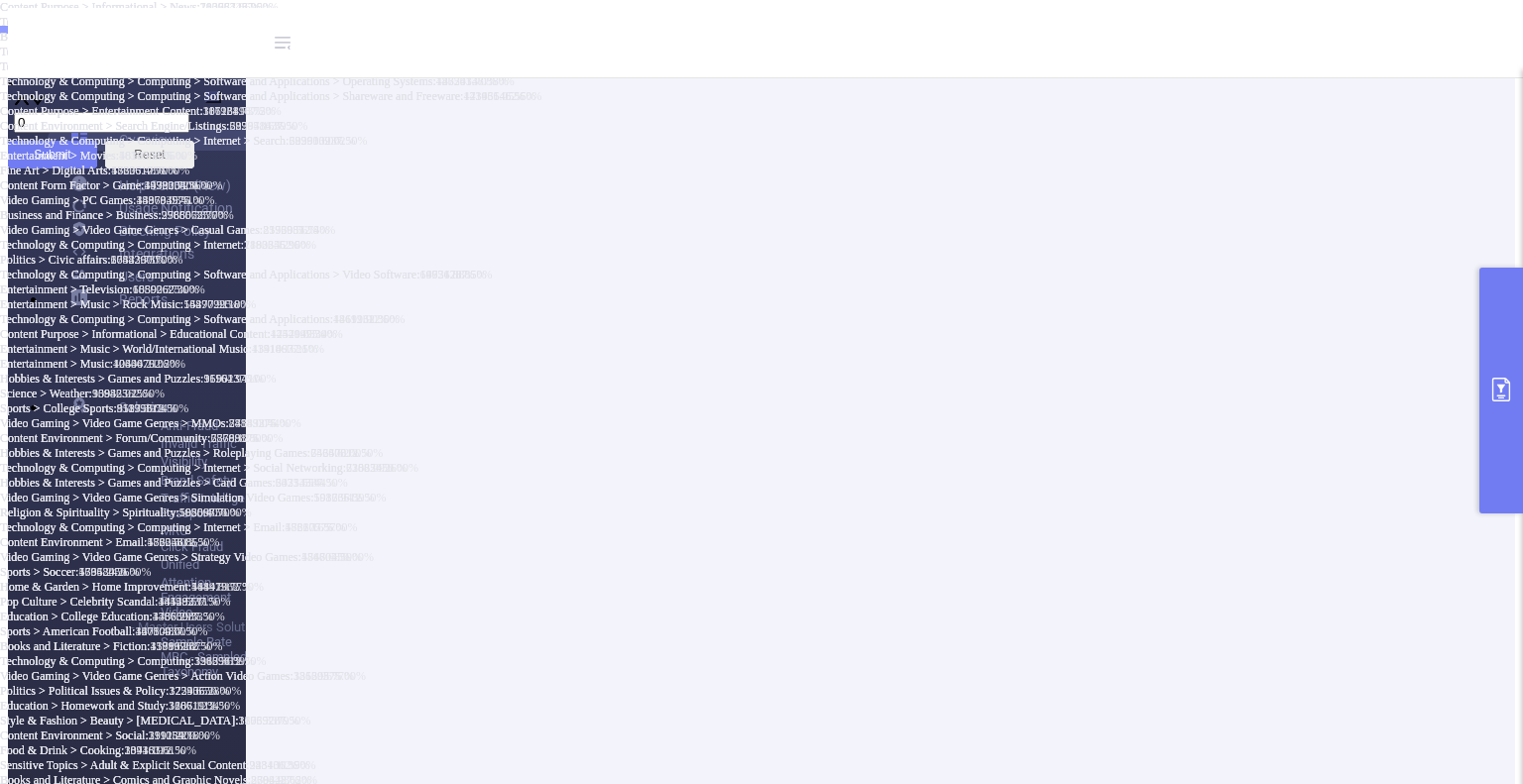 scroll, scrollTop: 0, scrollLeft: 3978, axis: horizontal 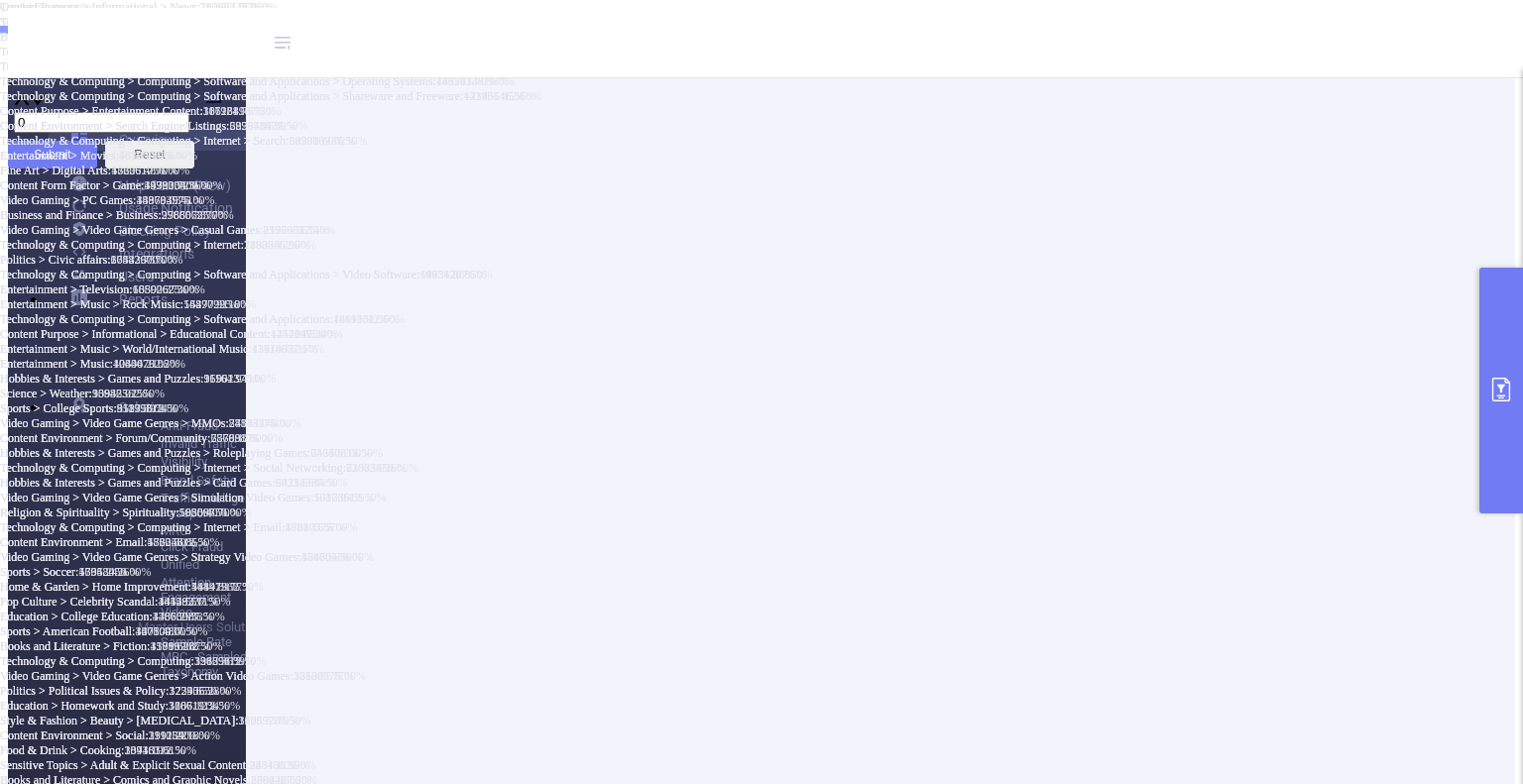 click at bounding box center [132, 26] 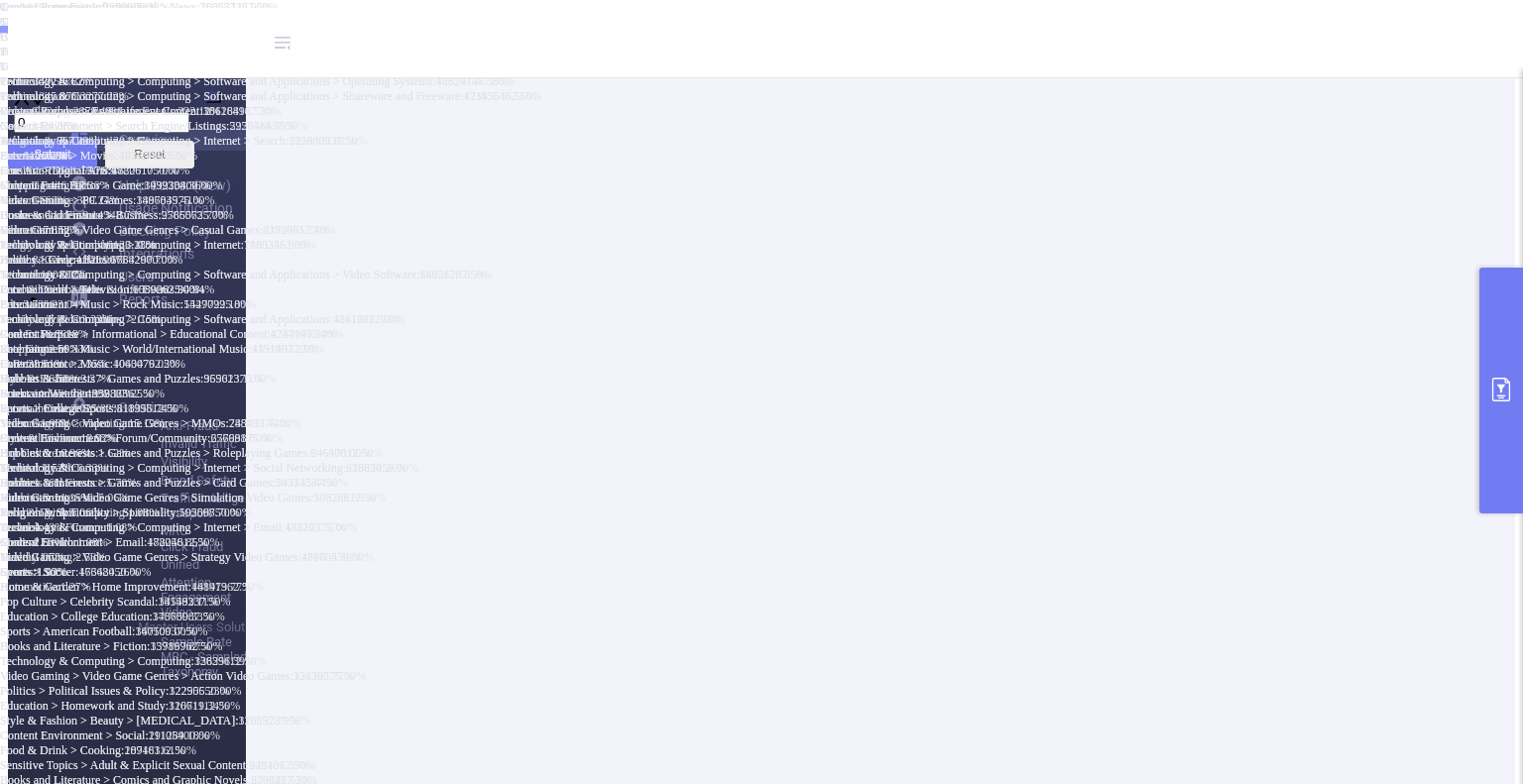 click on "IAB Categories" at bounding box center (4887, 2758) 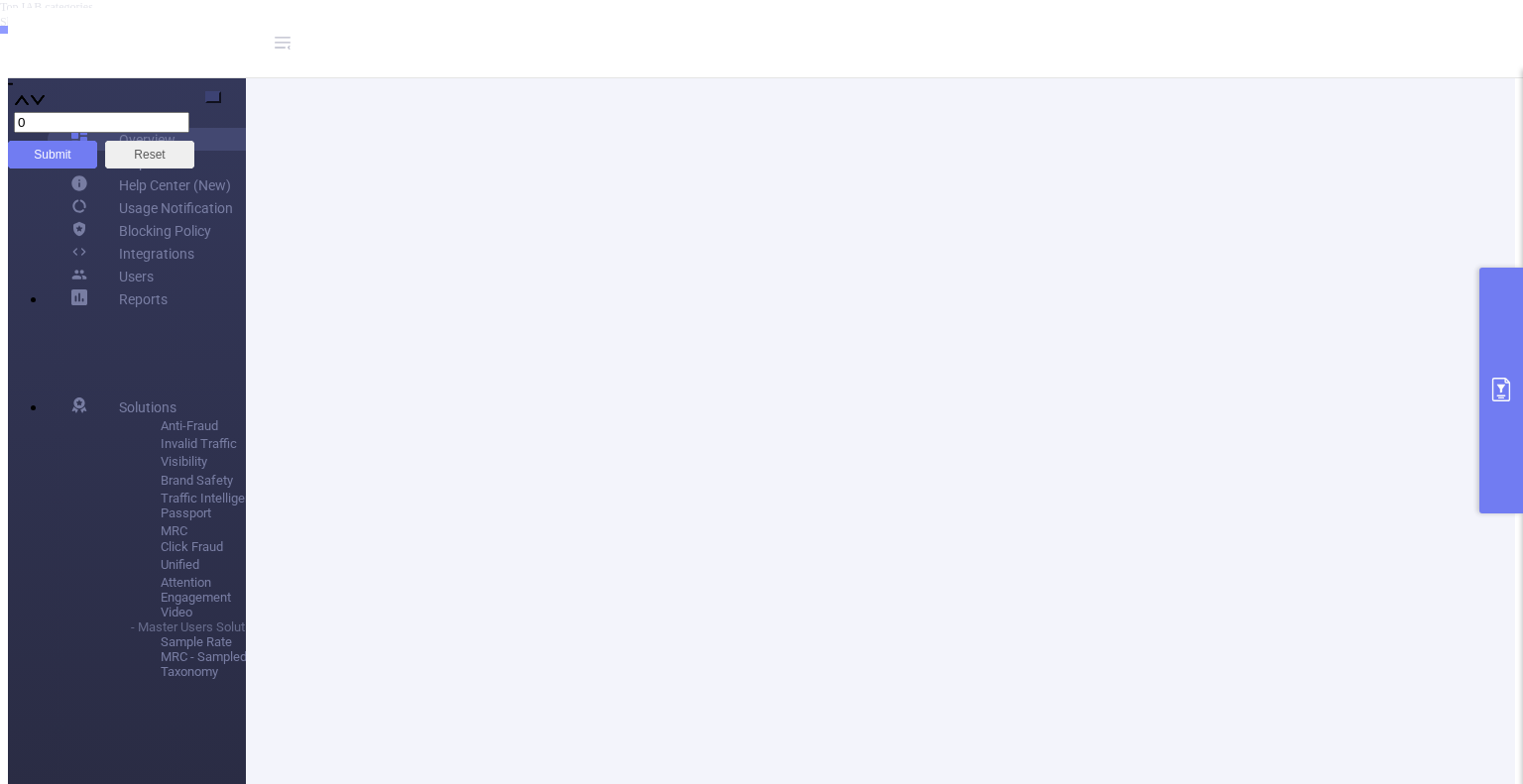 click on "IAB Categories" at bounding box center [4887, 2760] 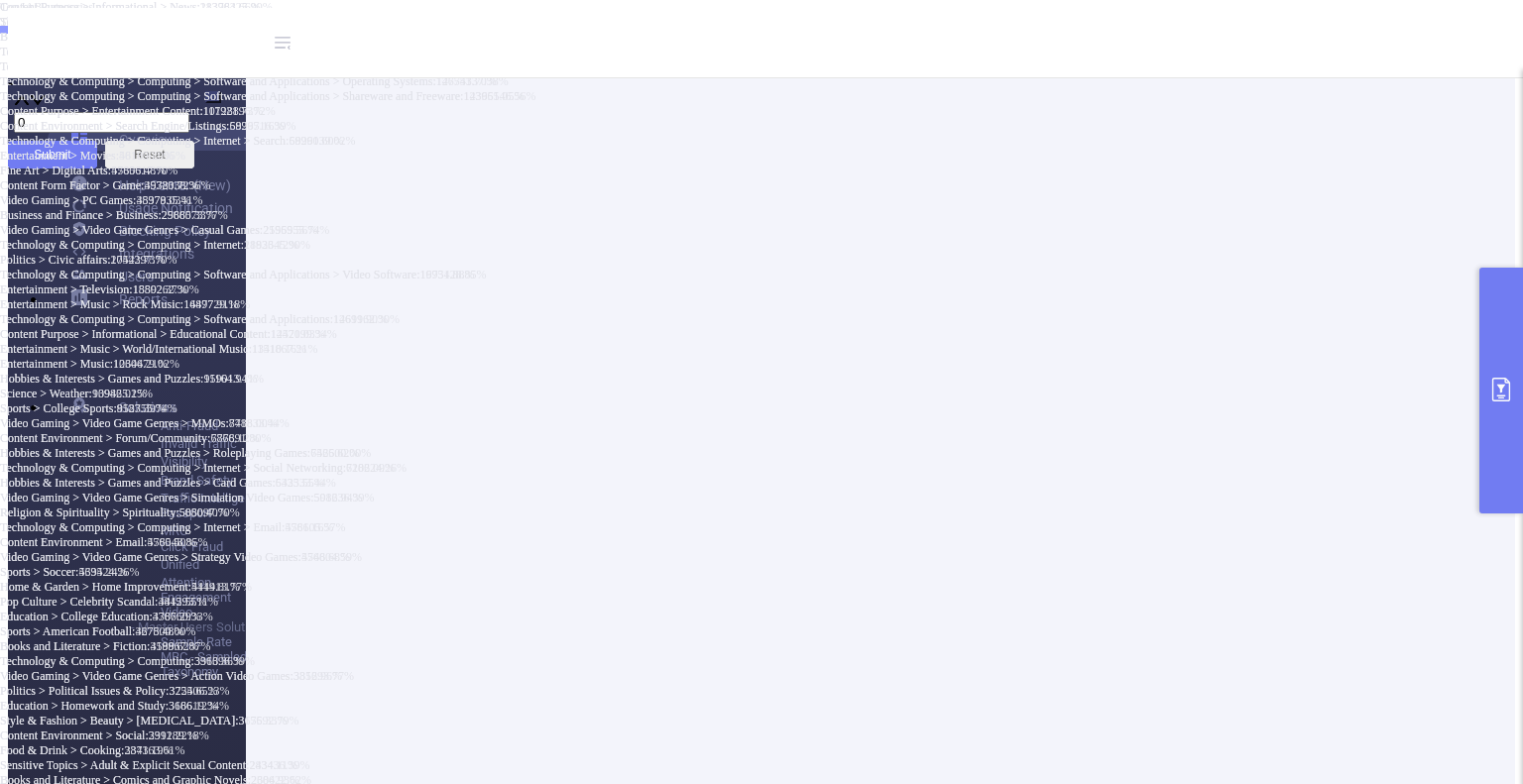 click at bounding box center (1501, 391) 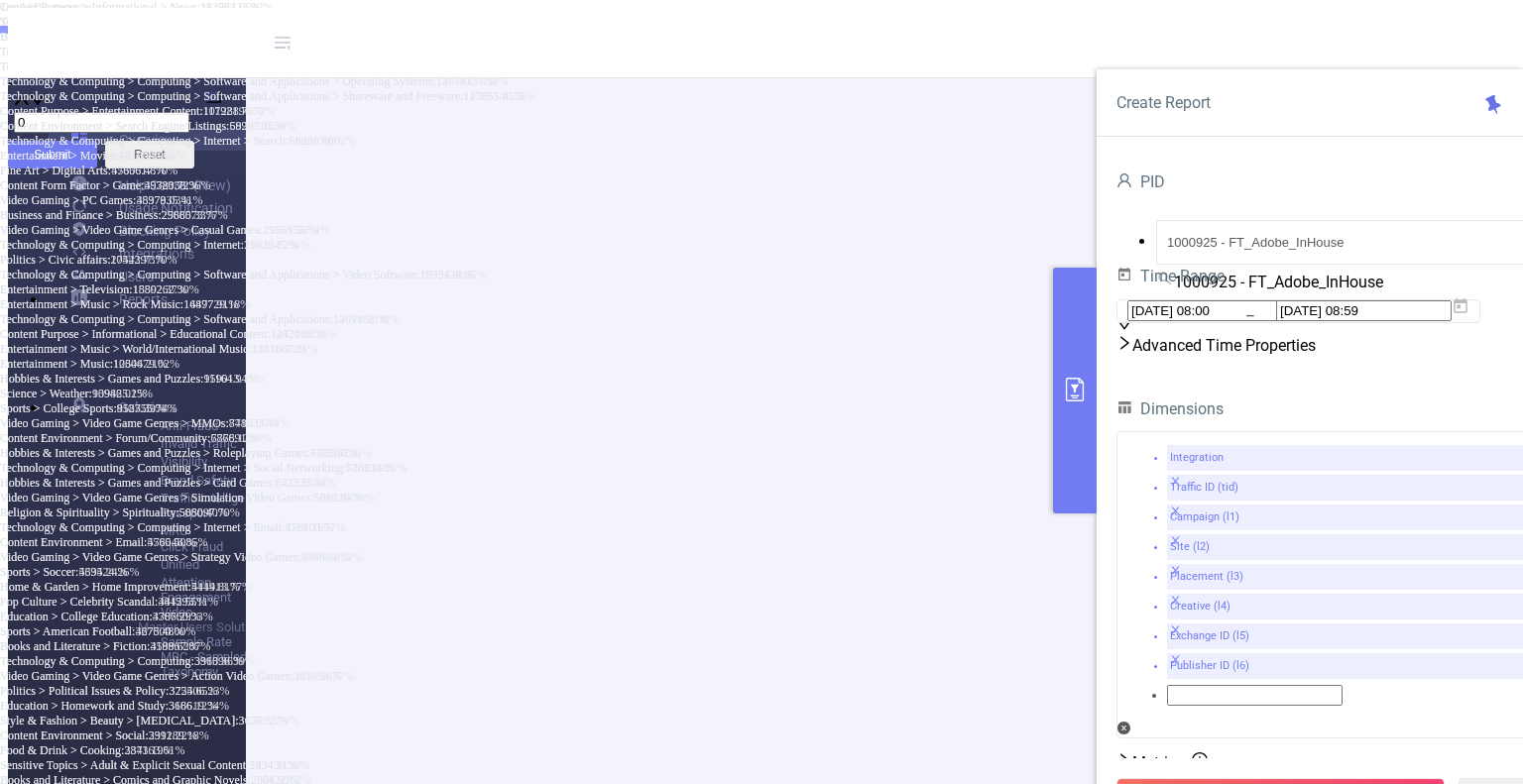 drag, startPoint x: 1293, startPoint y: 749, endPoint x: 1283, endPoint y: 747, distance: 10.198039 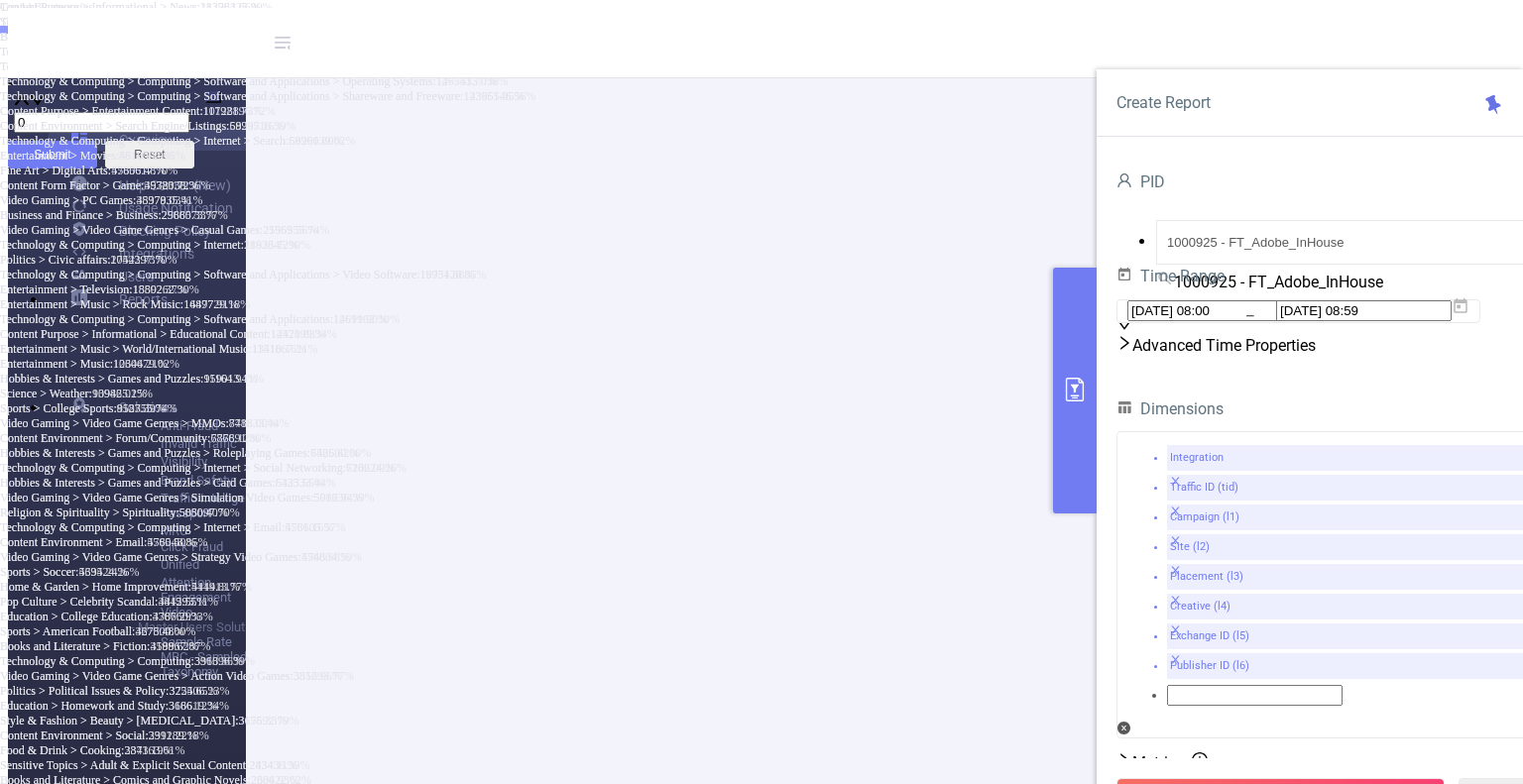 click on "Run Report" at bounding box center (1280, 796) 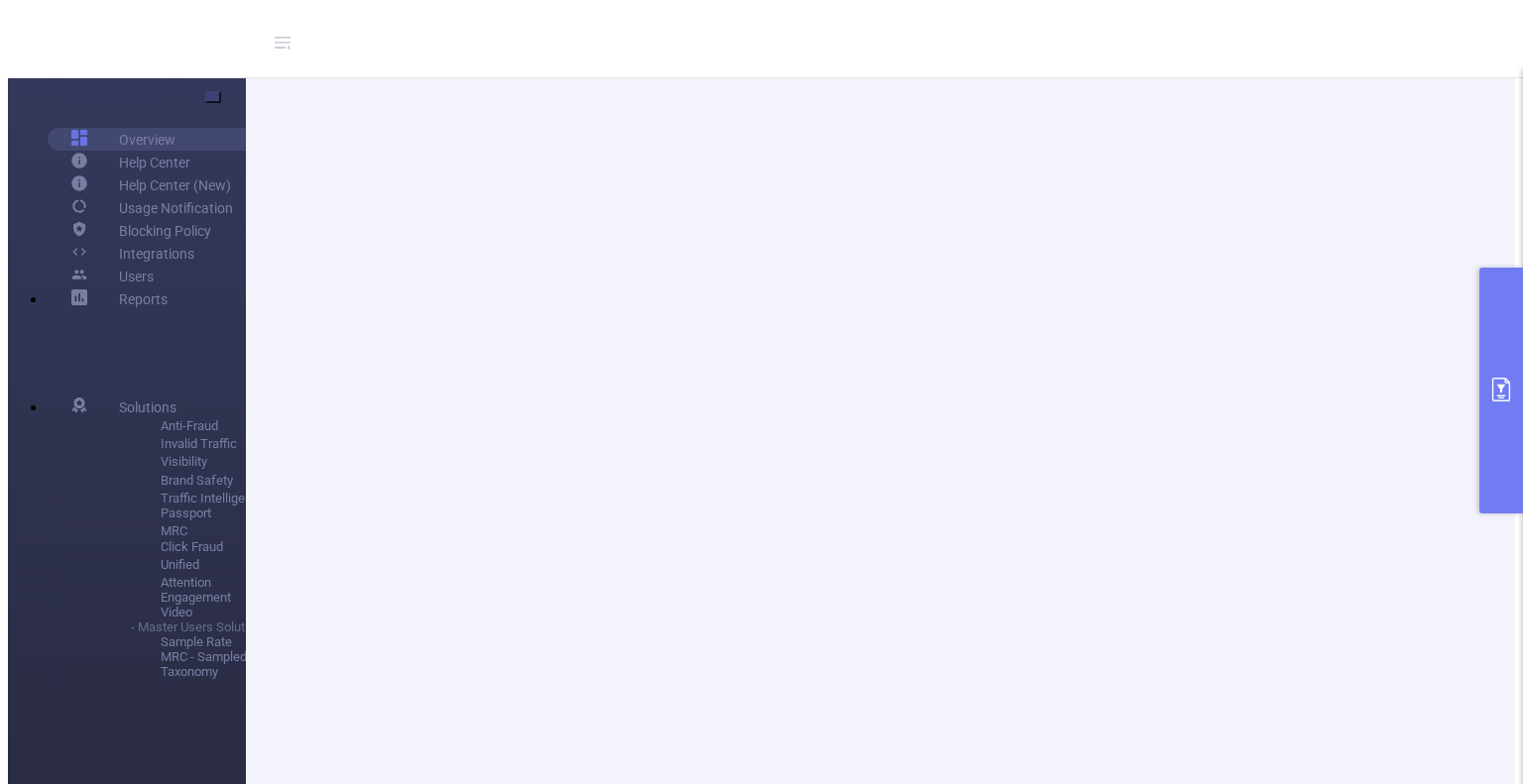scroll, scrollTop: 213, scrollLeft: 0, axis: vertical 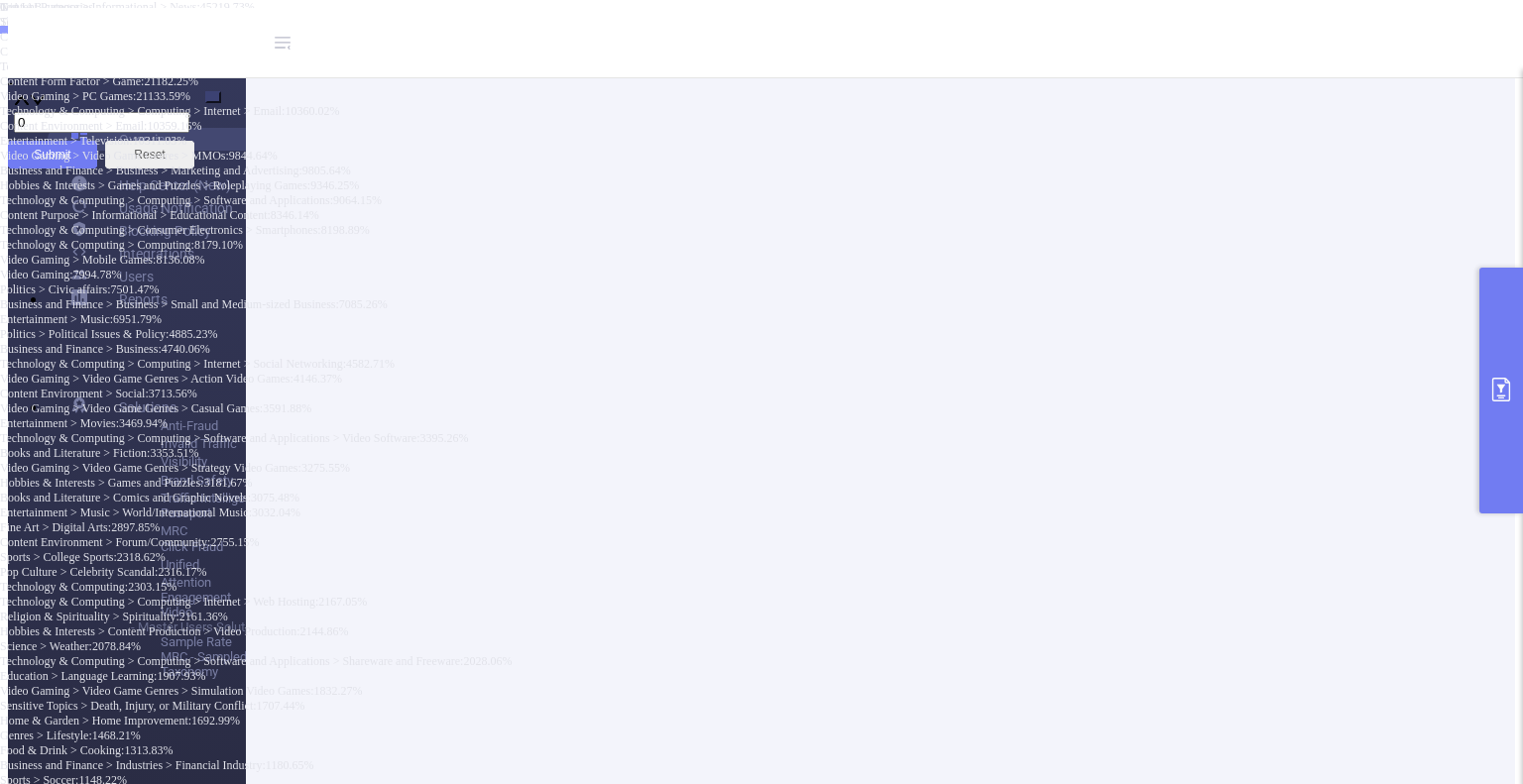 click 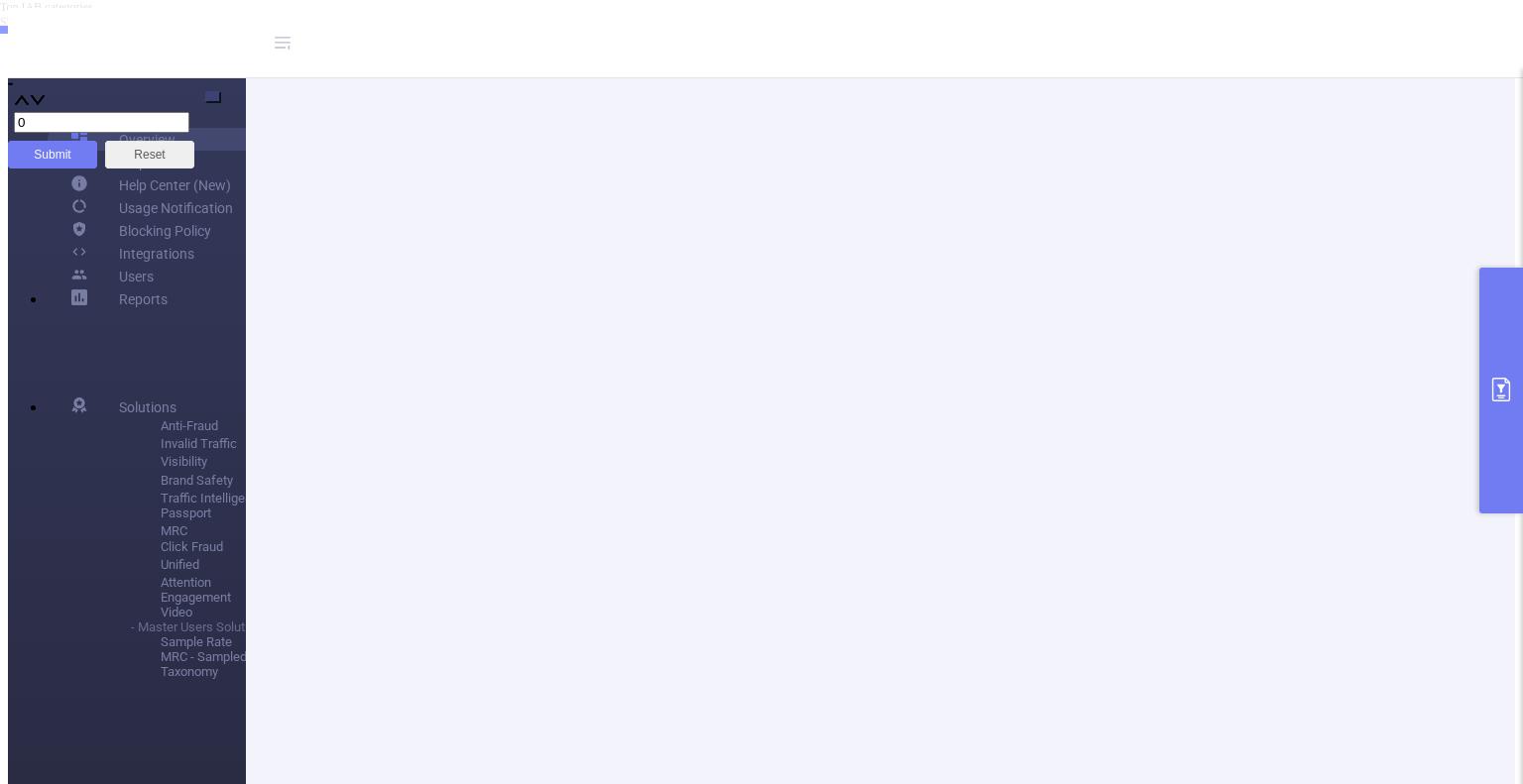 click 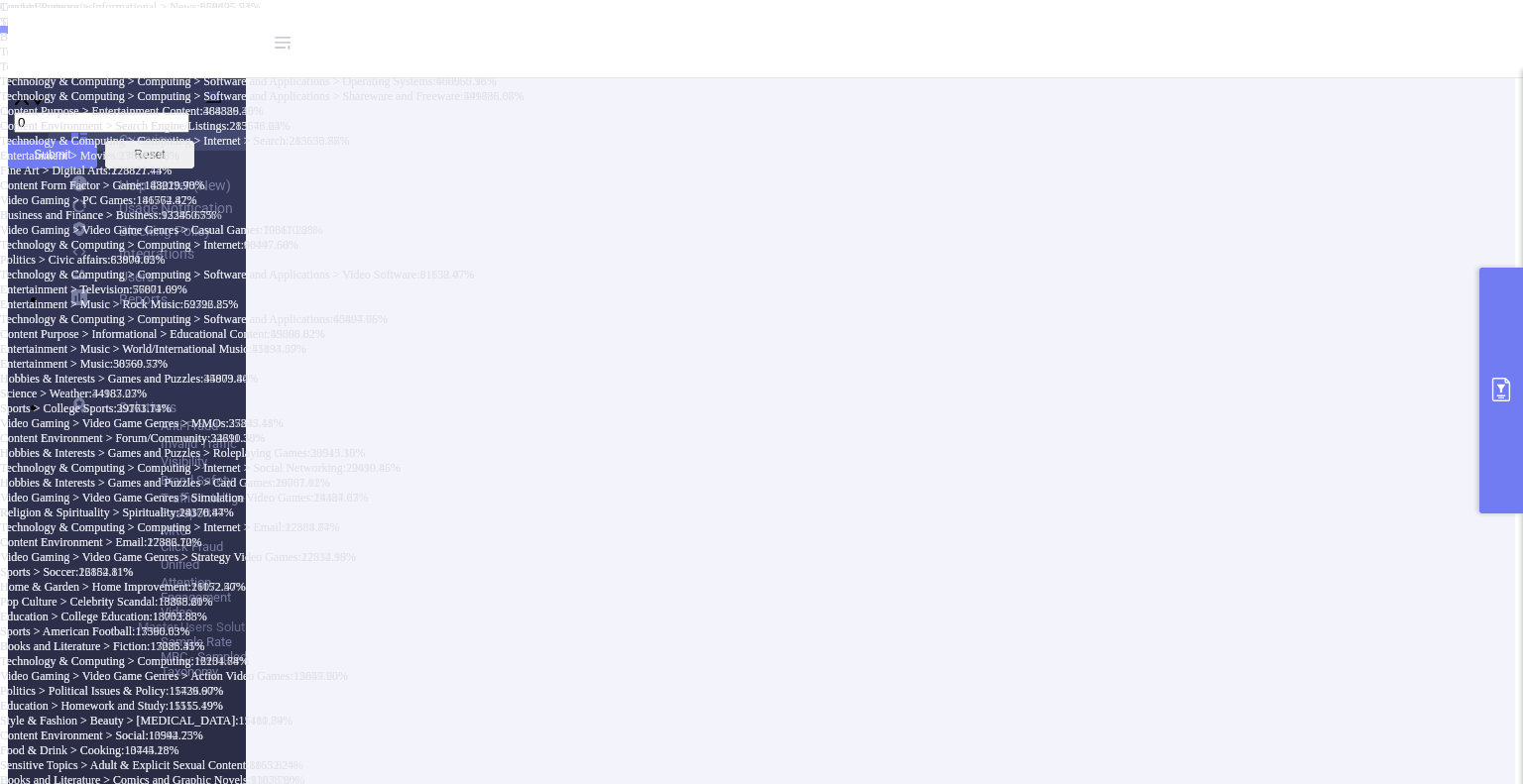 click 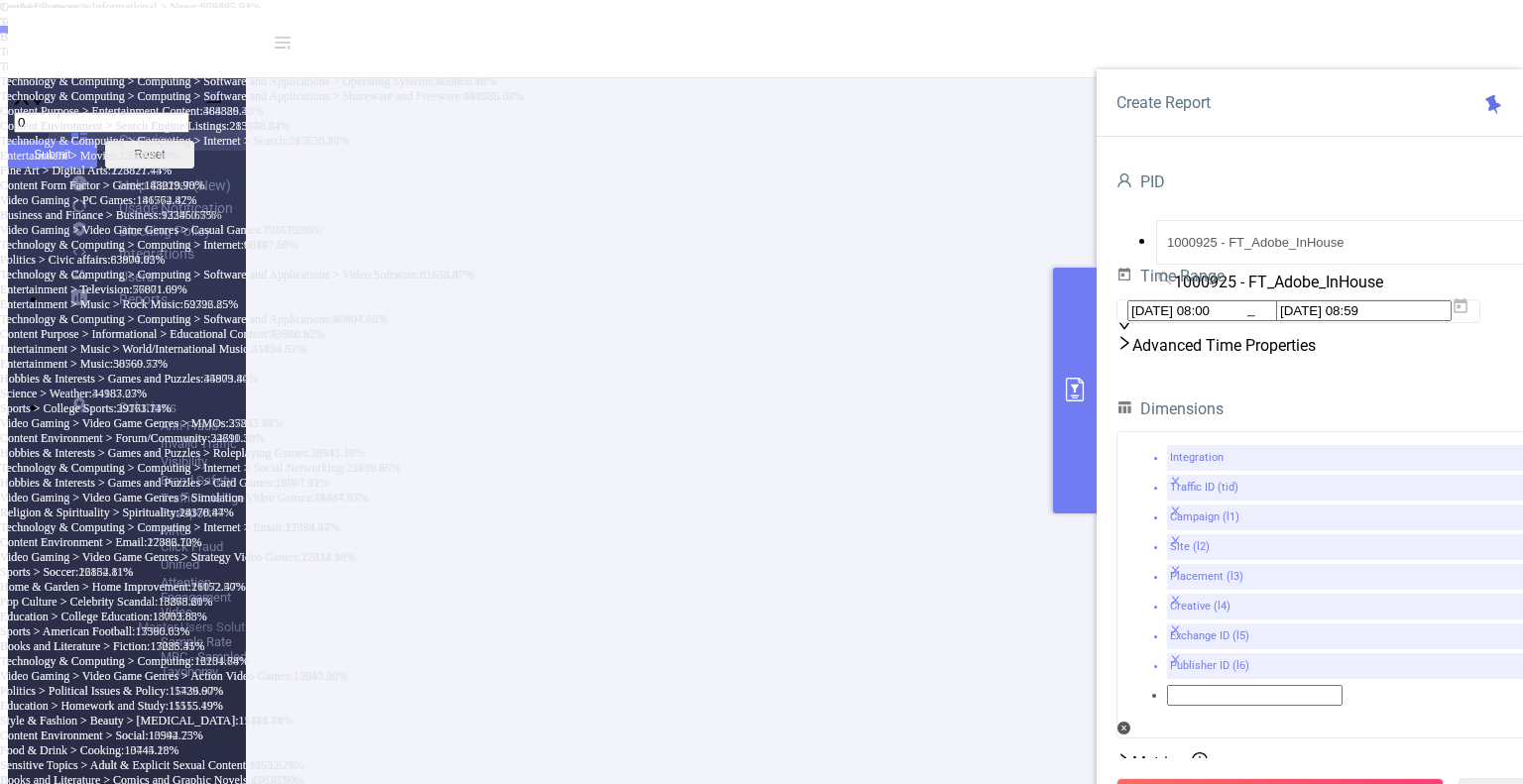 click 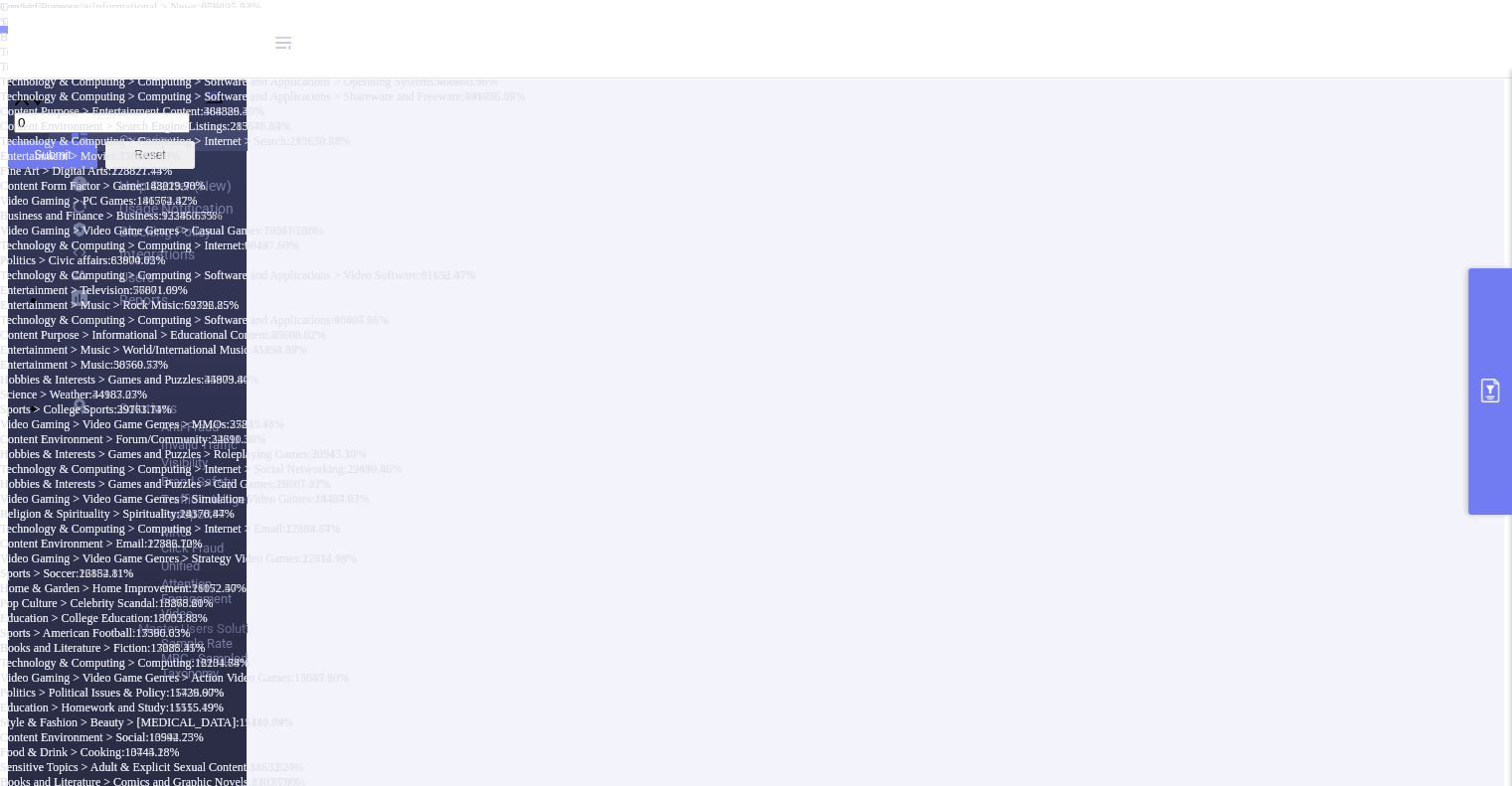 type 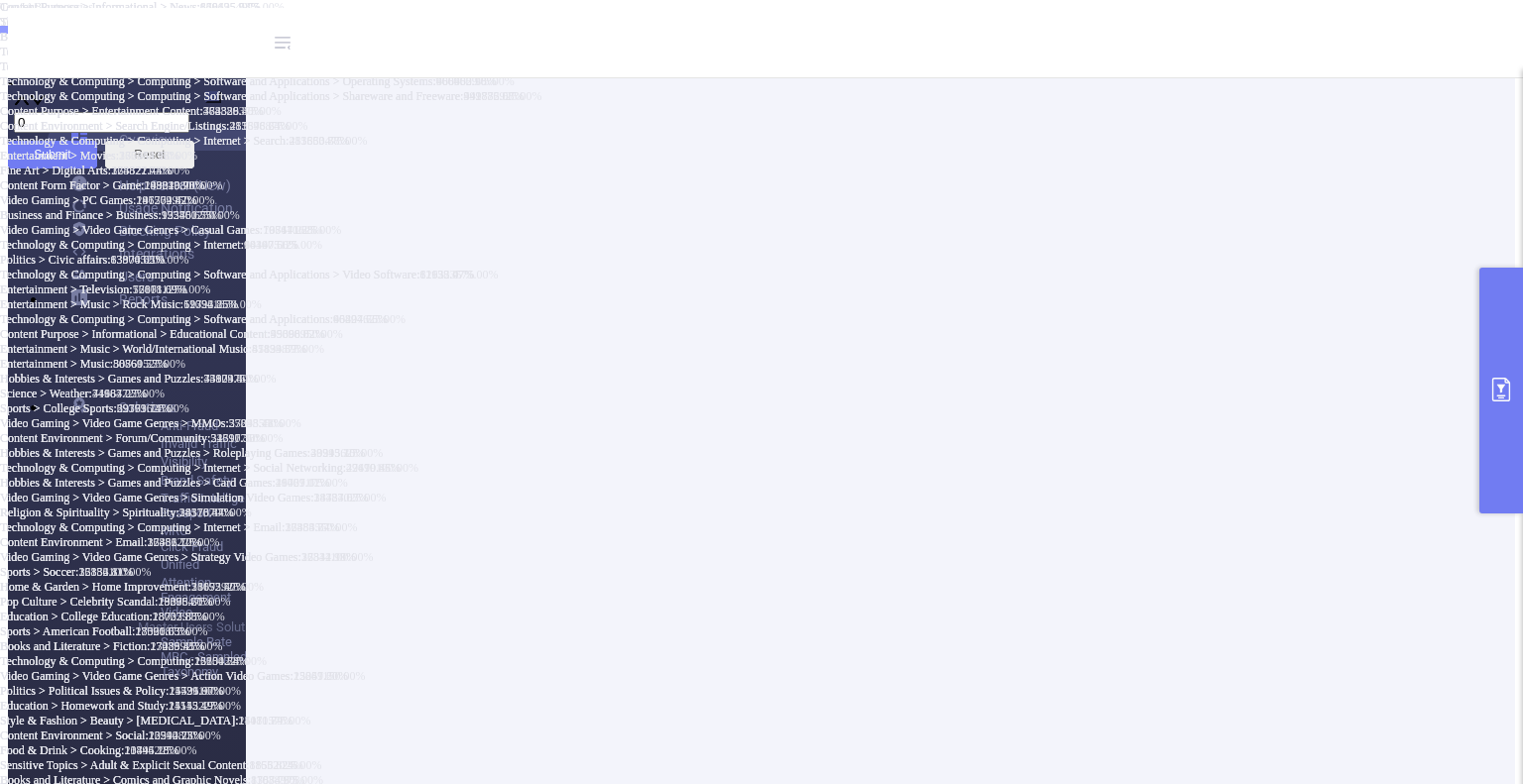 click at bounding box center [1501, 391] 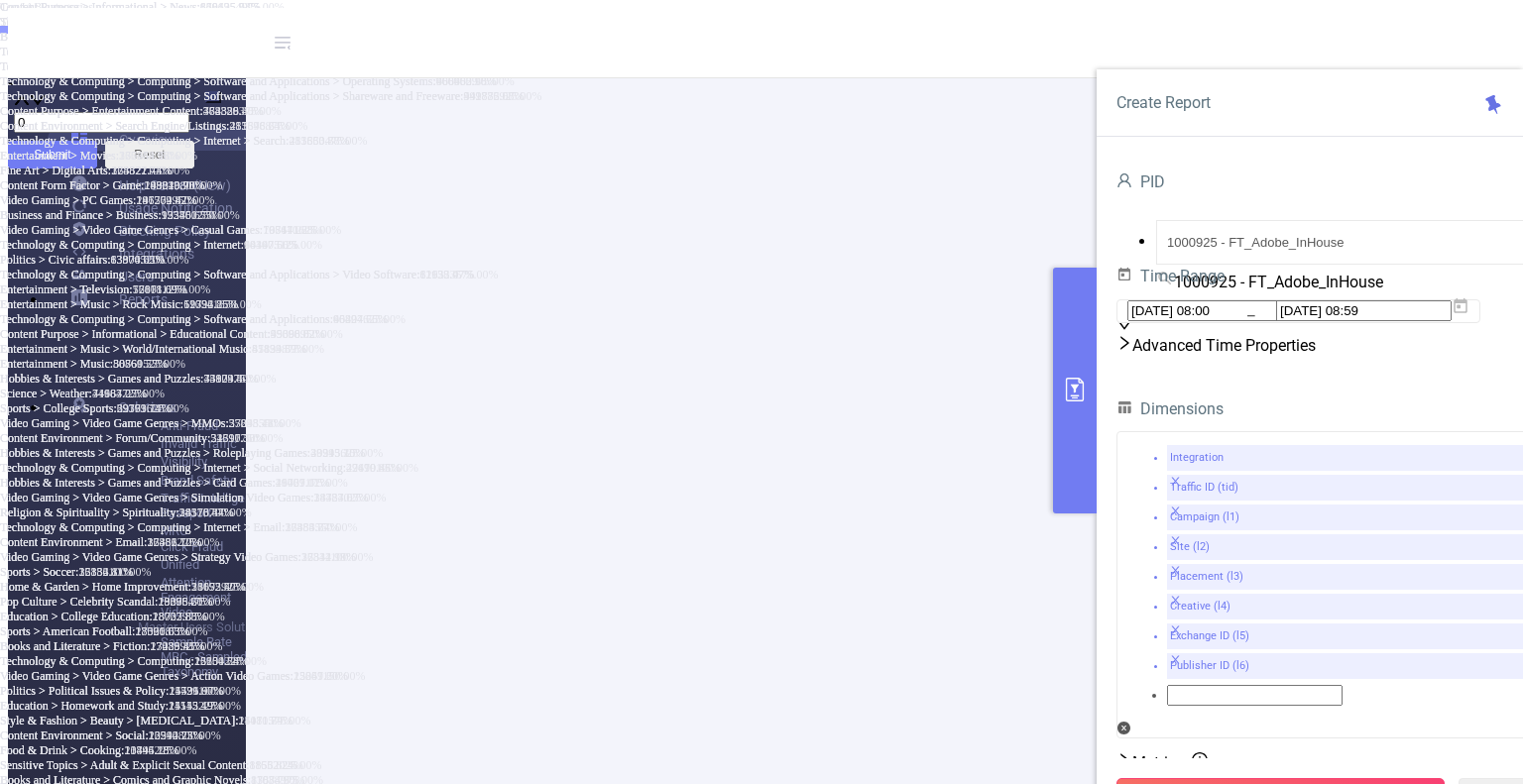 click on "Run Report" at bounding box center [1280, 796] 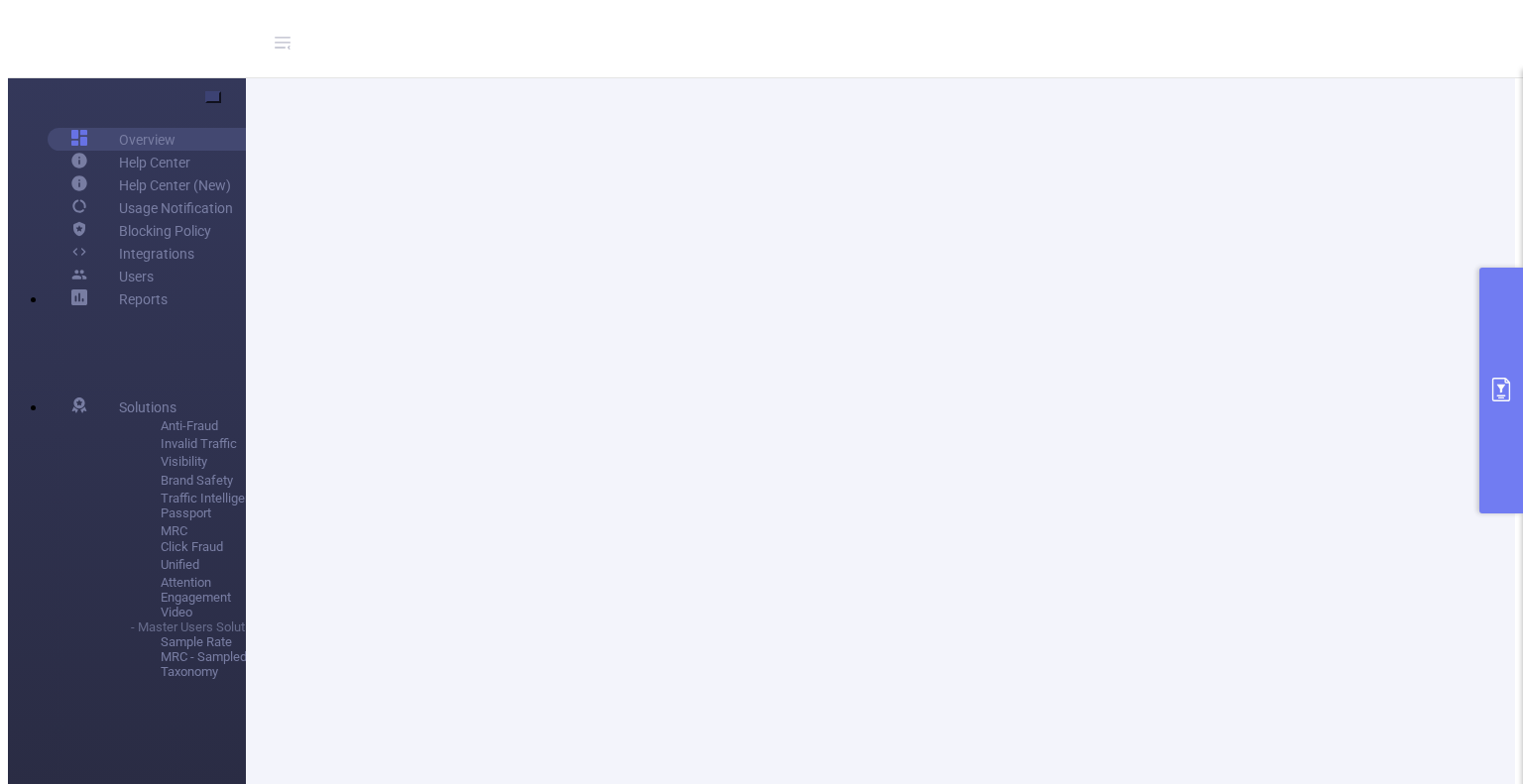 scroll, scrollTop: 213, scrollLeft: 0, axis: vertical 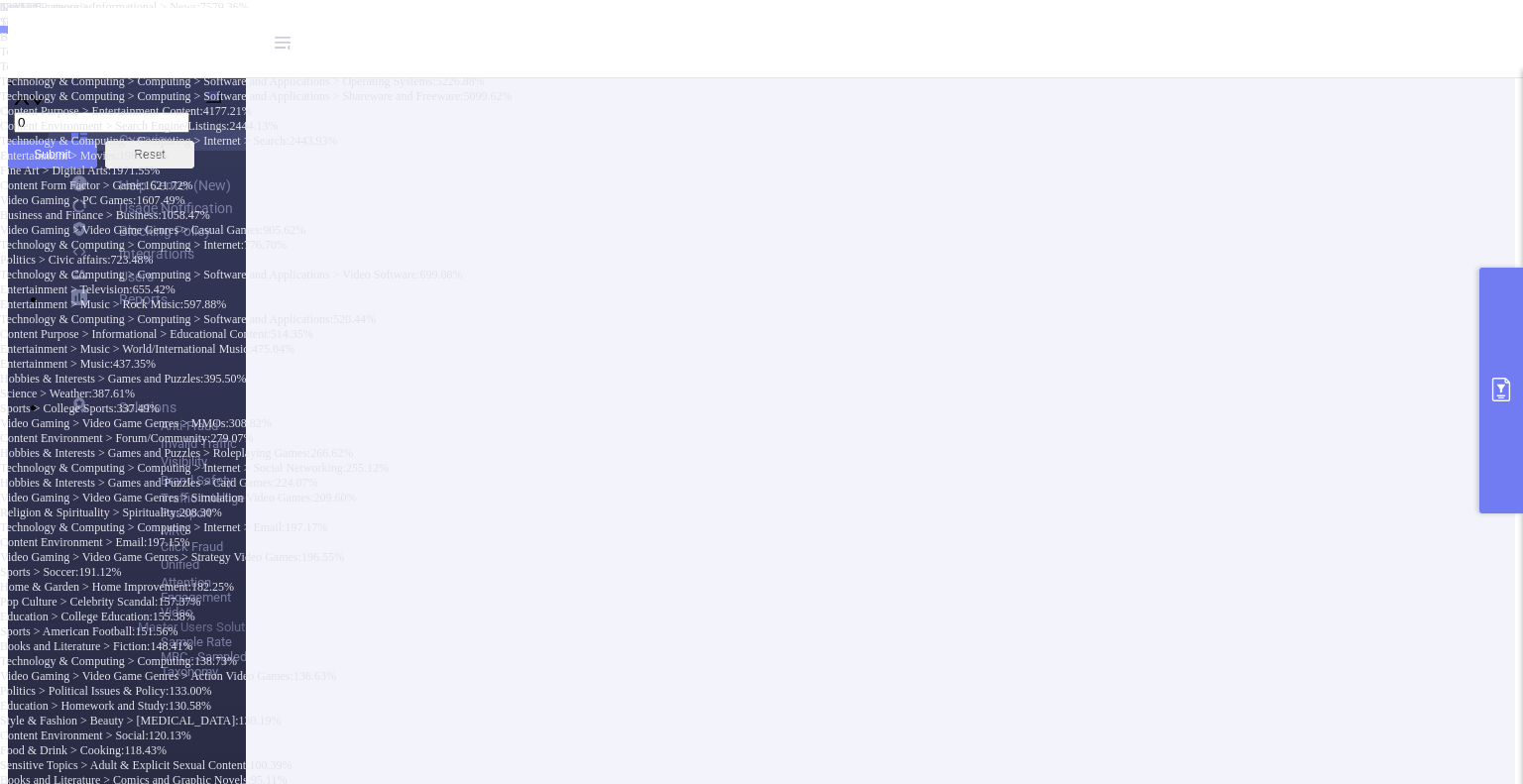 click 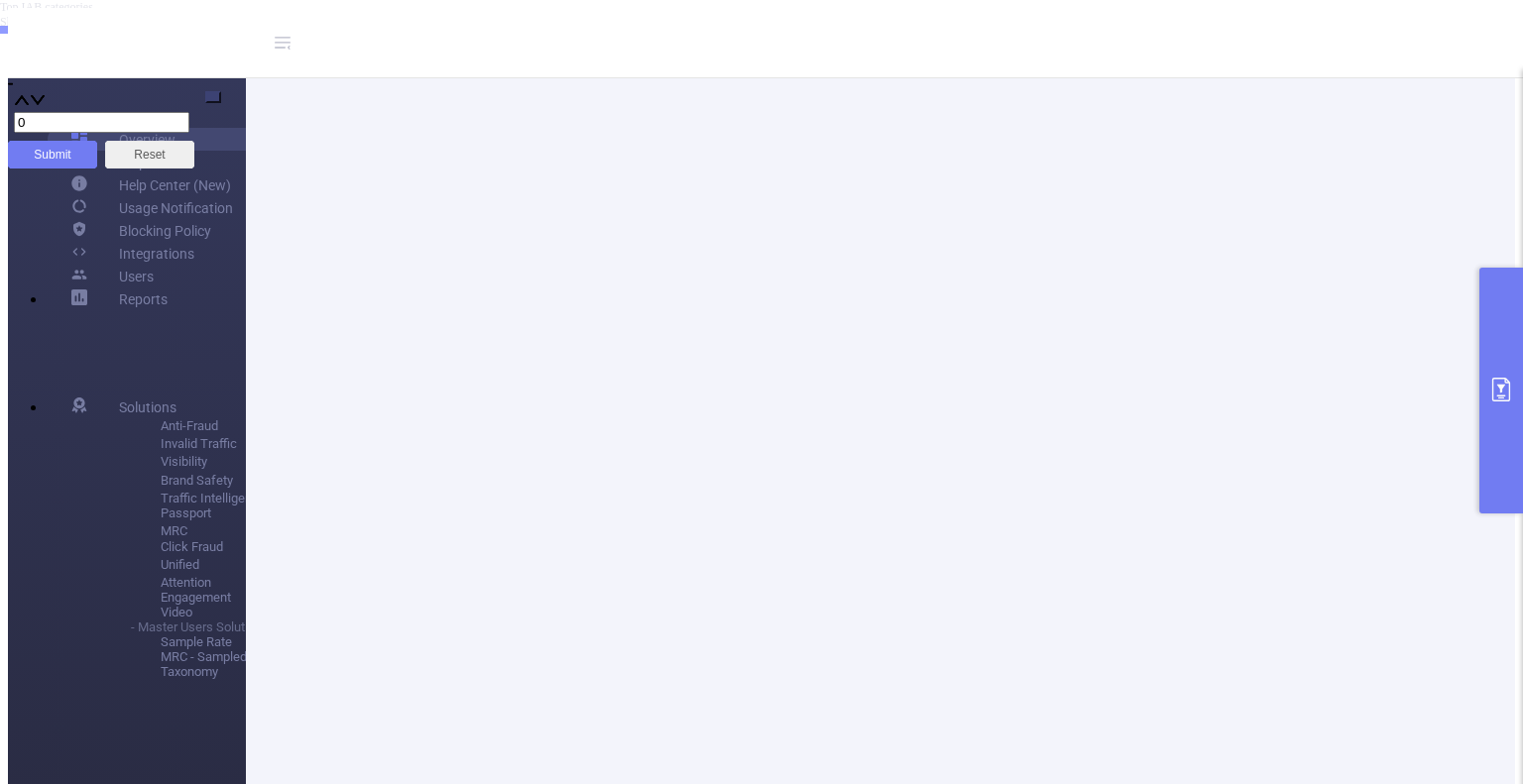 click 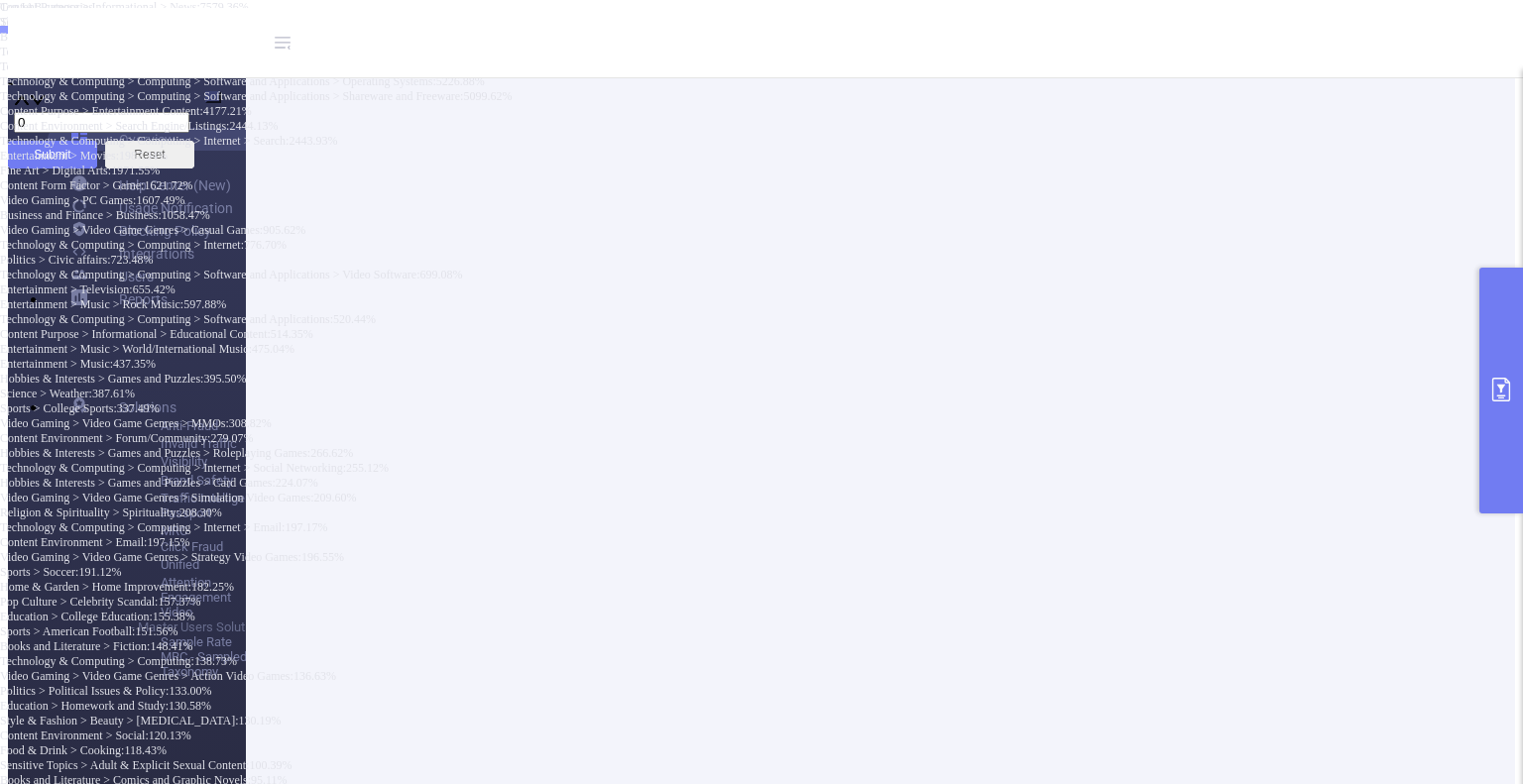click at bounding box center (132, 26) 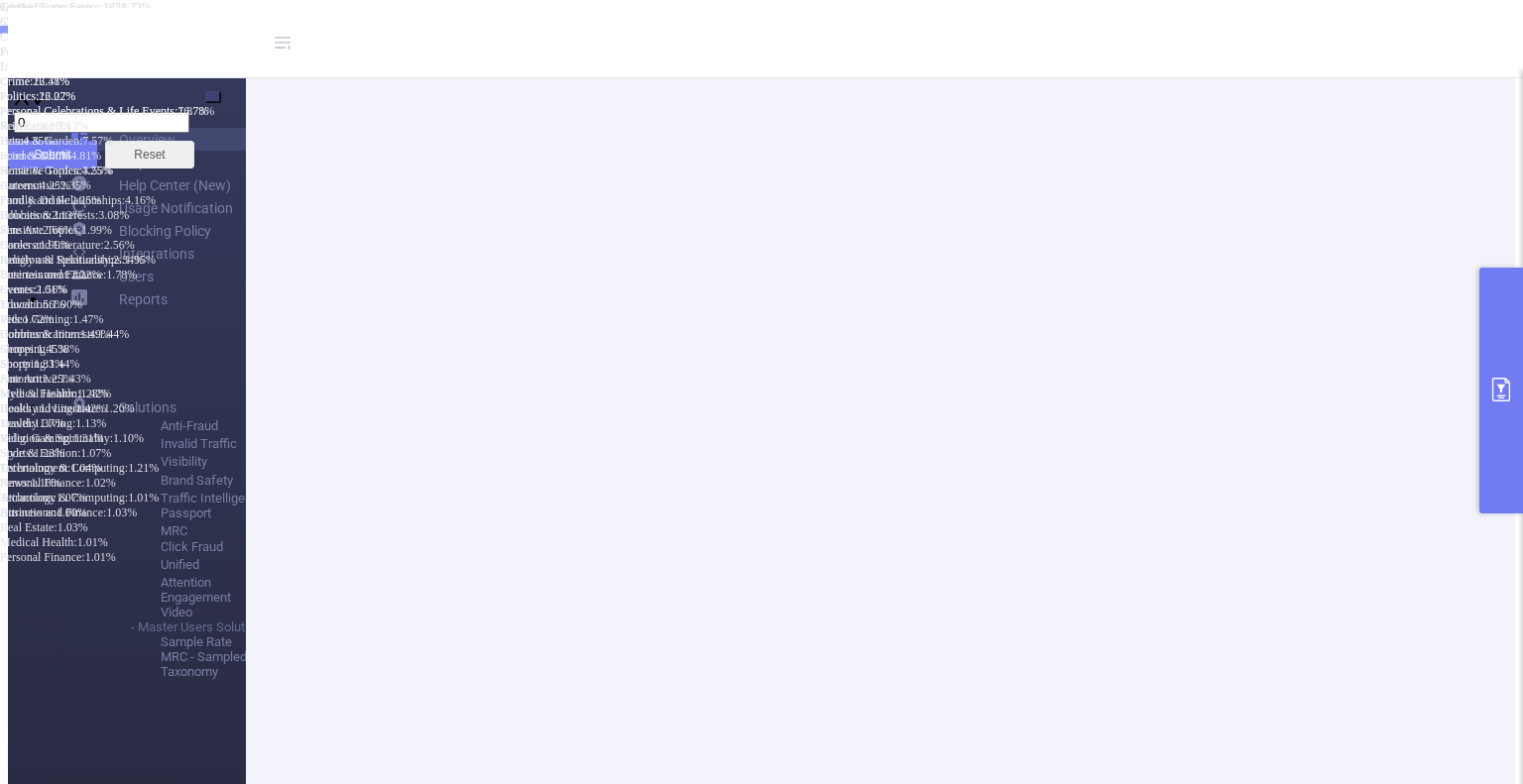 click 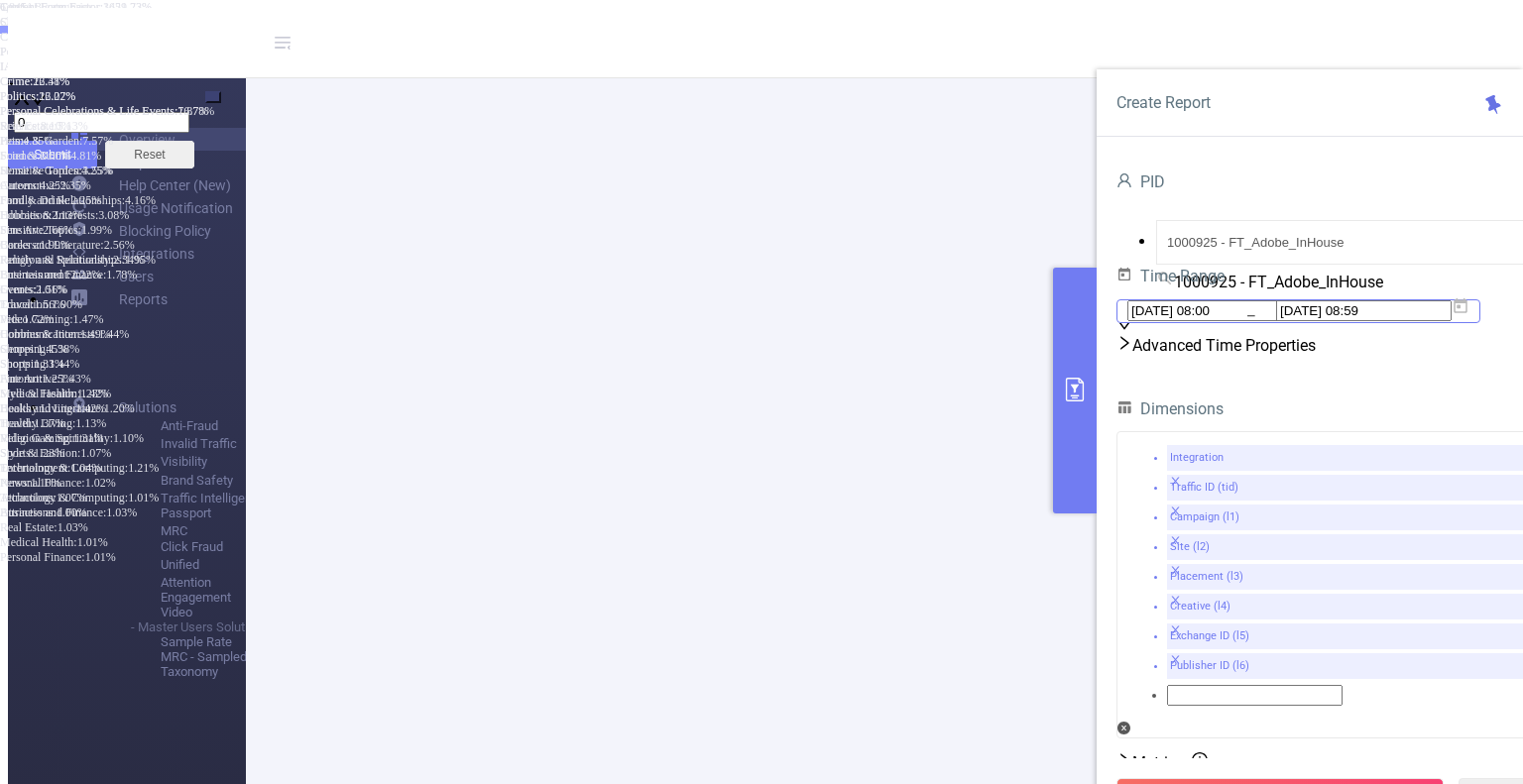 click 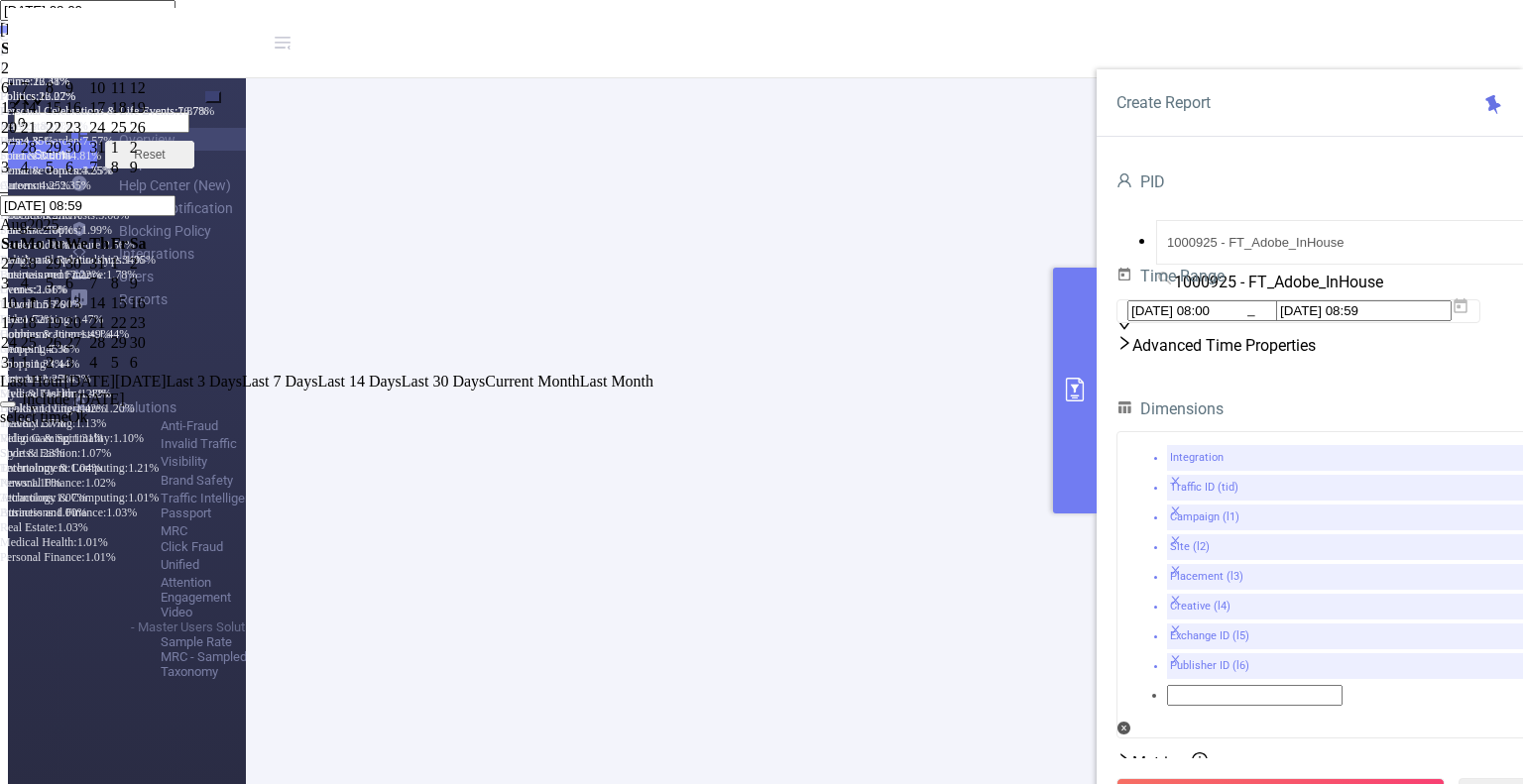 click at bounding box center (0, 29) 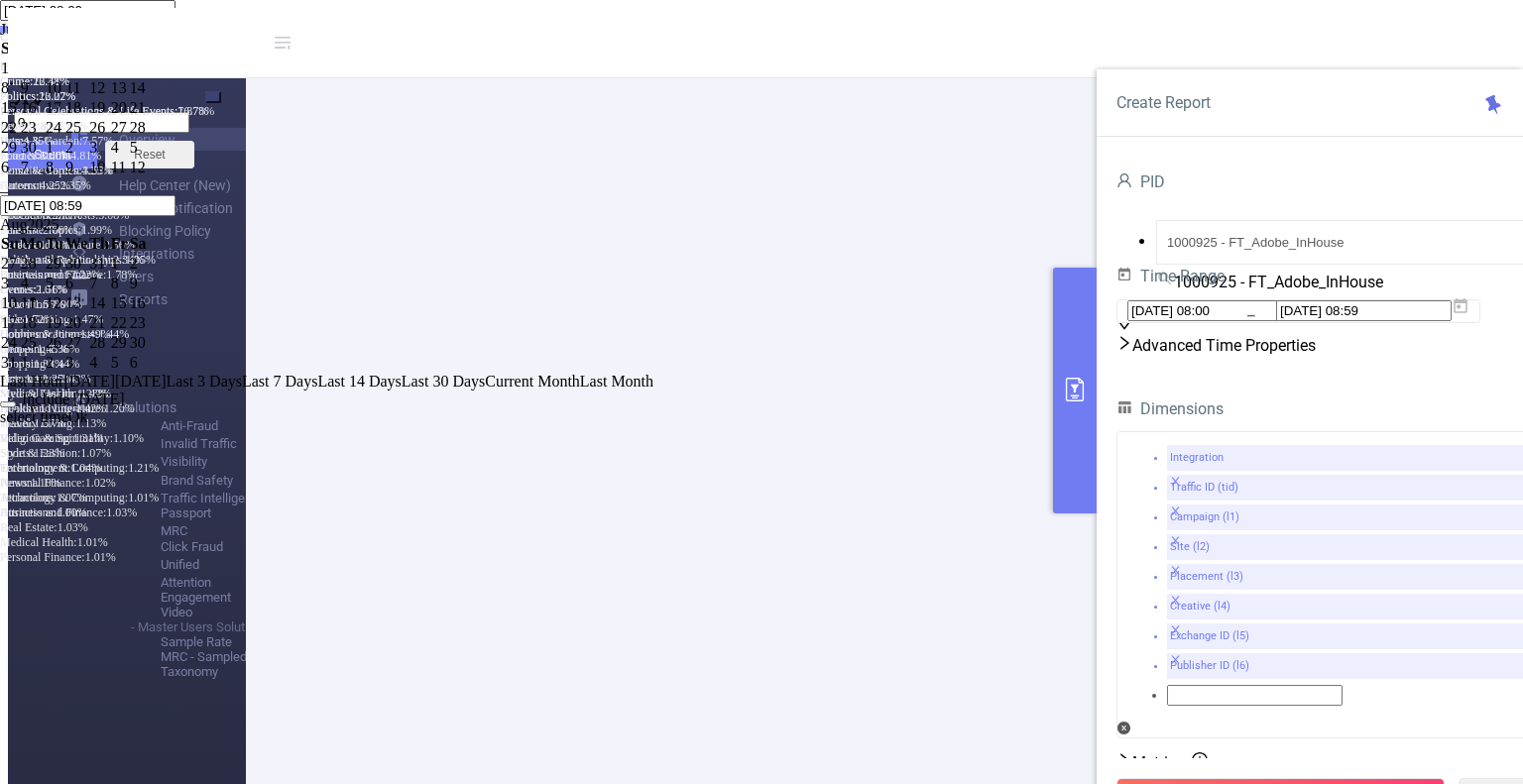 click at bounding box center [0, 29] 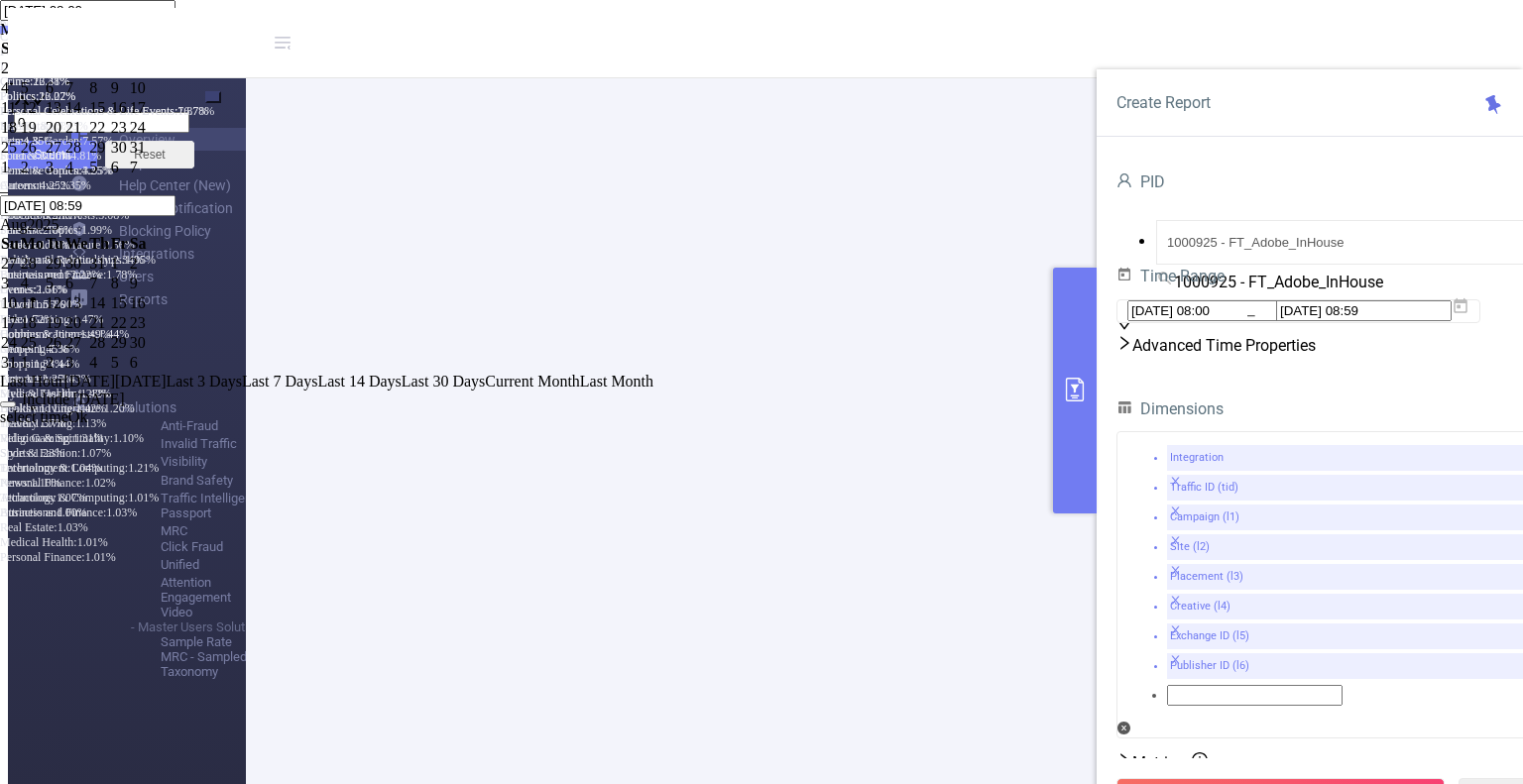 click on "1" at bounding box center [99, 68] 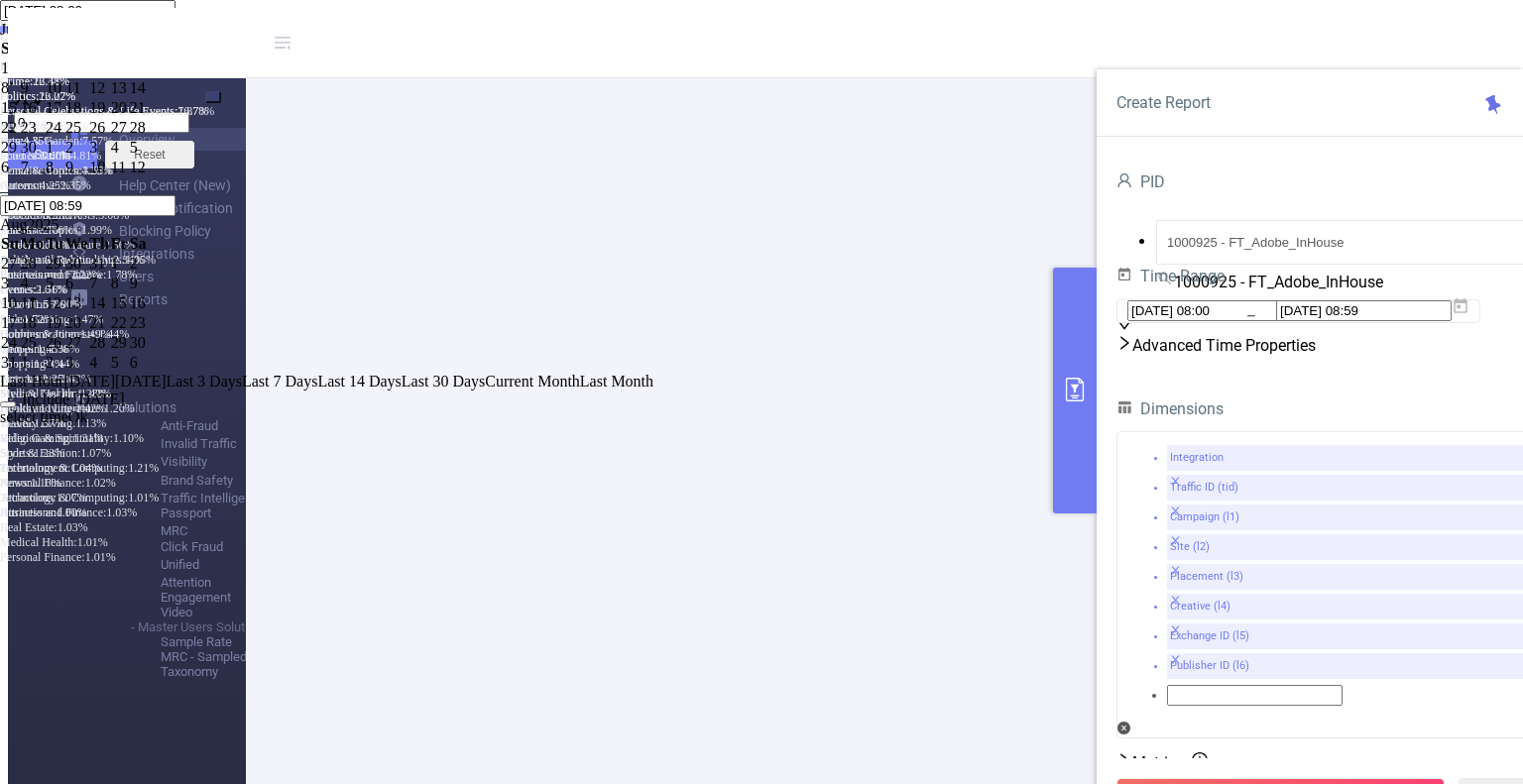 click at bounding box center [54, 29] 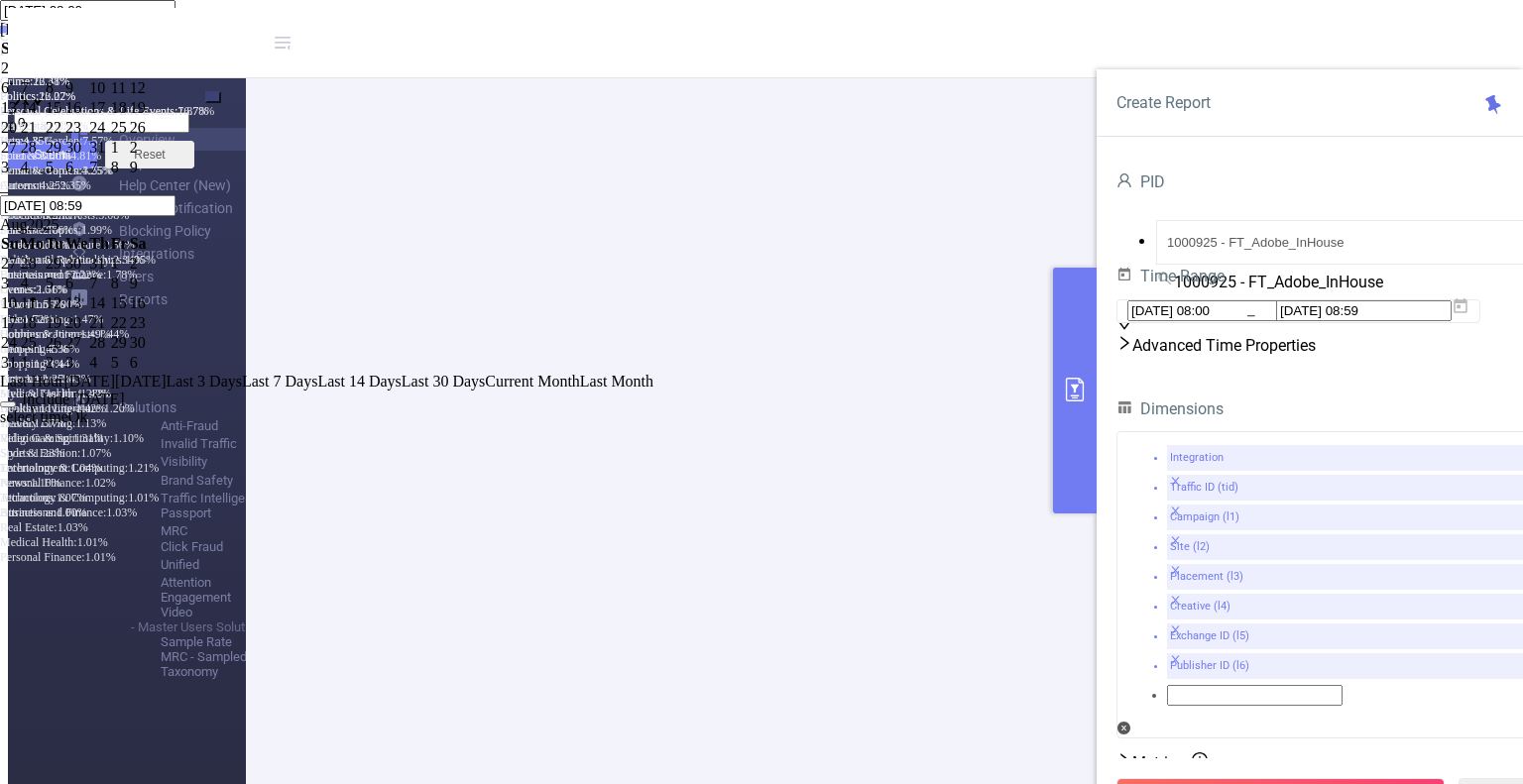 drag, startPoint x: 1127, startPoint y: 502, endPoint x: 1145, endPoint y: 527, distance: 30.805844 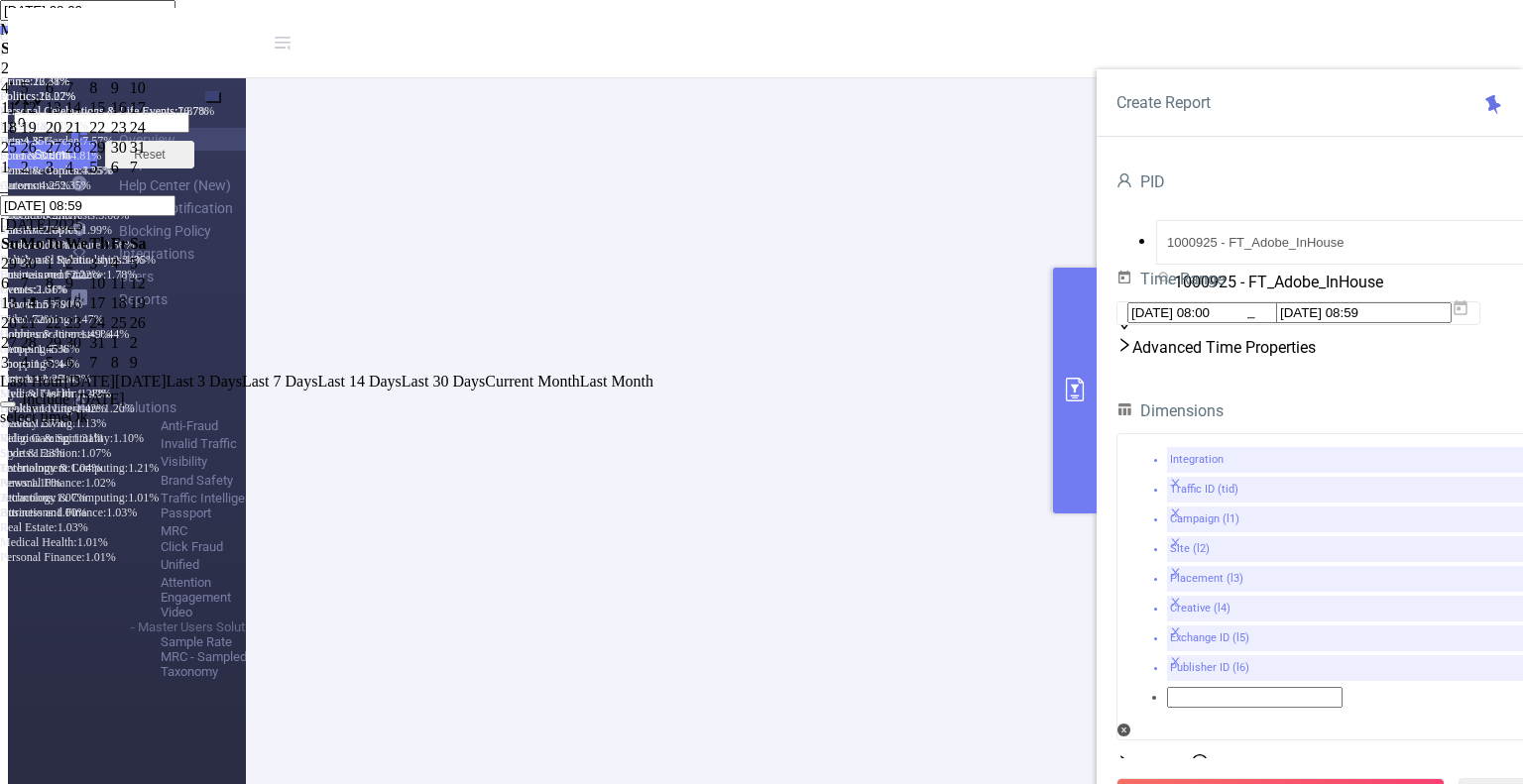click on "Ok" at bounding box center (78, 416) 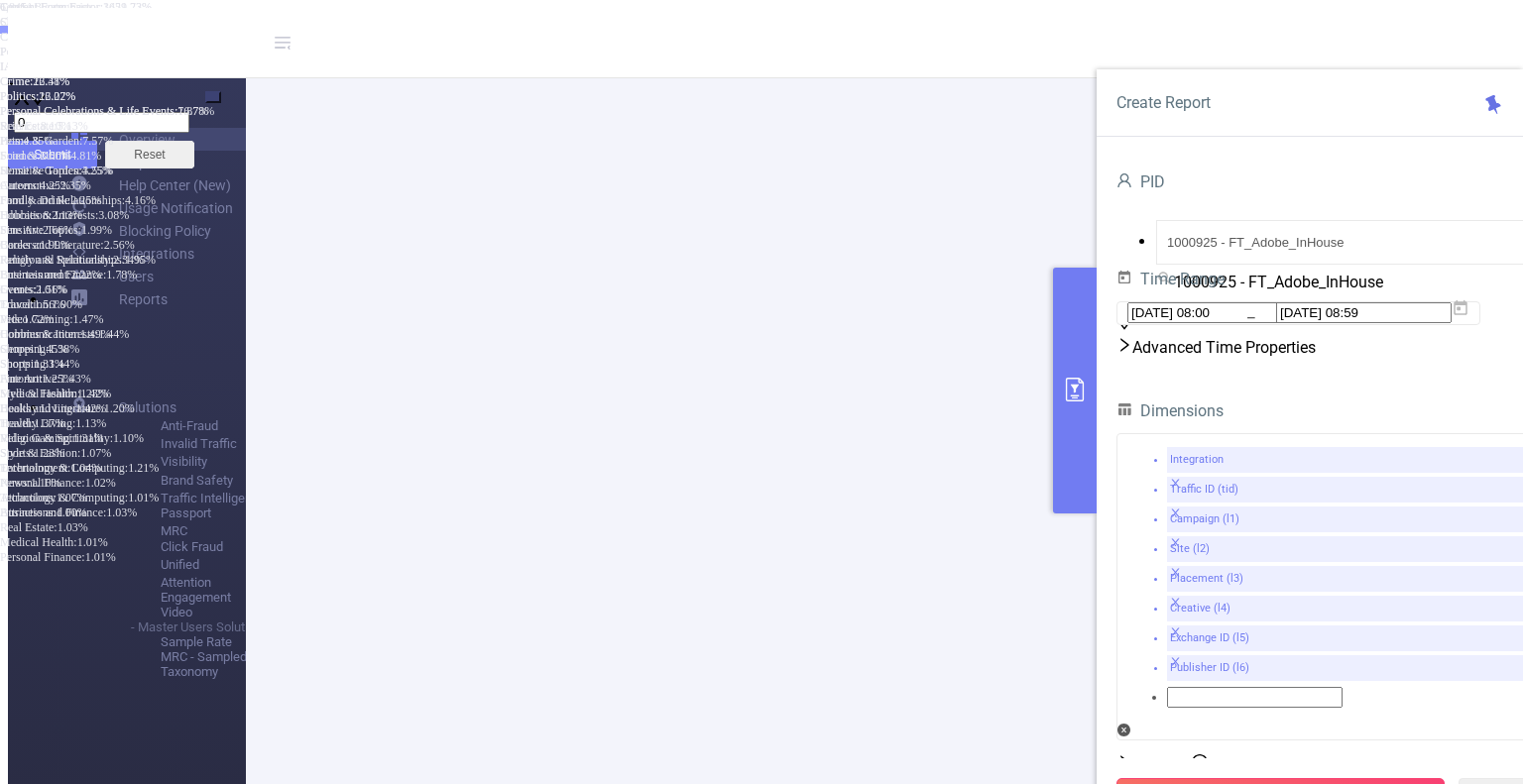 click on "Run Report" at bounding box center (1280, 796) 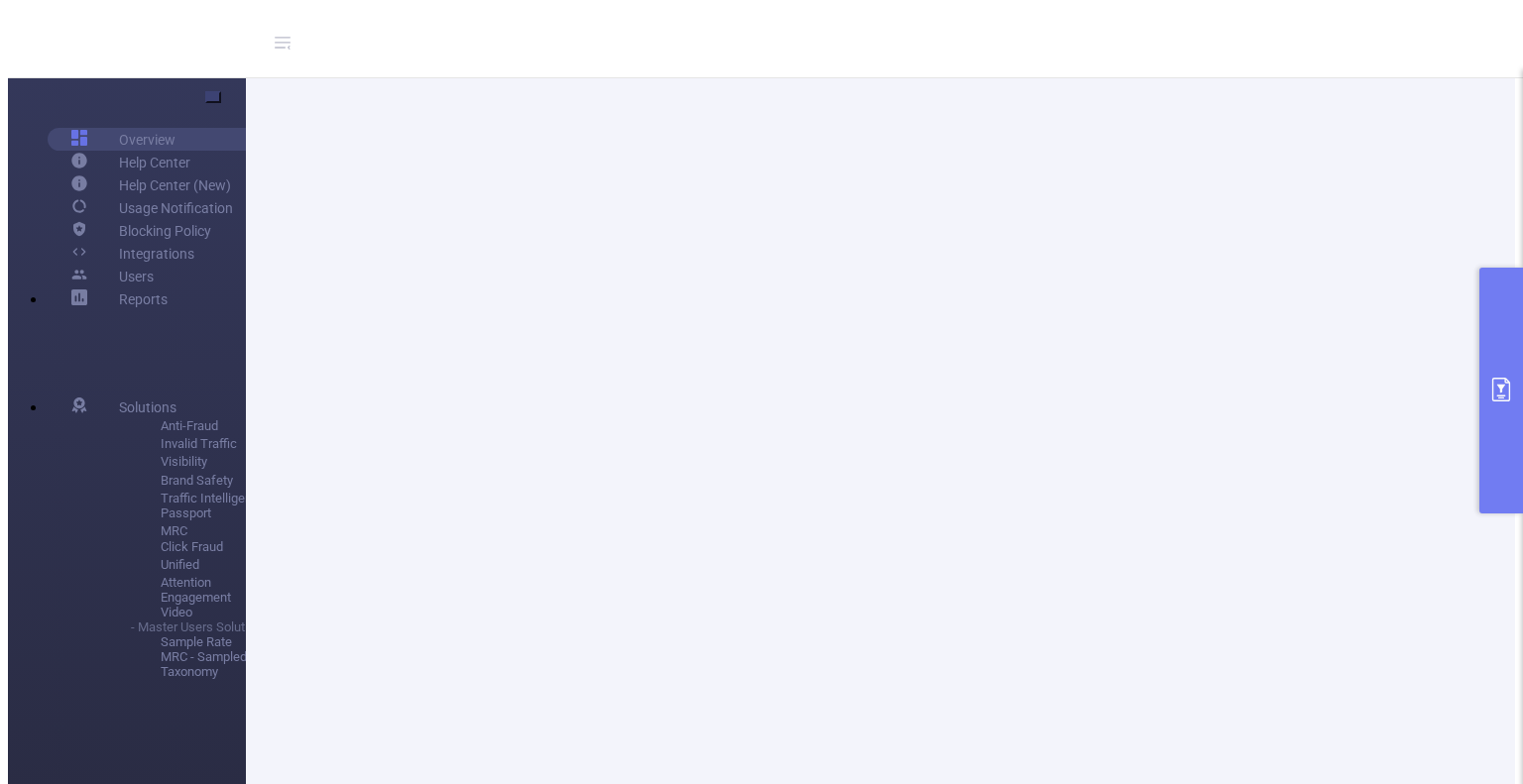 scroll, scrollTop: 213, scrollLeft: 0, axis: vertical 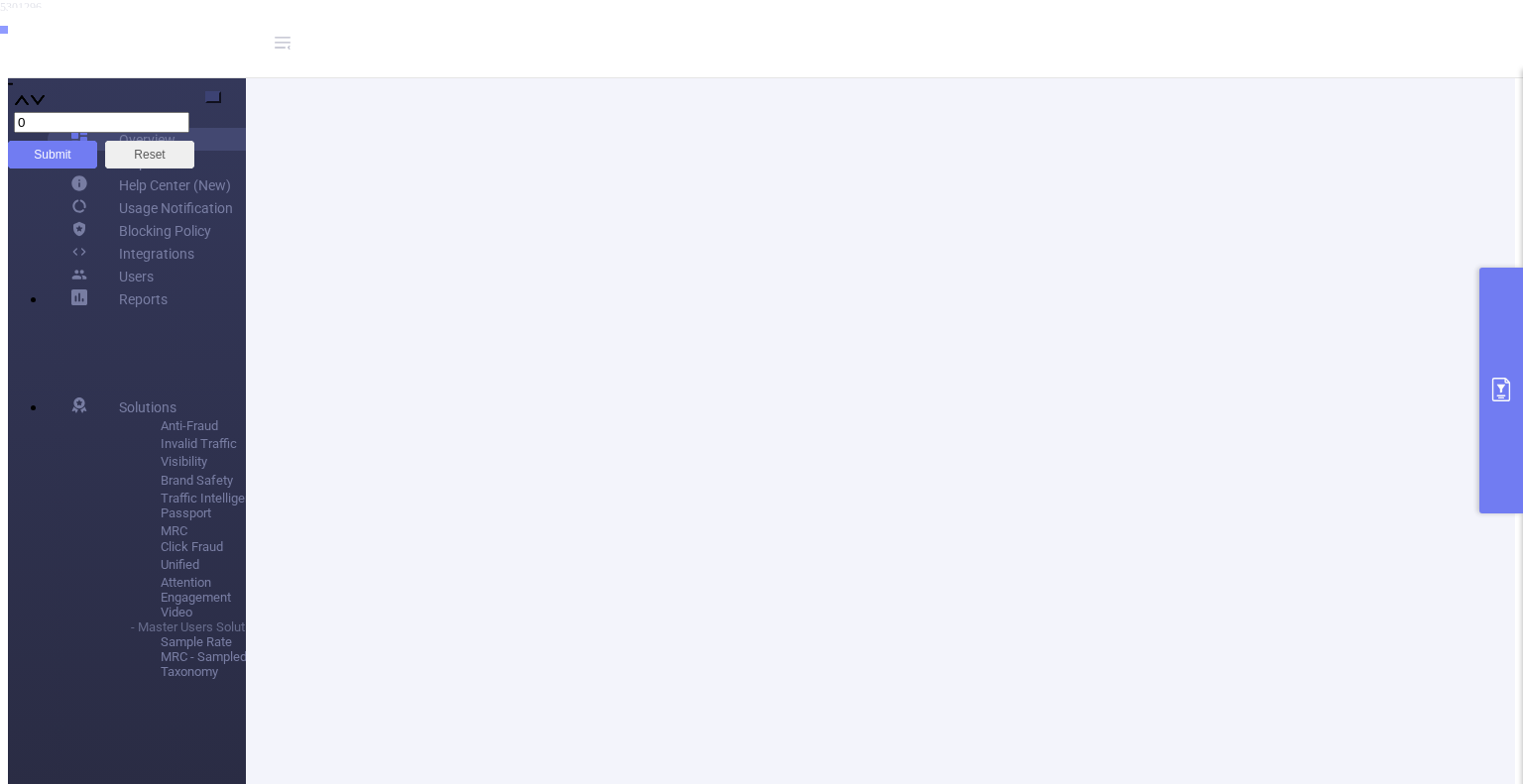 click 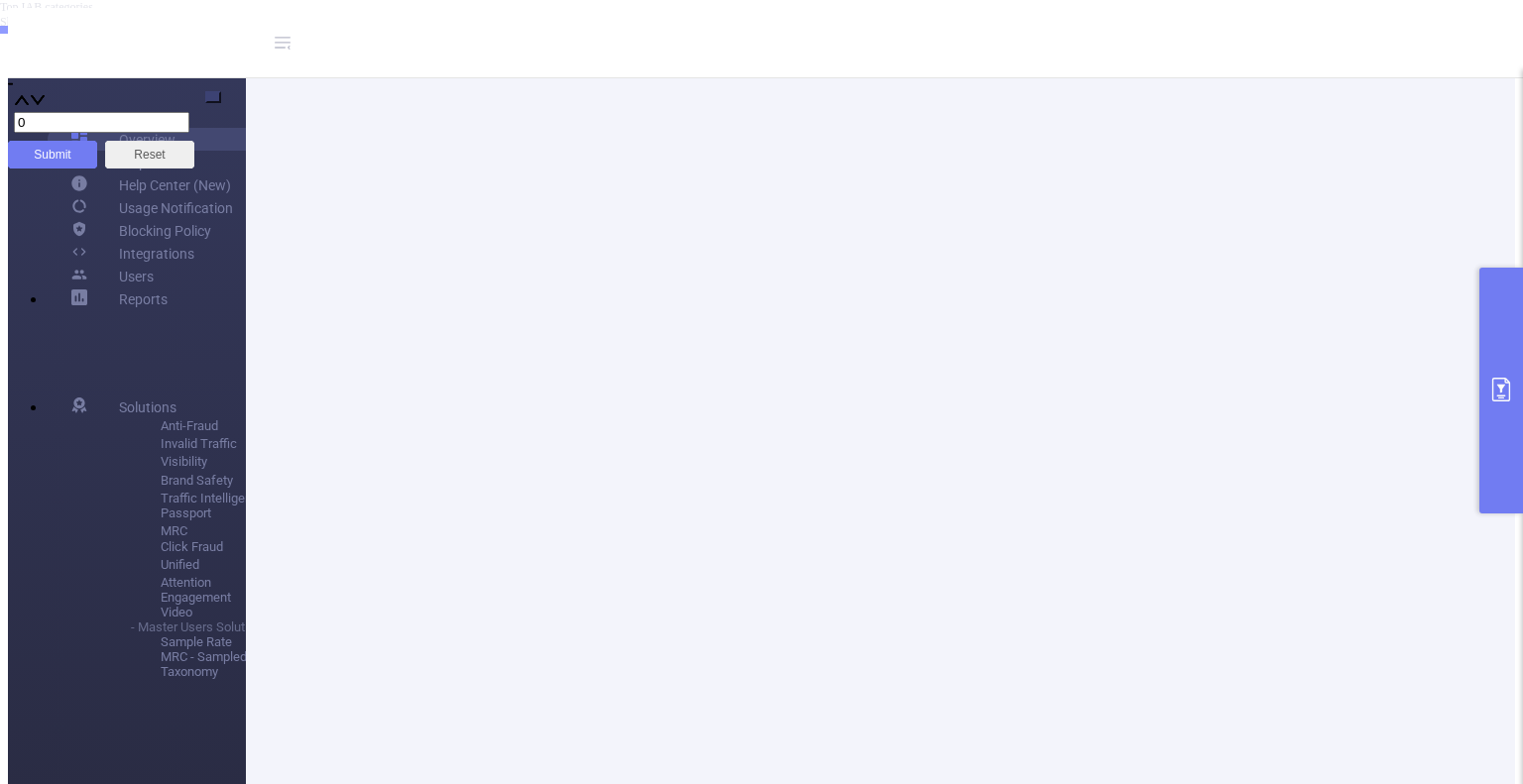 click at bounding box center (132, 26) 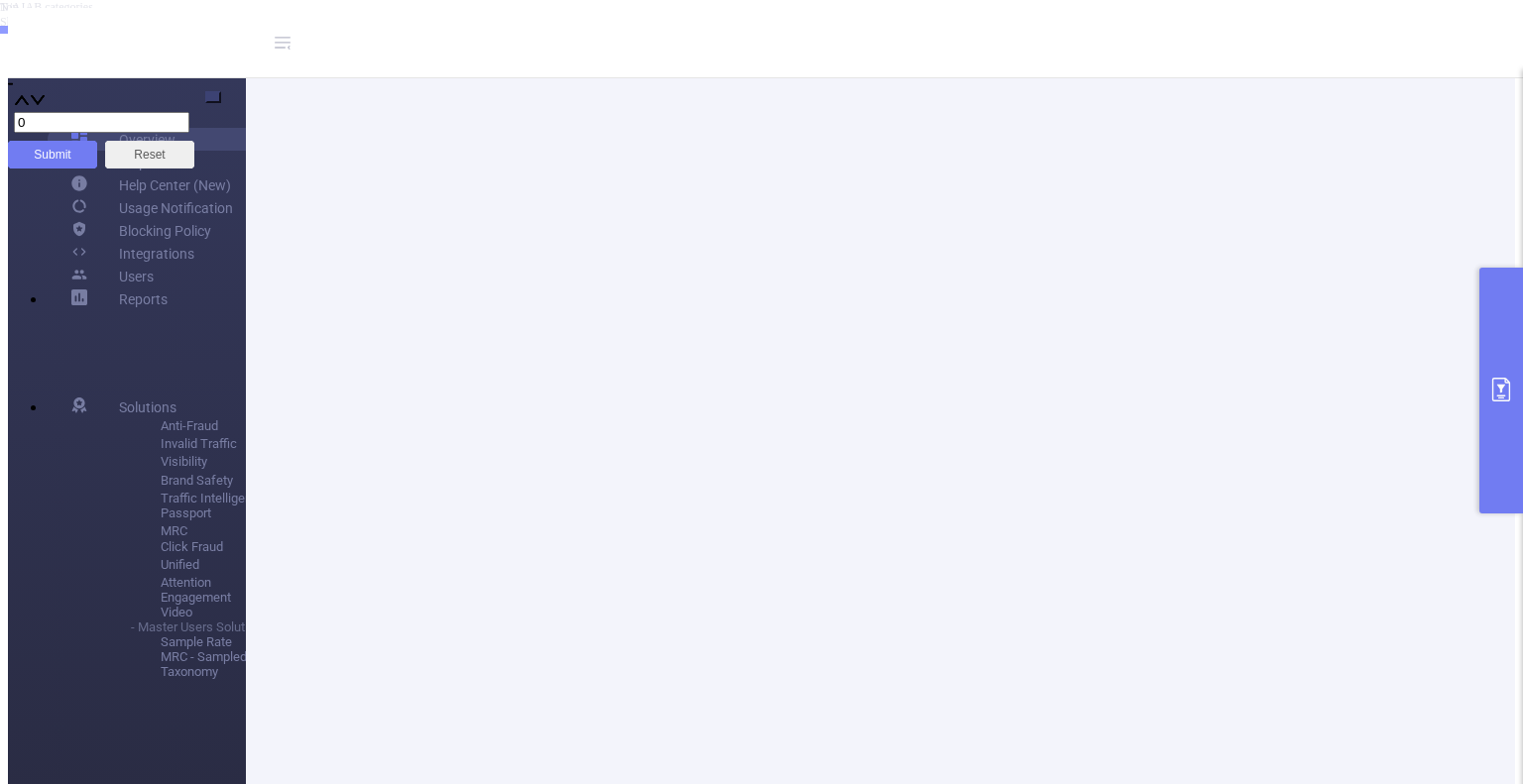 scroll, scrollTop: 0, scrollLeft: 0, axis: both 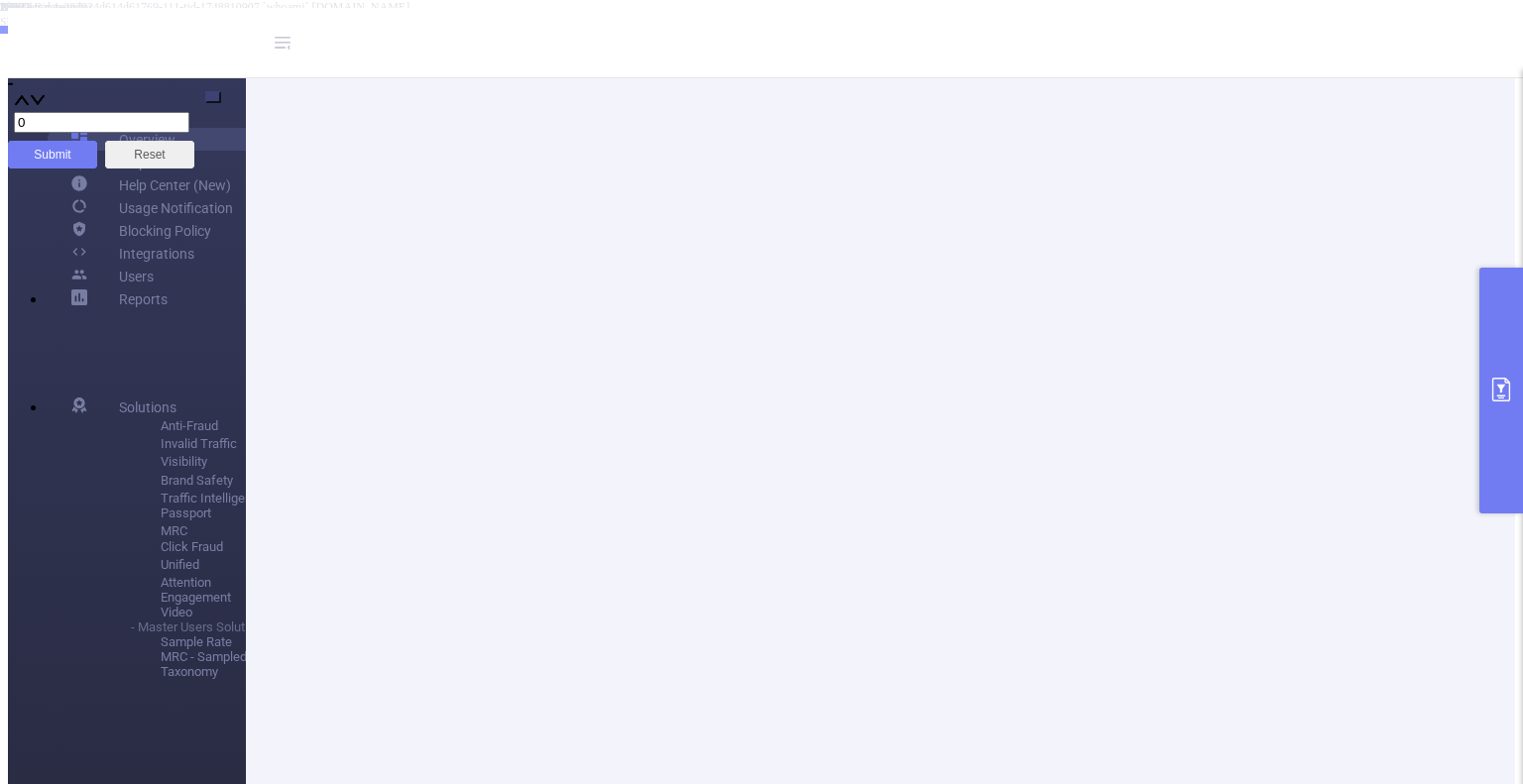 click at bounding box center (1501, 391) 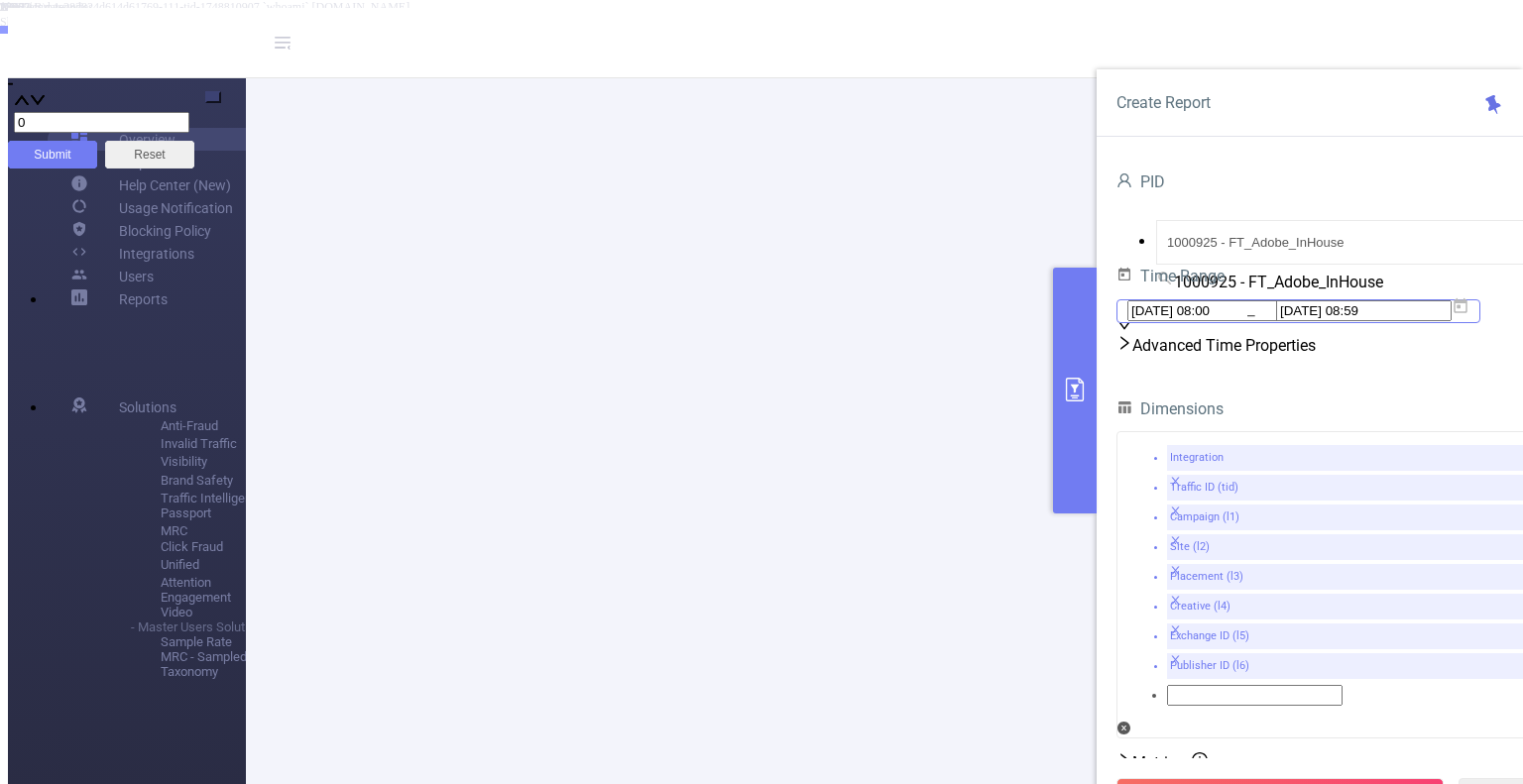 click 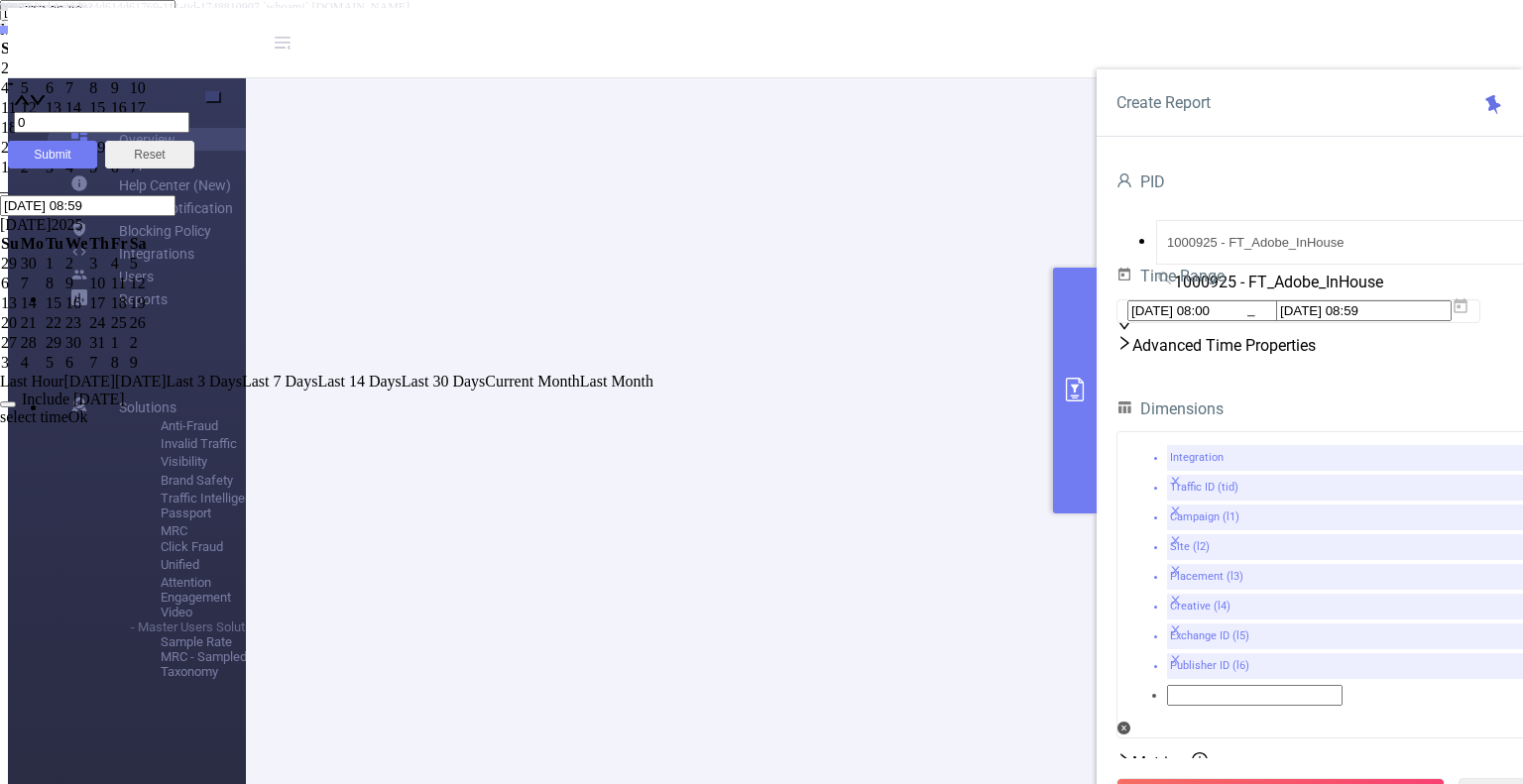 click at bounding box center [60, 29] 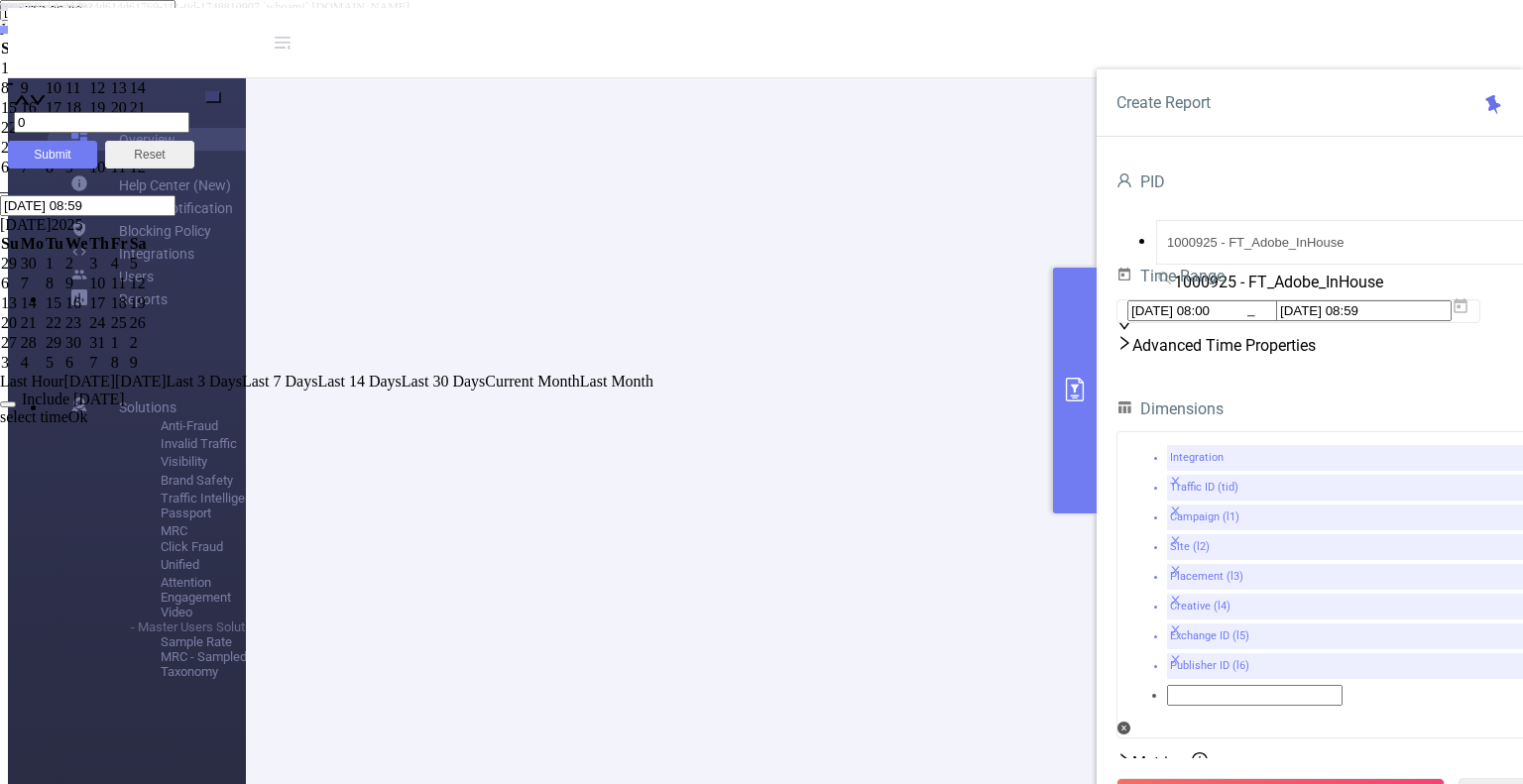 click on "1" at bounding box center (10, 68) 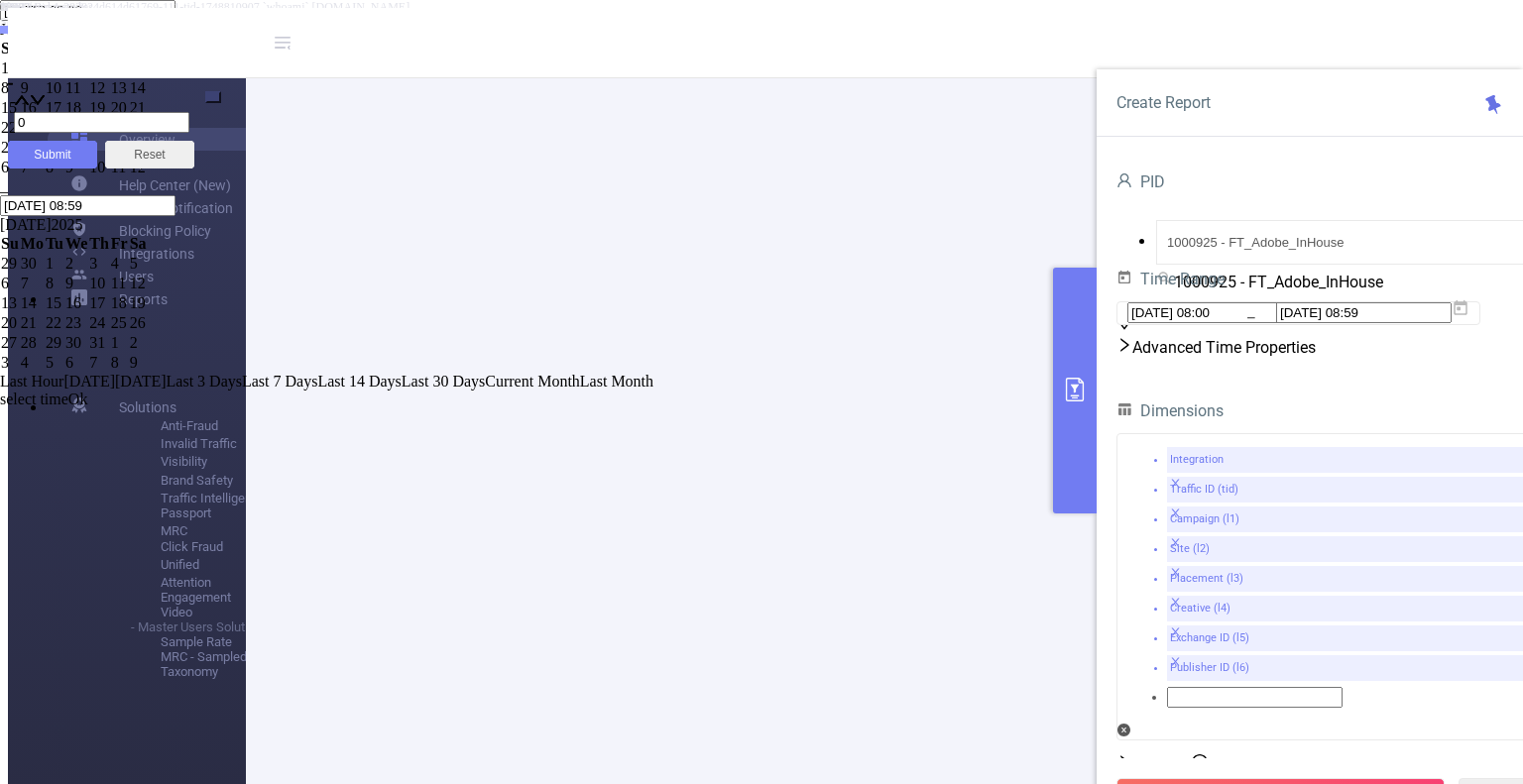 click on "Ok" at bounding box center (78, 398) 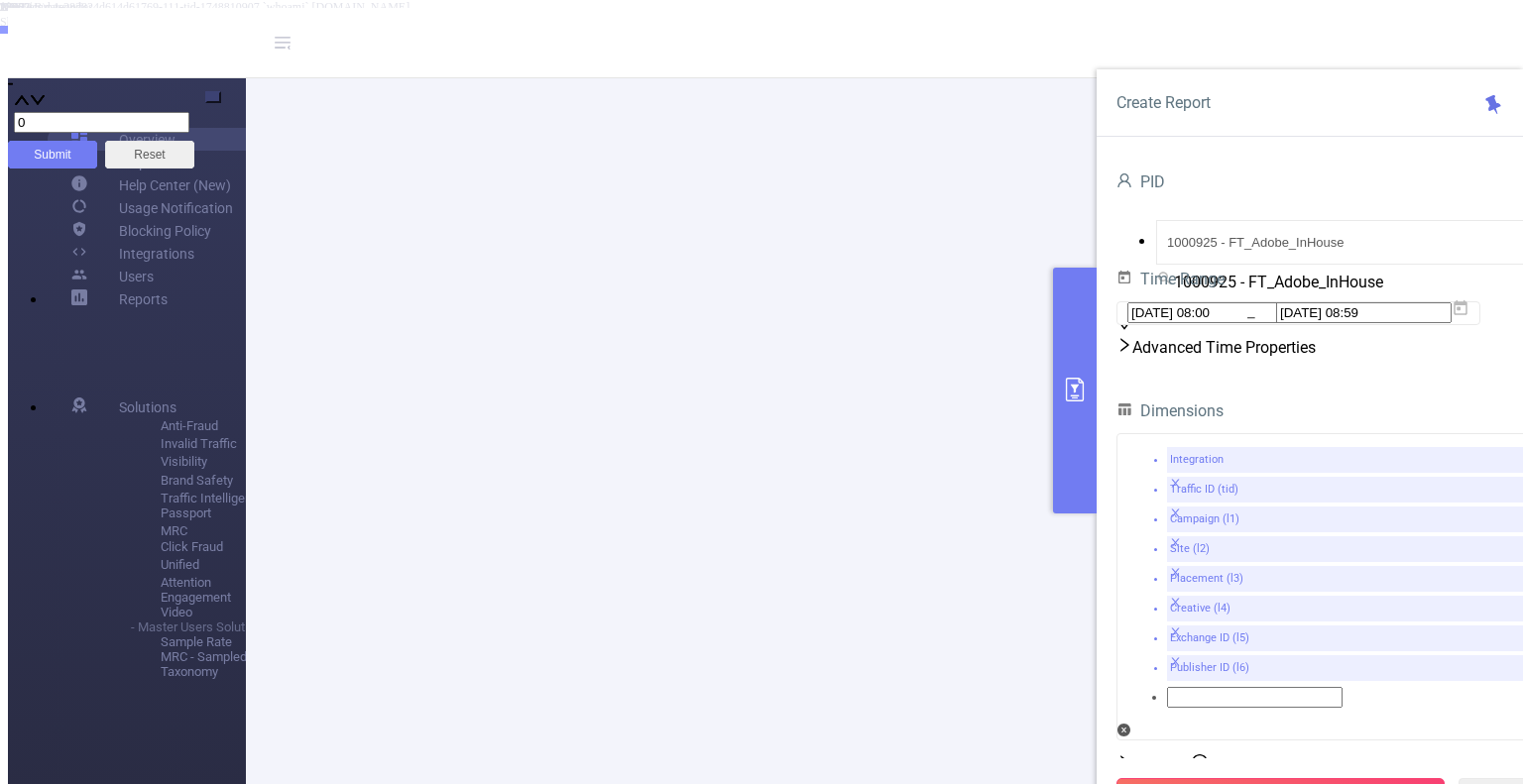 click on "Run Report" at bounding box center (1280, 796) 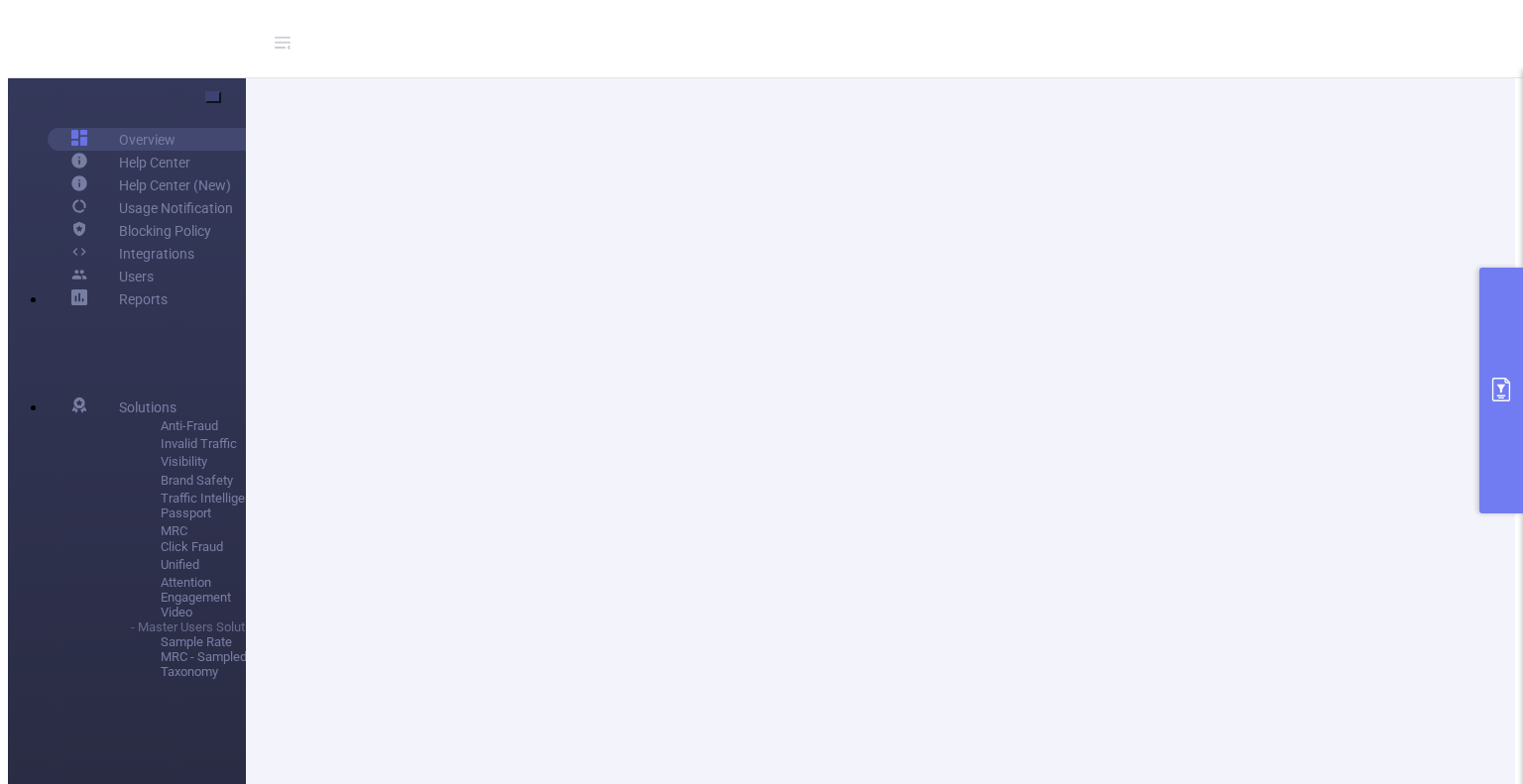 scroll, scrollTop: 213, scrollLeft: 0, axis: vertical 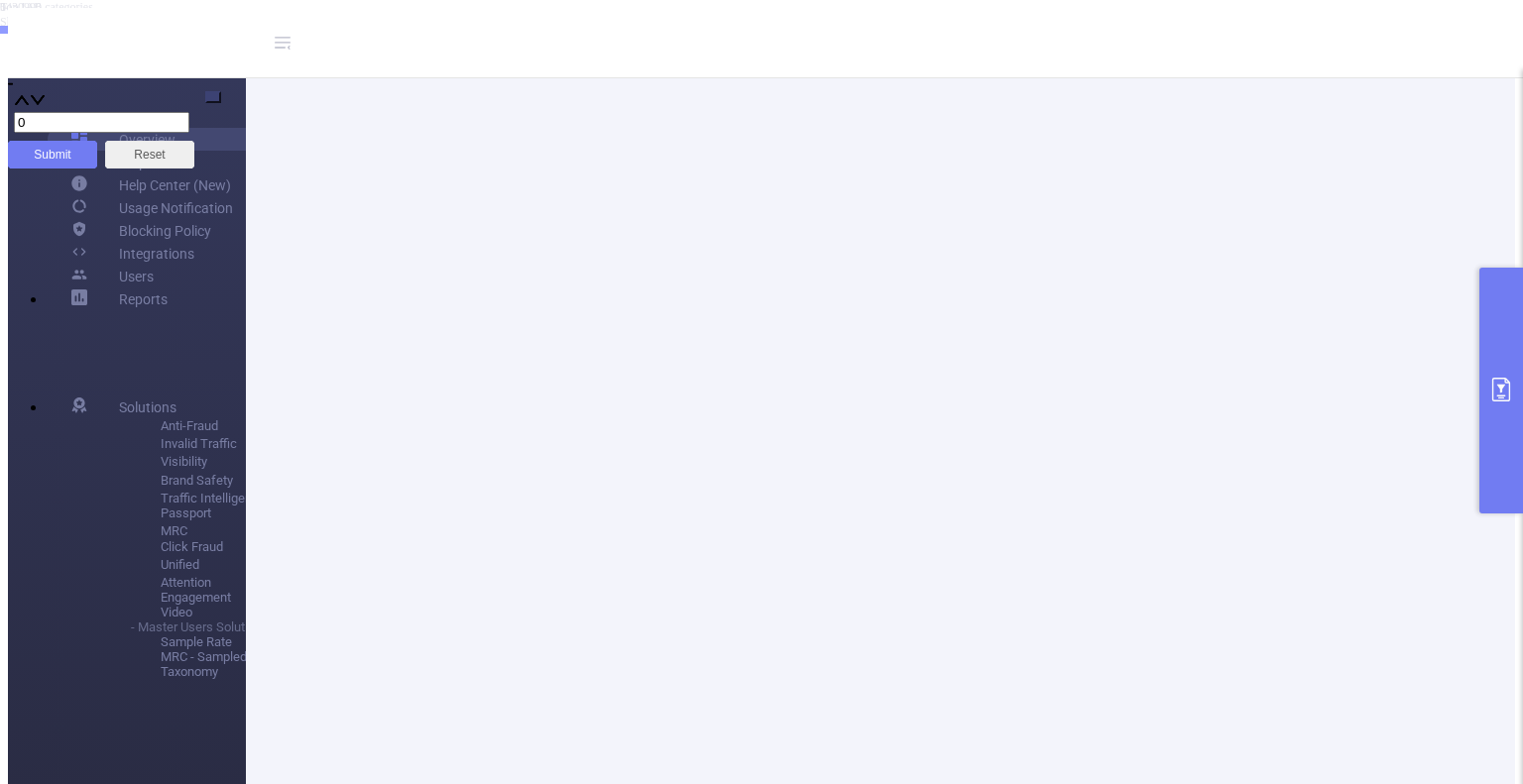 click 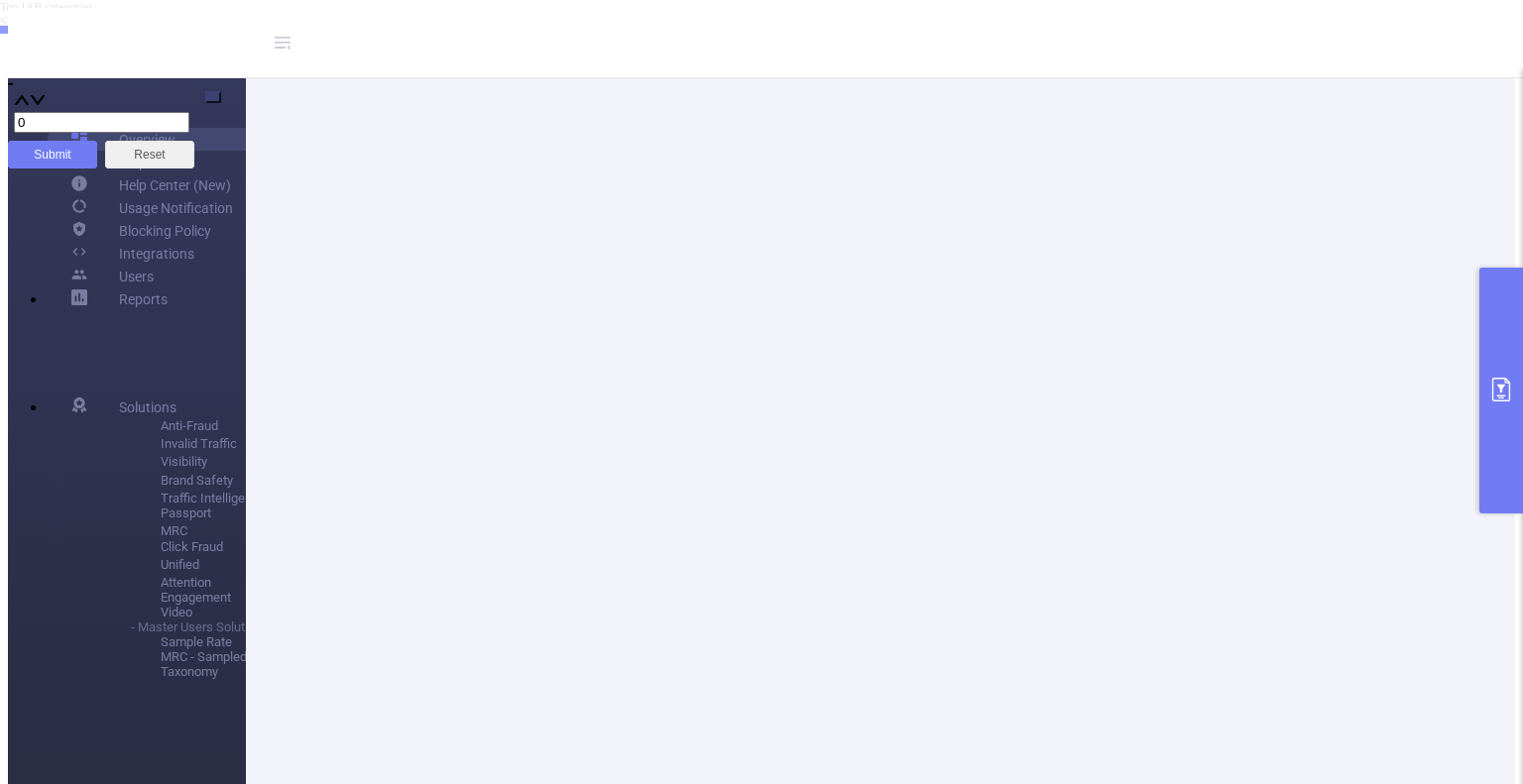 click 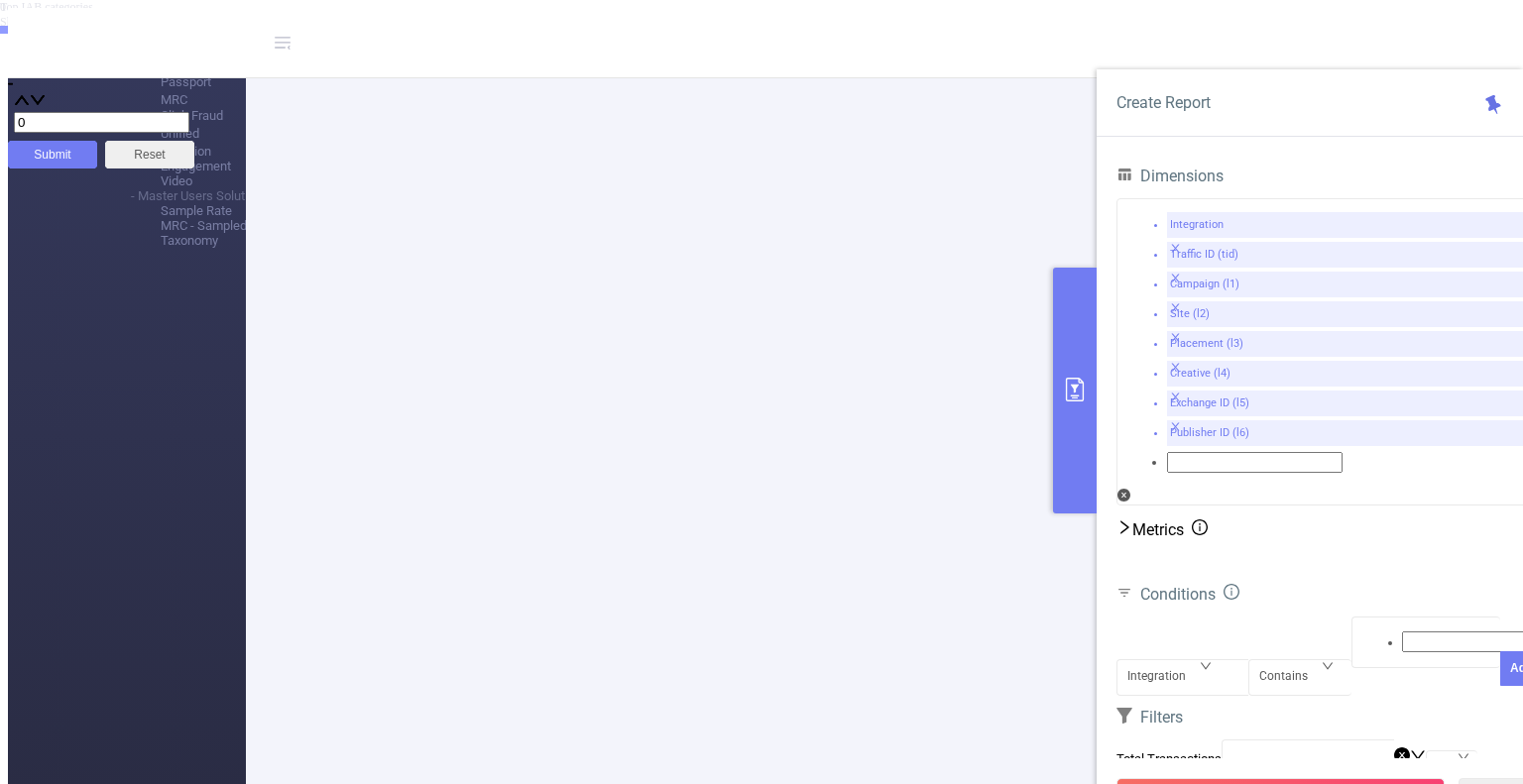 click on "Metrics" at bounding box center [1330, 529] 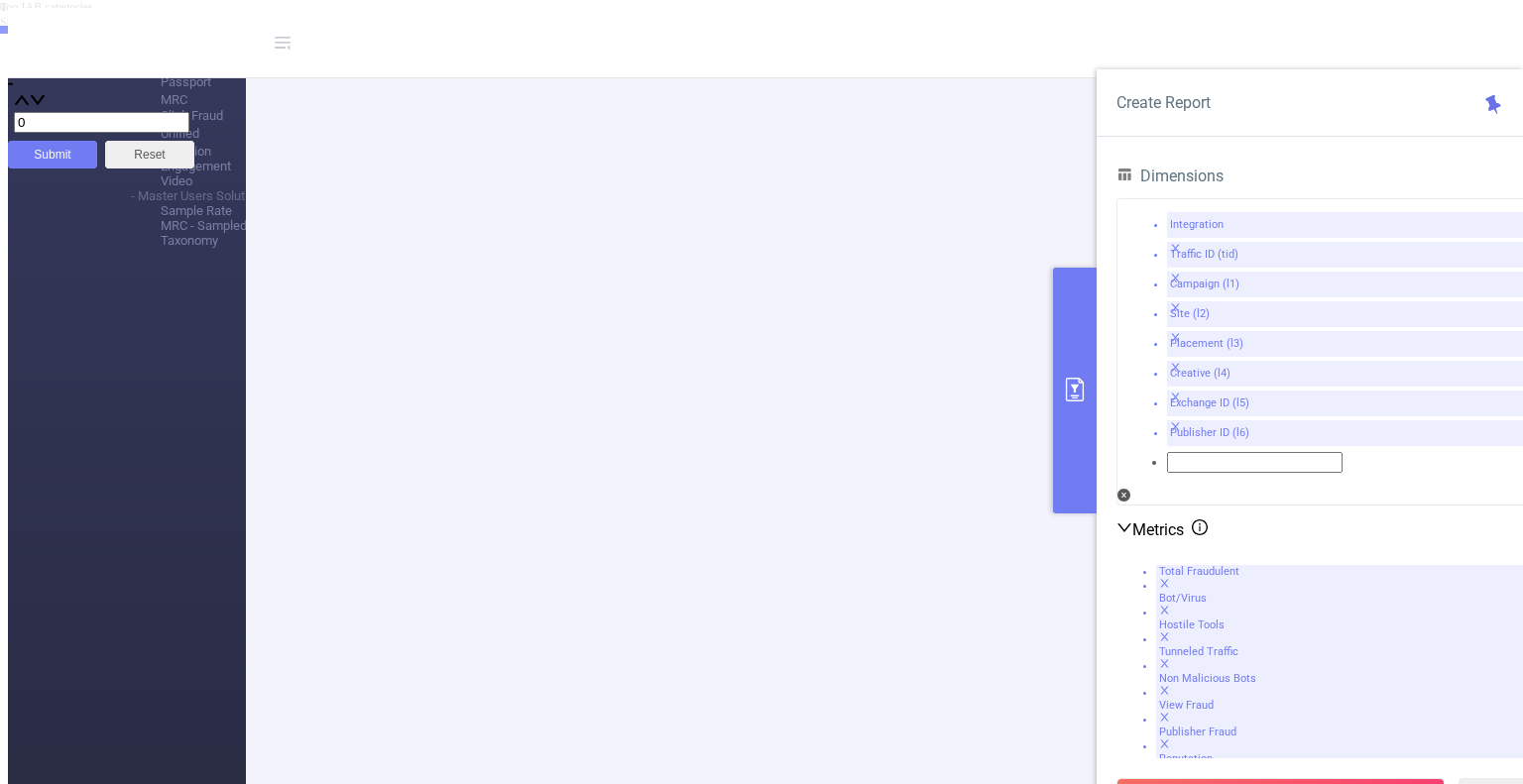 click on "Metrics" at bounding box center (1330, 529) 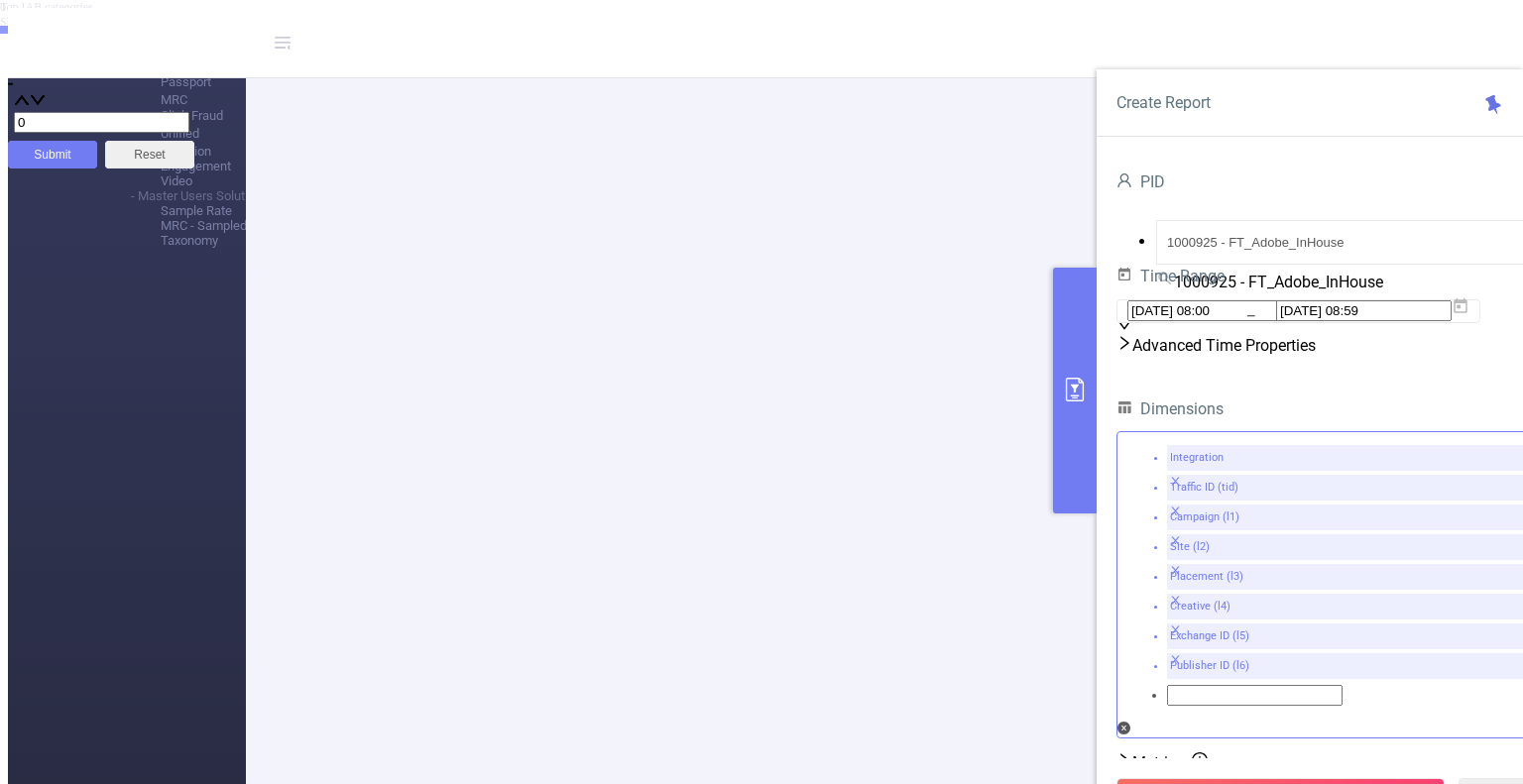 click on "Integration Traffic ID (tid) Campaign (l1) Site (l2) Placement (l3) Creative (l4) Exchange ID (l5) Publisher ID (l6)" at bounding box center (1330, 585) 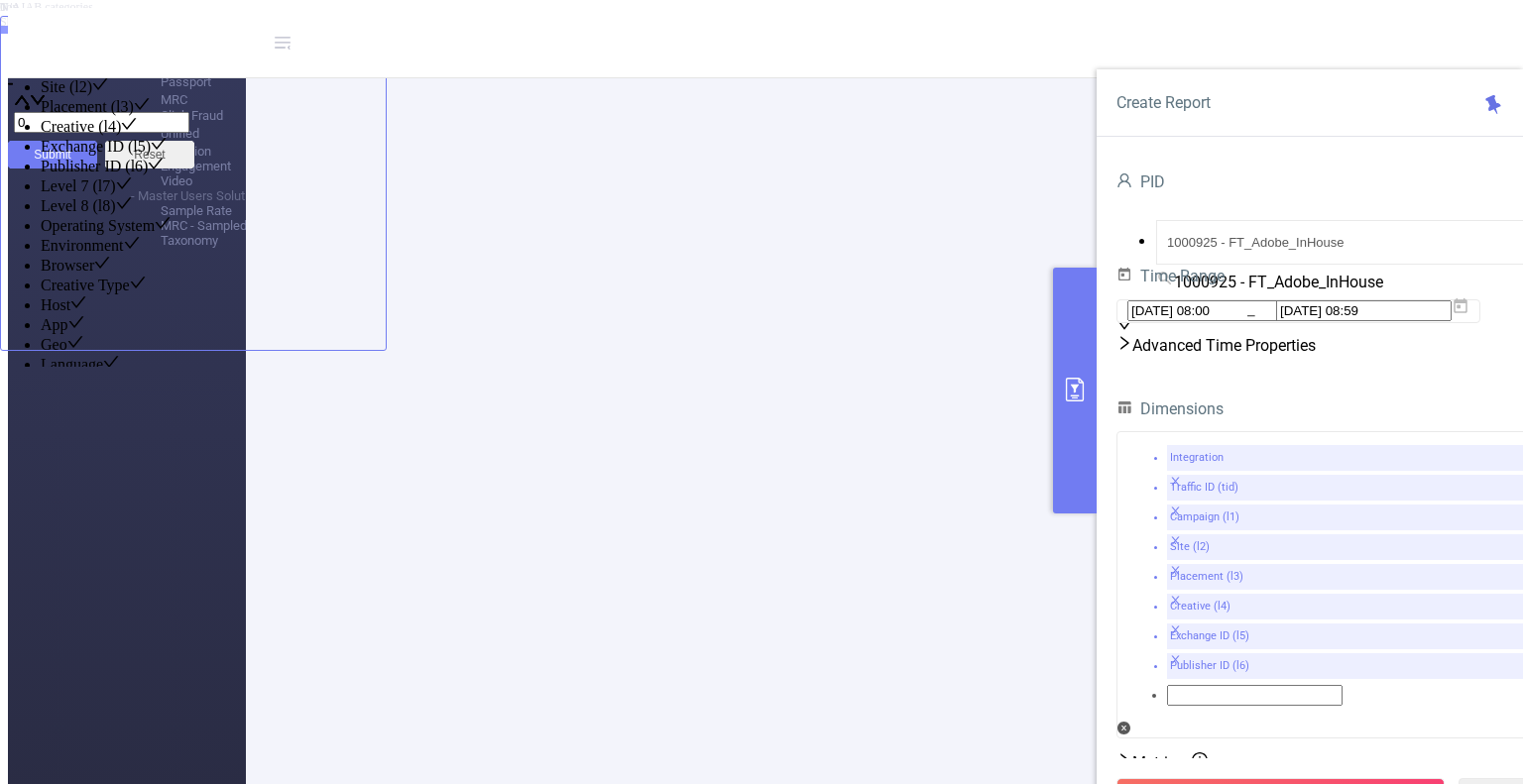 click on "Non Viewable impressions" at bounding box center [249, 3752] 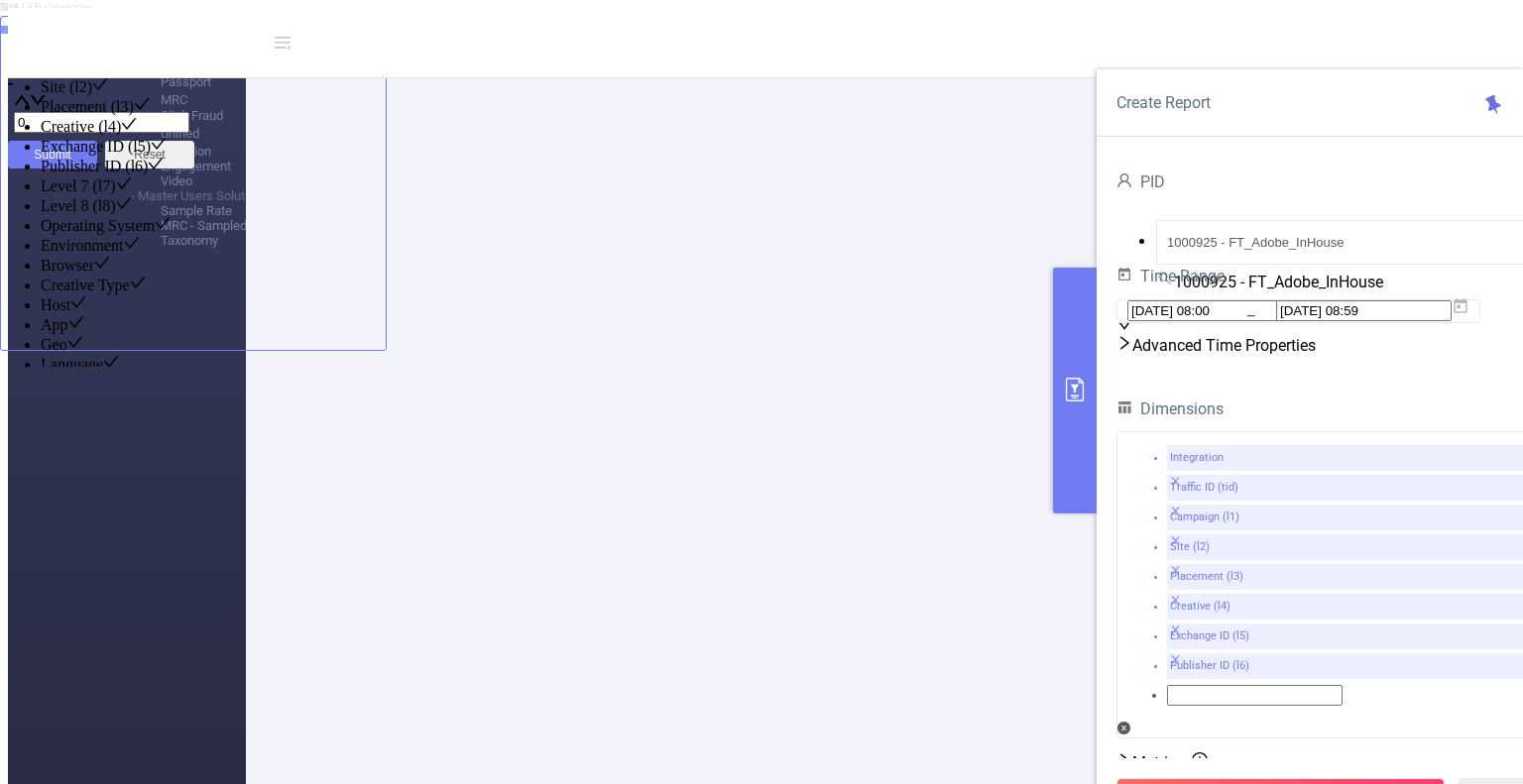 click 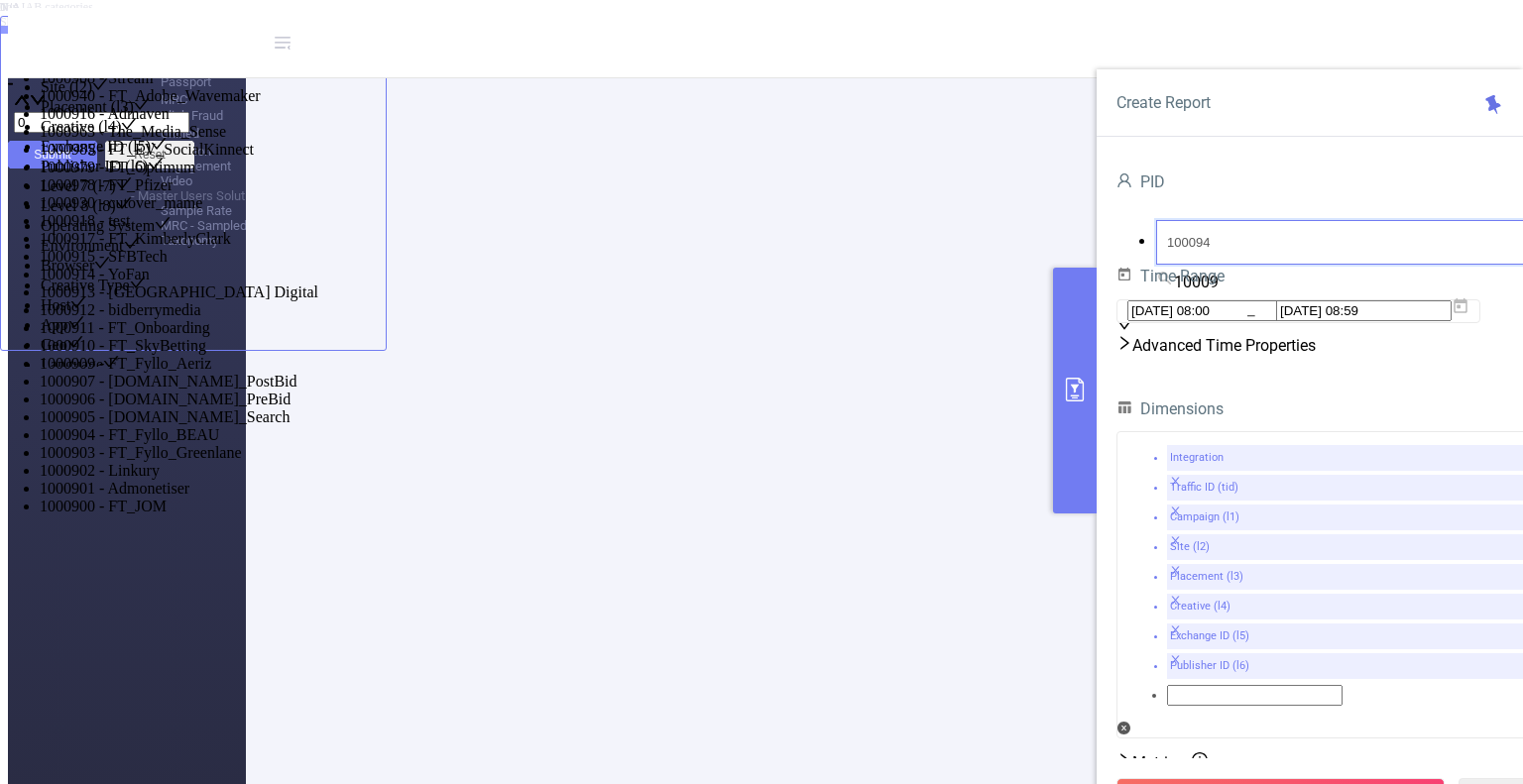 type on "1000941" 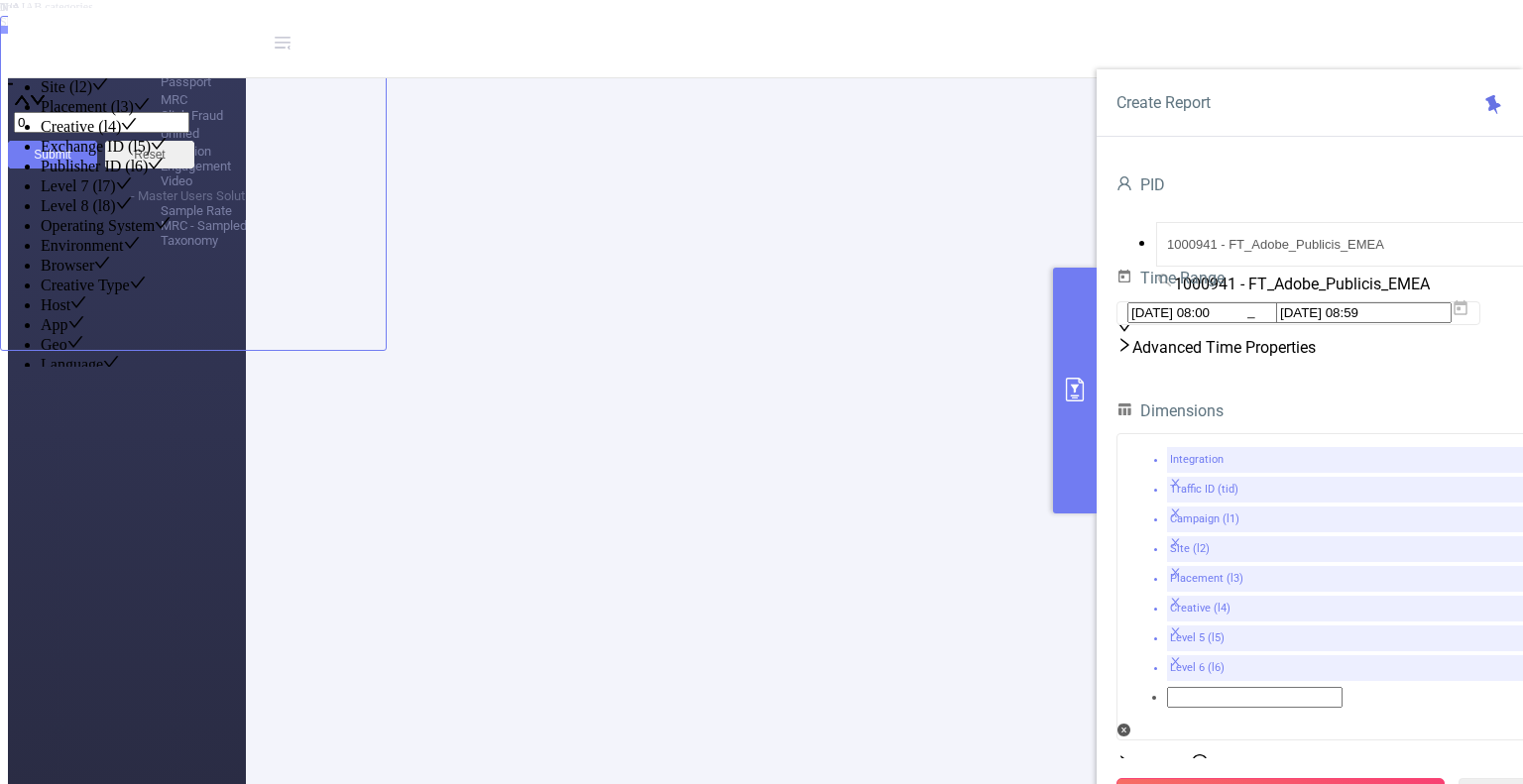 click on "Run Report" at bounding box center [1280, 796] 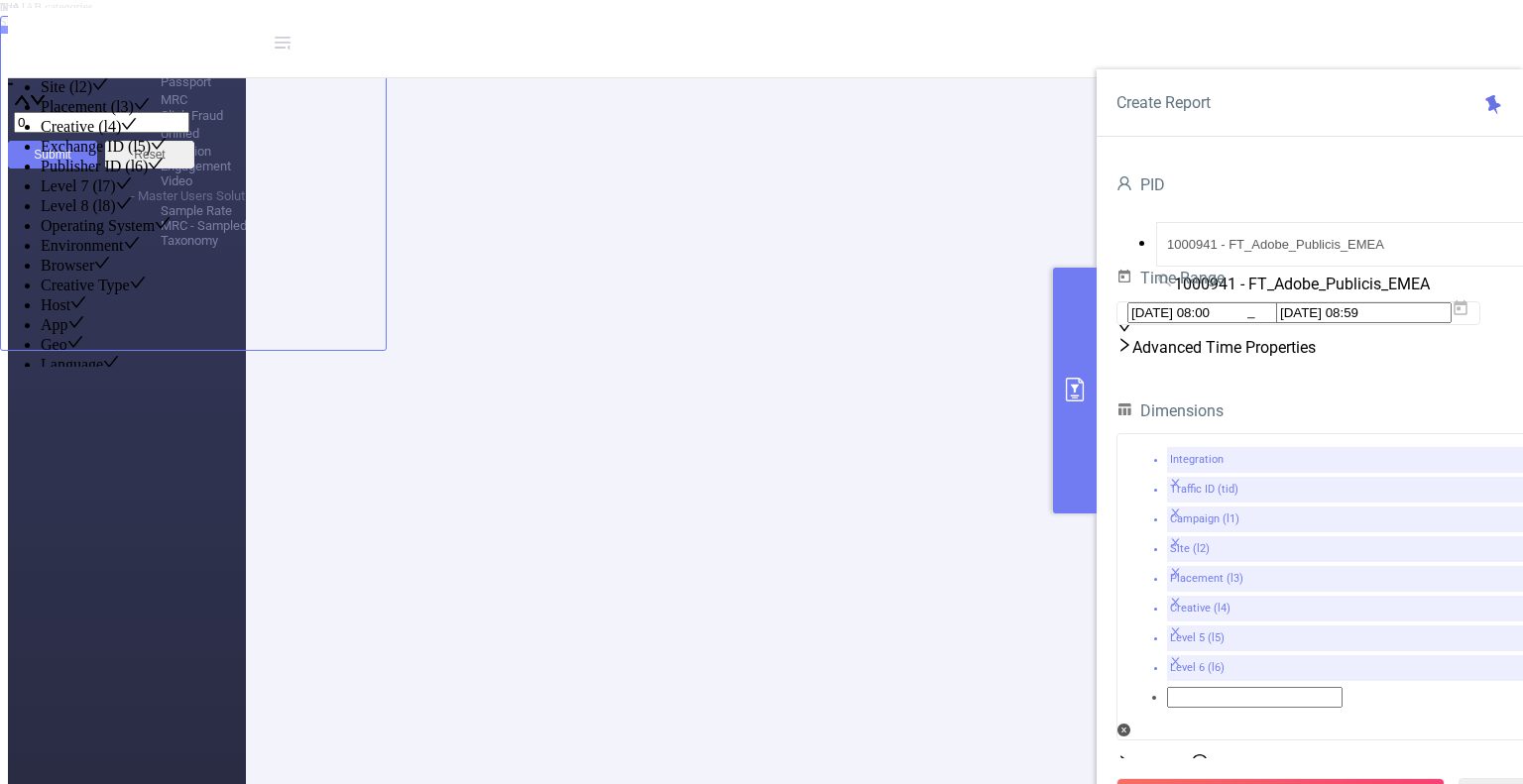 scroll, scrollTop: 213, scrollLeft: 0, axis: vertical 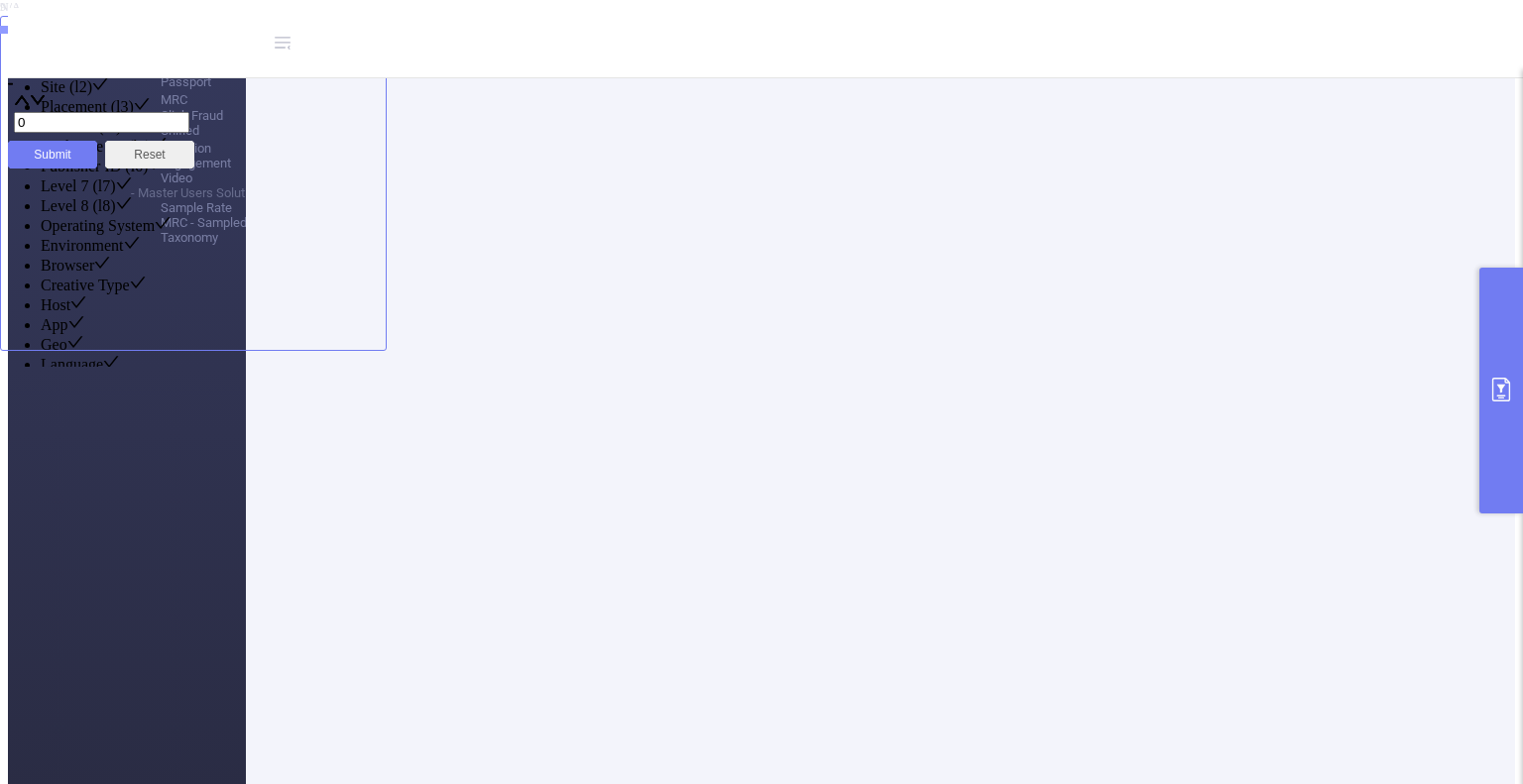 click on "IAB Categories" at bounding box center [4887, 1136] 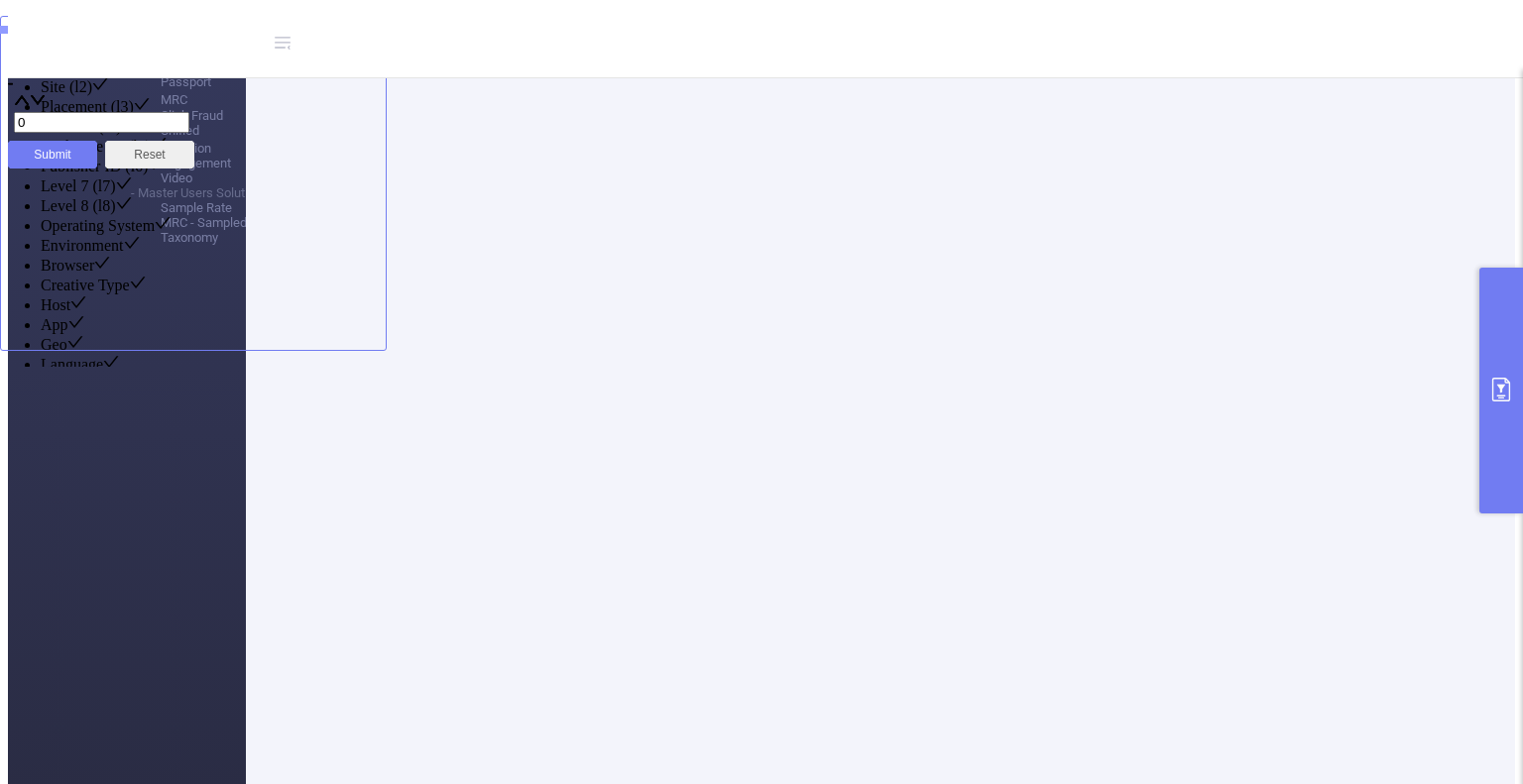 click 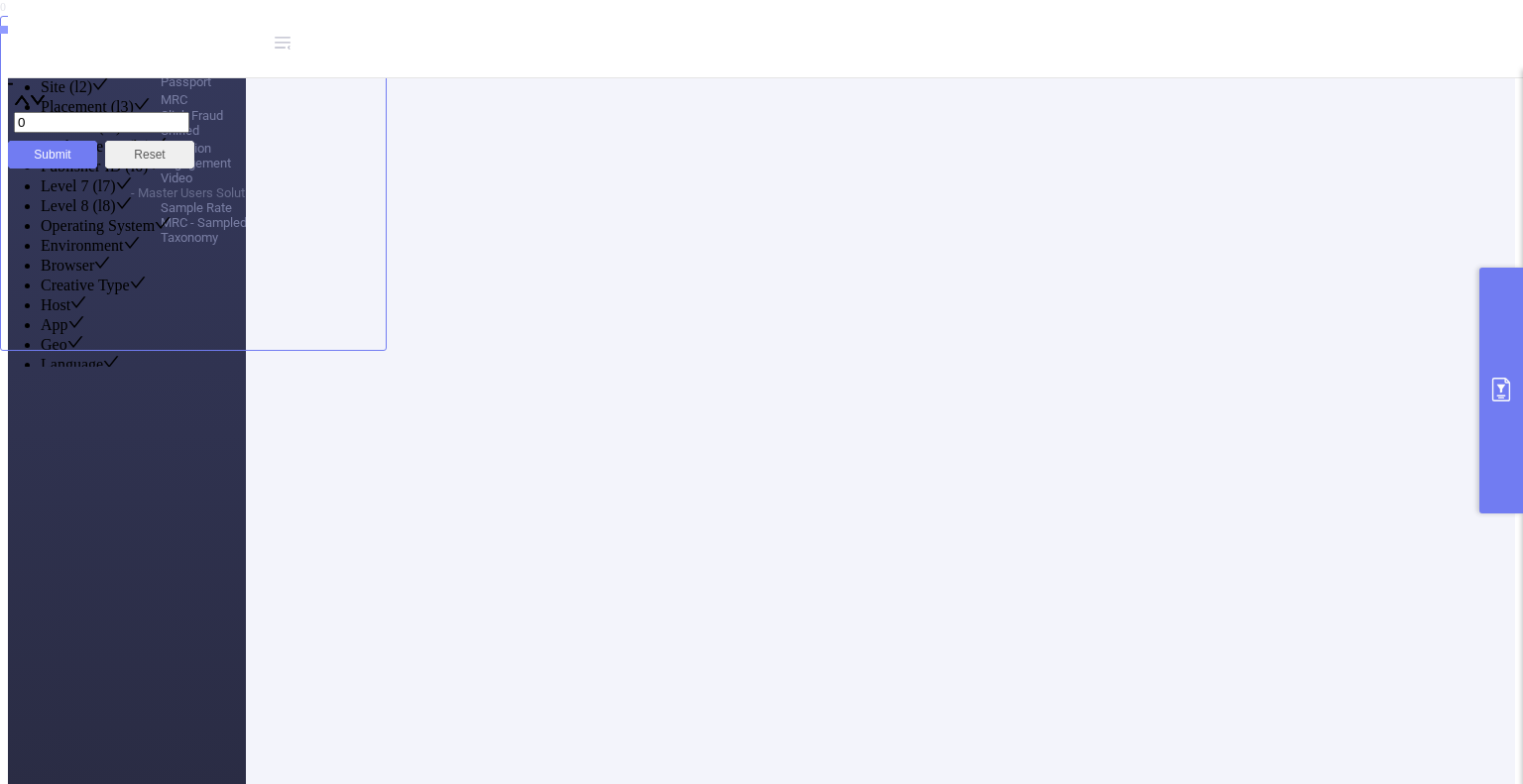 click at bounding box center [1501, 391] 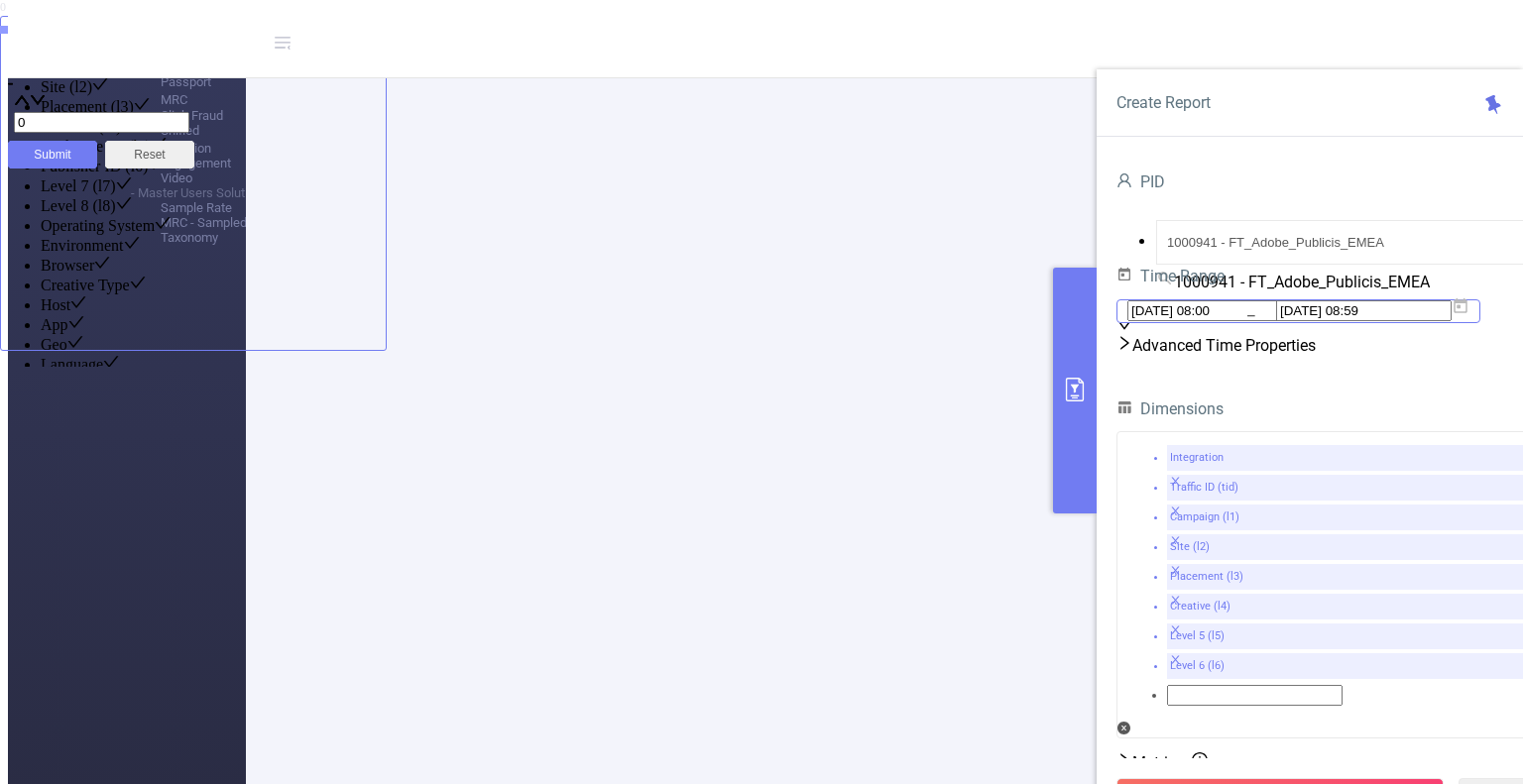 click 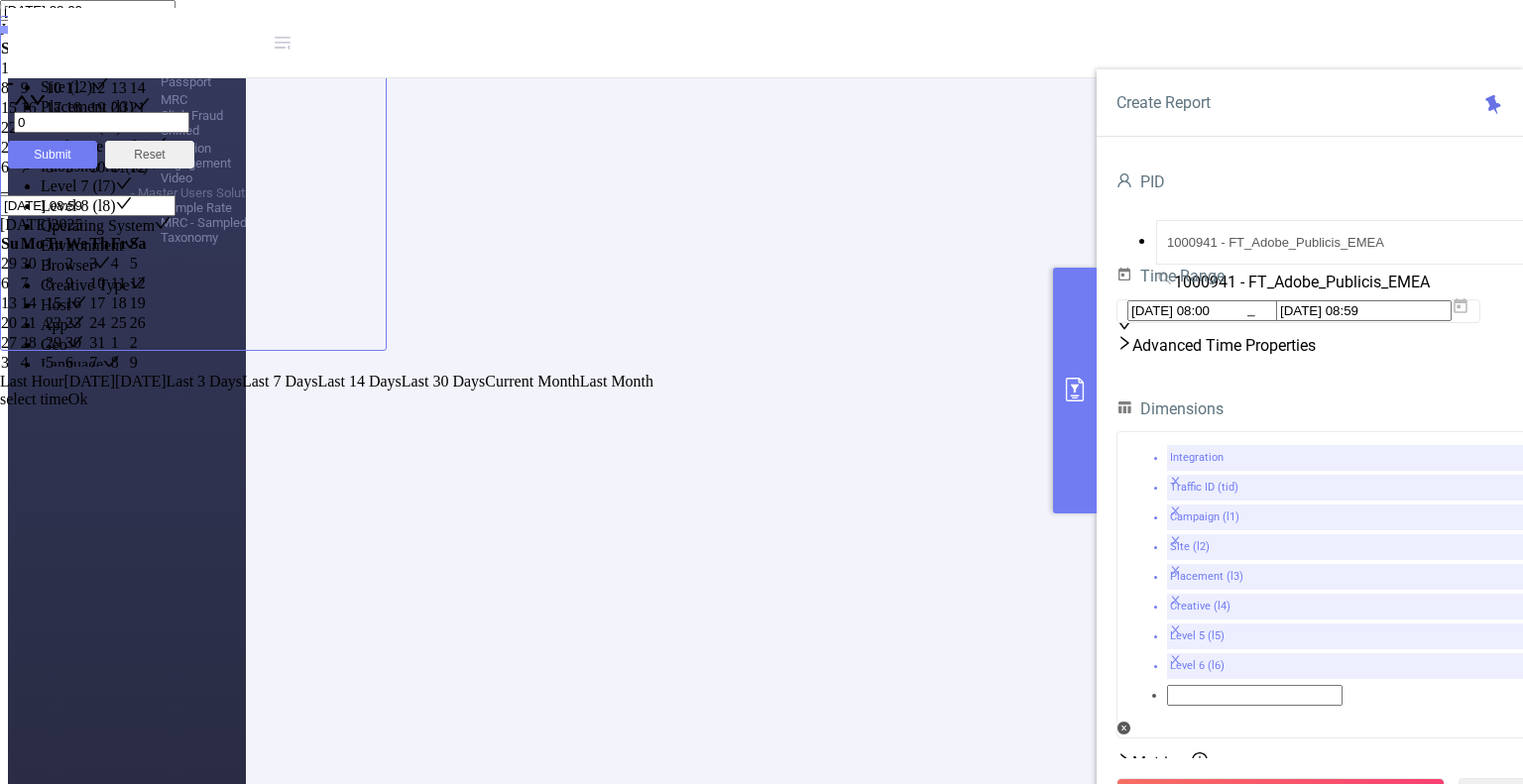 click at bounding box center (0, 29) 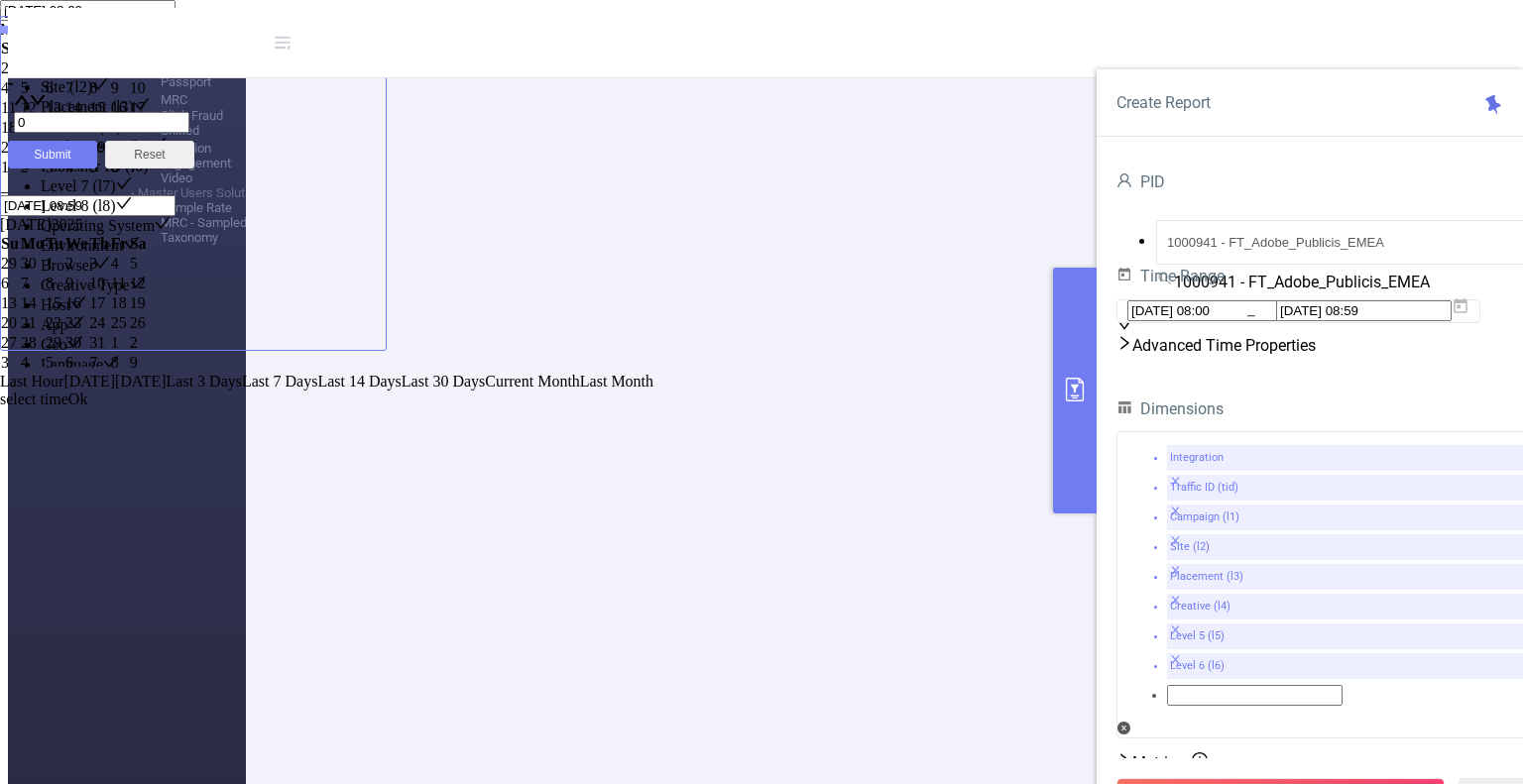 click on "1" at bounding box center (99, 68) 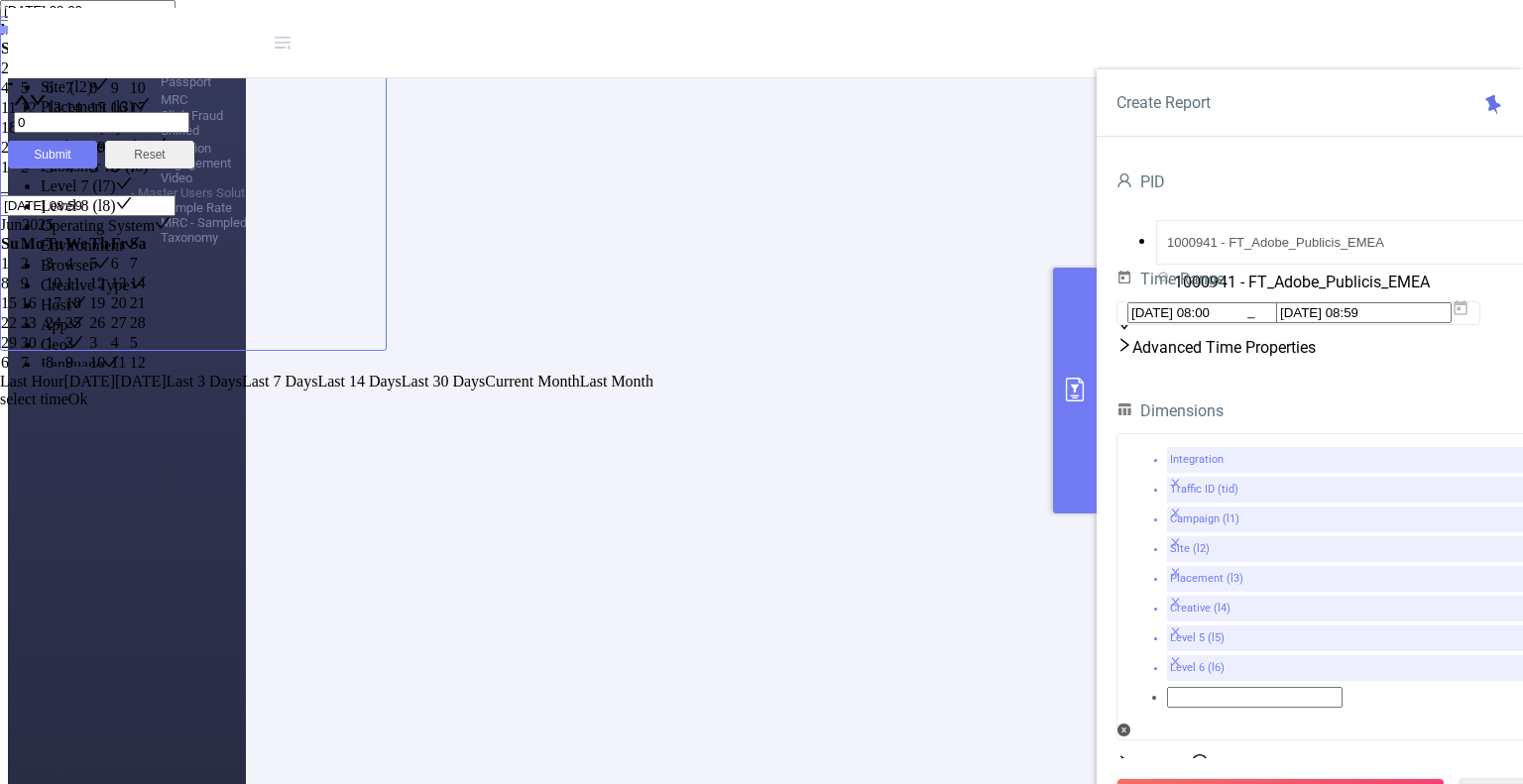 click on "Ok" at bounding box center (78, 398) 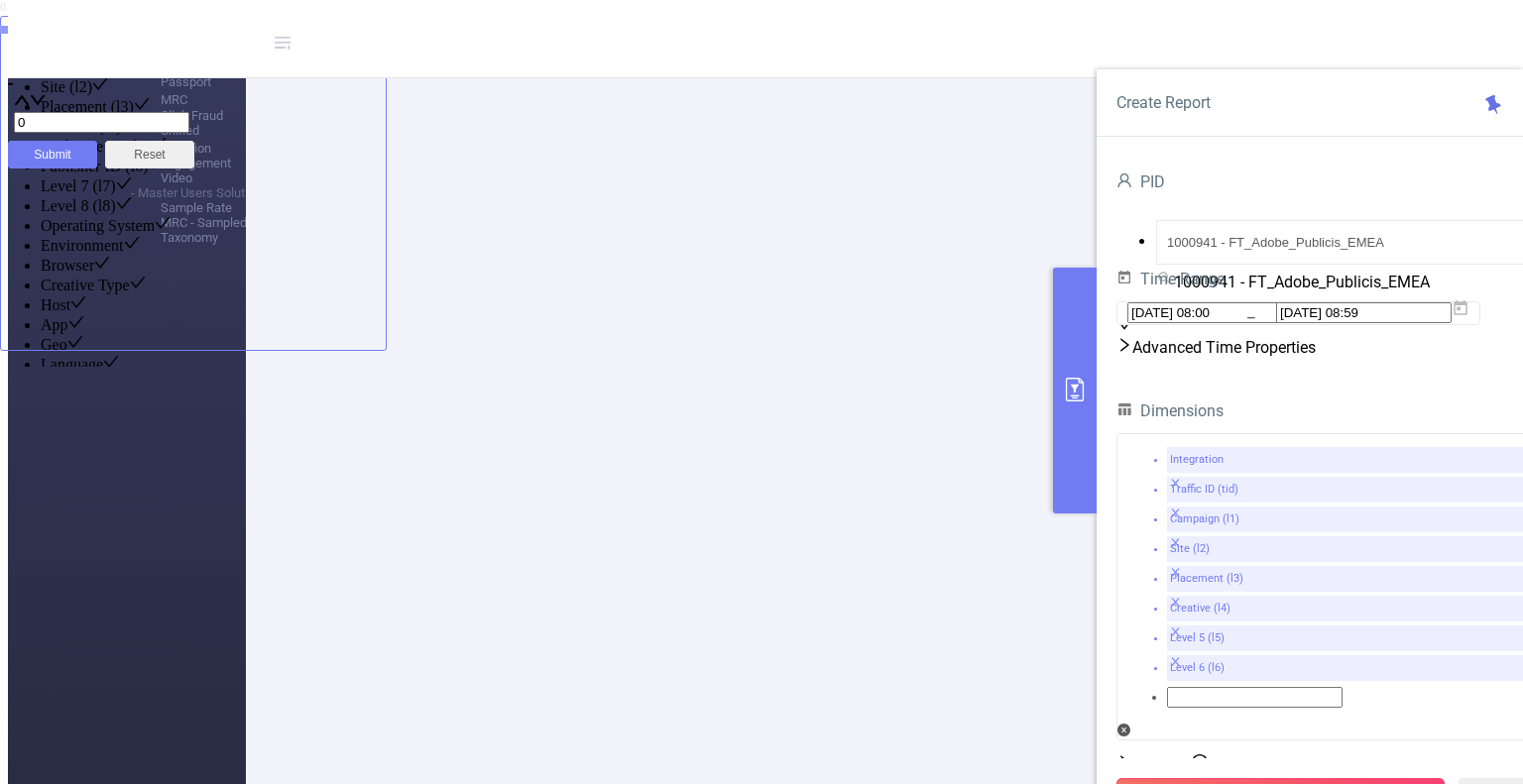 click on "Run Report" at bounding box center [1280, 796] 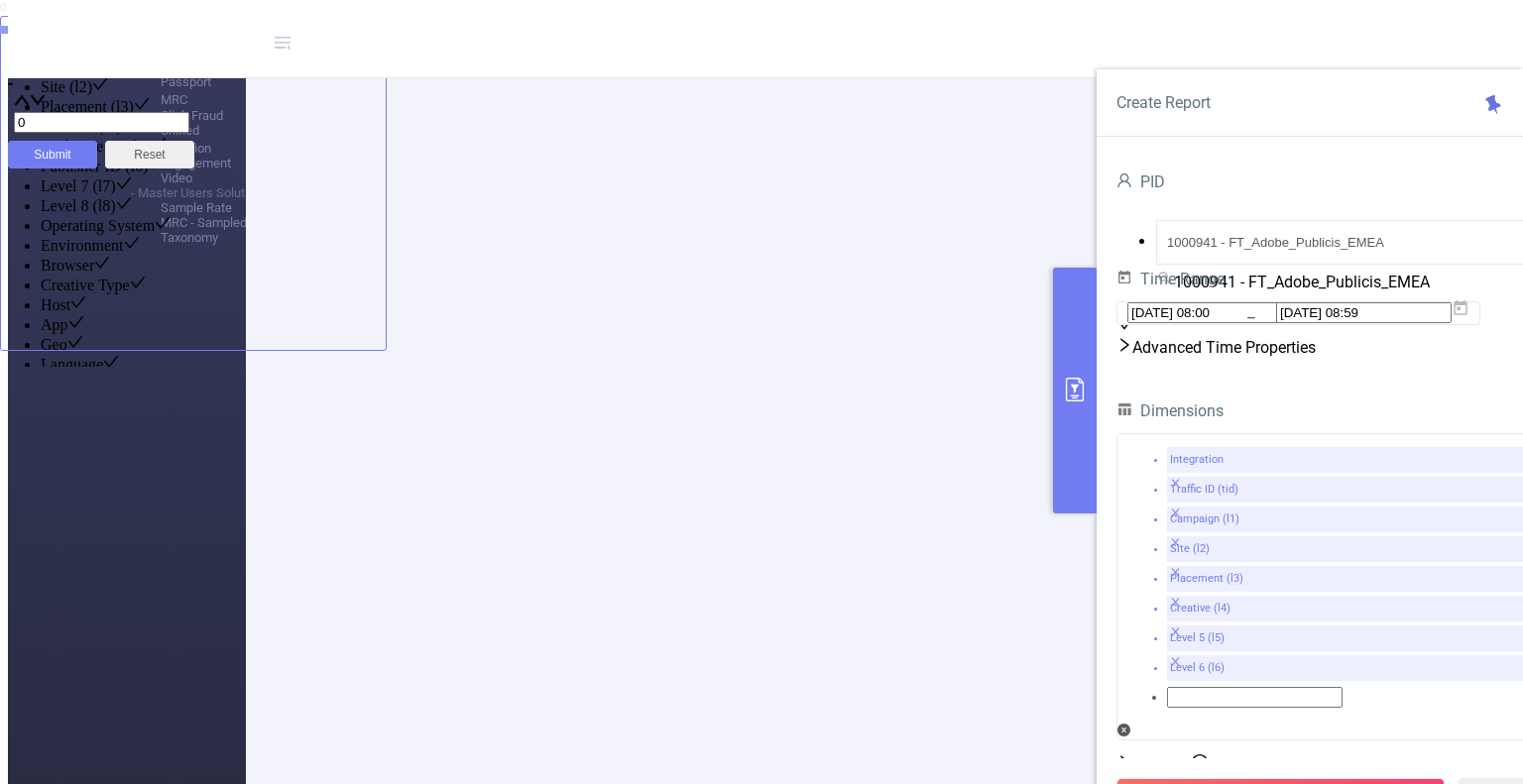 scroll, scrollTop: 213, scrollLeft: 0, axis: vertical 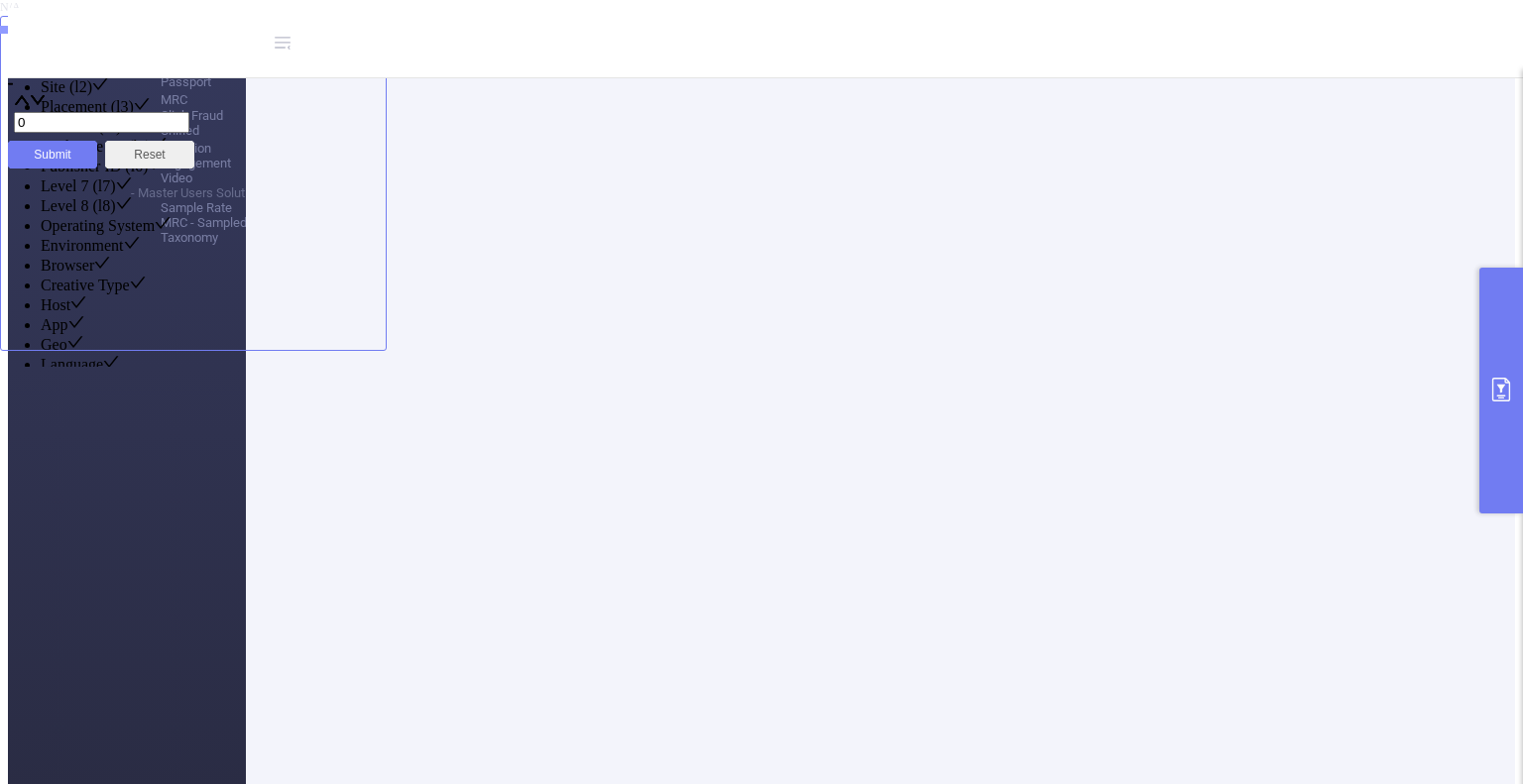 click on "IAB Categories" at bounding box center (4887, 1037) 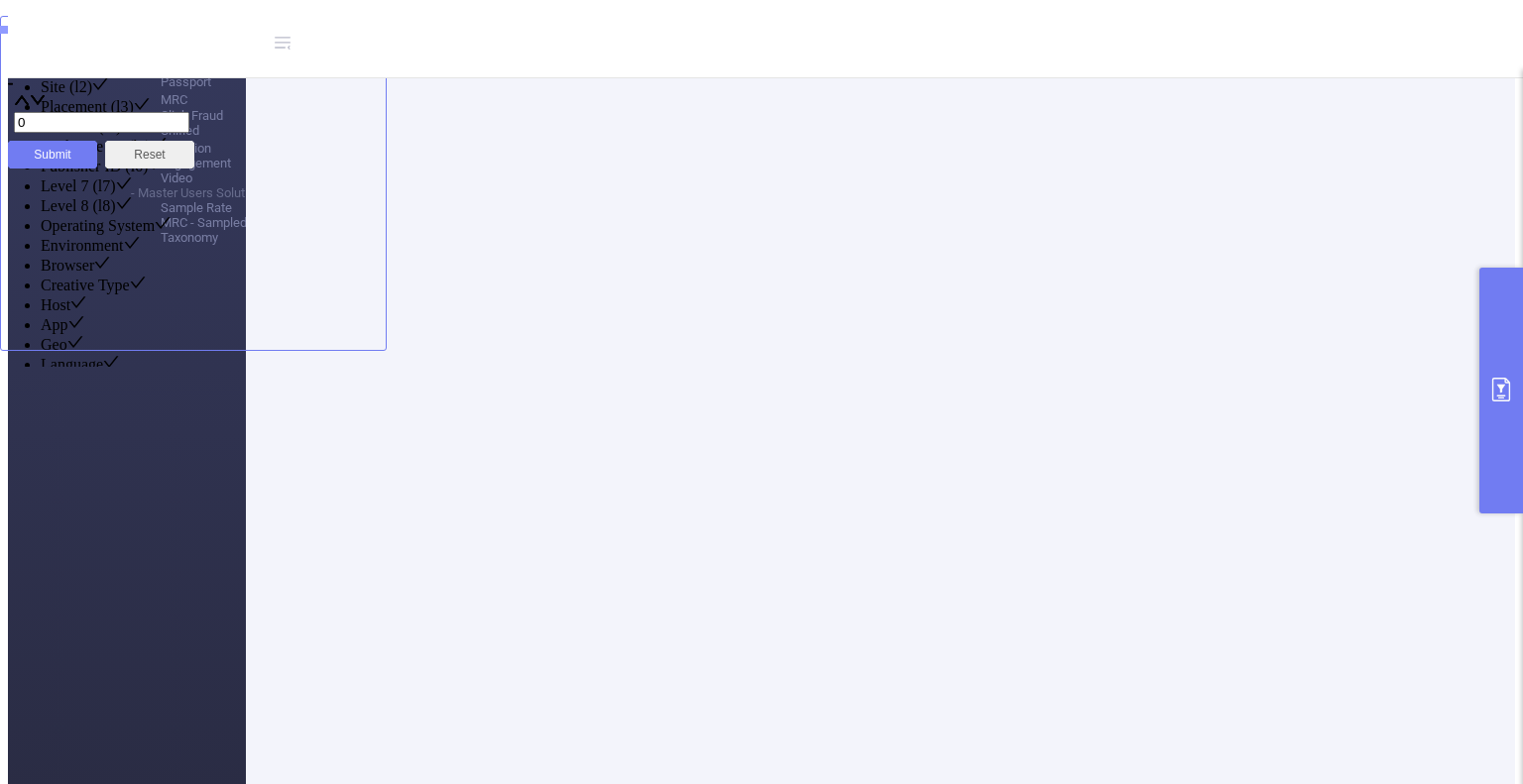 click 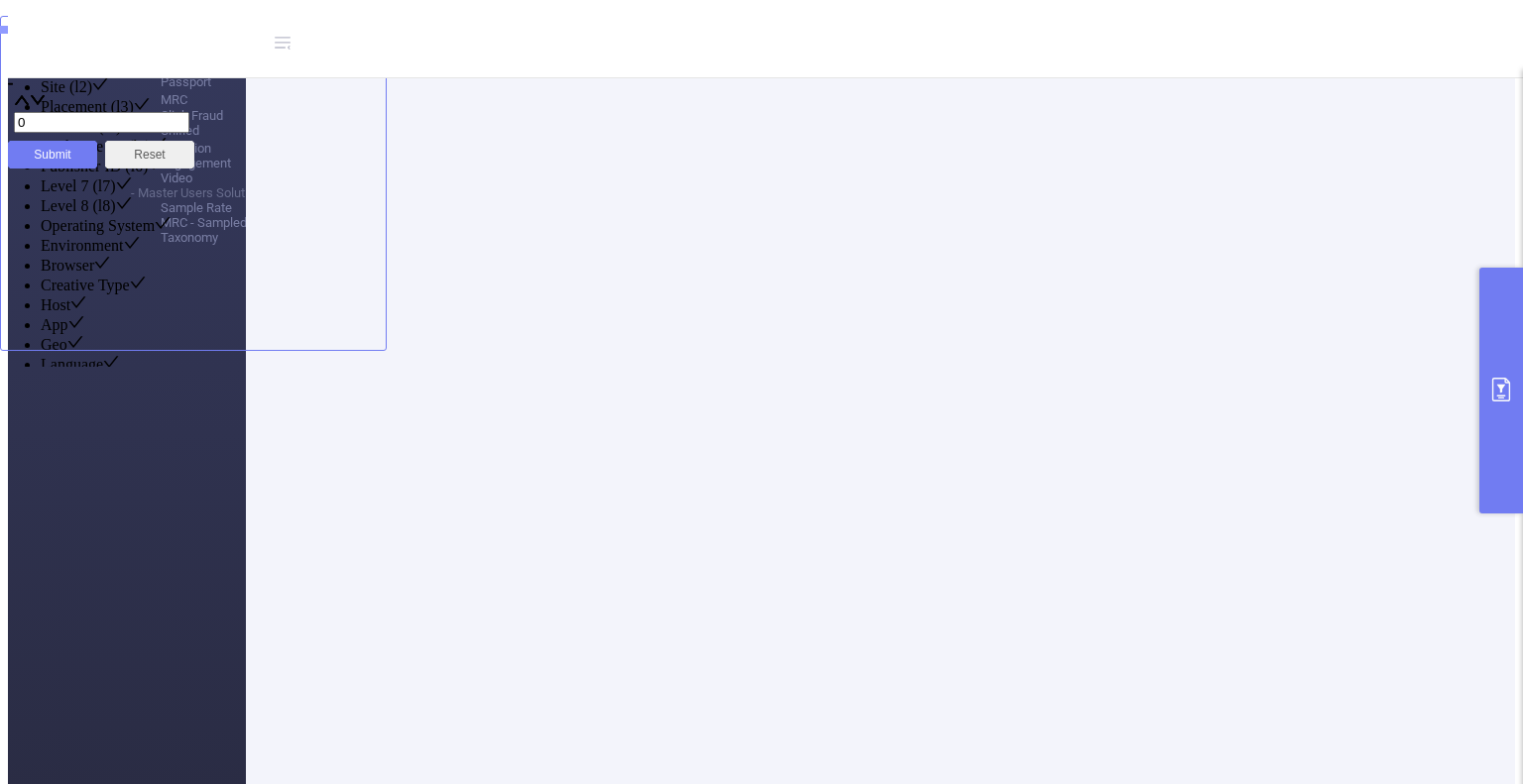 click 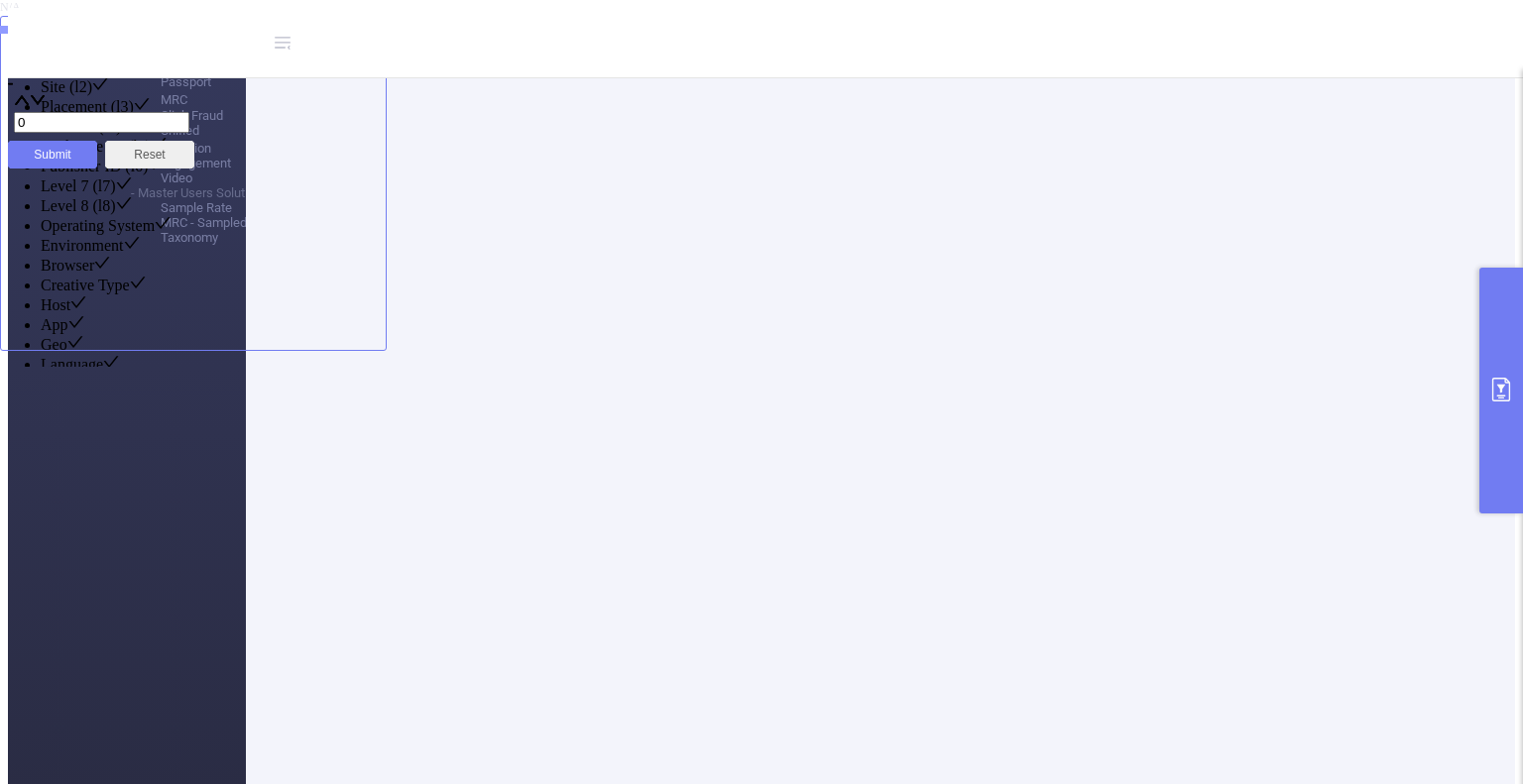 click 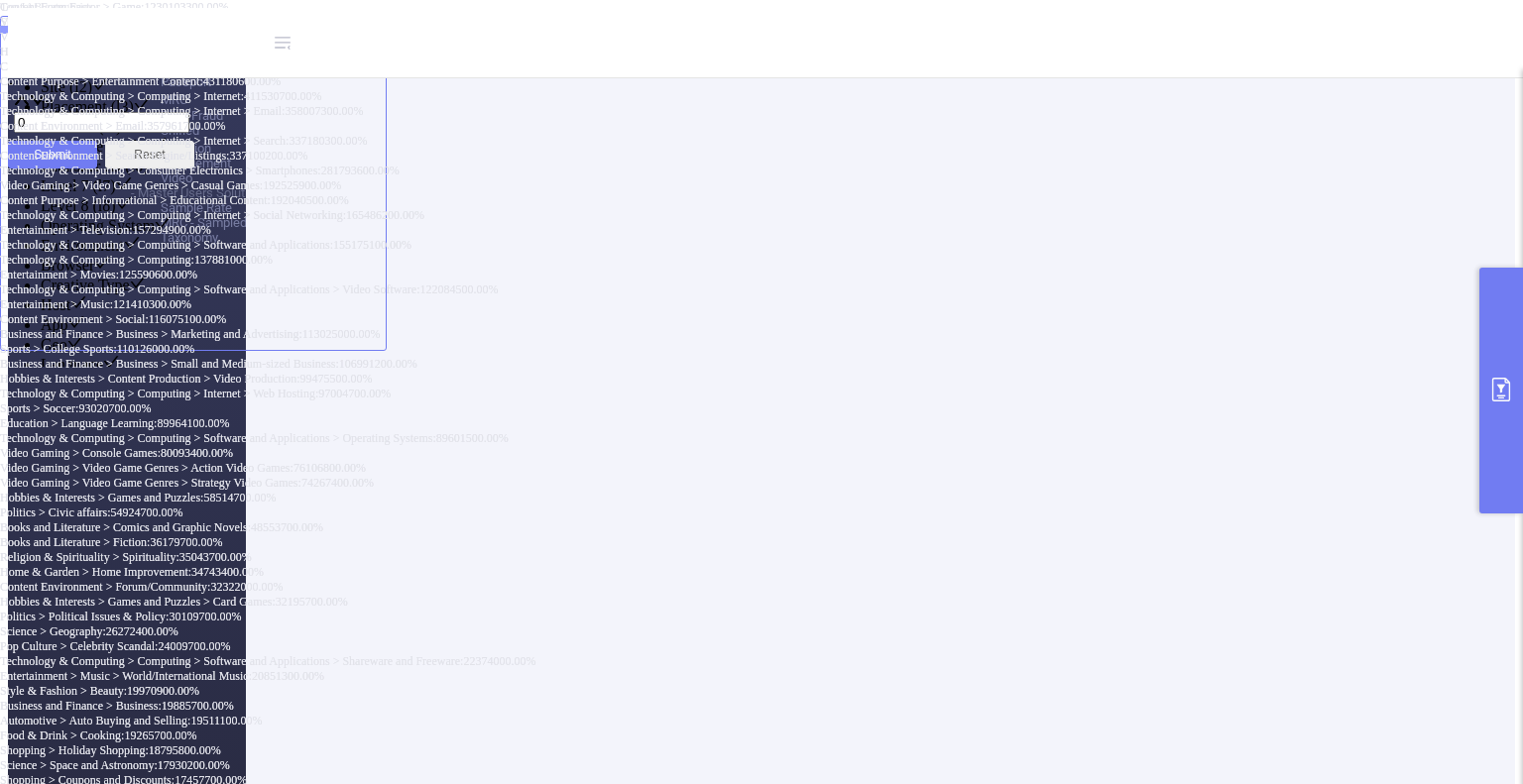 click on "IAB Categories" at bounding box center [4920, 1029] 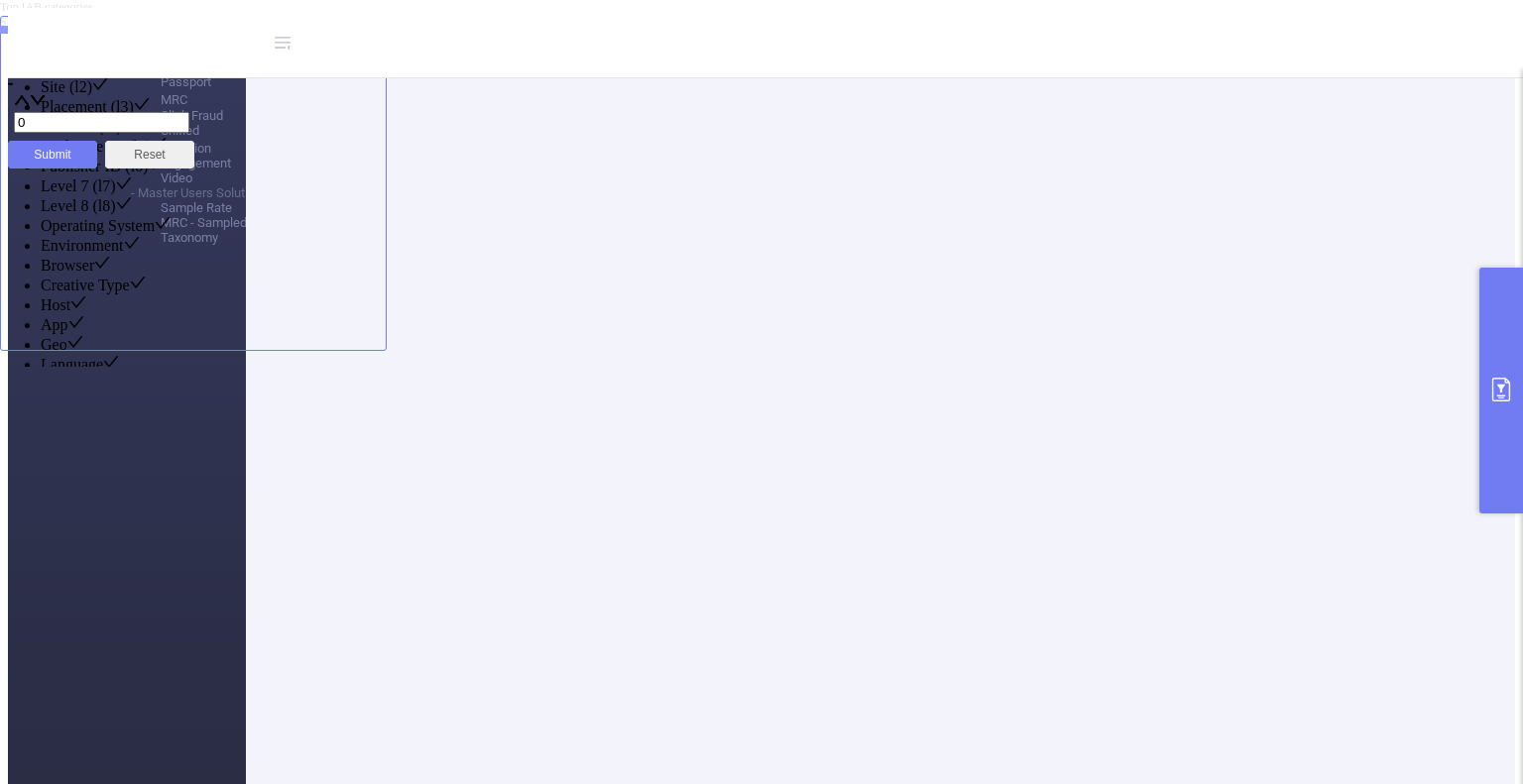 click at bounding box center (132, 26) 